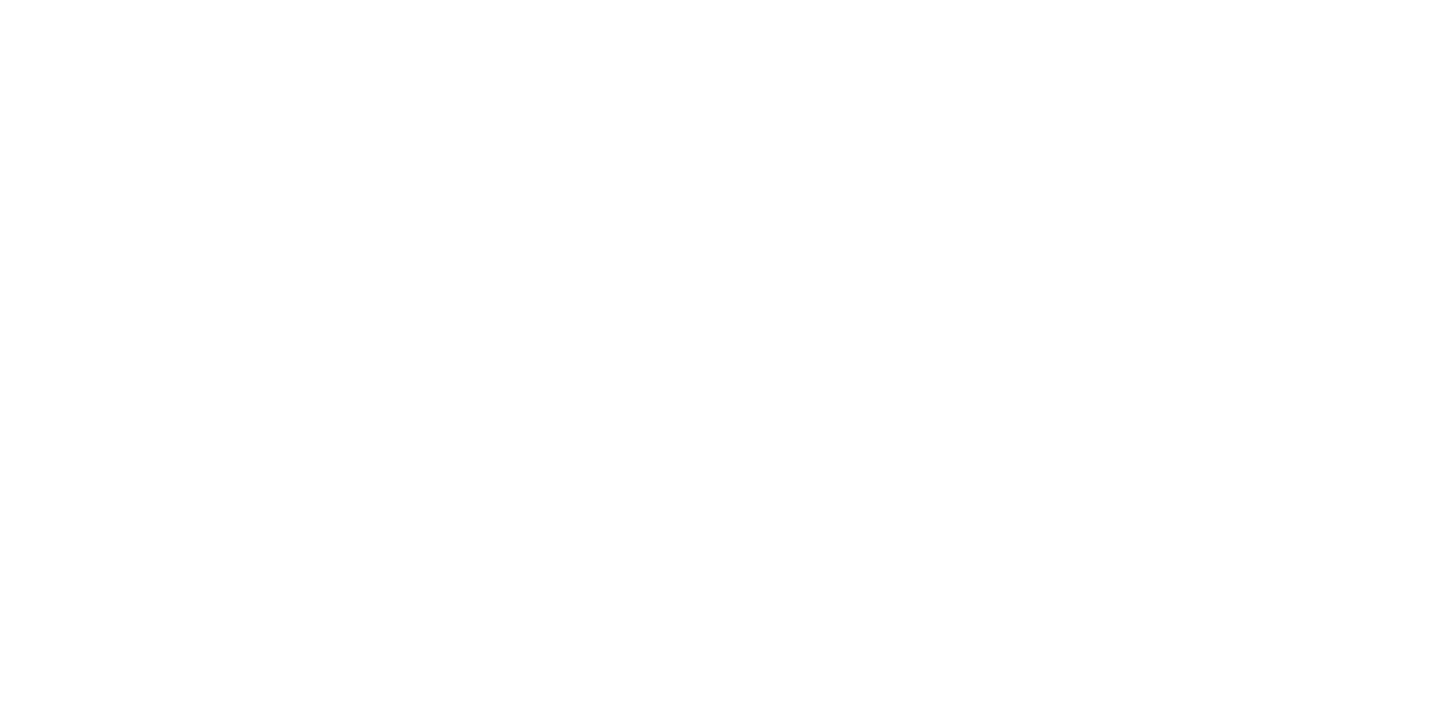 scroll, scrollTop: 0, scrollLeft: 0, axis: both 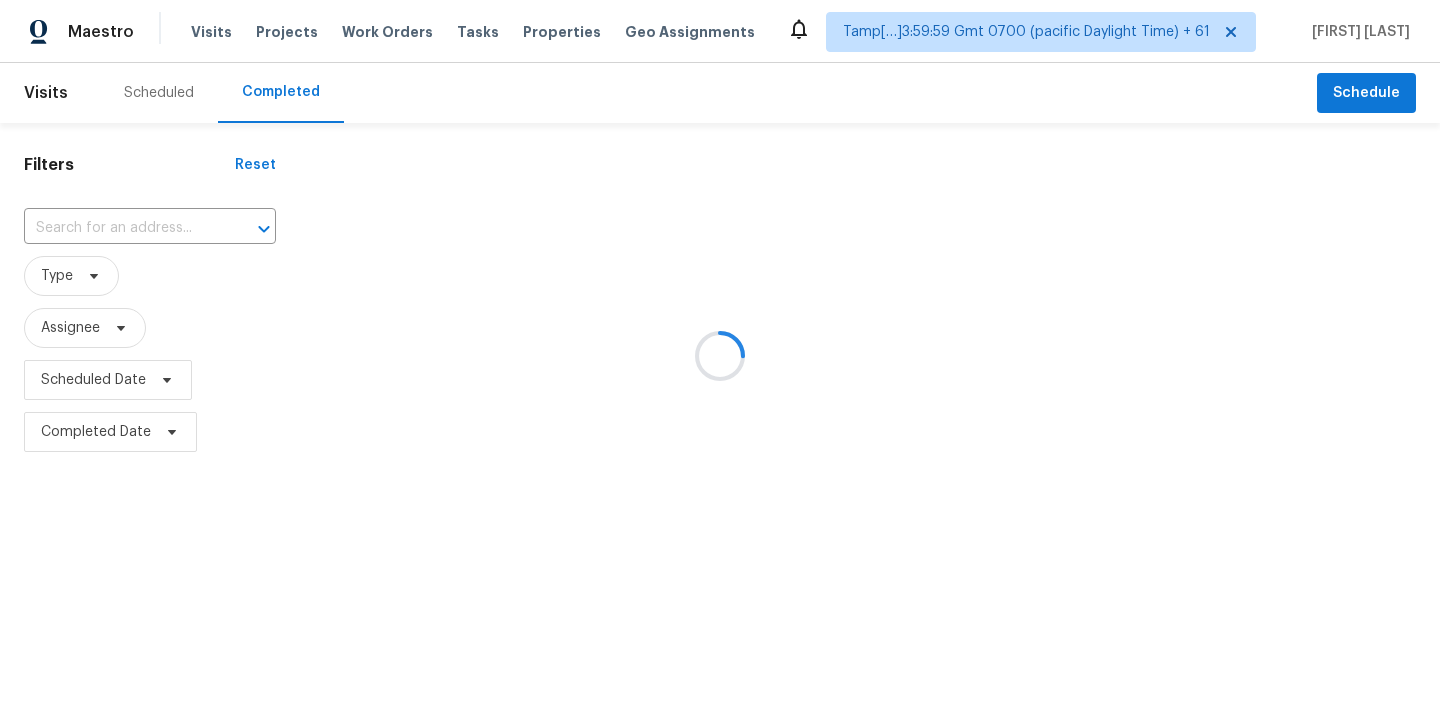 click at bounding box center (720, 356) 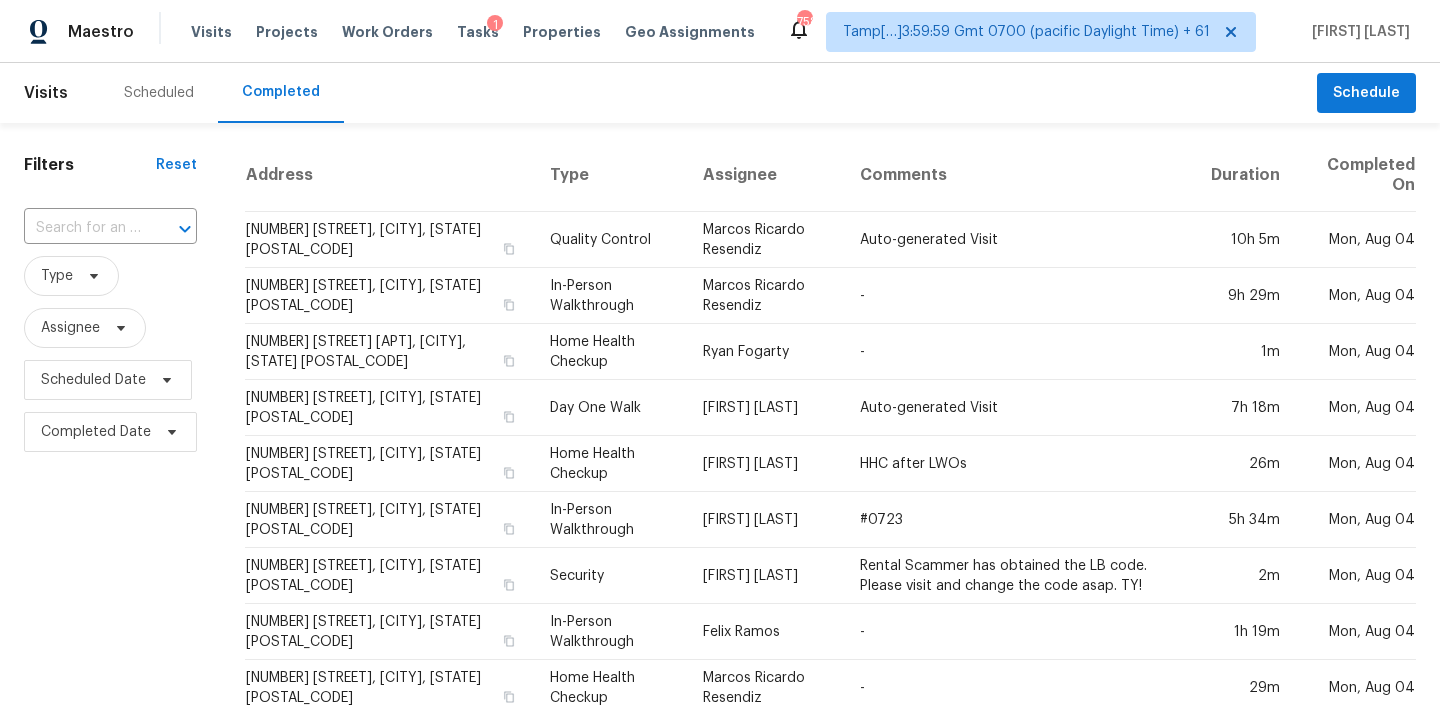 click at bounding box center [82, 228] 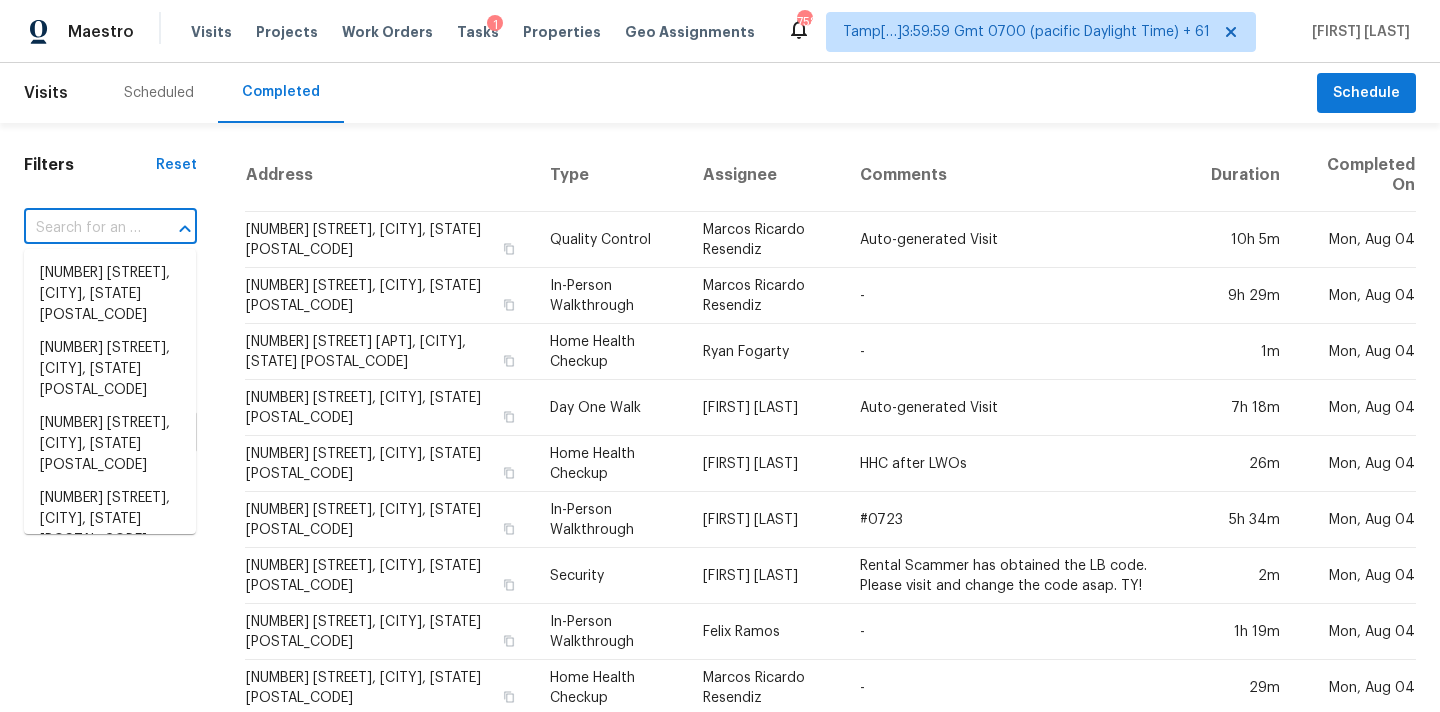 paste on "[NUMBER] [STREET], [CITY], [STATE] [POSTAL_CODE]" 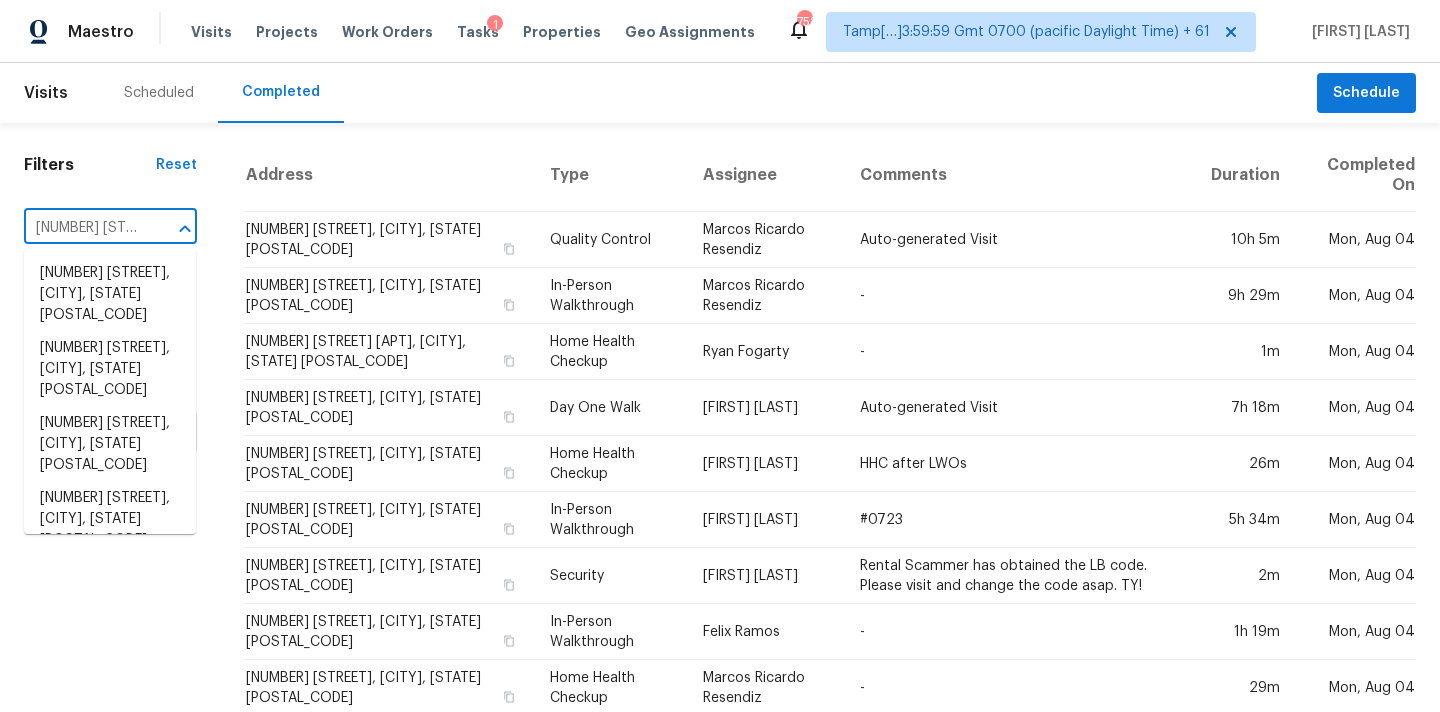 scroll, scrollTop: 0, scrollLeft: 131, axis: horizontal 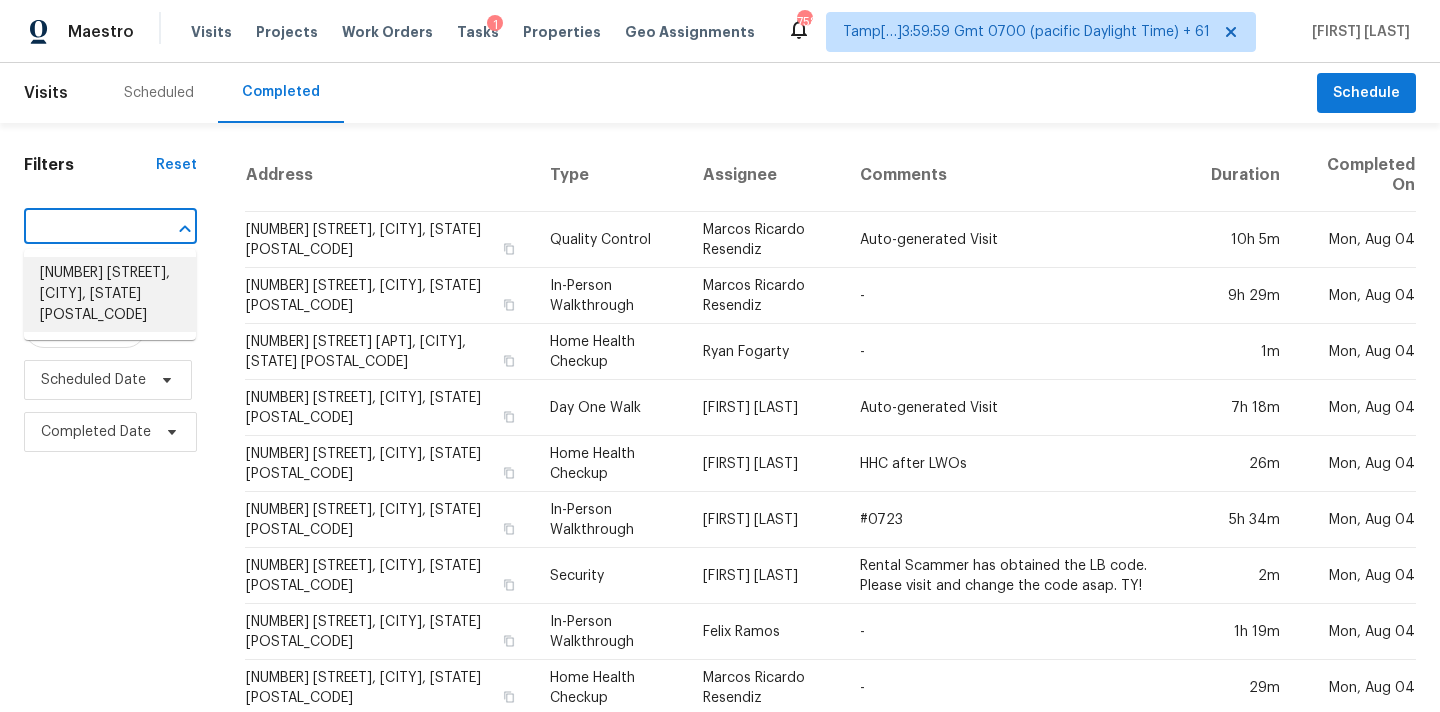 click on "[NUMBER] [STREET], [CITY], [STATE] [POSTAL_CODE]" at bounding box center [110, 294] 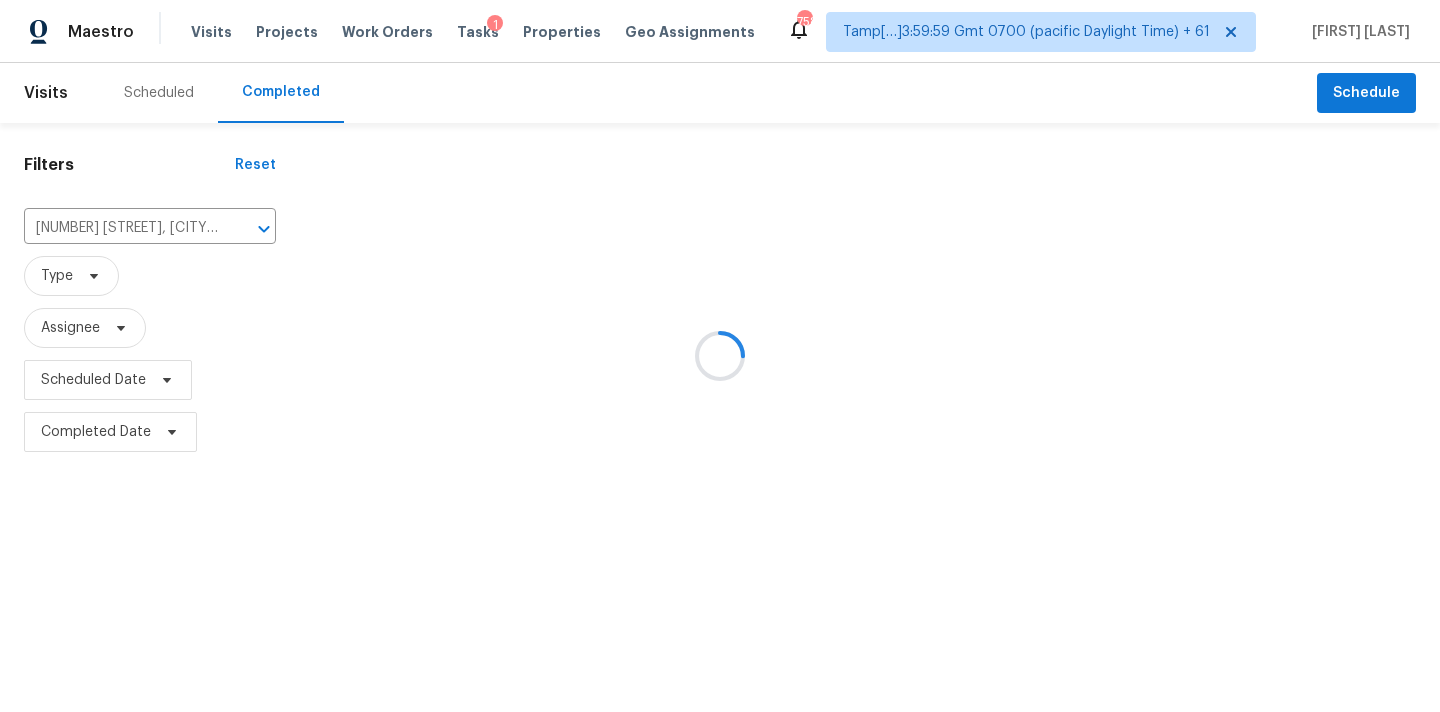 click at bounding box center (720, 356) 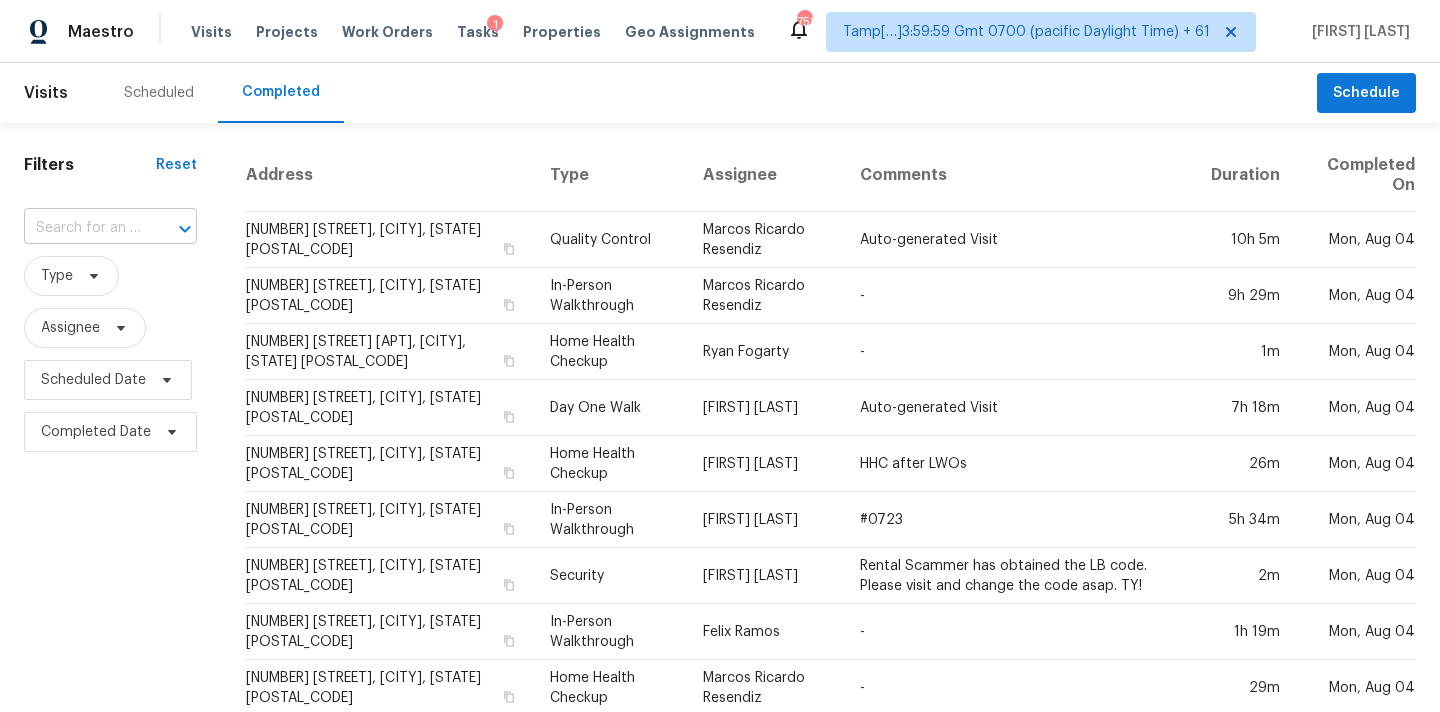 click at bounding box center (82, 228) 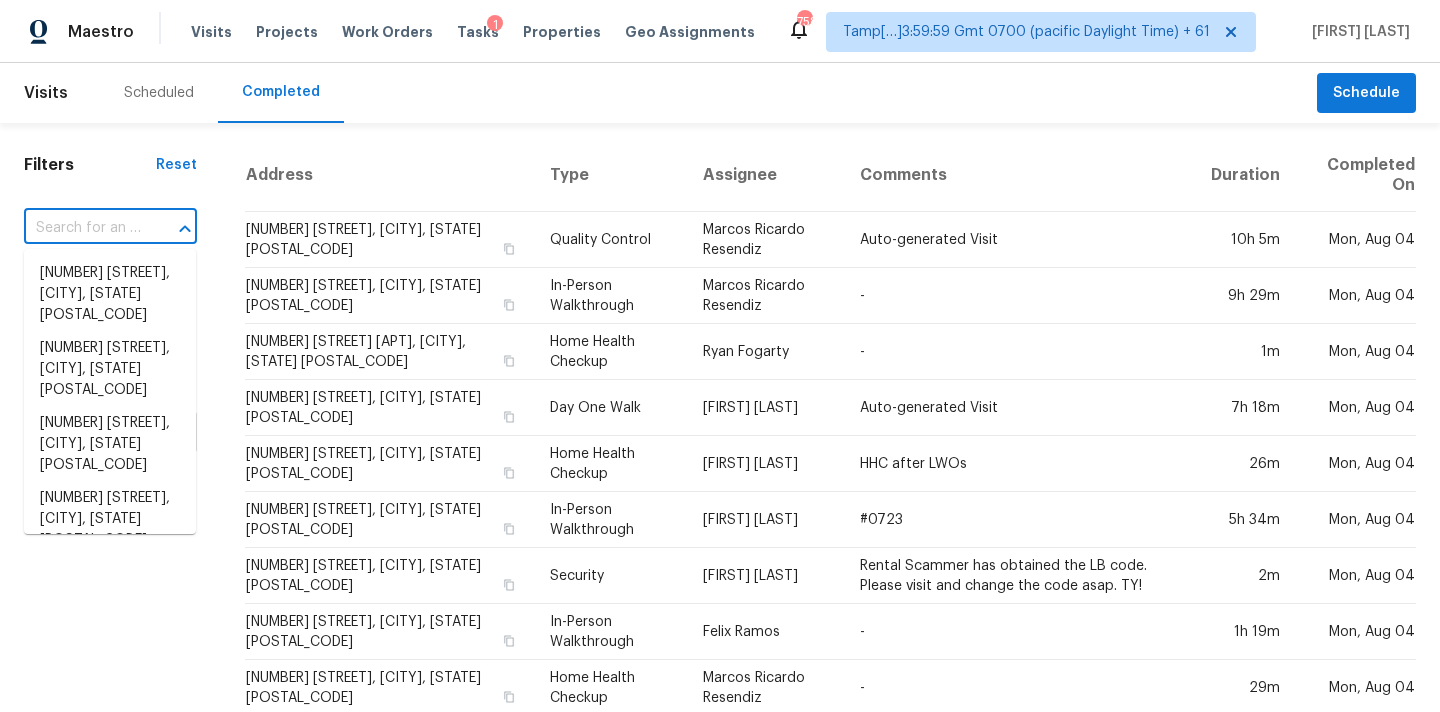 paste on "[NUMBER] [STREET], [CITY], [STATE] [POSTAL_CODE]" 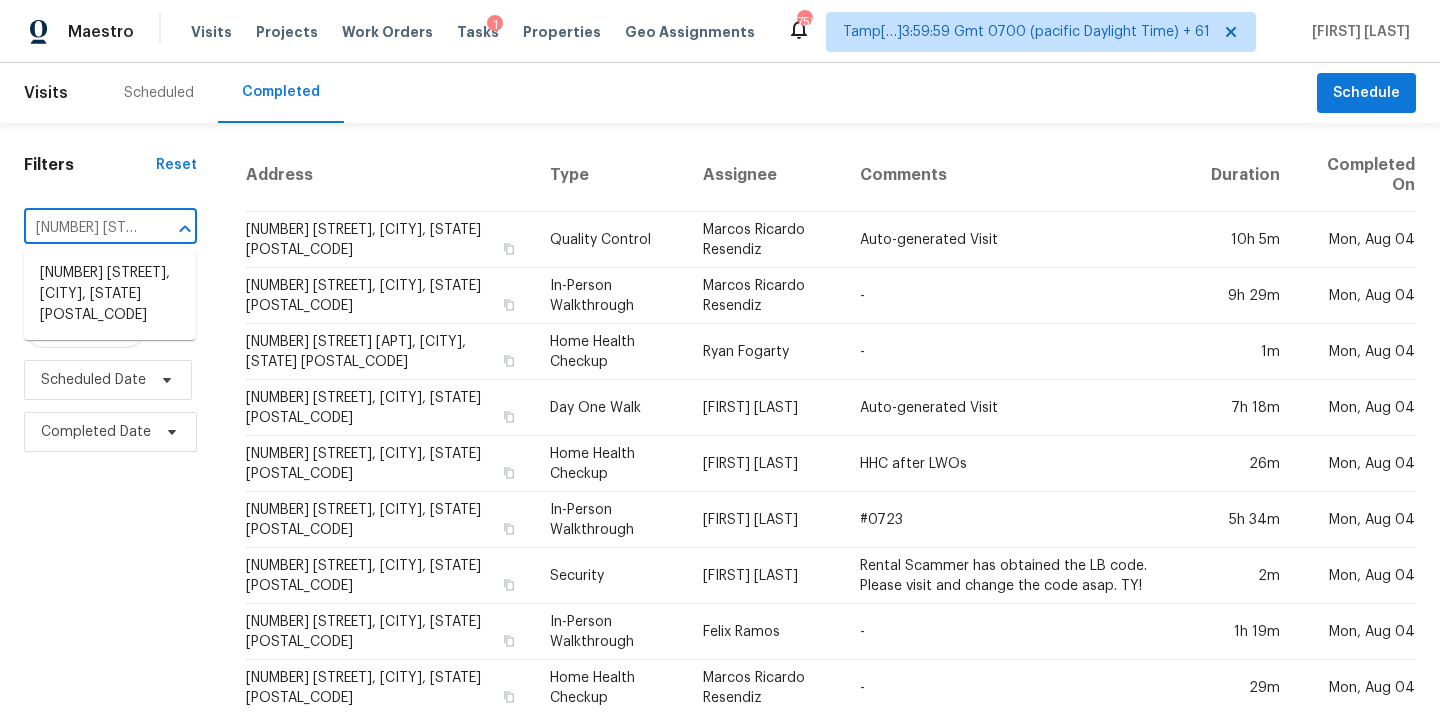 scroll, scrollTop: 0, scrollLeft: 131, axis: horizontal 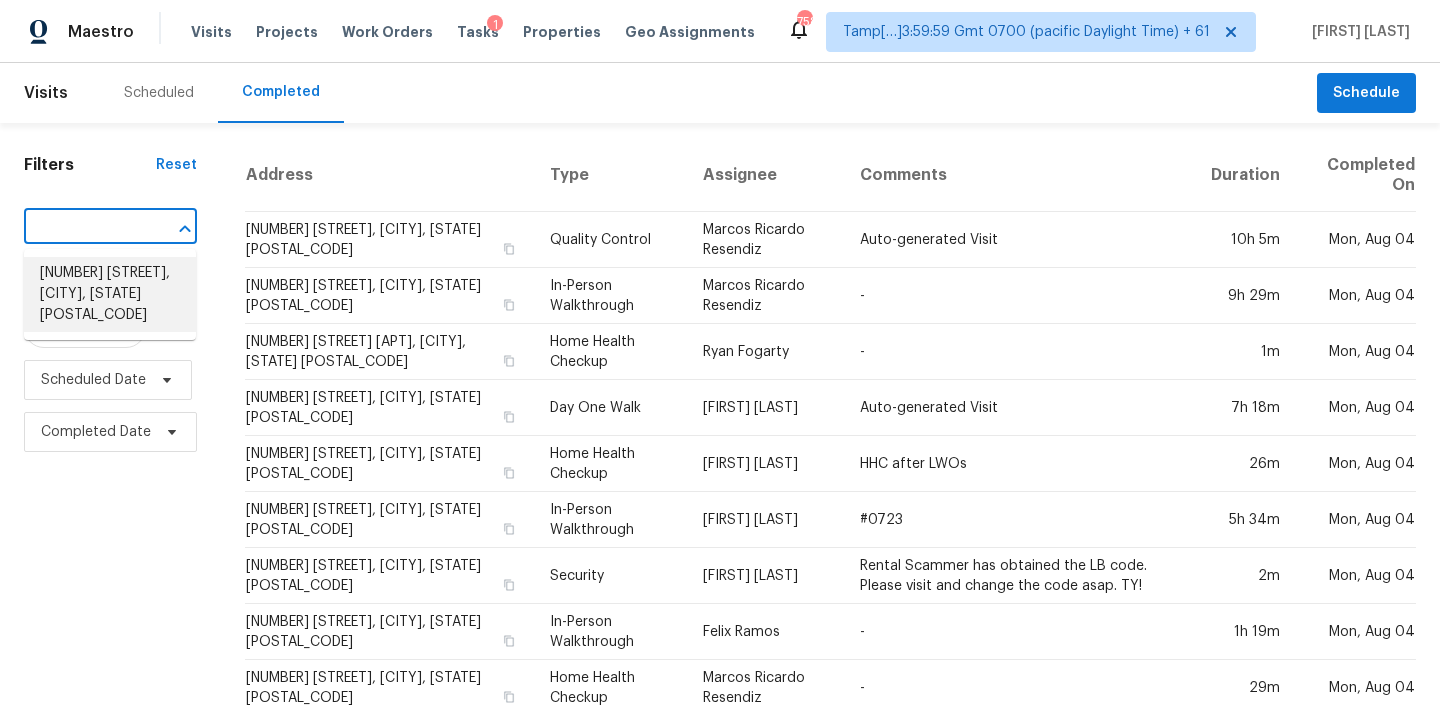 click on "[NUMBER] [STREET], [CITY], [STATE] [POSTAL_CODE]" at bounding box center [110, 294] 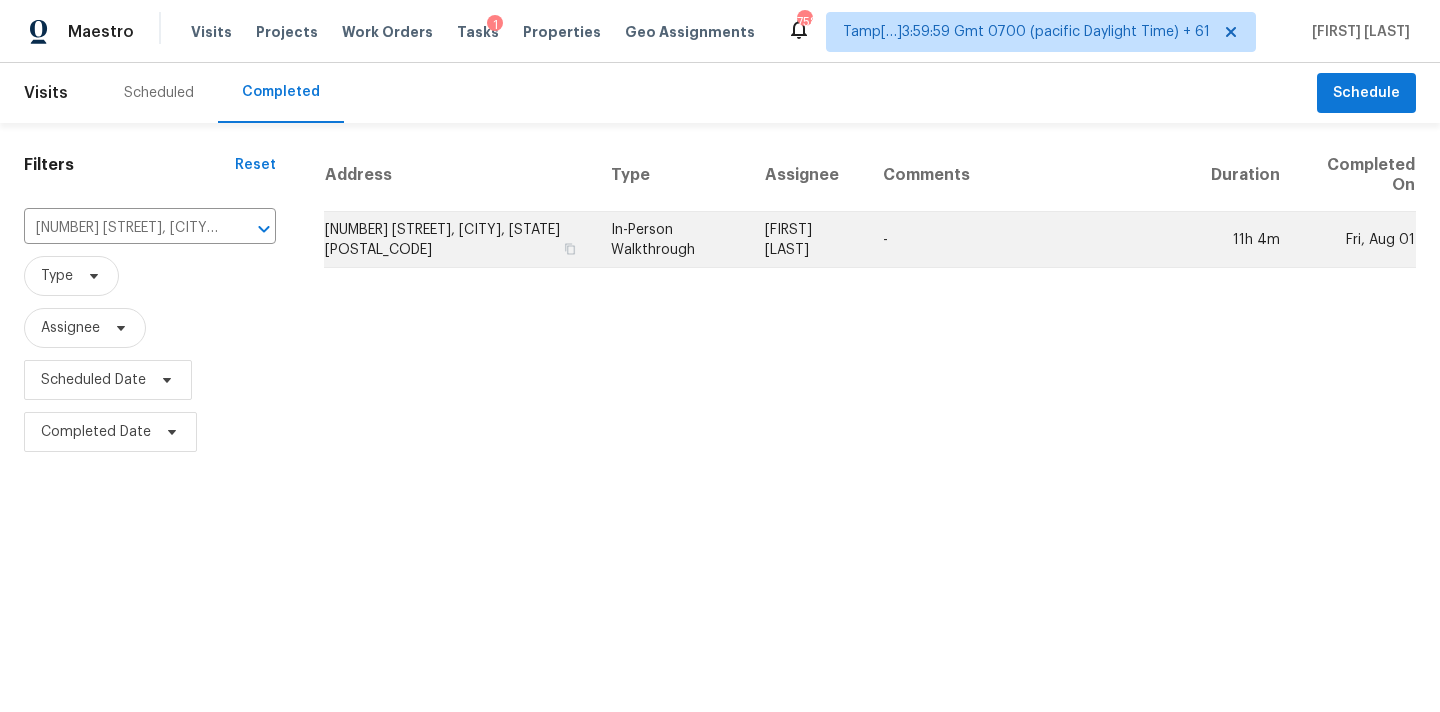 click on "In-Person Walkthrough" at bounding box center [672, 240] 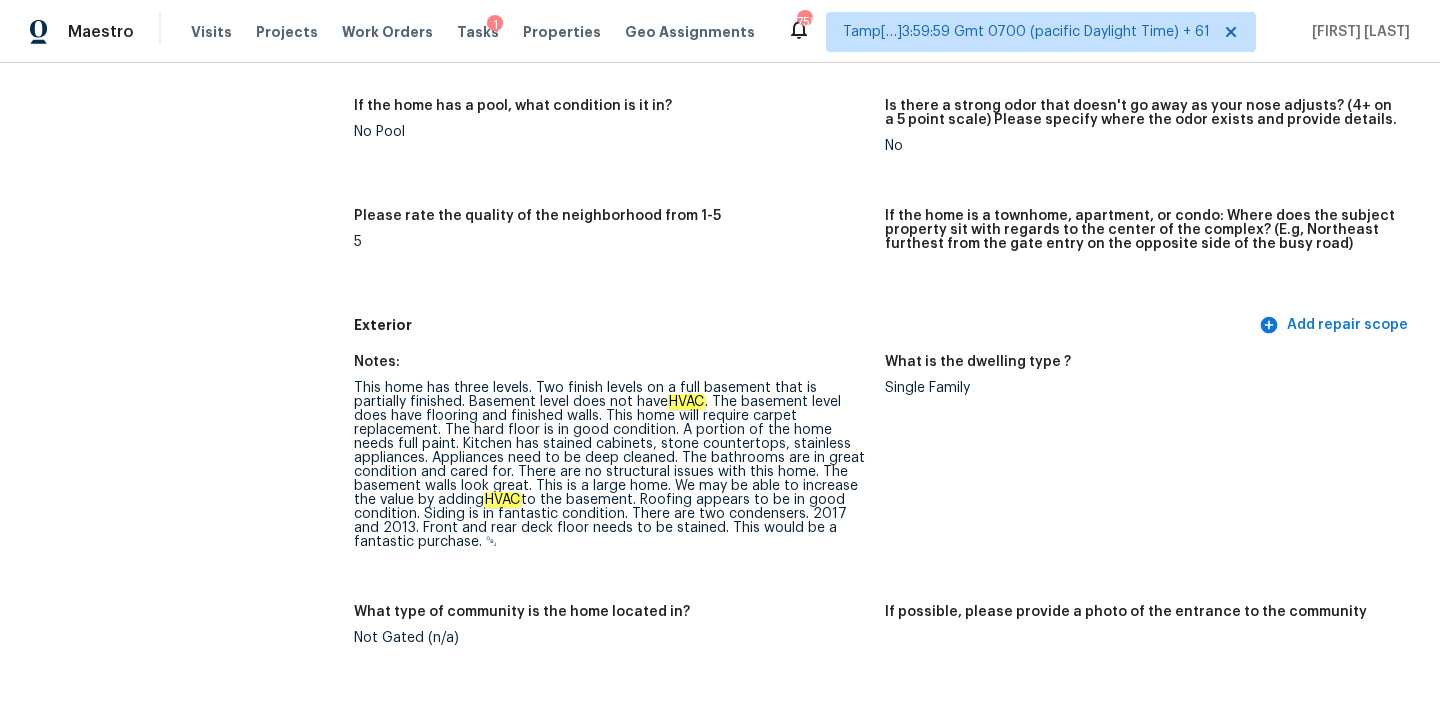 scroll, scrollTop: 4617, scrollLeft: 0, axis: vertical 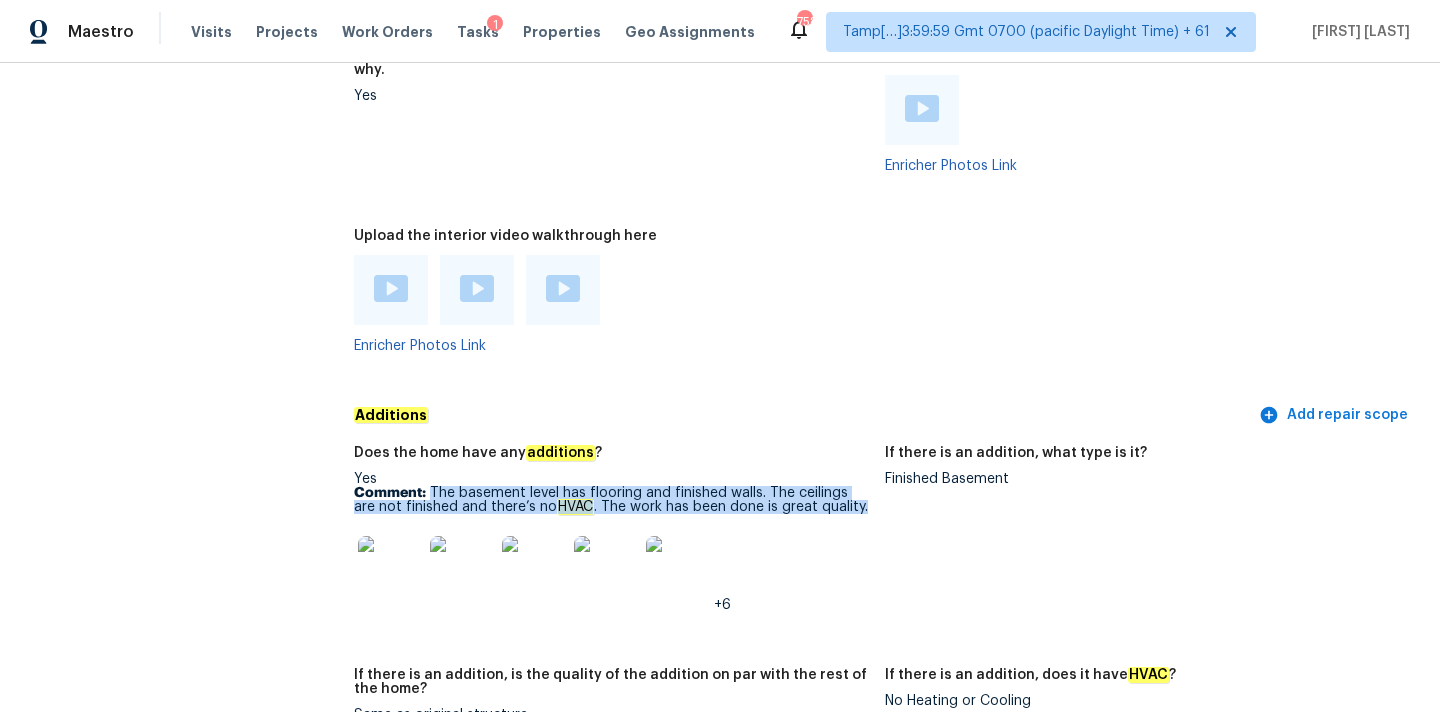 copy on "The basement level has flooring and finished walls. The ceilings are not finished and there’s no  HVAC . The work has been done is great quality." 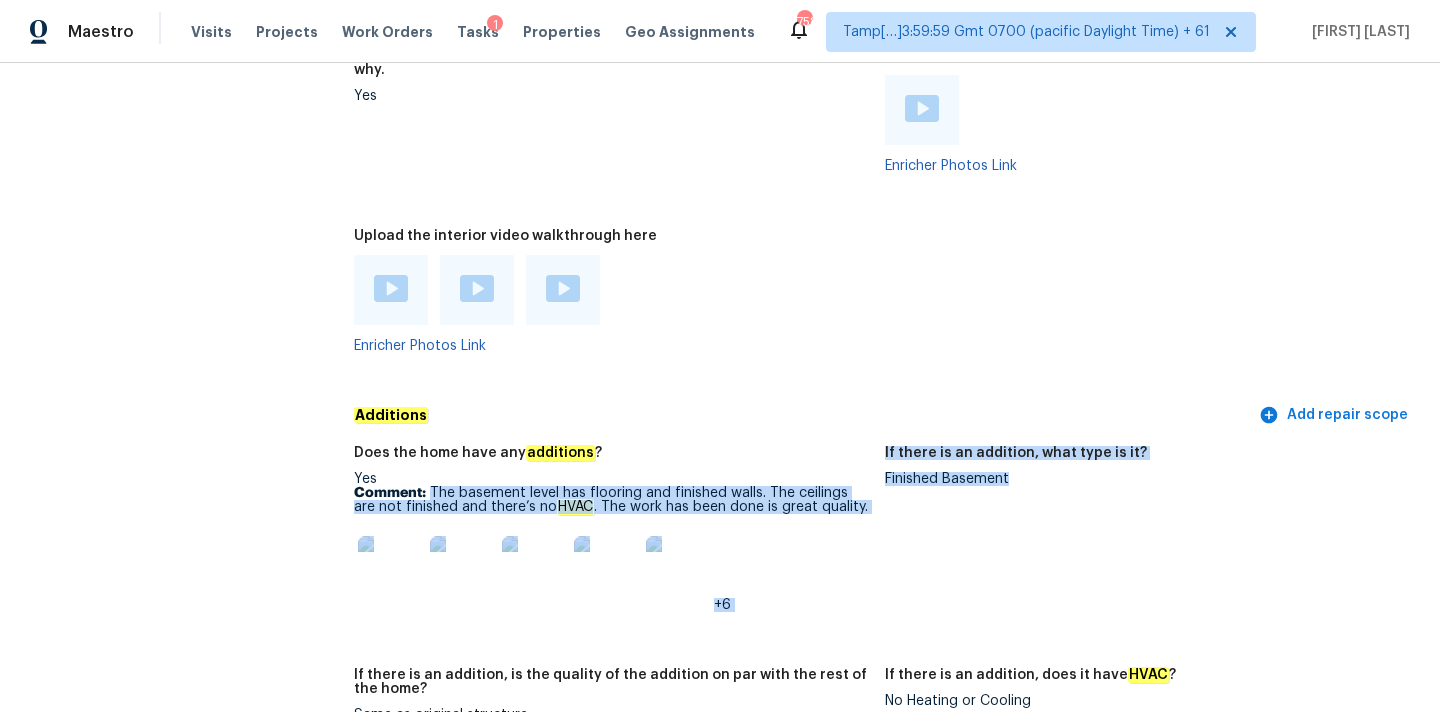 copy on "The basement level has flooring and finished walls. The ceilings are not finished and there’s no  HVAC . The work has been done is great quality.   +6 If there is an addition, what type is it? Finished Basement" 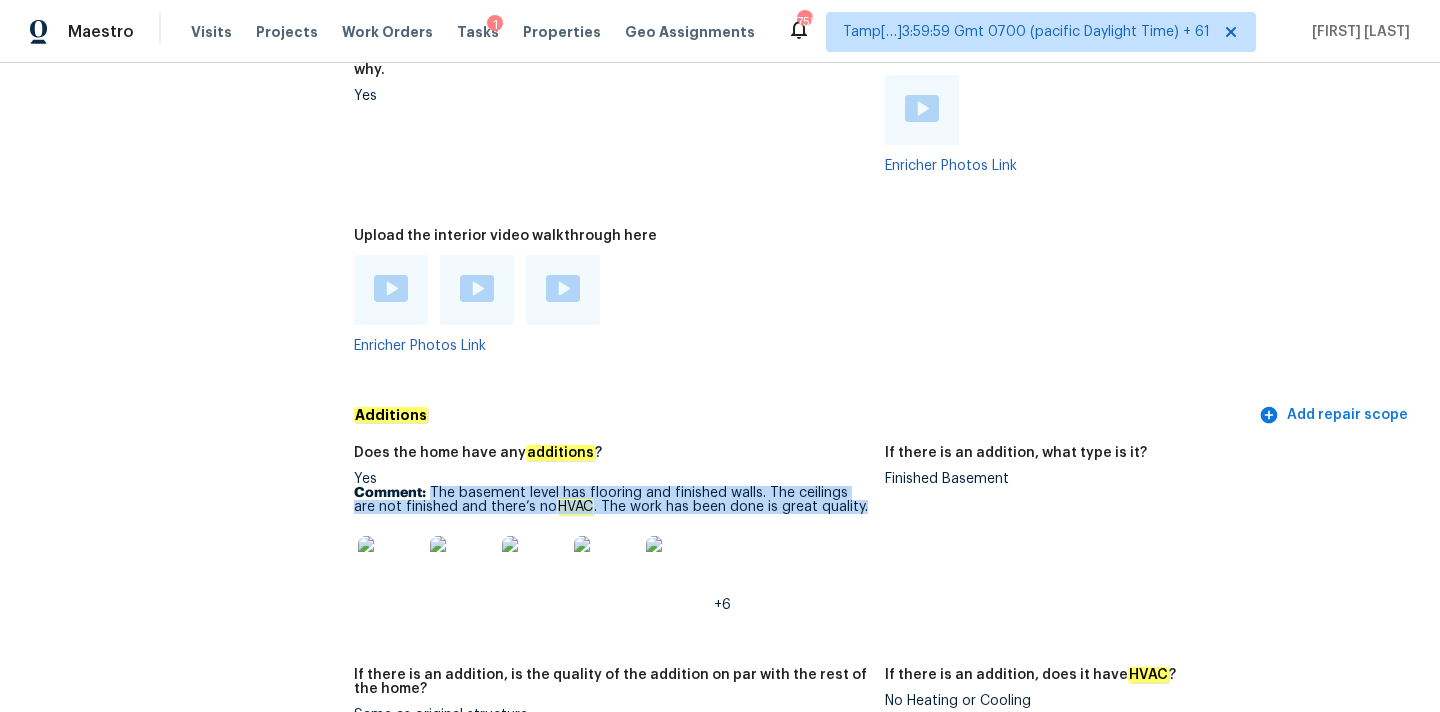 copy on "The basement level has flooring and finished walls. The ceilings are not finished and there’s no  HVAC . The work has been done is great quality." 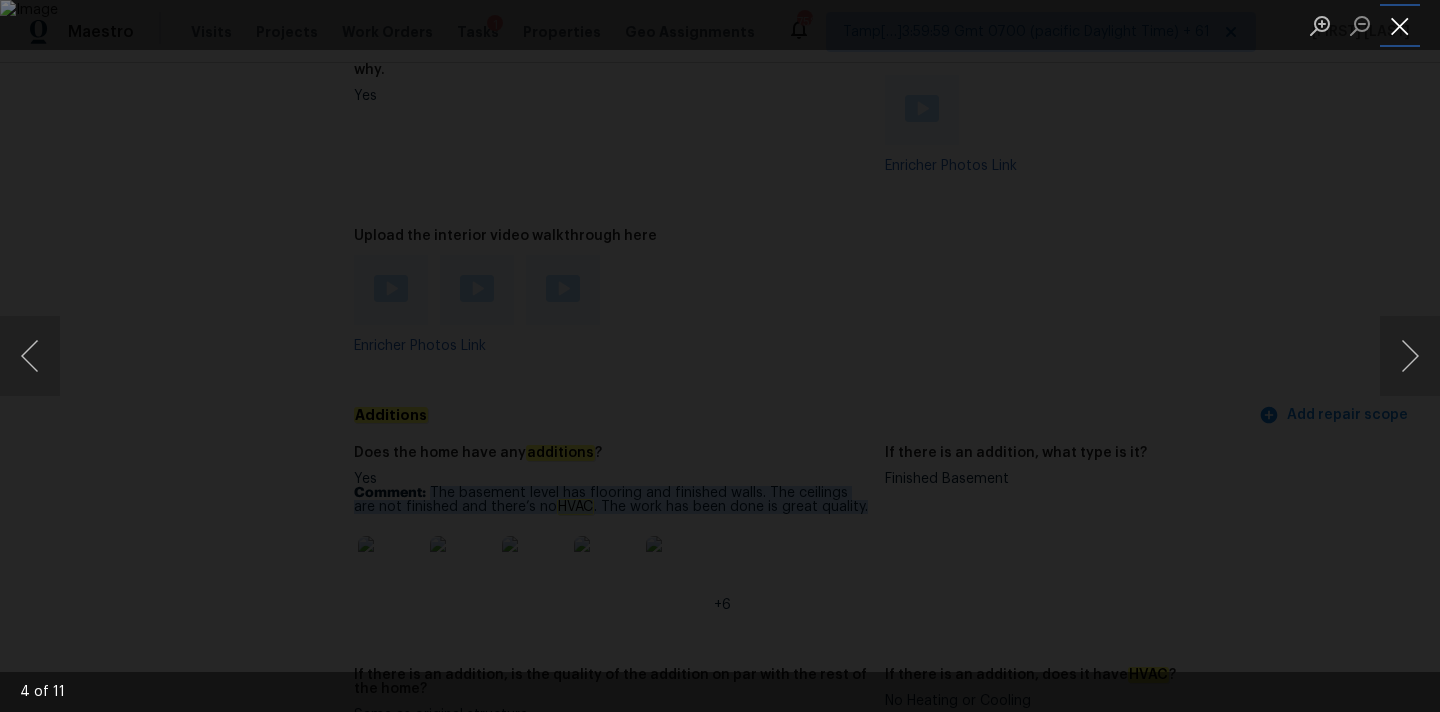 click at bounding box center [1400, 25] 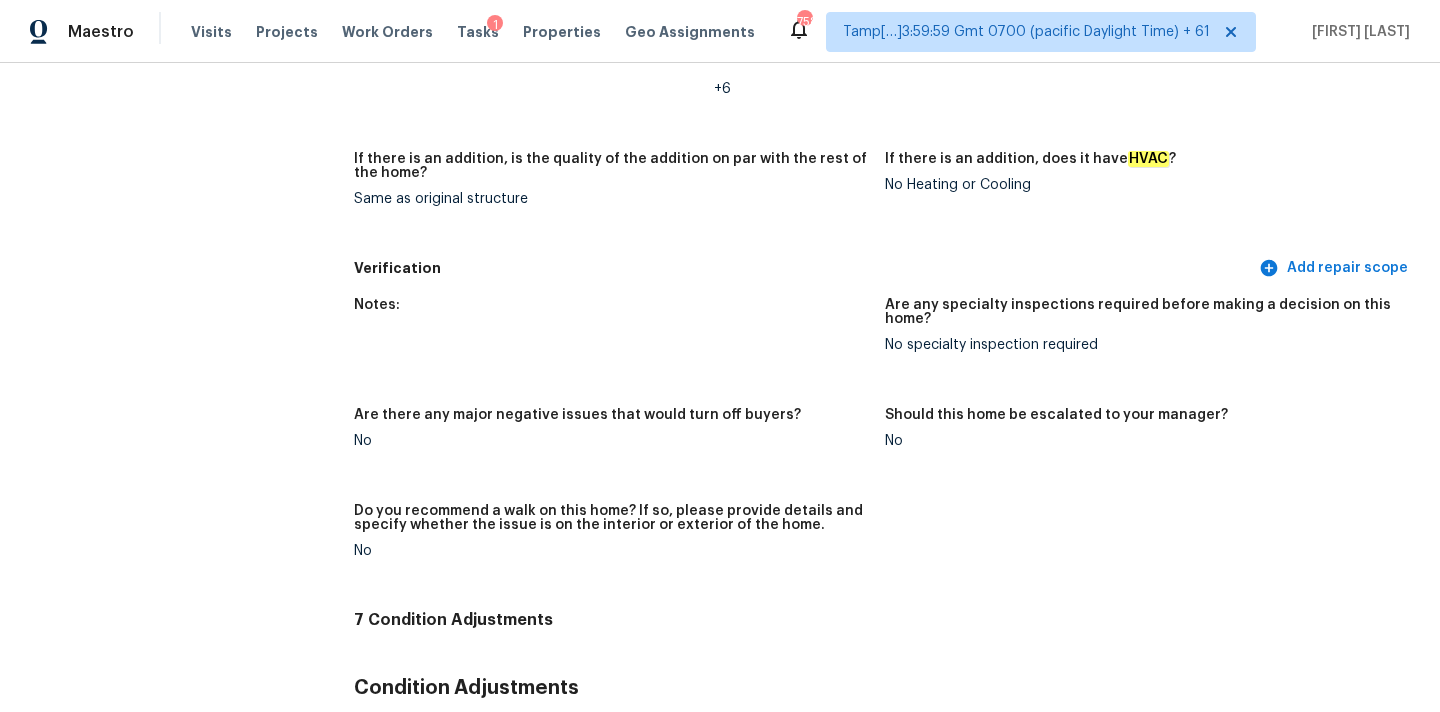 scroll, scrollTop: 99, scrollLeft: 0, axis: vertical 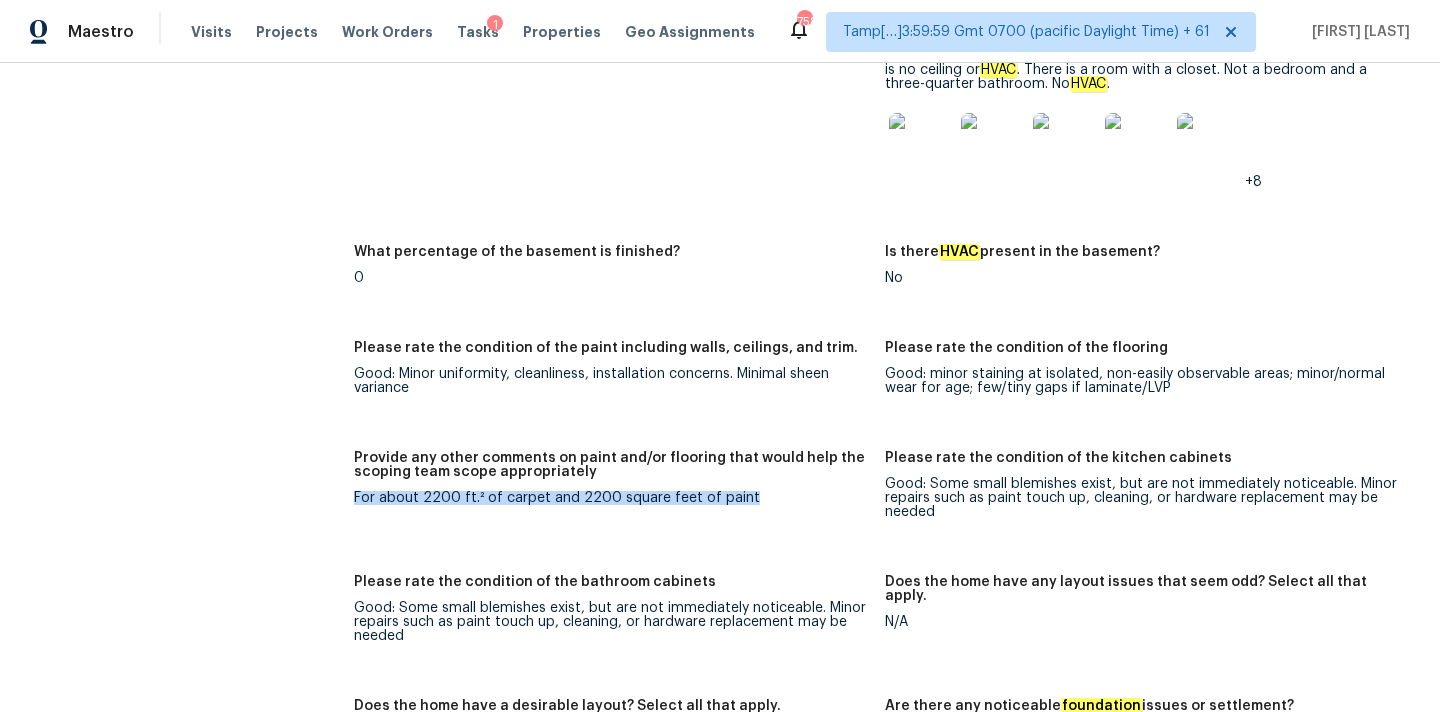 drag, startPoint x: 356, startPoint y: 470, endPoint x: 738, endPoint y: 479, distance: 382.10602 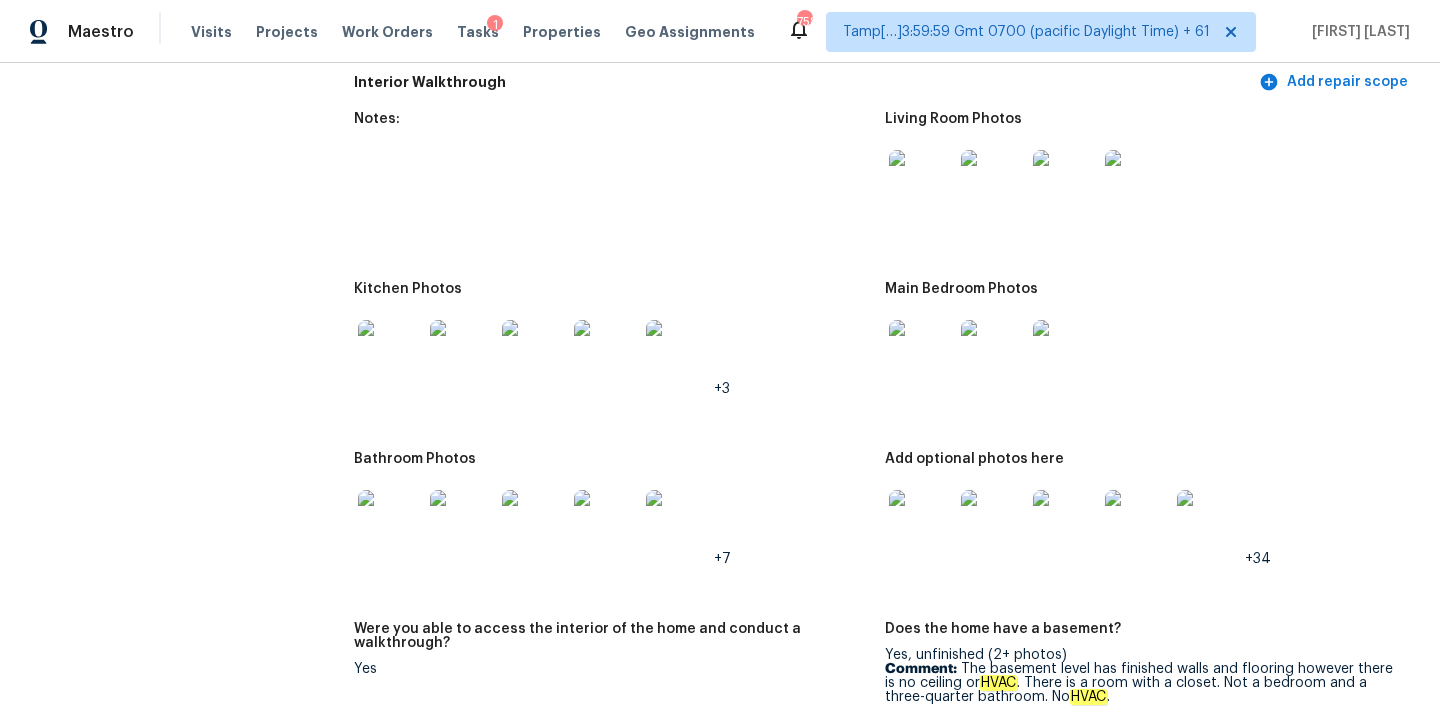 scroll, scrollTop: 2584, scrollLeft: 0, axis: vertical 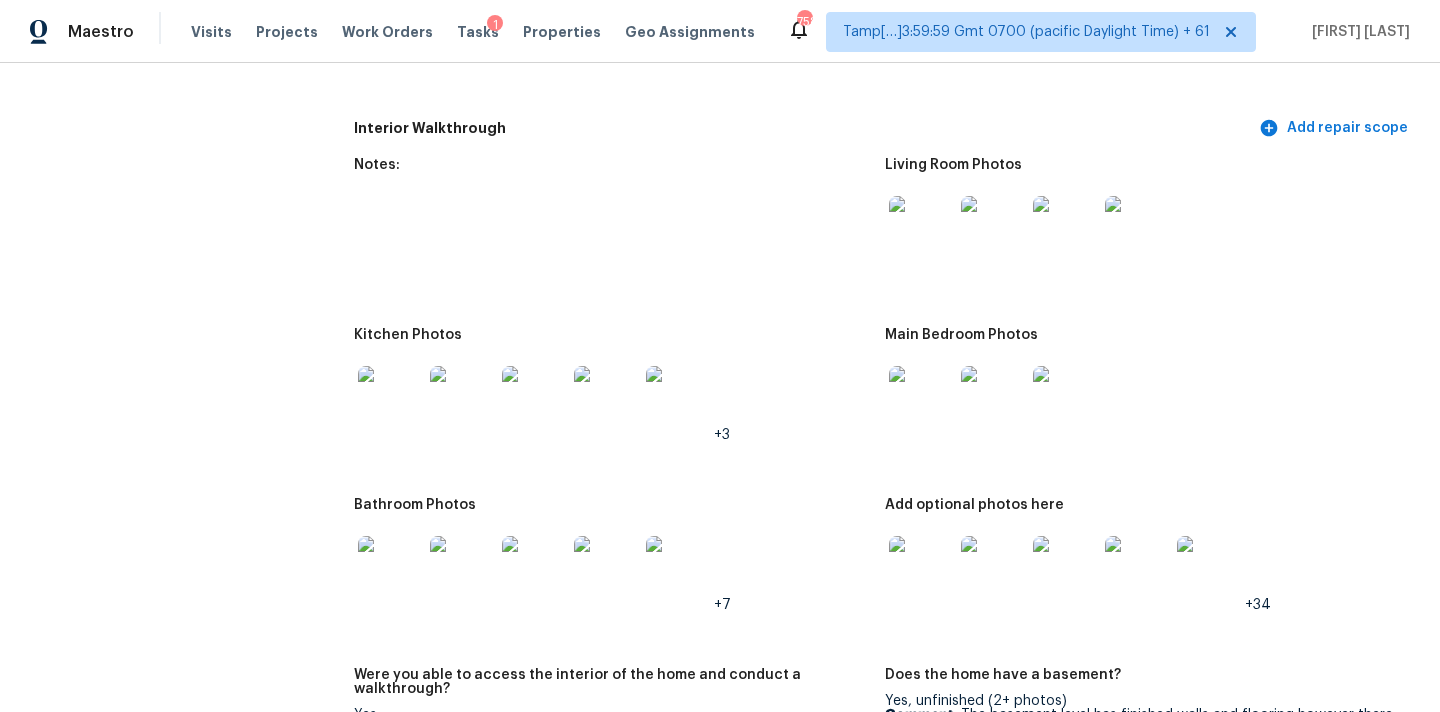 click at bounding box center [921, 228] 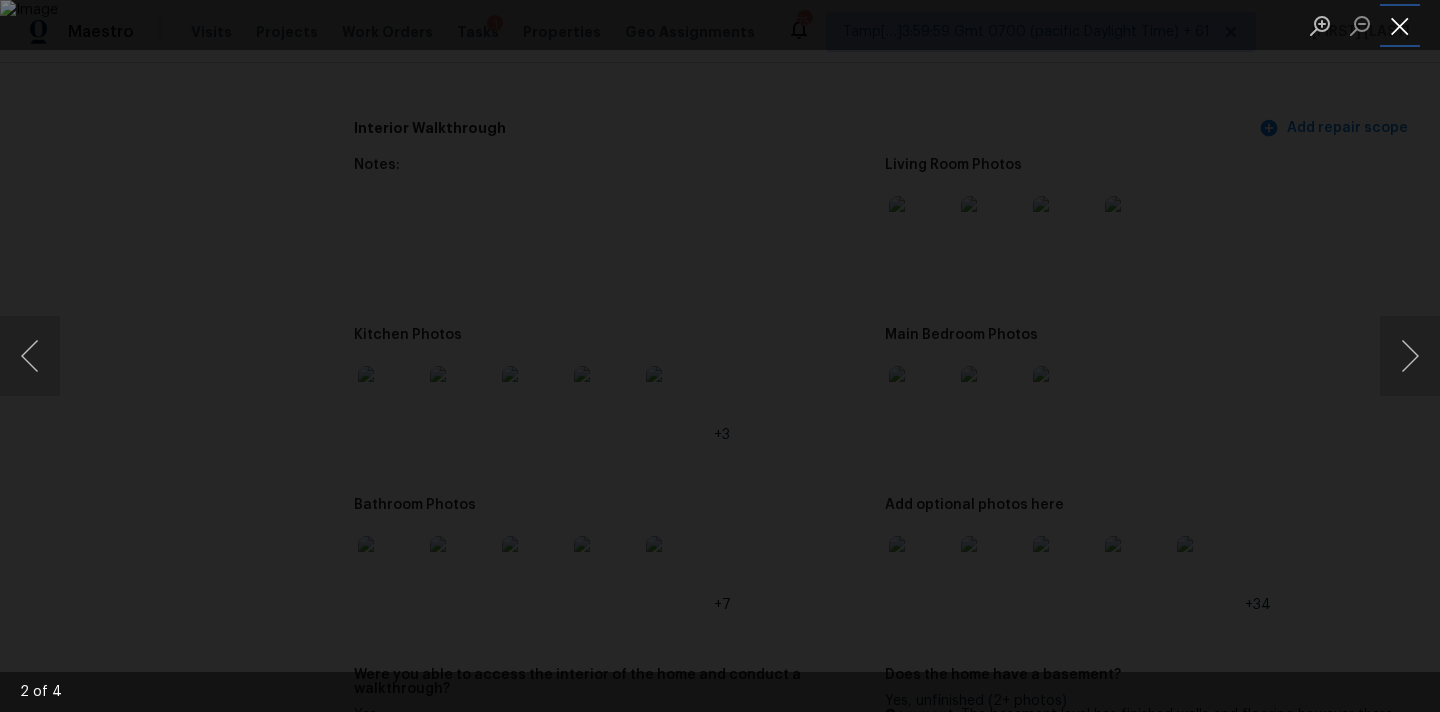 click at bounding box center (1400, 25) 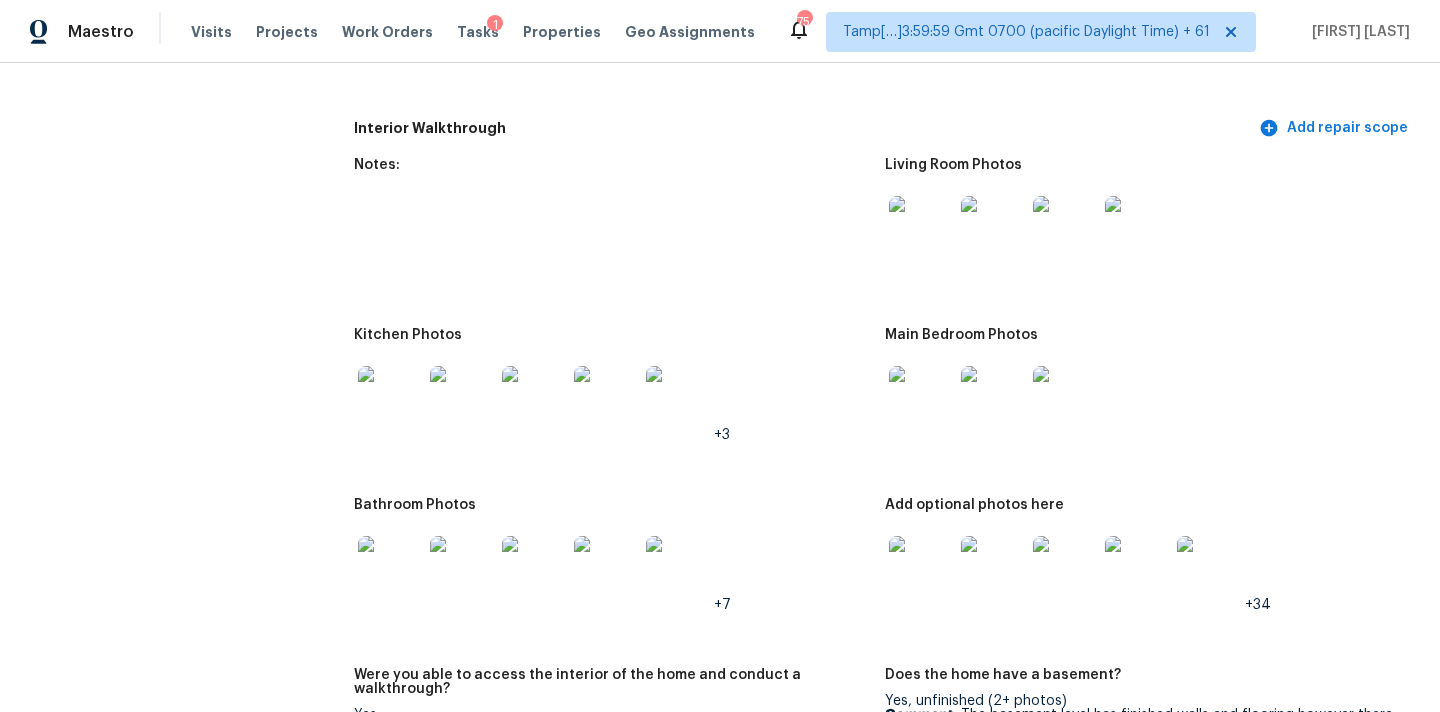 click at bounding box center (921, 398) 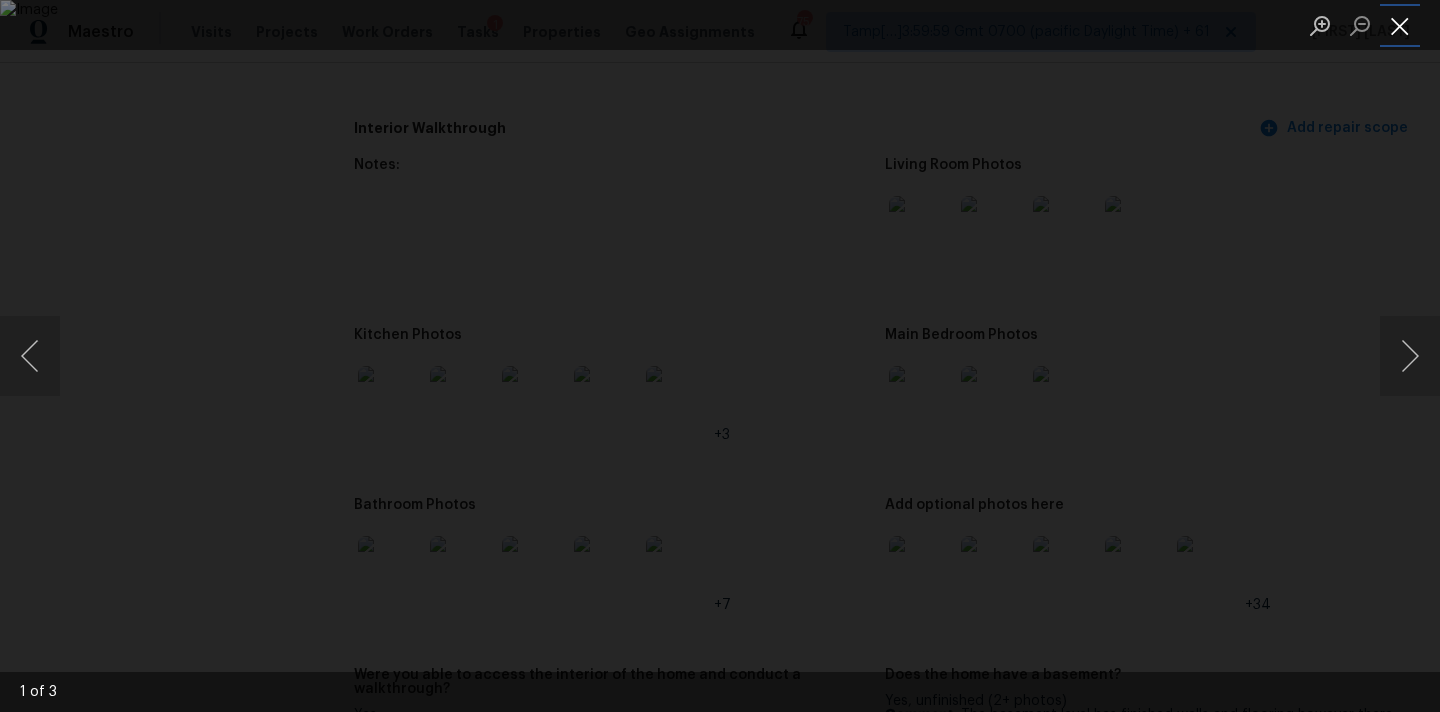 click at bounding box center (1400, 25) 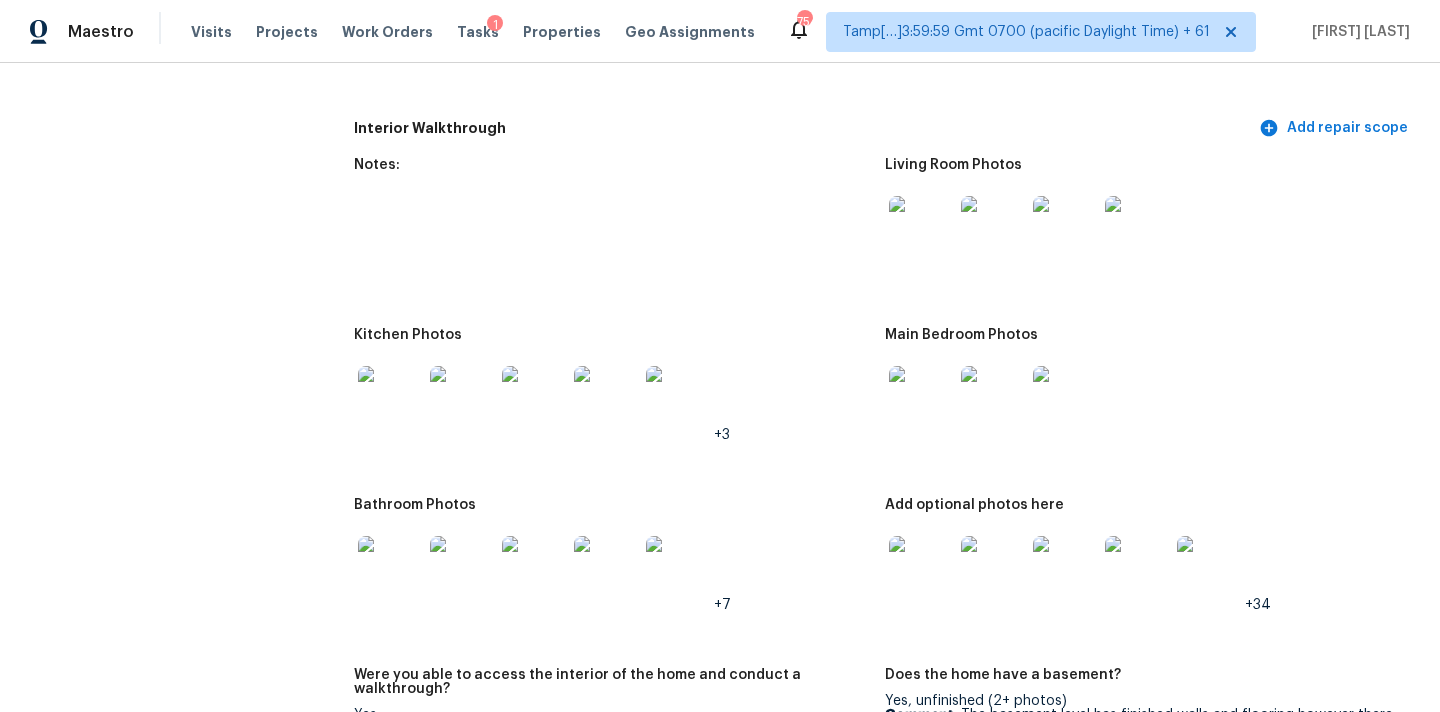 click at bounding box center (390, 398) 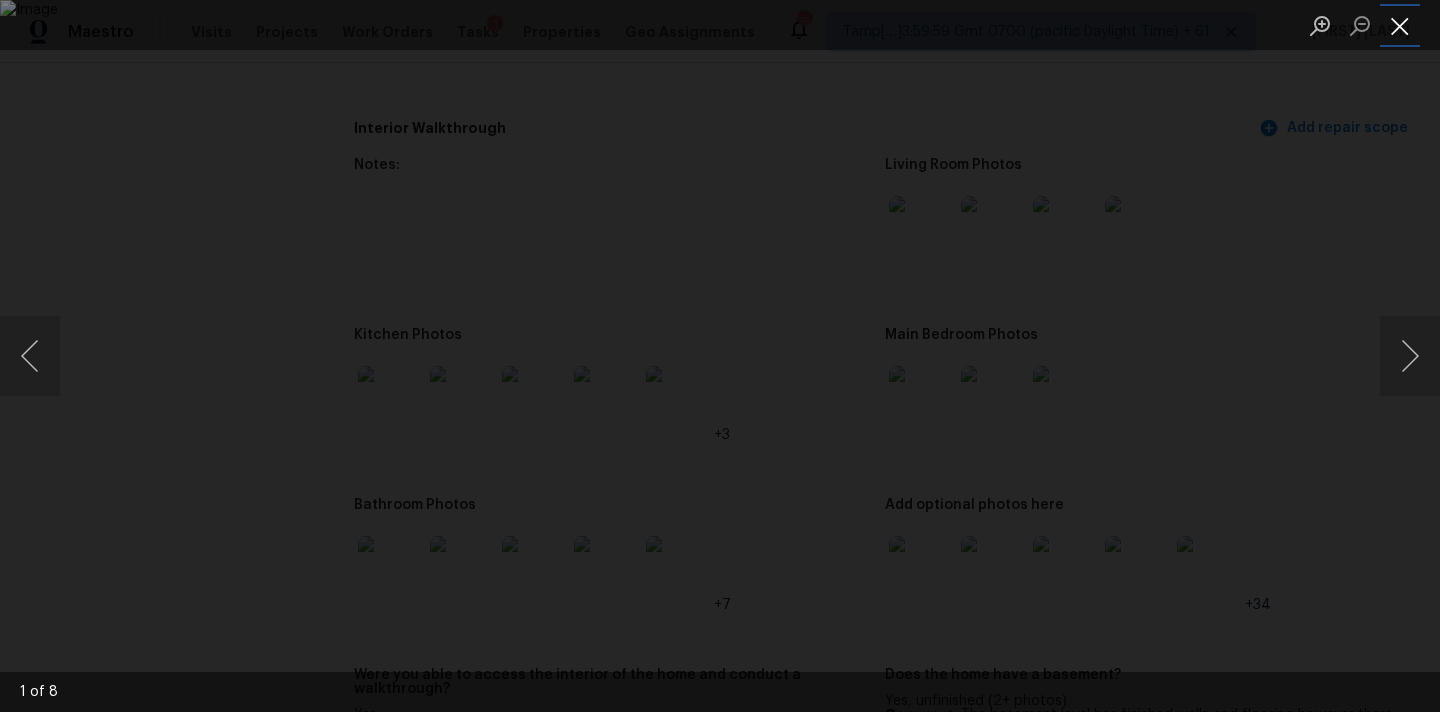 click at bounding box center [1400, 25] 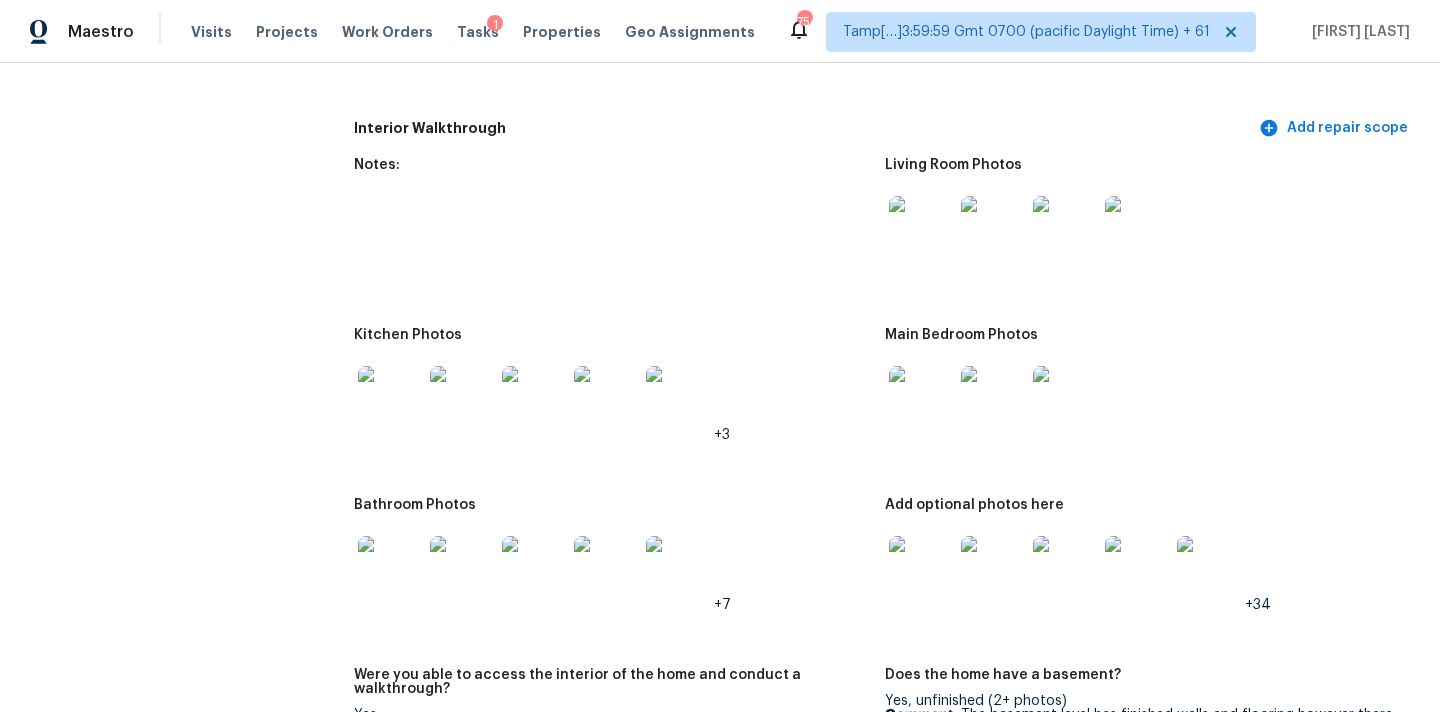 click at bounding box center (390, 568) 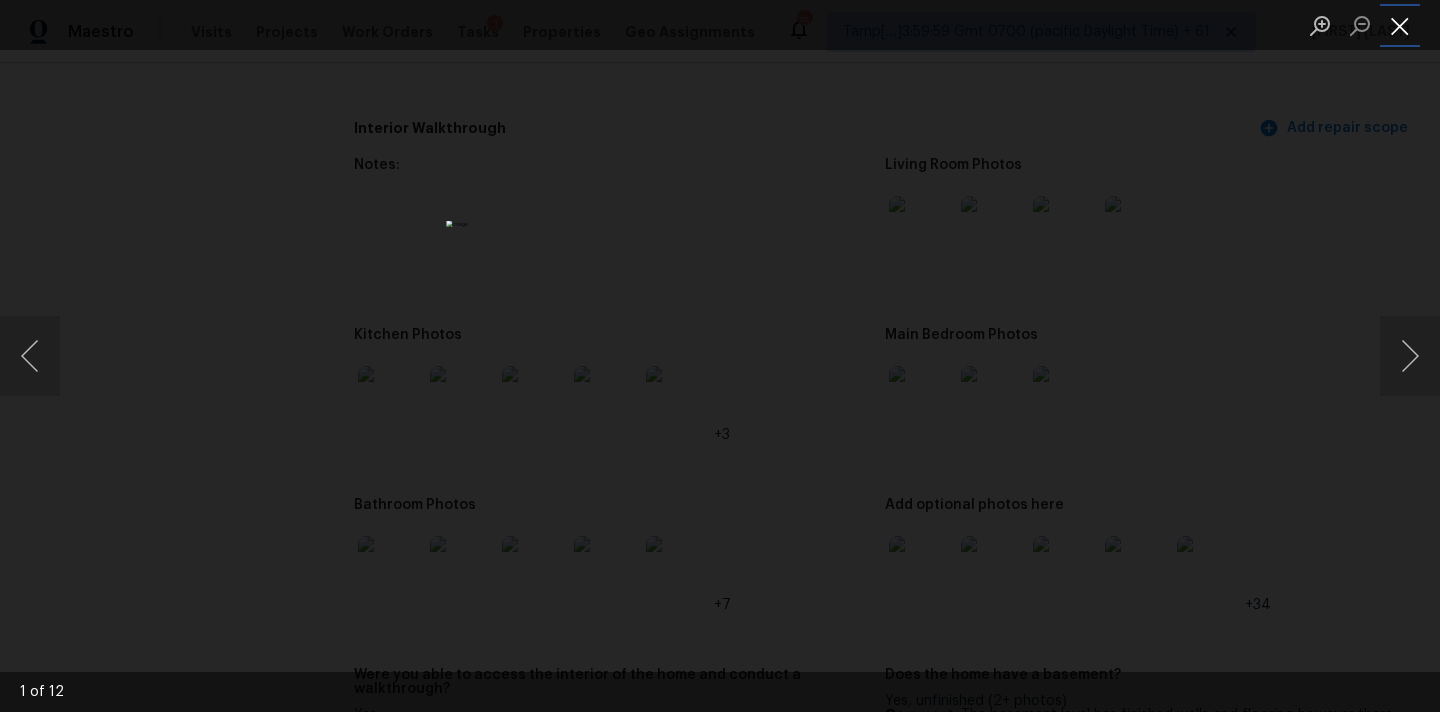 click at bounding box center (1400, 25) 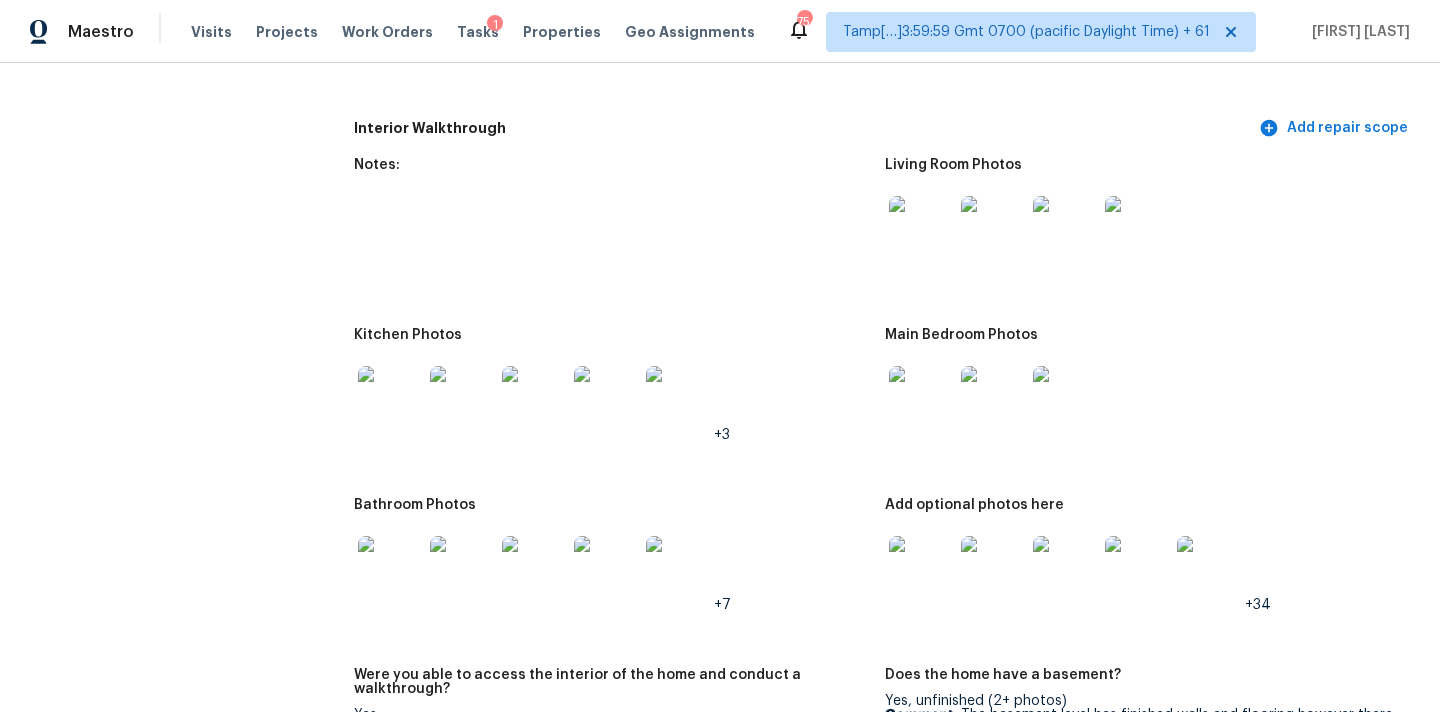 click at bounding box center [921, 398] 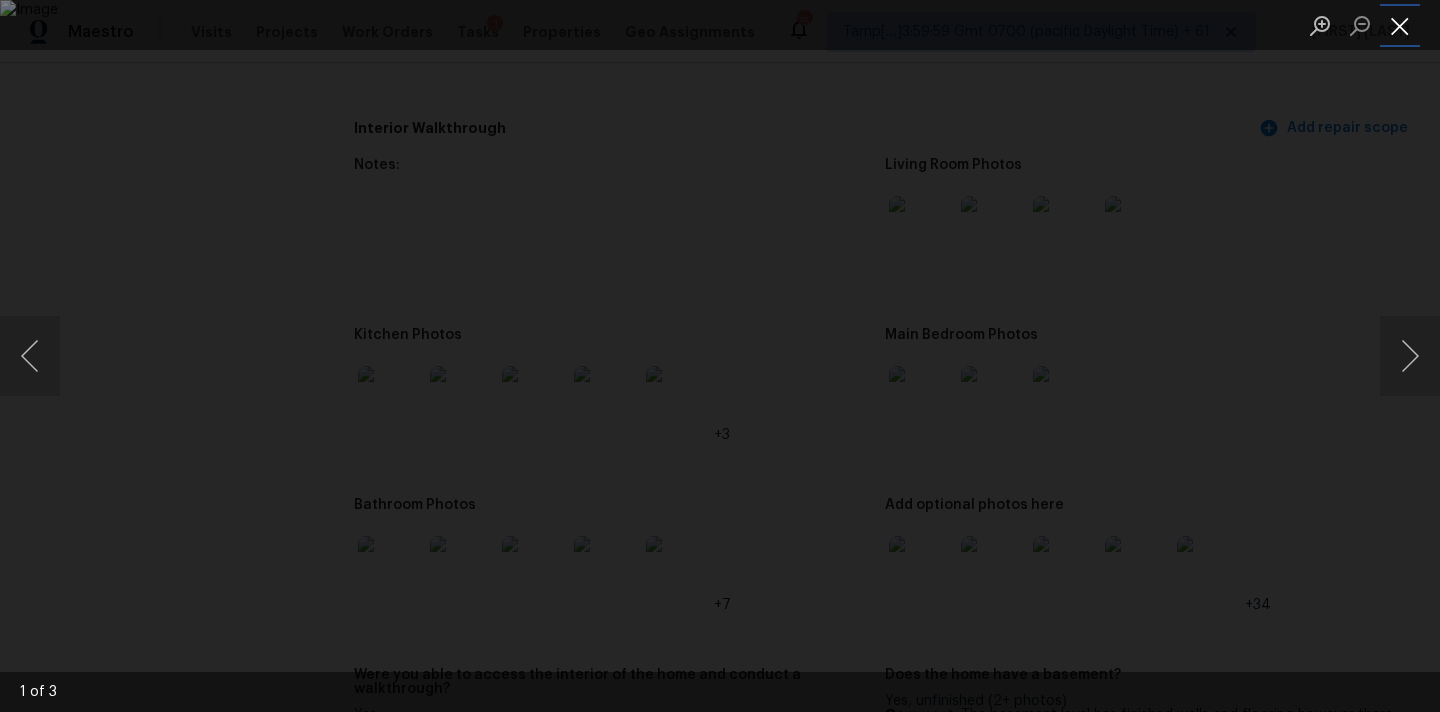 click at bounding box center (1400, 25) 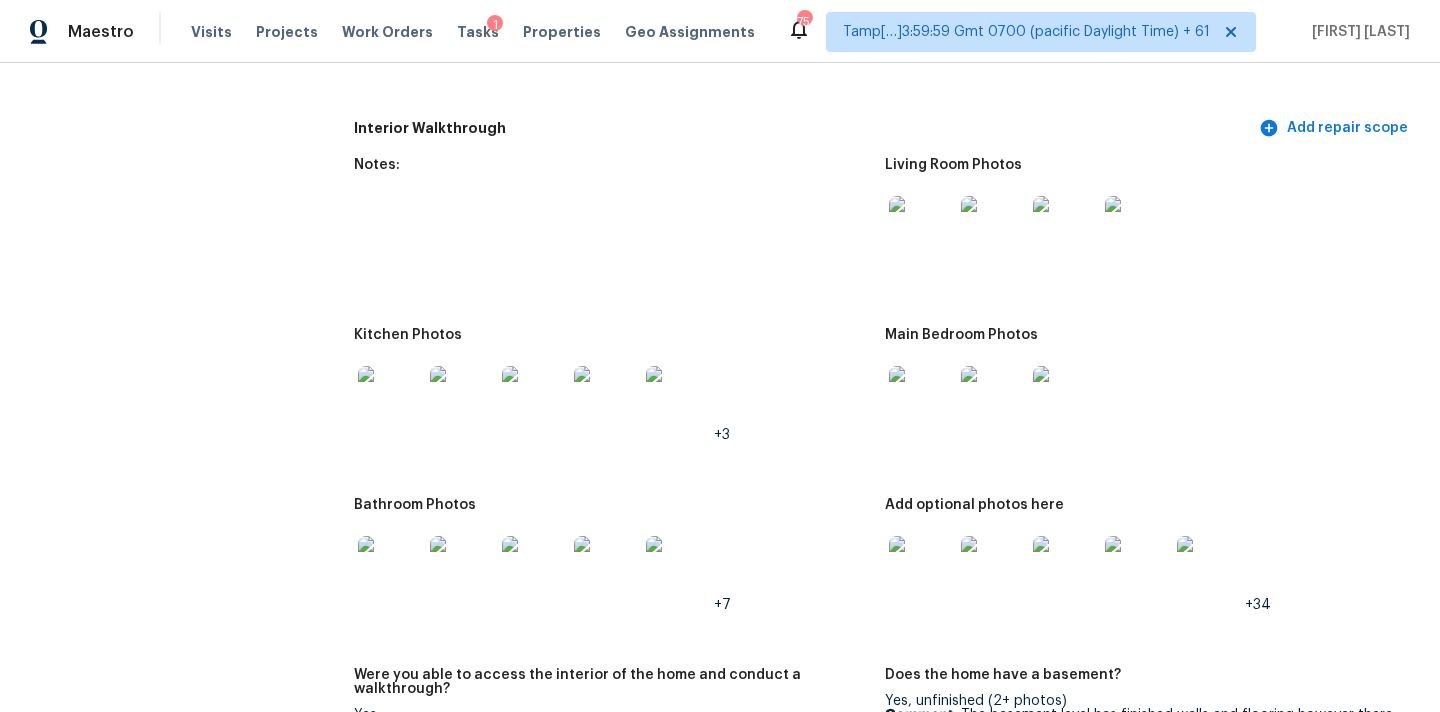 click at bounding box center [921, 568] 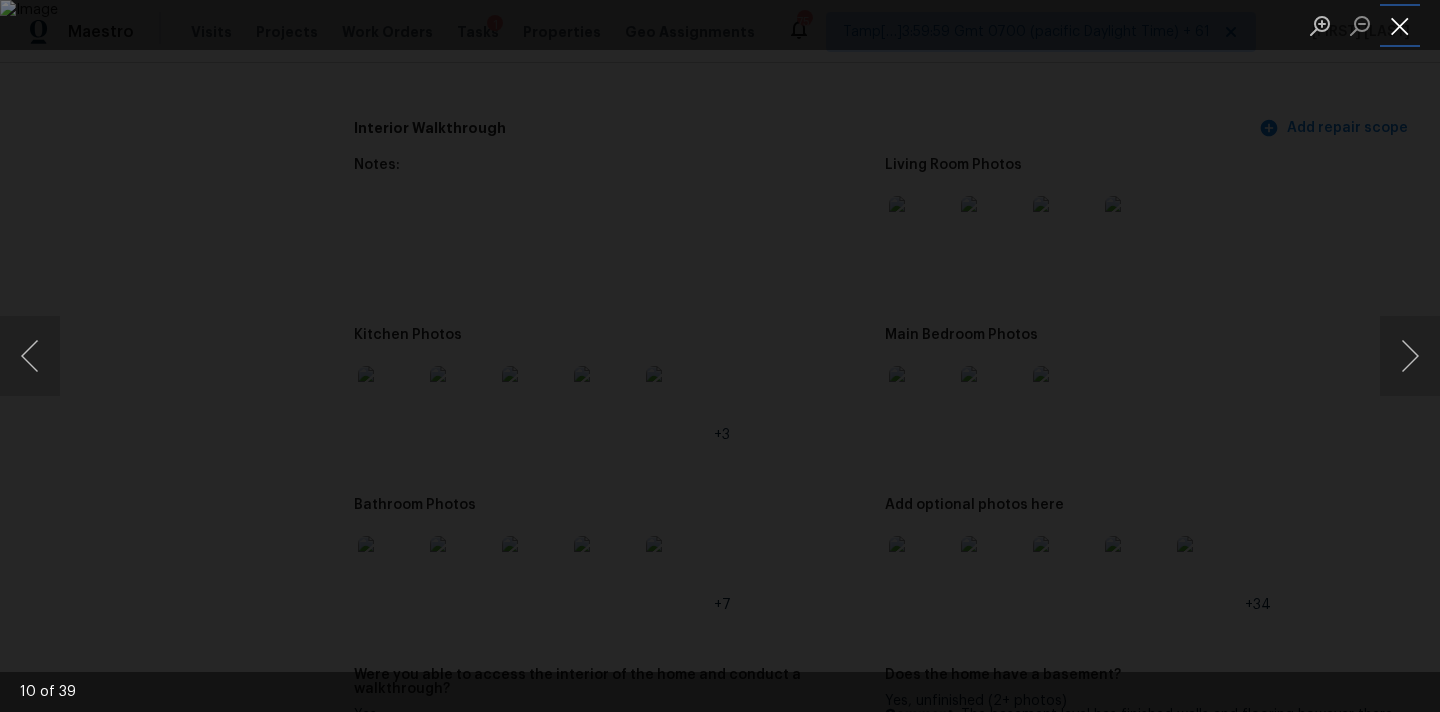 click at bounding box center [1400, 25] 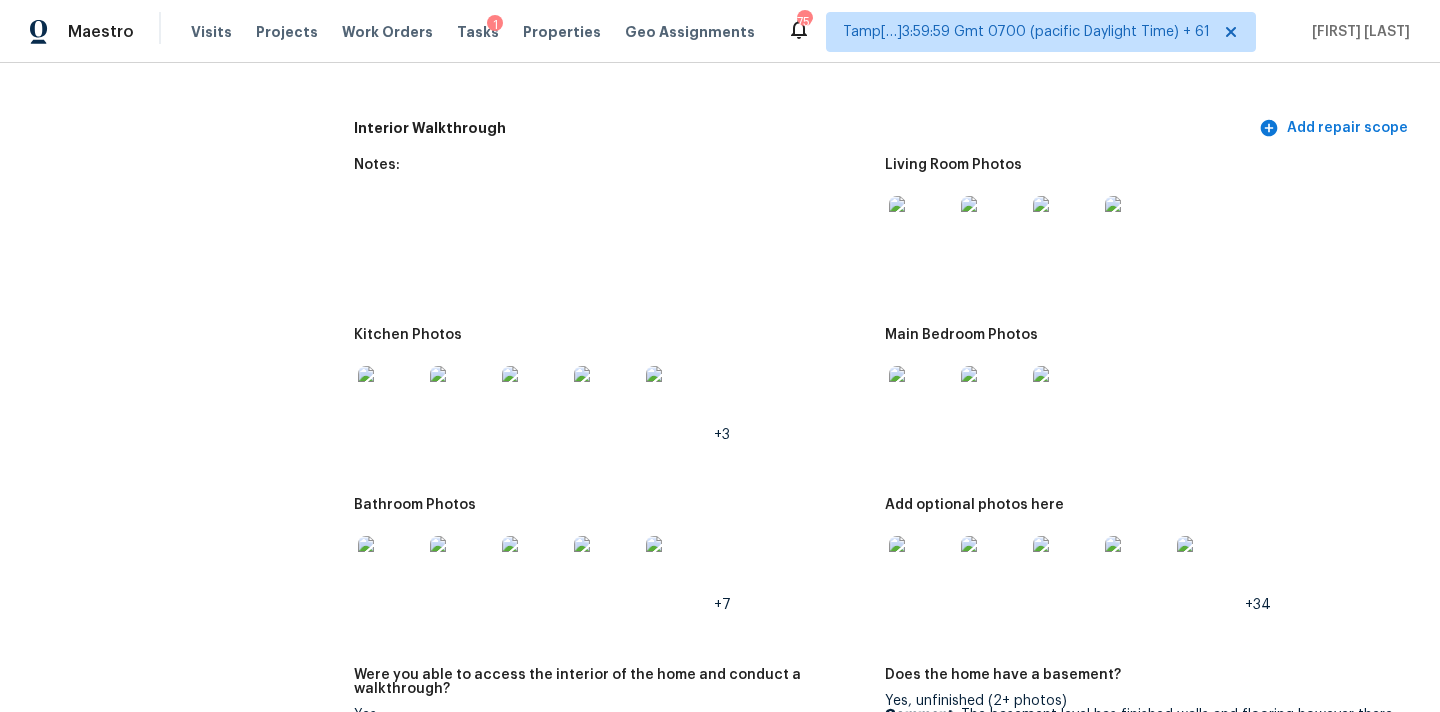 click at bounding box center [1137, 568] 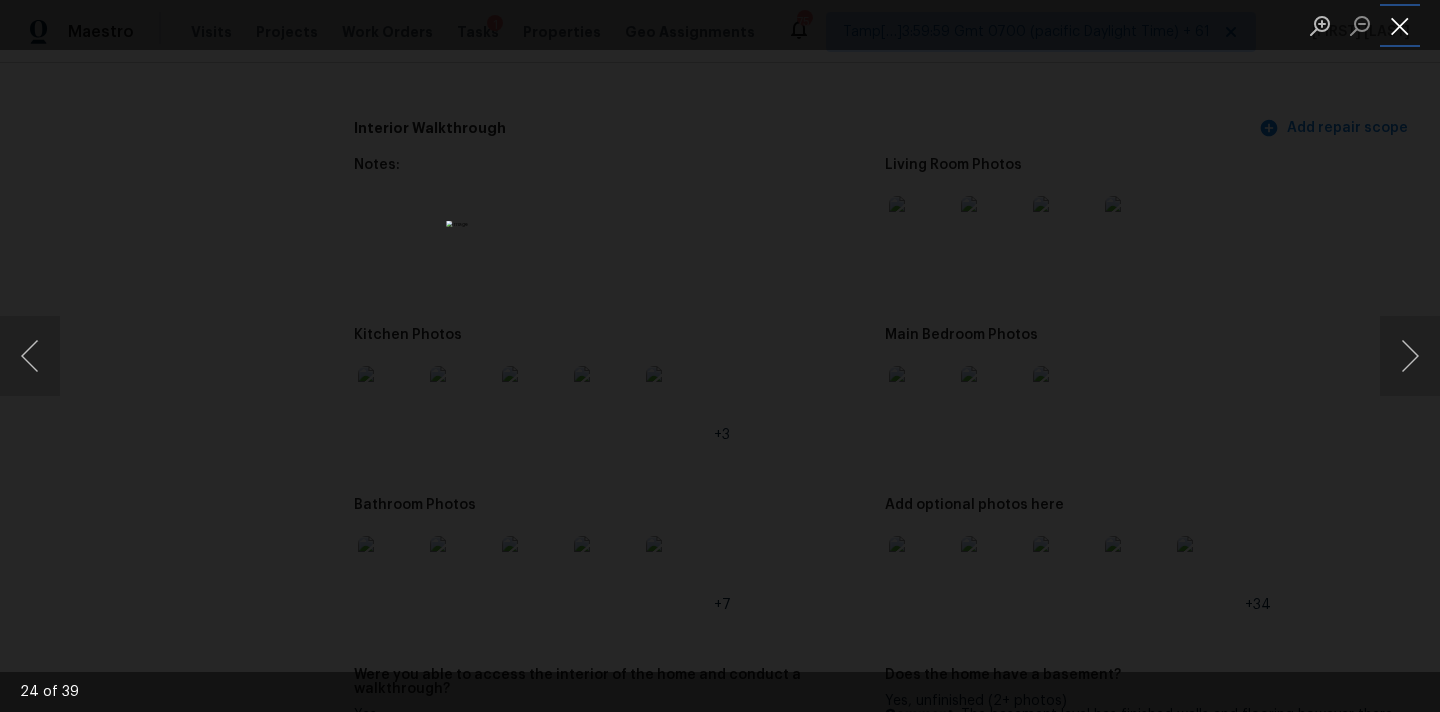 click at bounding box center (1400, 25) 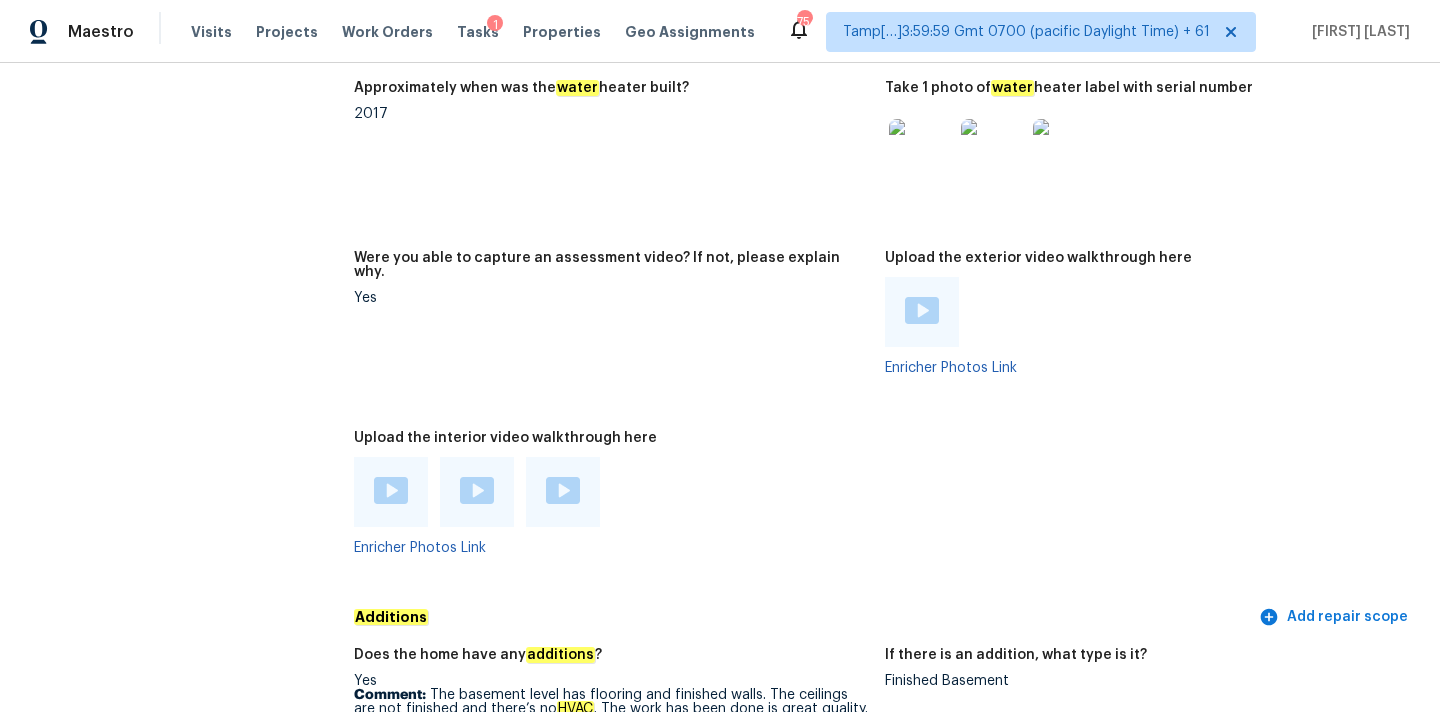 scroll, scrollTop: 4620, scrollLeft: 0, axis: vertical 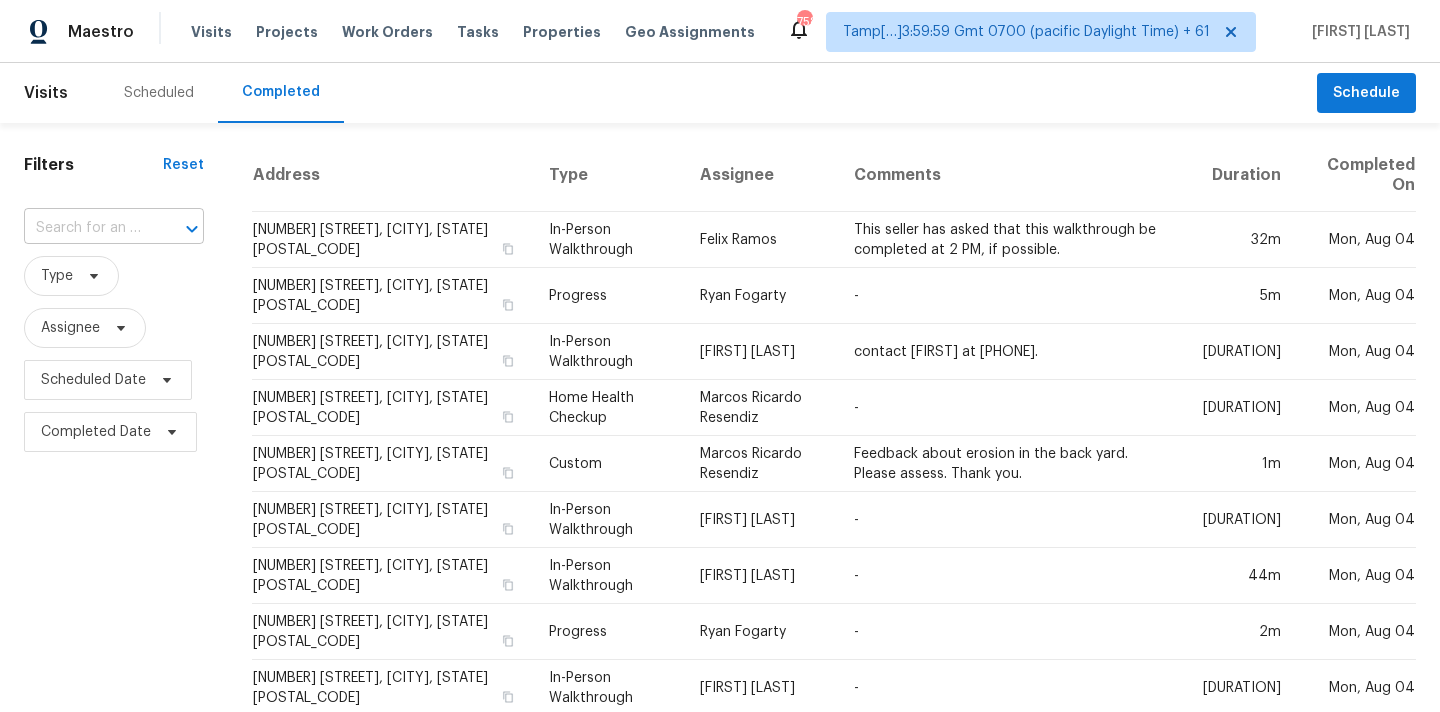 click at bounding box center (86, 228) 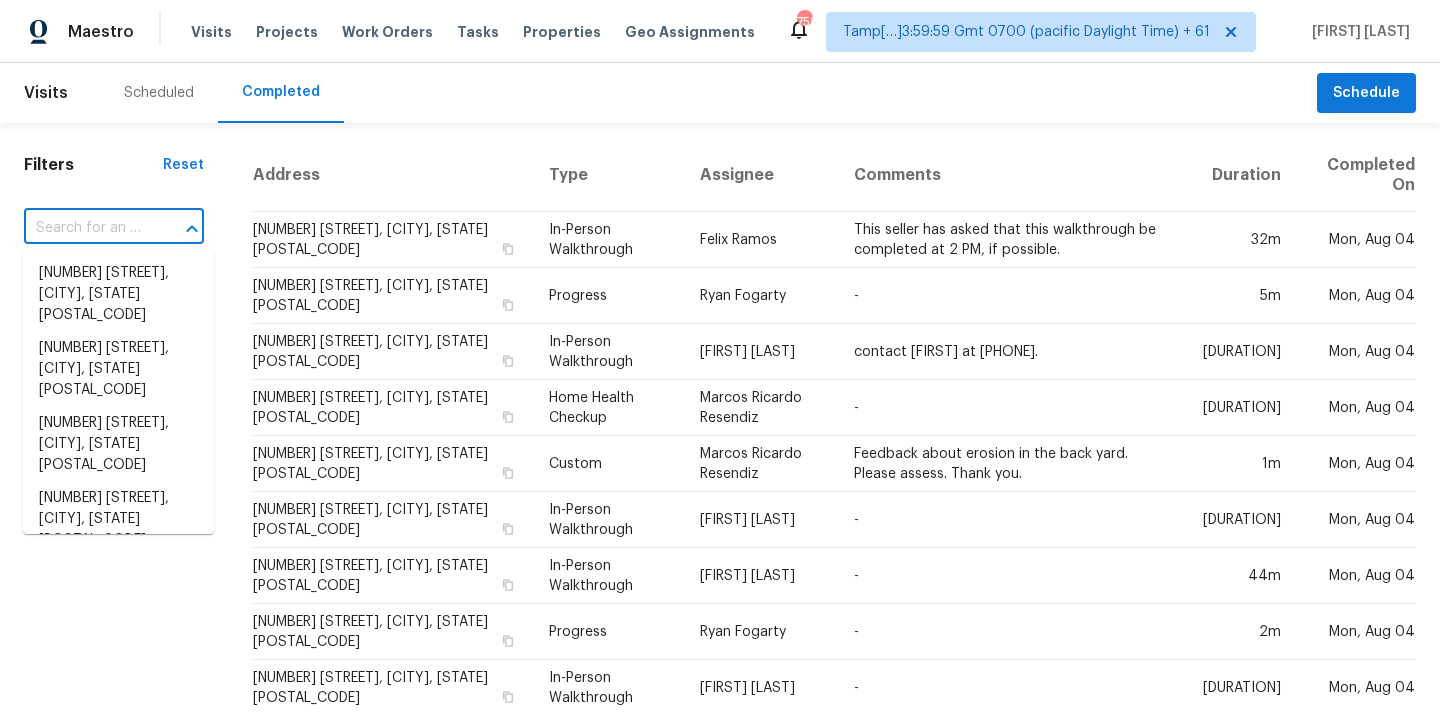 type on "28 Raymond St, Medford, MA 02155" 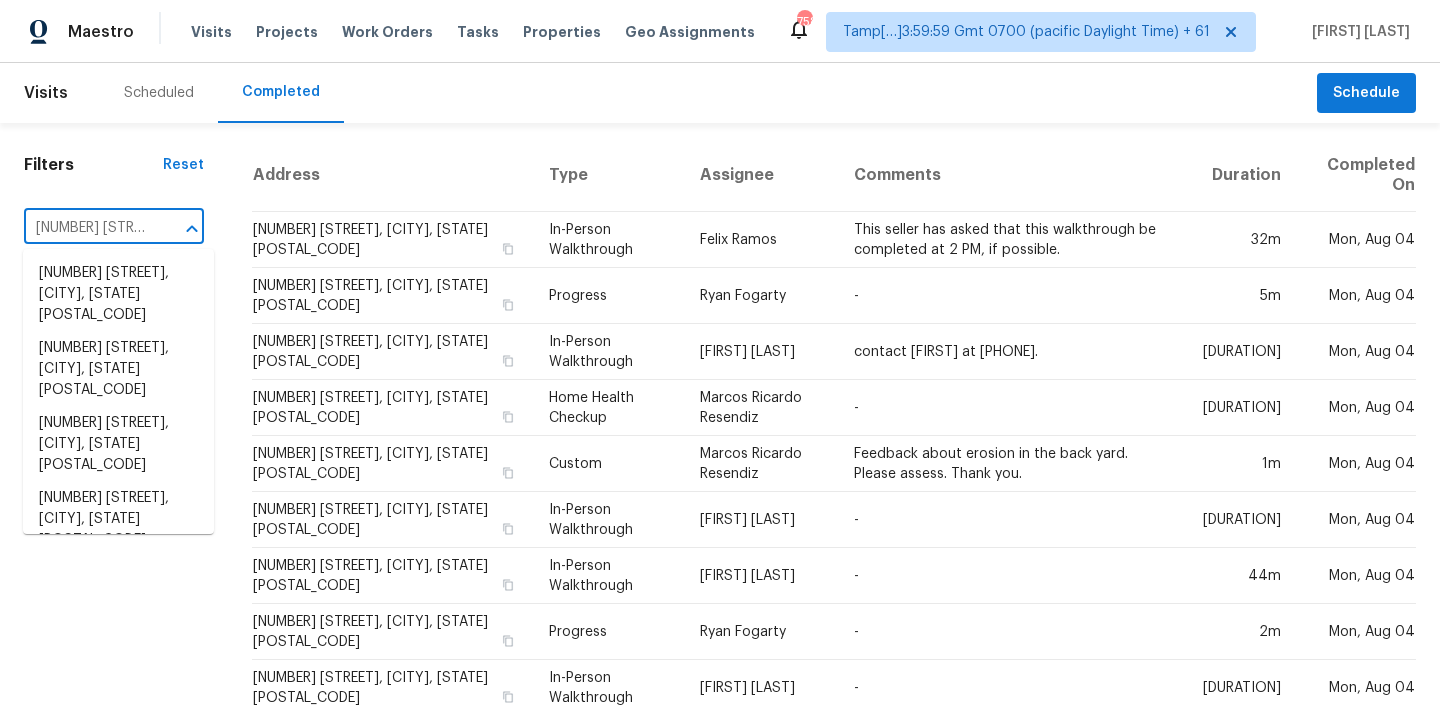 scroll, scrollTop: 0, scrollLeft: 111, axis: horizontal 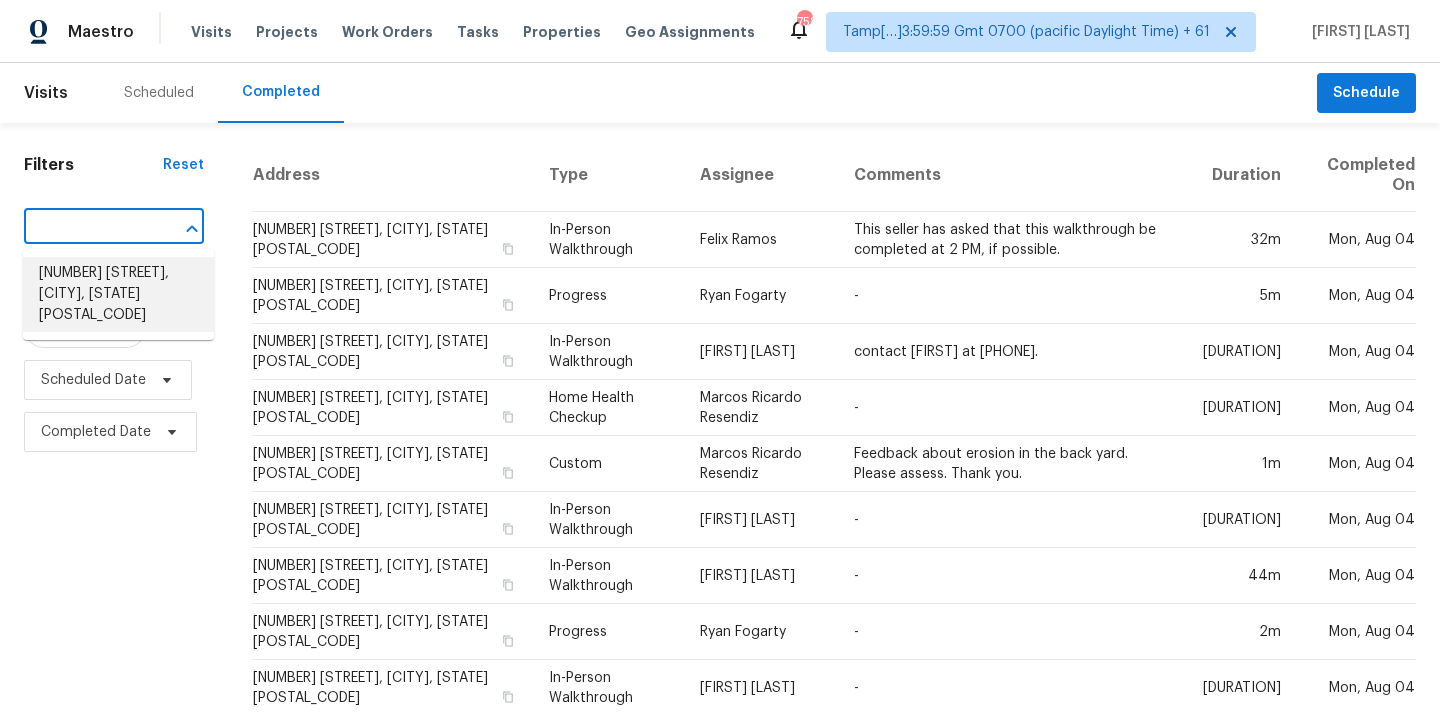 click on "28 Raymond St, Medford, MA 02155" at bounding box center [118, 294] 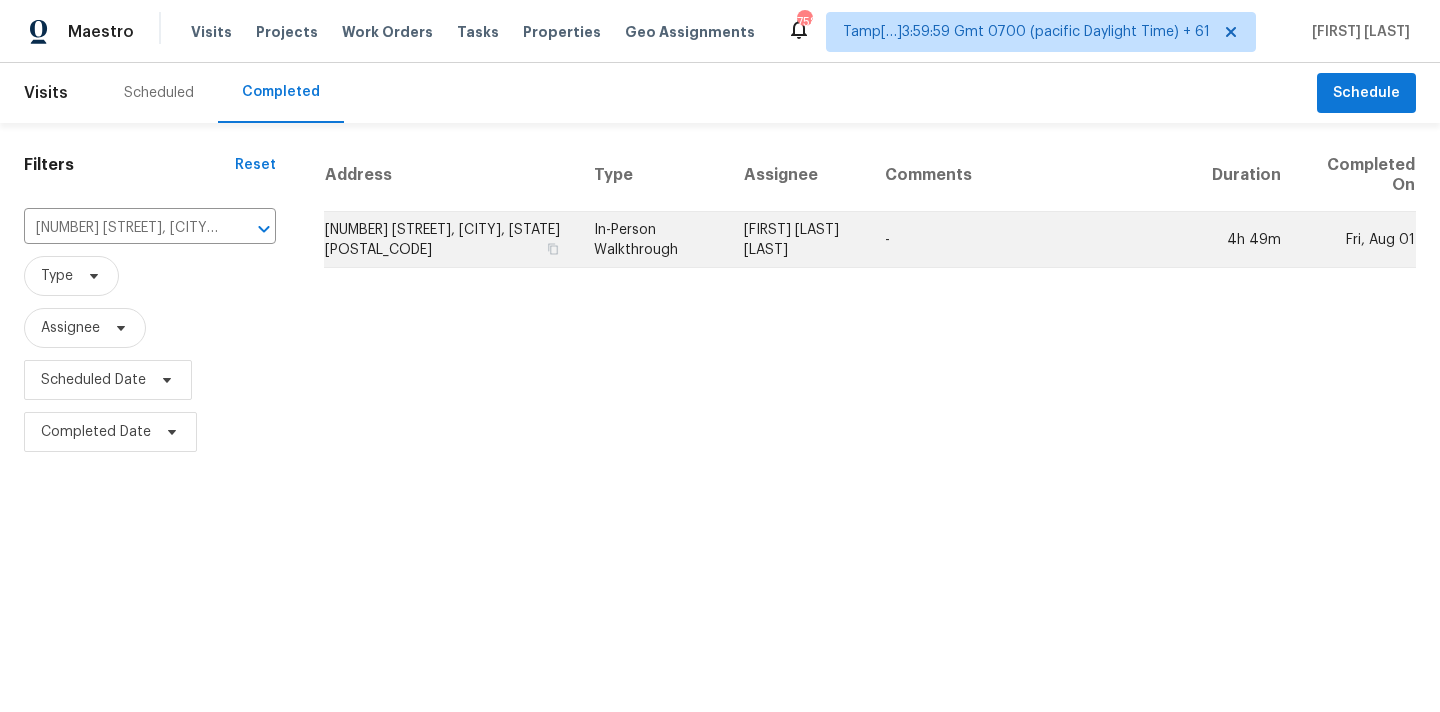 click on "In-Person Walkthrough" at bounding box center (652, 240) 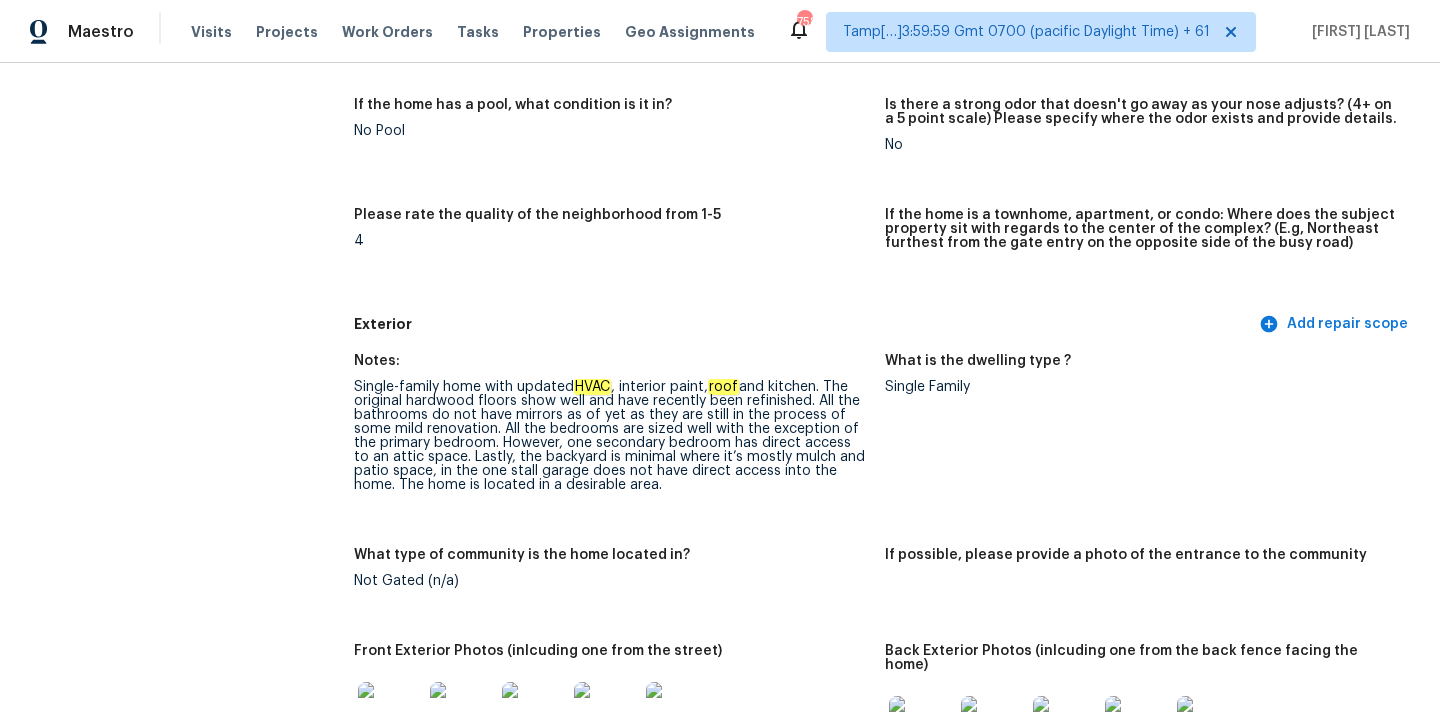 scroll, scrollTop: 1585, scrollLeft: 0, axis: vertical 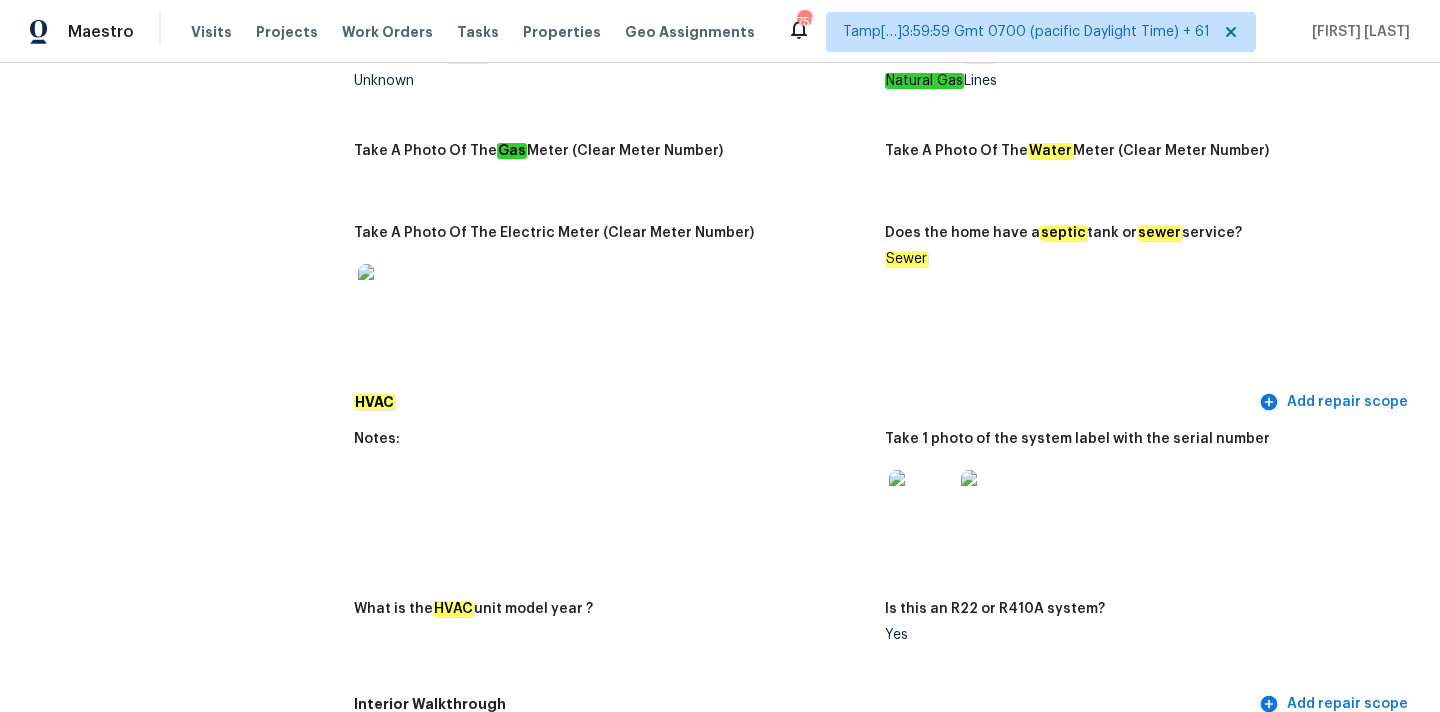 click at bounding box center [921, 502] 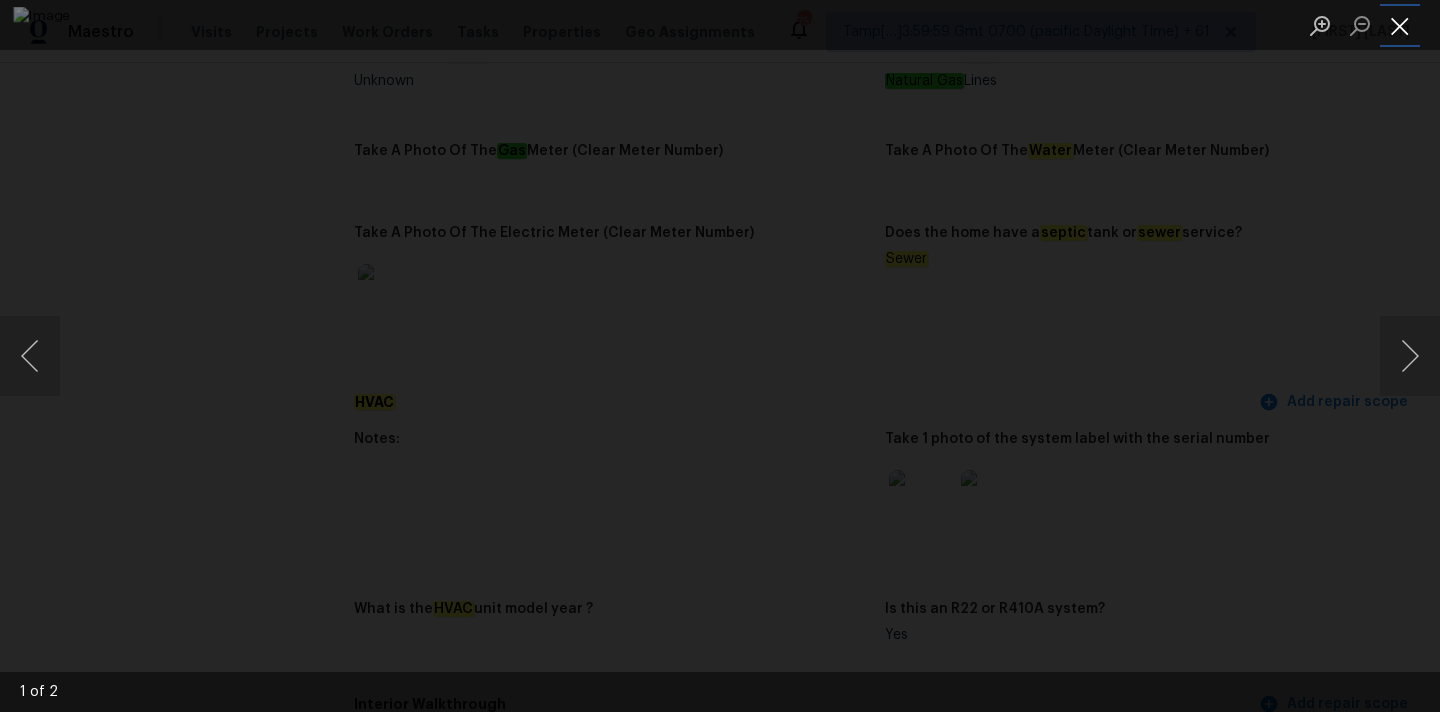 click at bounding box center (1400, 25) 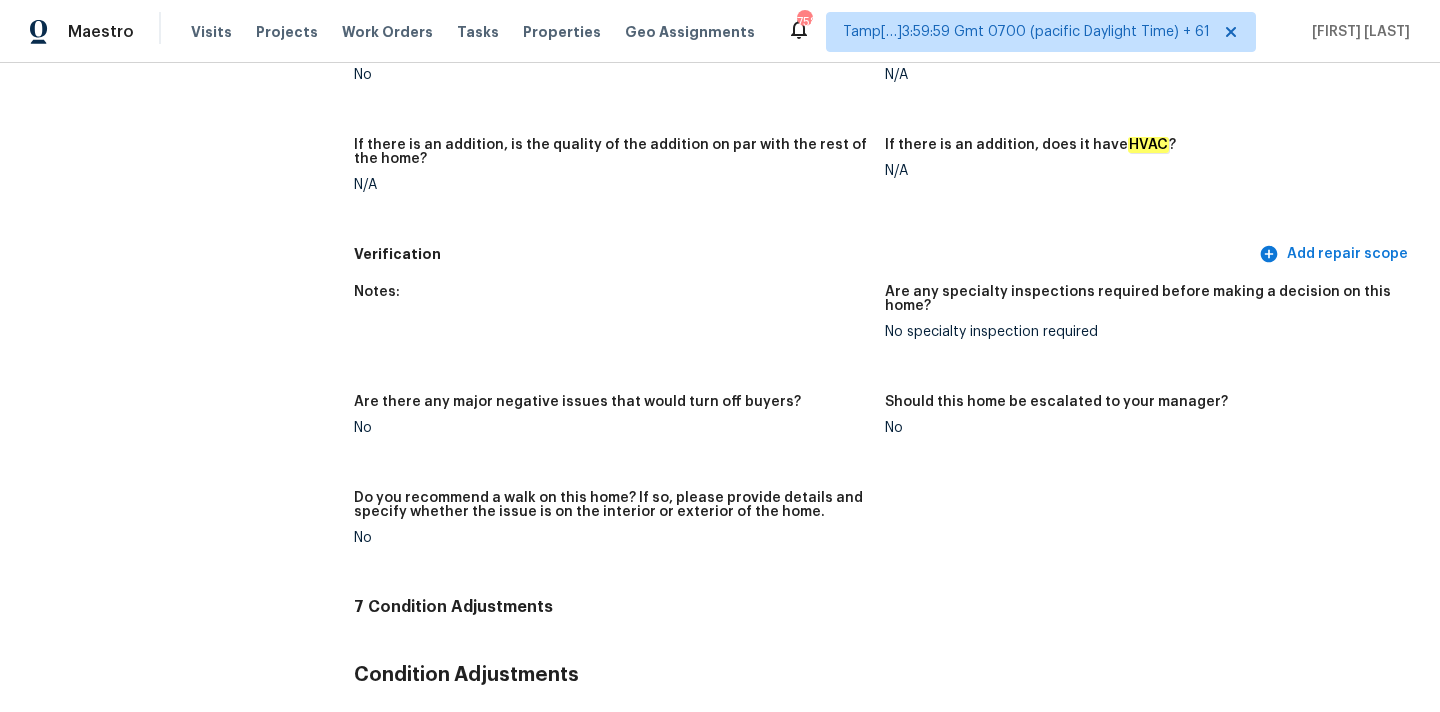 scroll, scrollTop: 99, scrollLeft: 0, axis: vertical 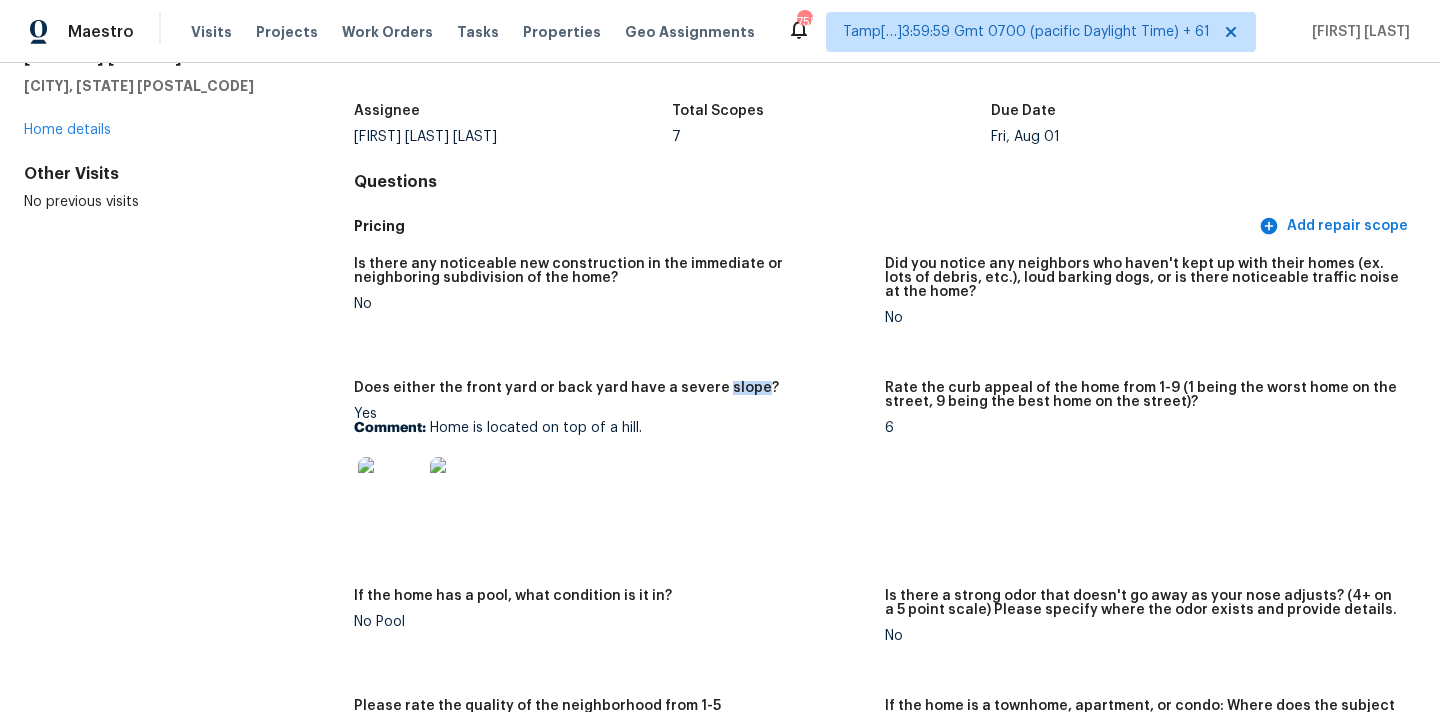 click at bounding box center (390, 489) 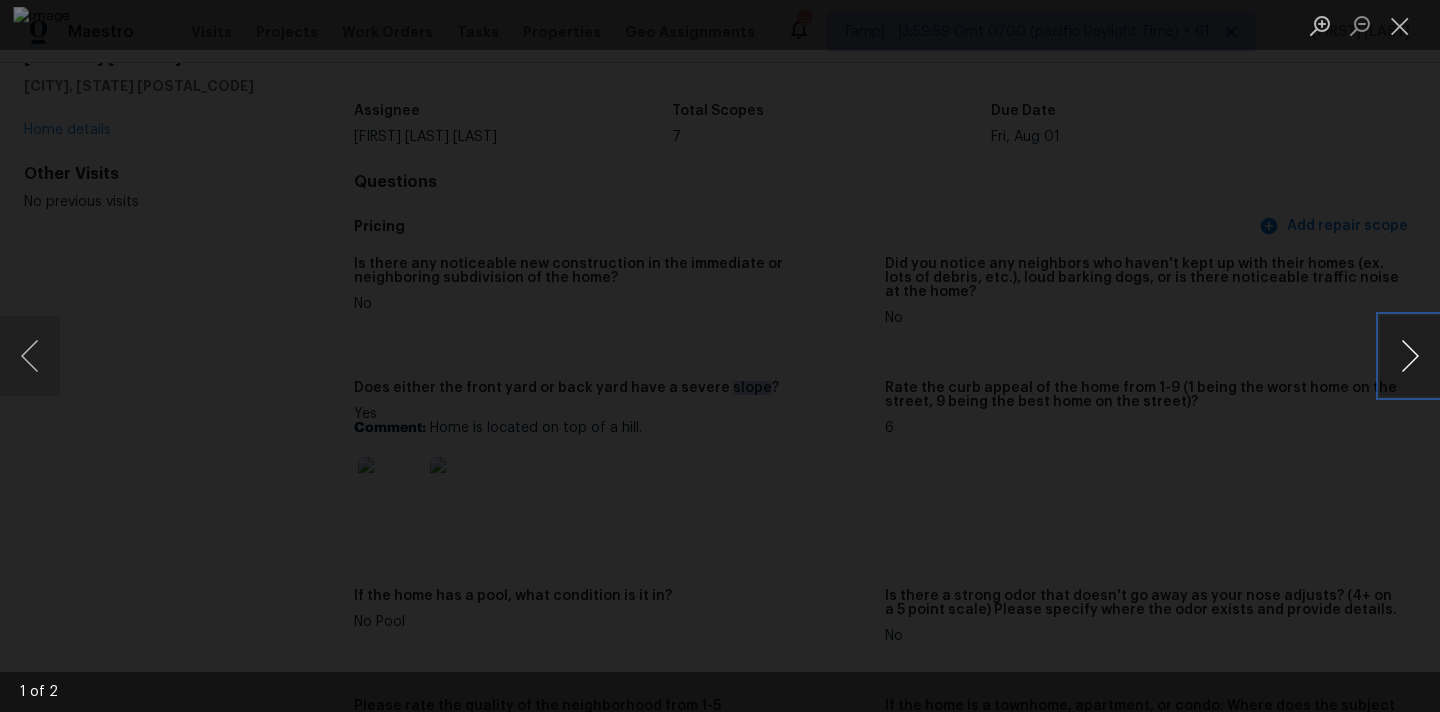 click at bounding box center (1410, 356) 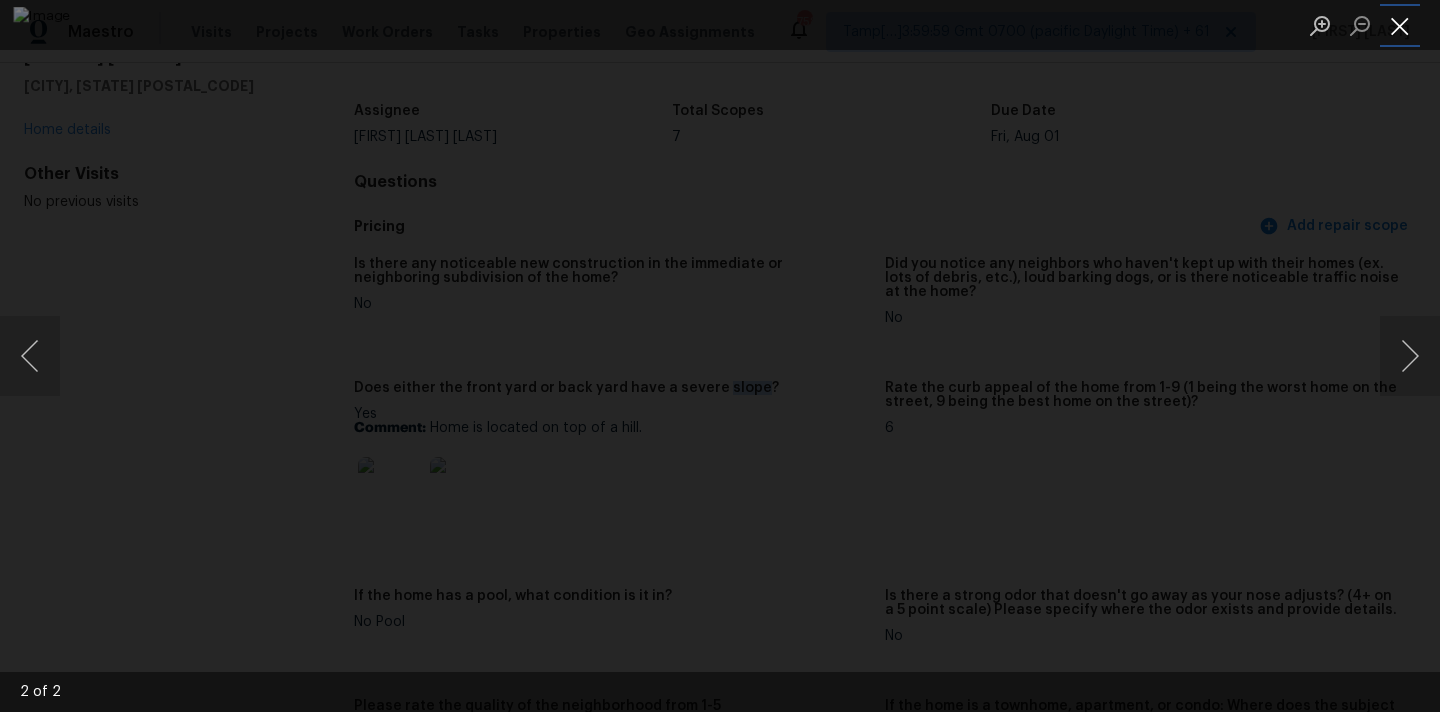 click at bounding box center (1400, 25) 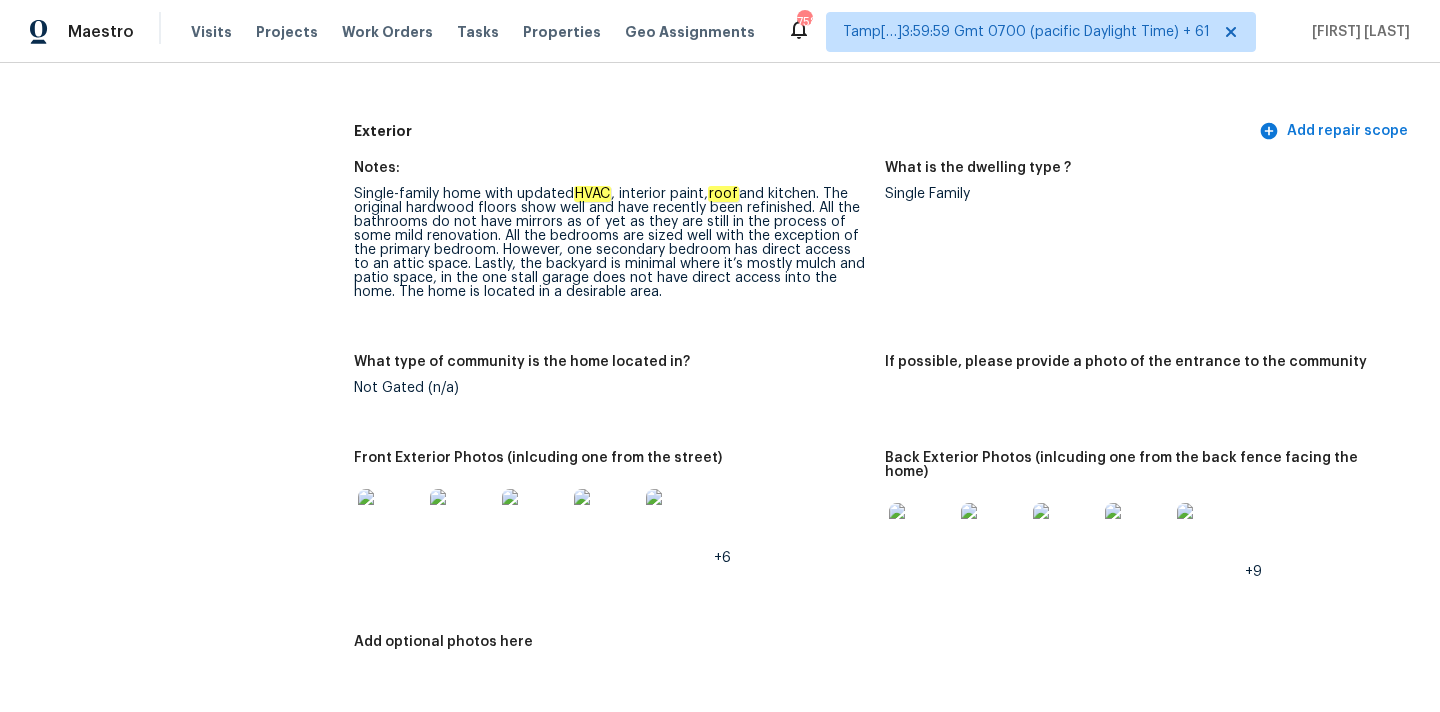 scroll, scrollTop: 812, scrollLeft: 0, axis: vertical 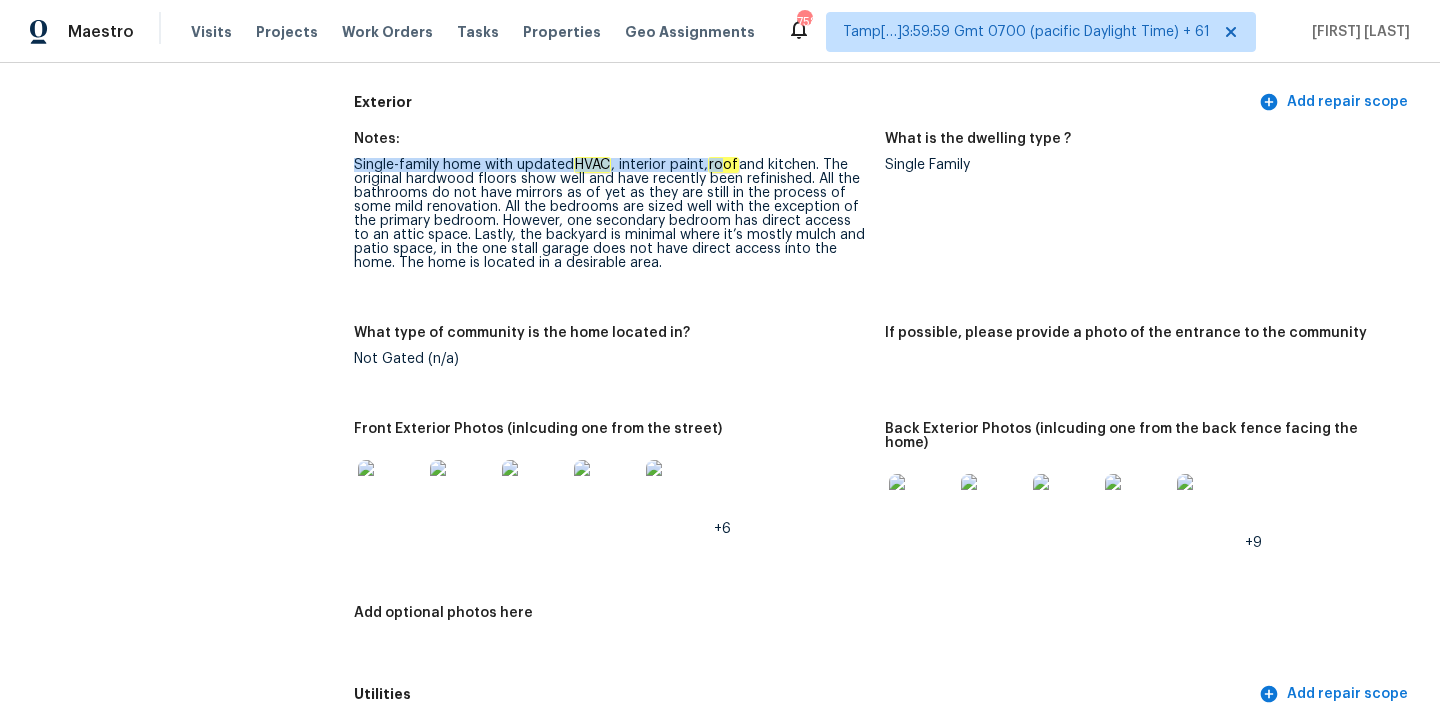drag, startPoint x: 356, startPoint y: 164, endPoint x: 731, endPoint y: 168, distance: 375.02133 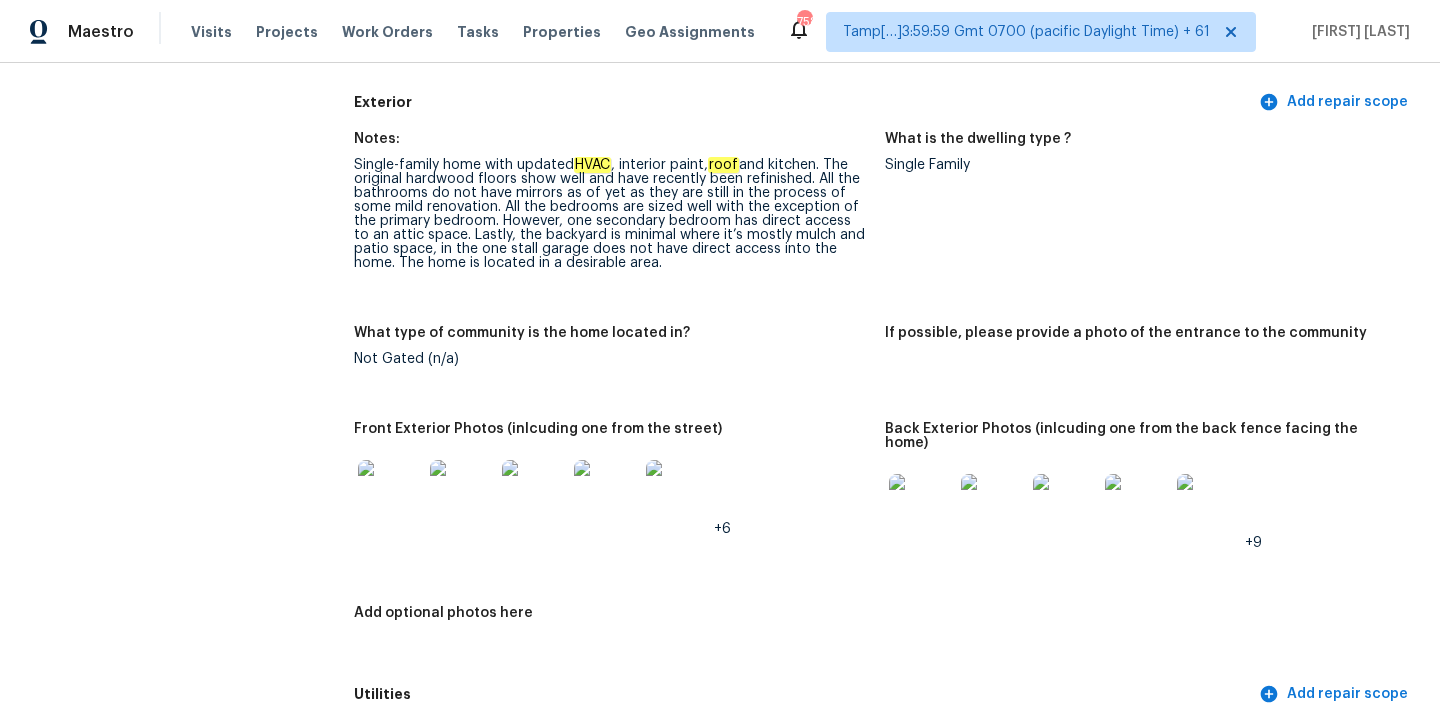 click on "roof" at bounding box center (723, 165) 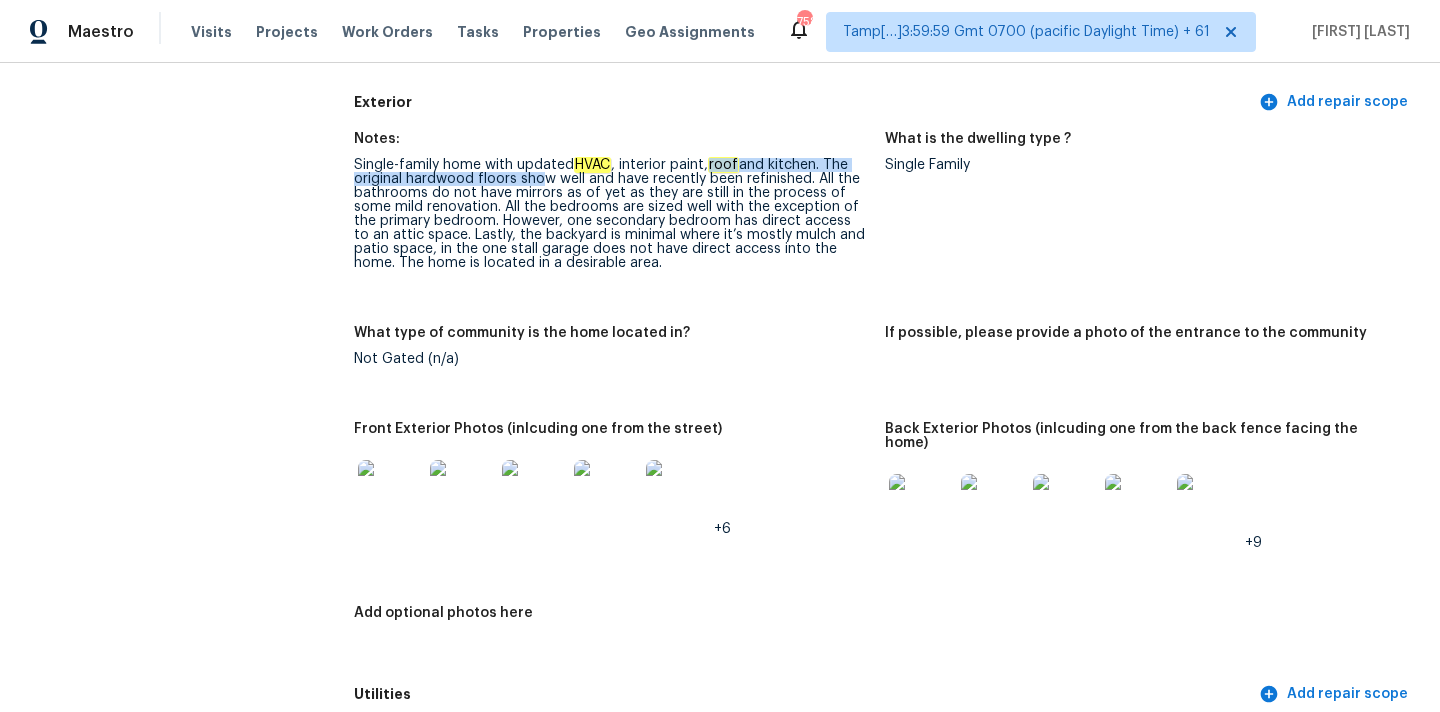 drag, startPoint x: 714, startPoint y: 168, endPoint x: 529, endPoint y: 181, distance: 185.45619 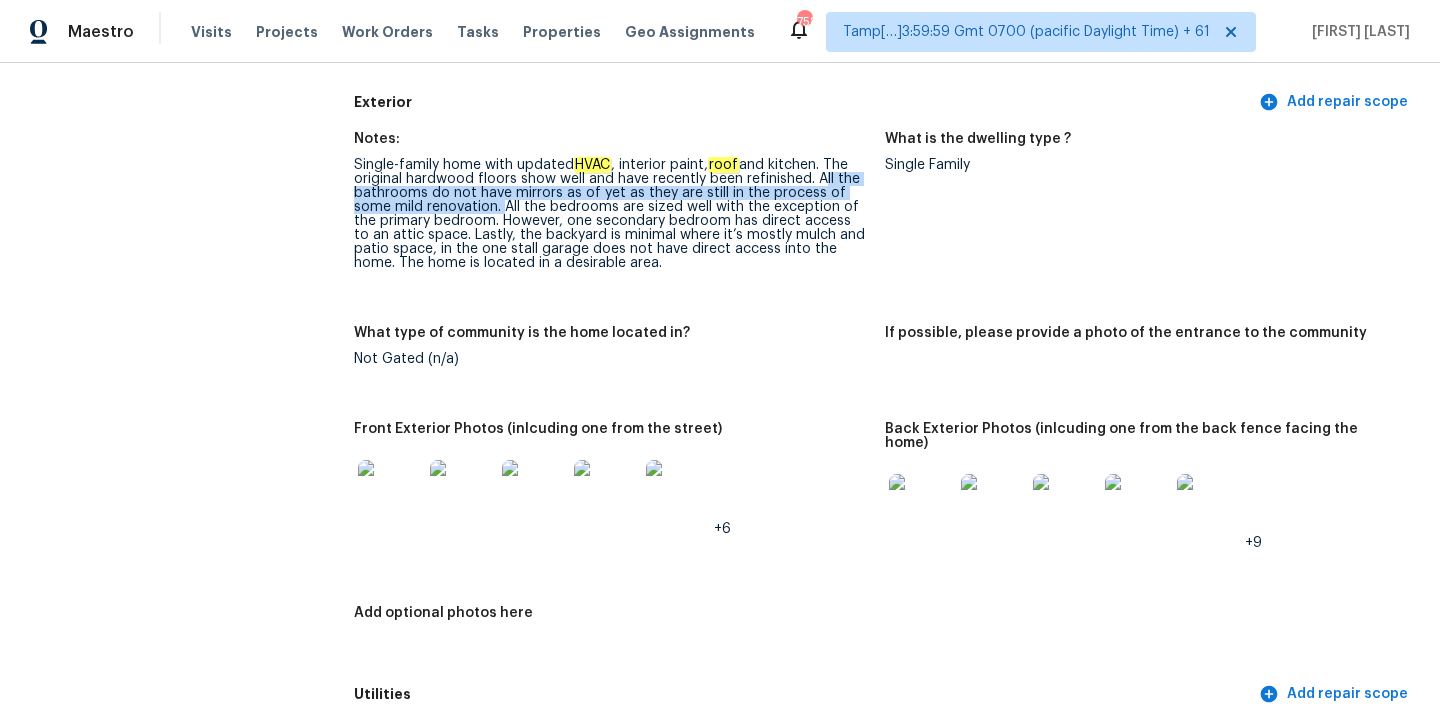 drag, startPoint x: 814, startPoint y: 178, endPoint x: 465, endPoint y: 212, distance: 350.65225 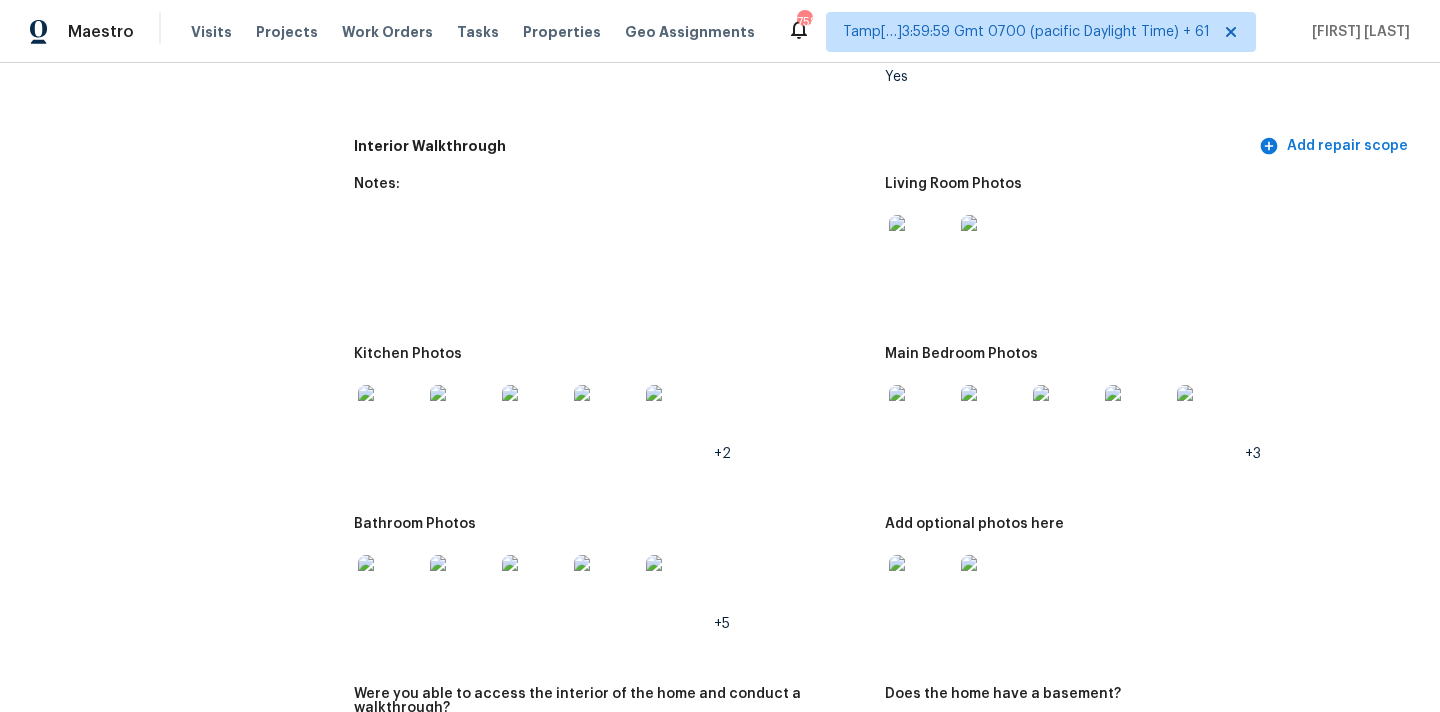 scroll, scrollTop: 2154, scrollLeft: 0, axis: vertical 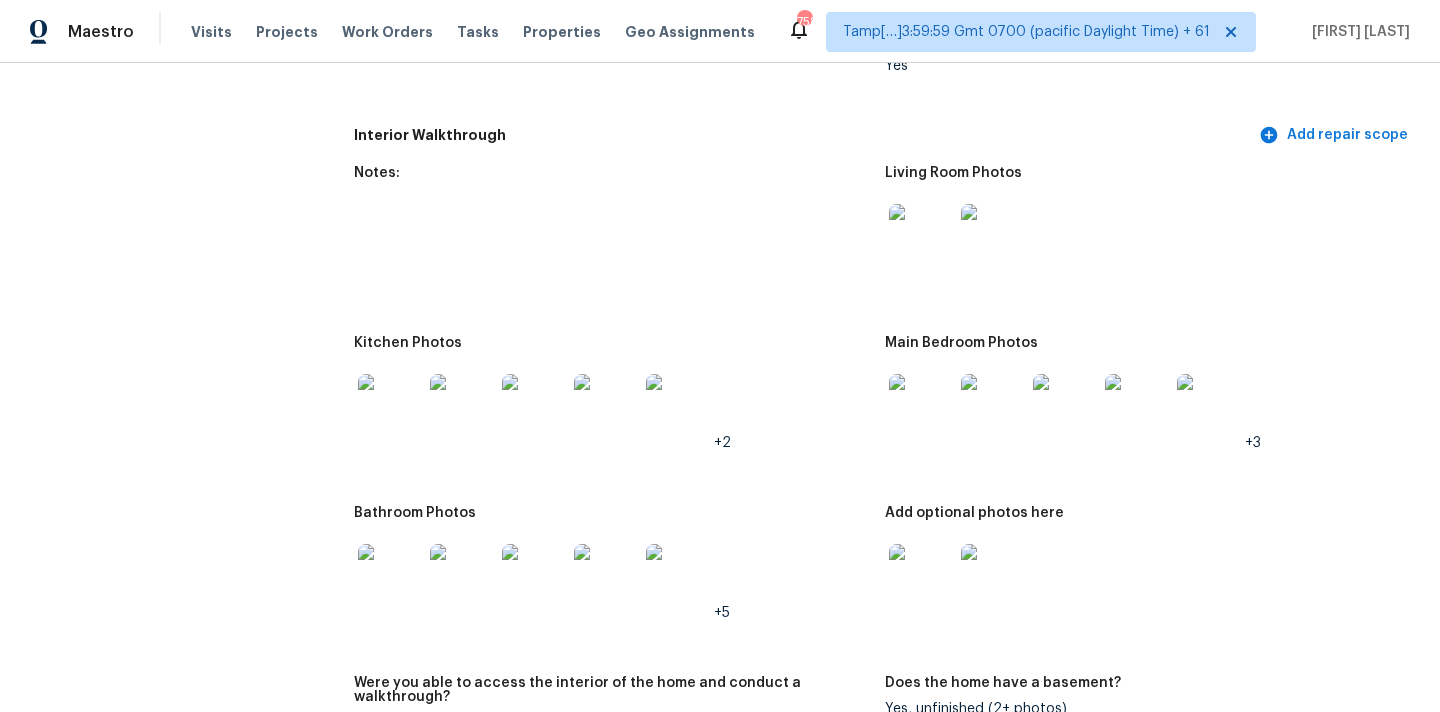 click at bounding box center [921, 236] 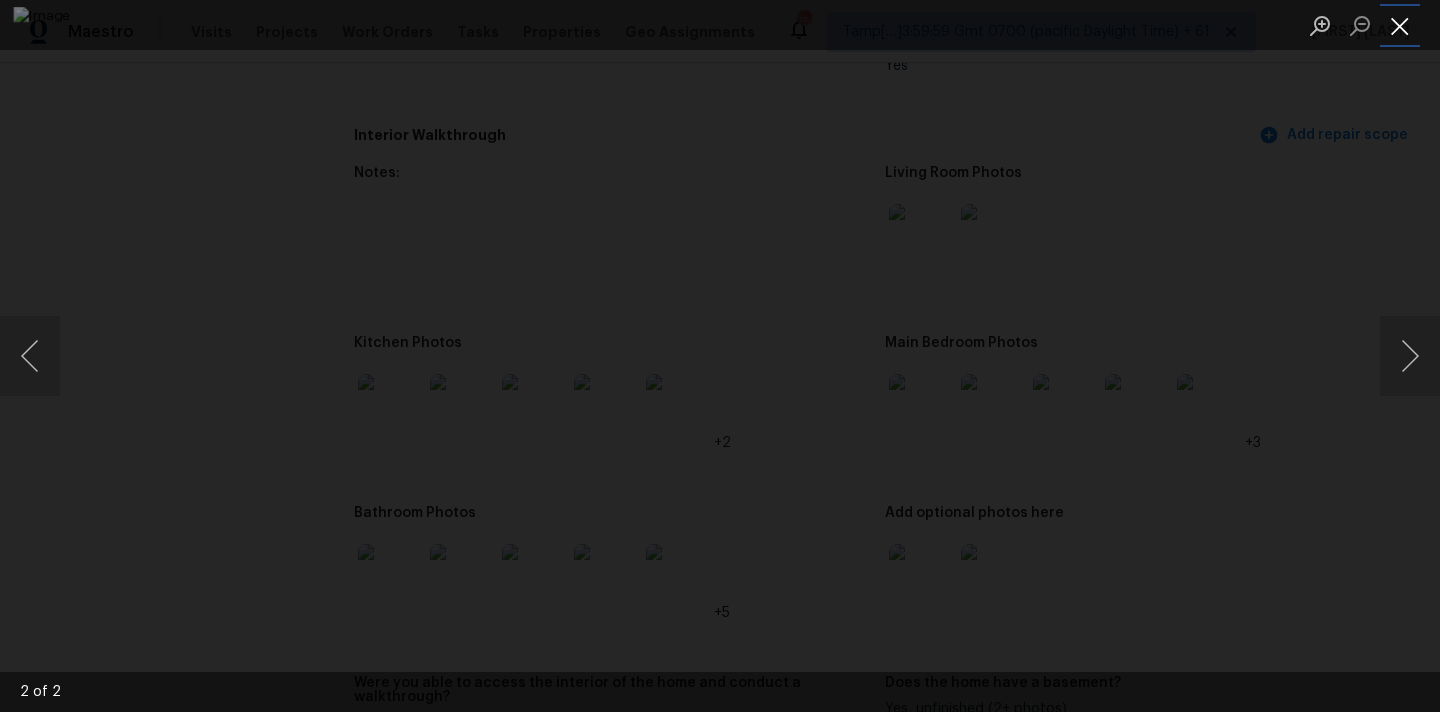 click at bounding box center (1400, 25) 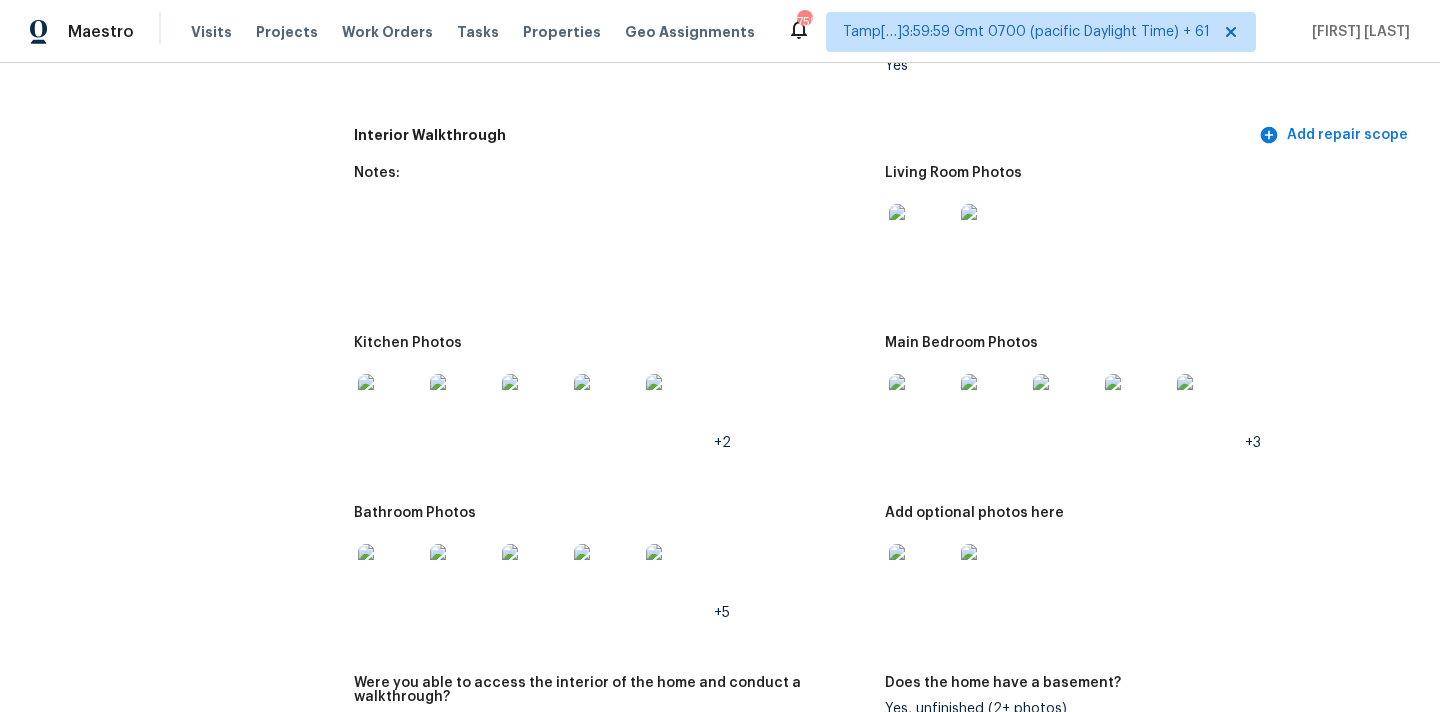click at bounding box center [921, 406] 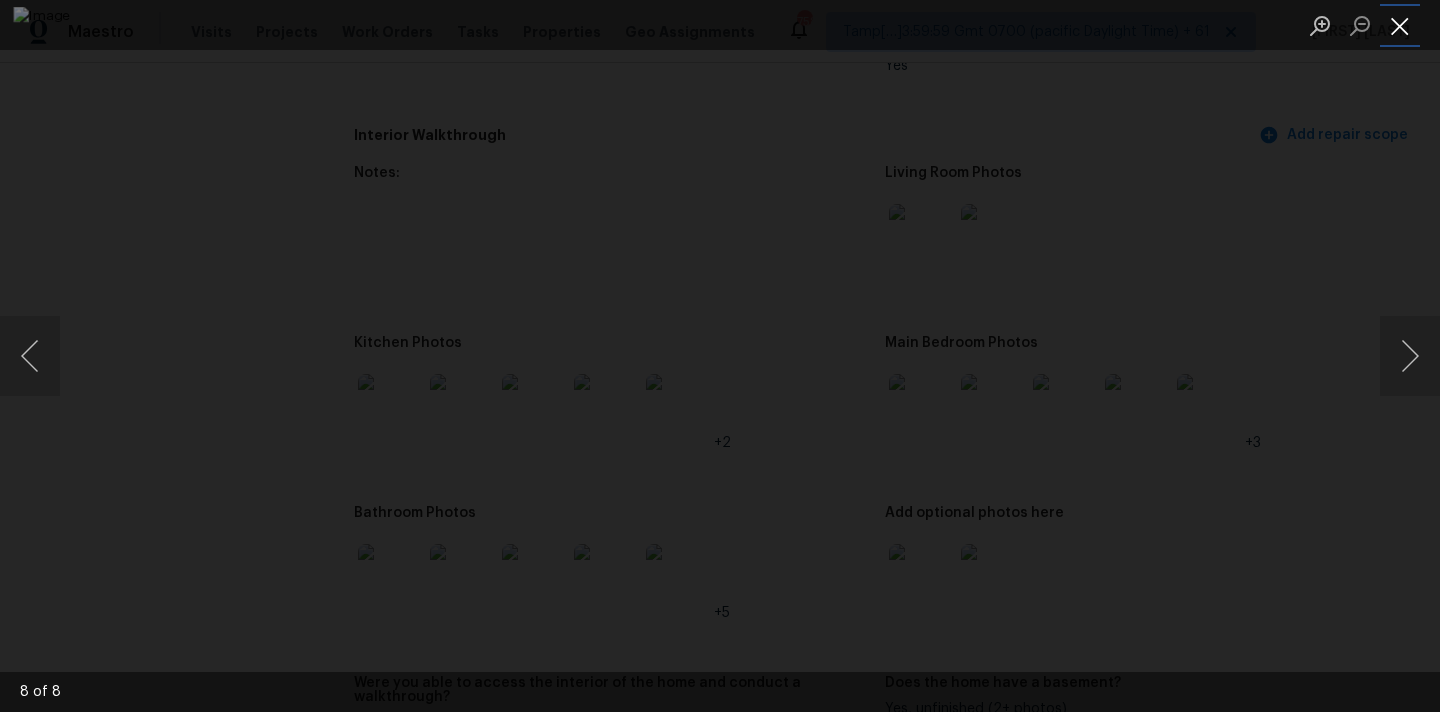 click at bounding box center (1400, 25) 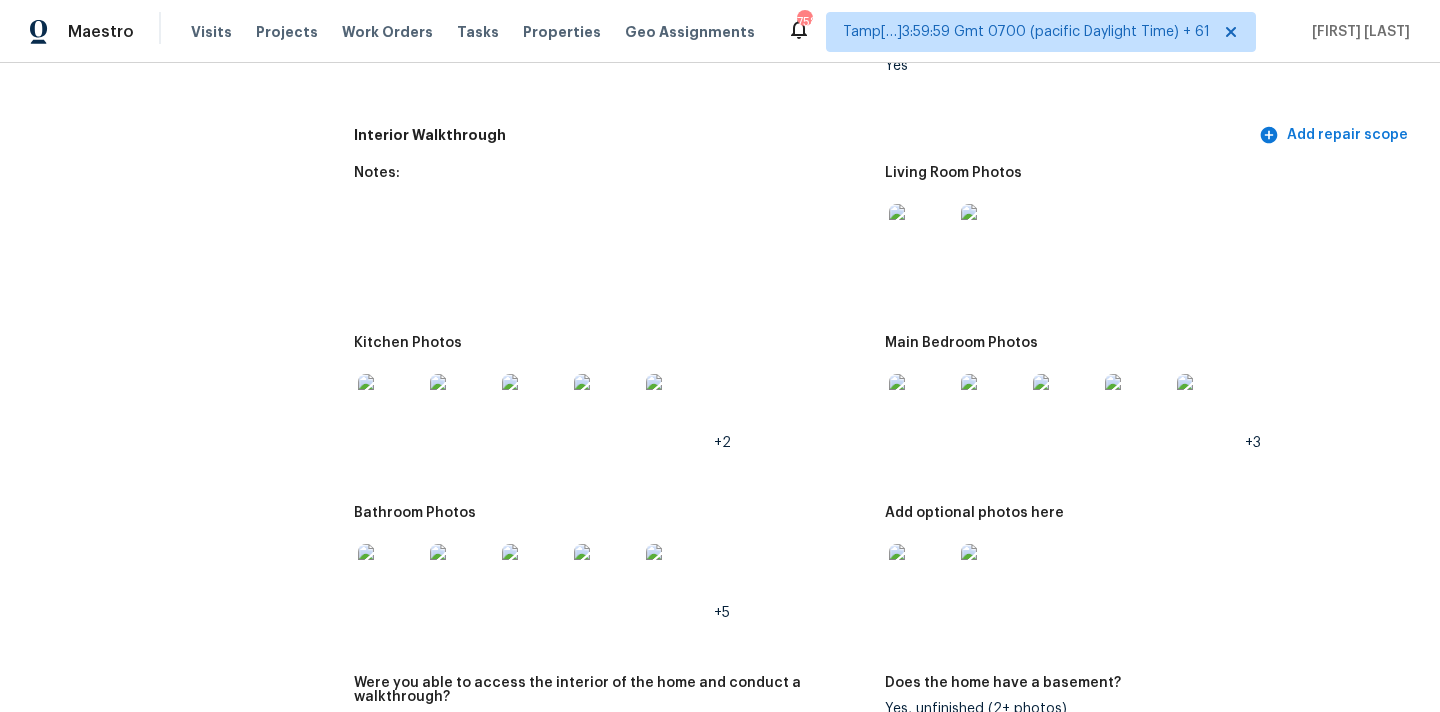 click at bounding box center [390, 406] 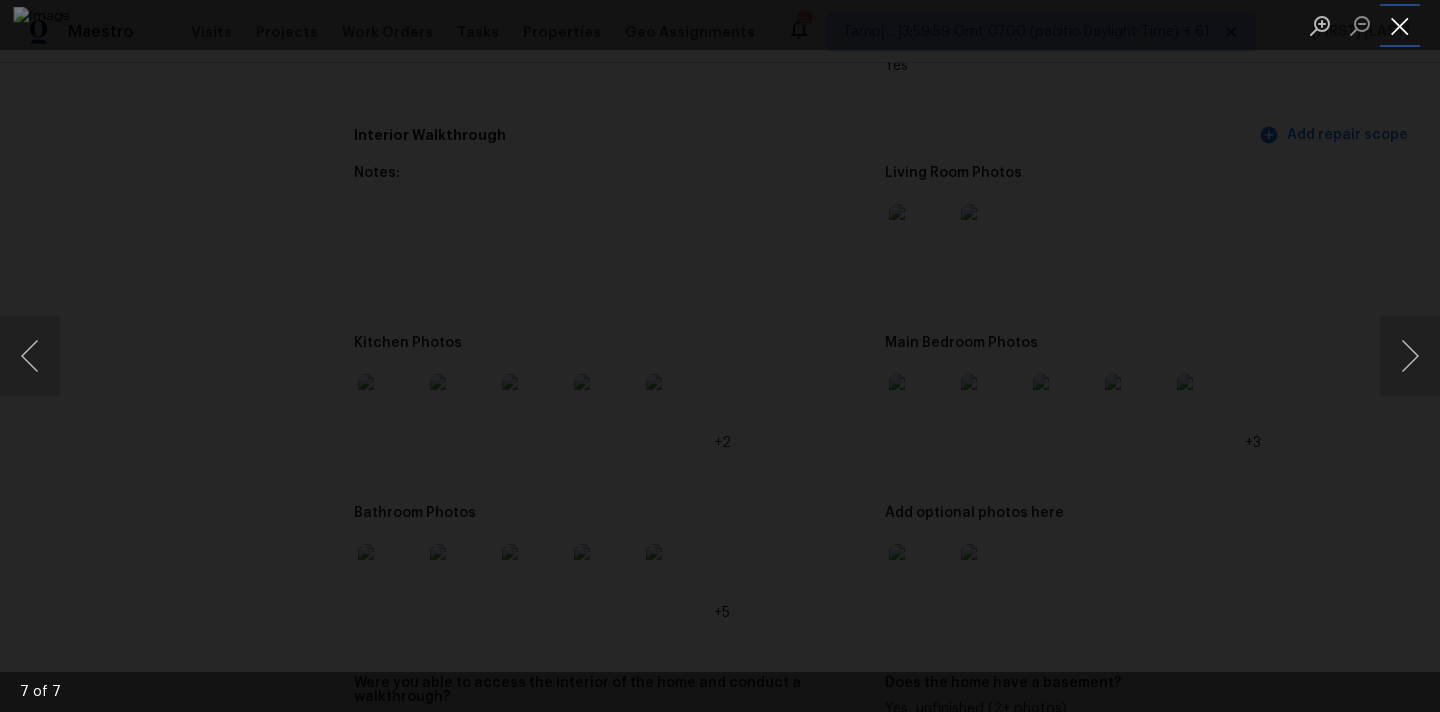 click at bounding box center [1400, 25] 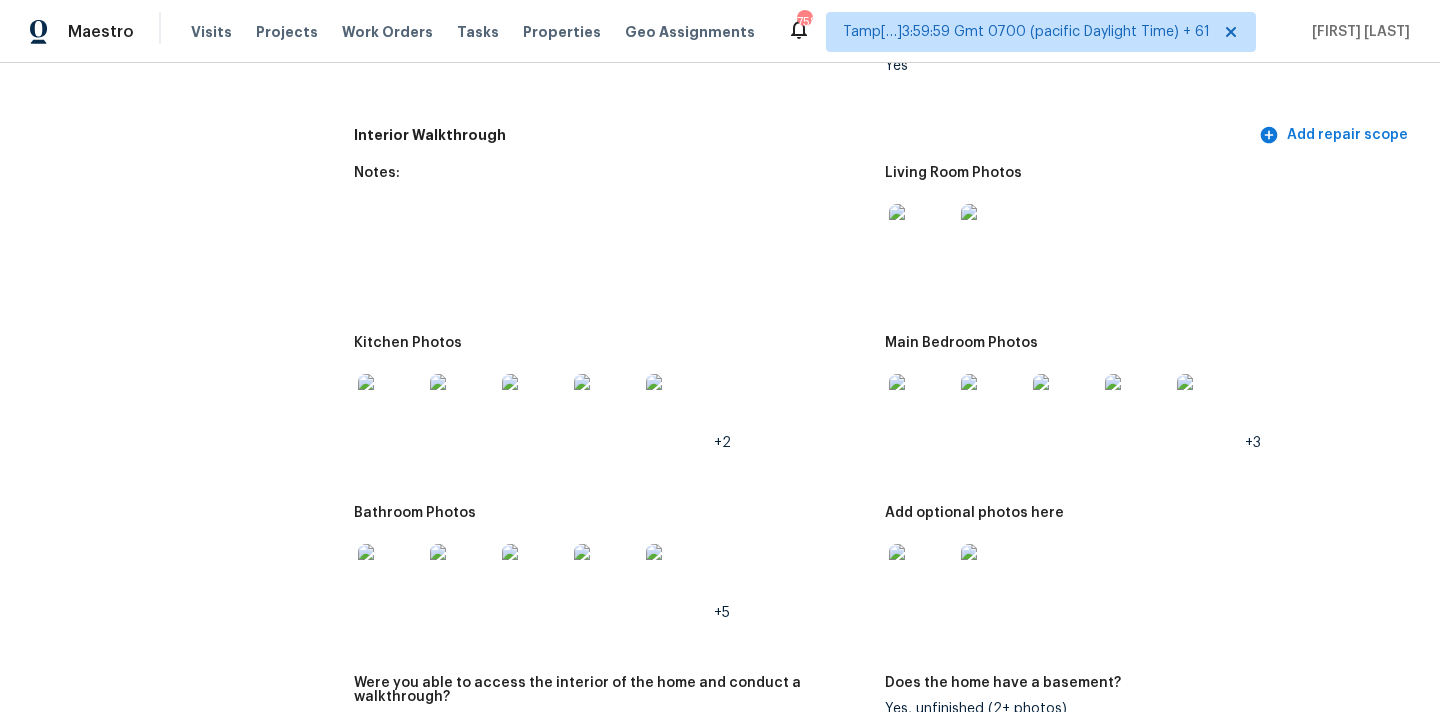 click at bounding box center [390, 576] 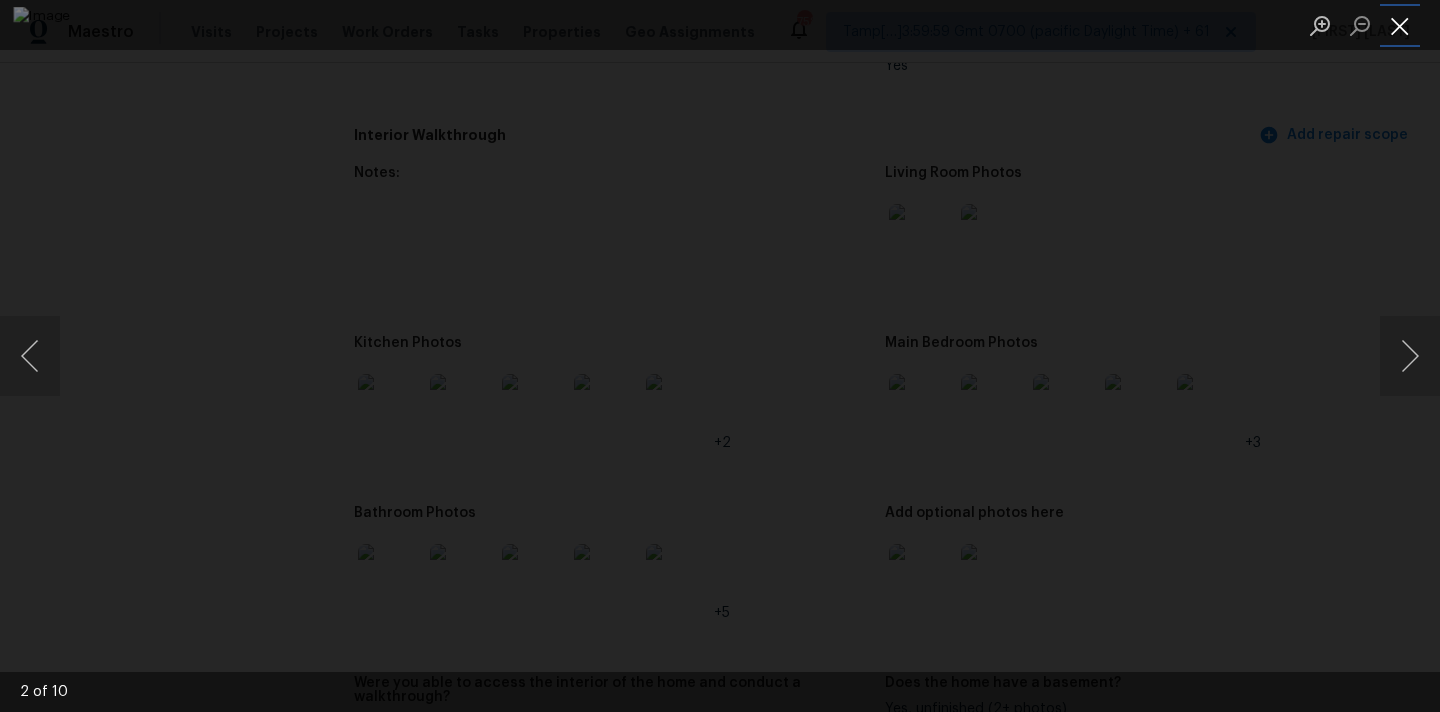 click at bounding box center (1400, 25) 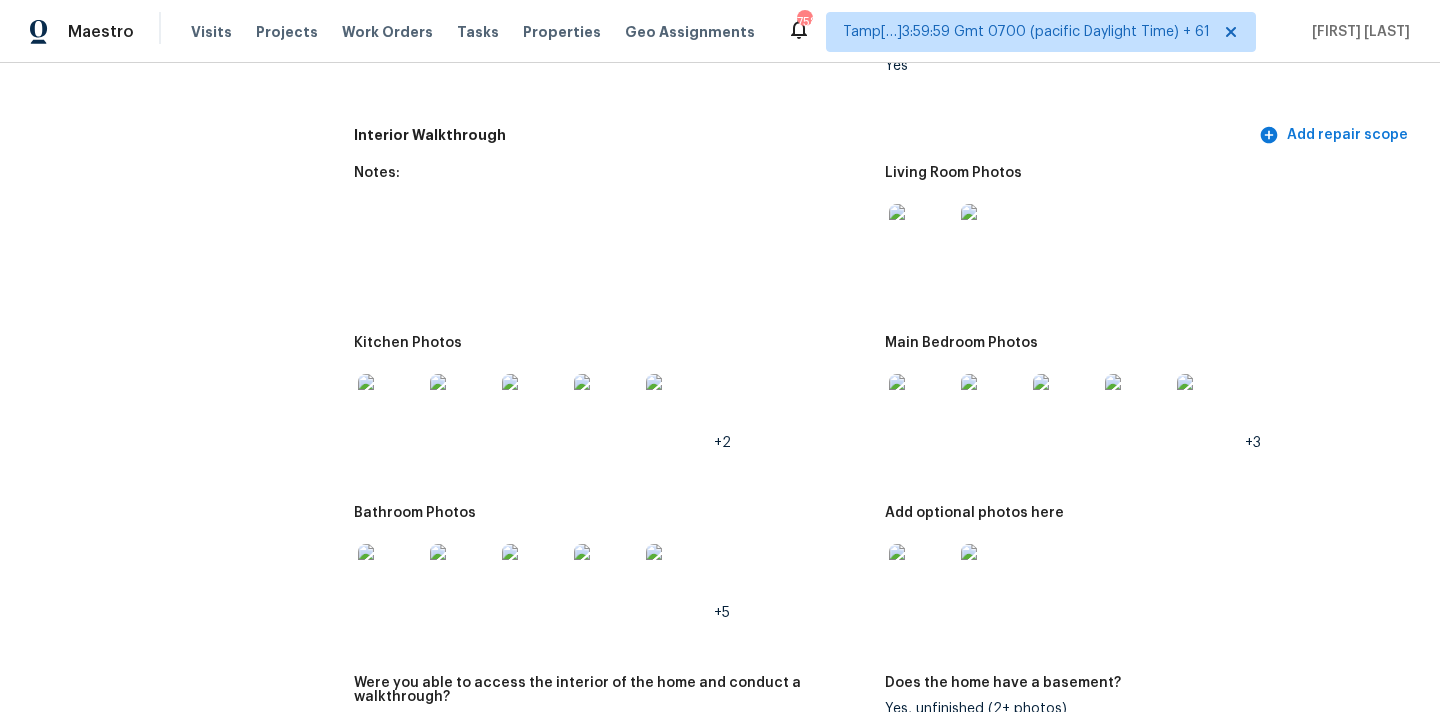 click at bounding box center (921, 576) 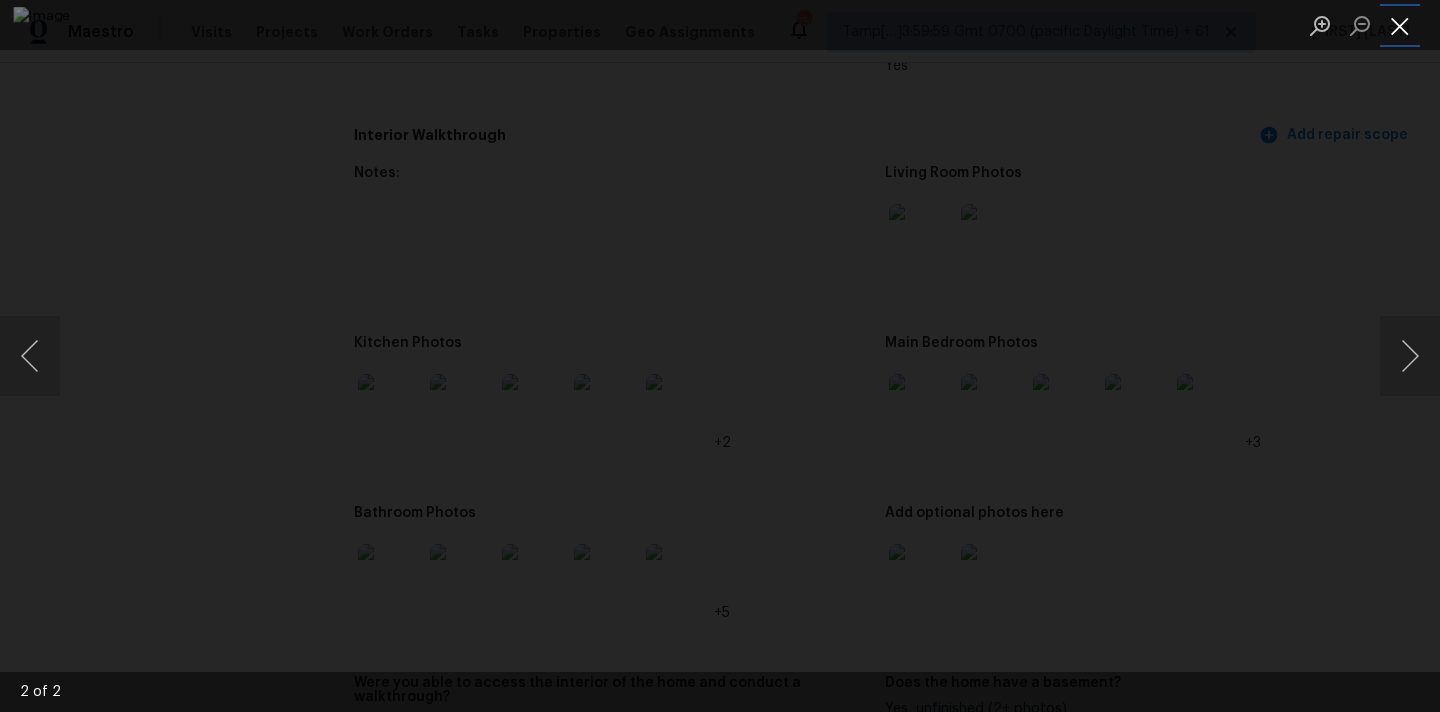 click at bounding box center (1400, 25) 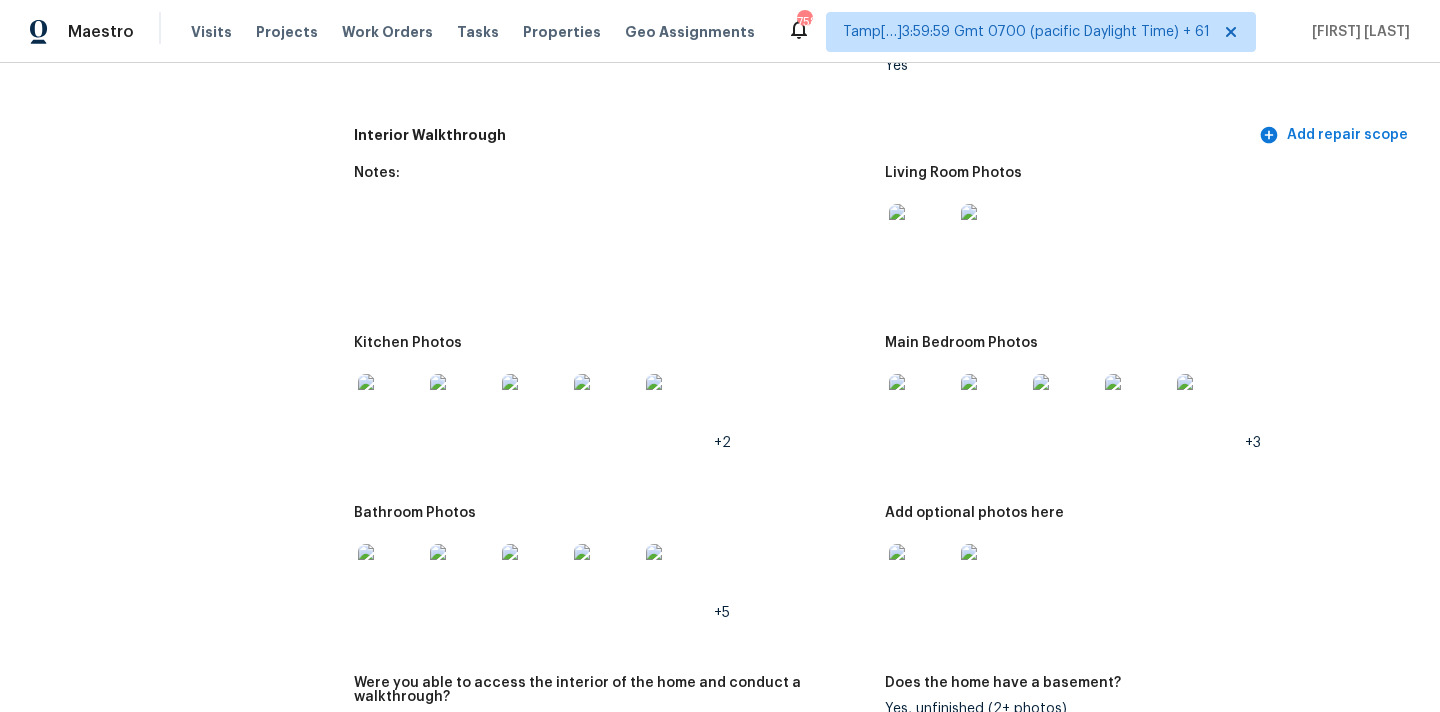 click at bounding box center [921, 406] 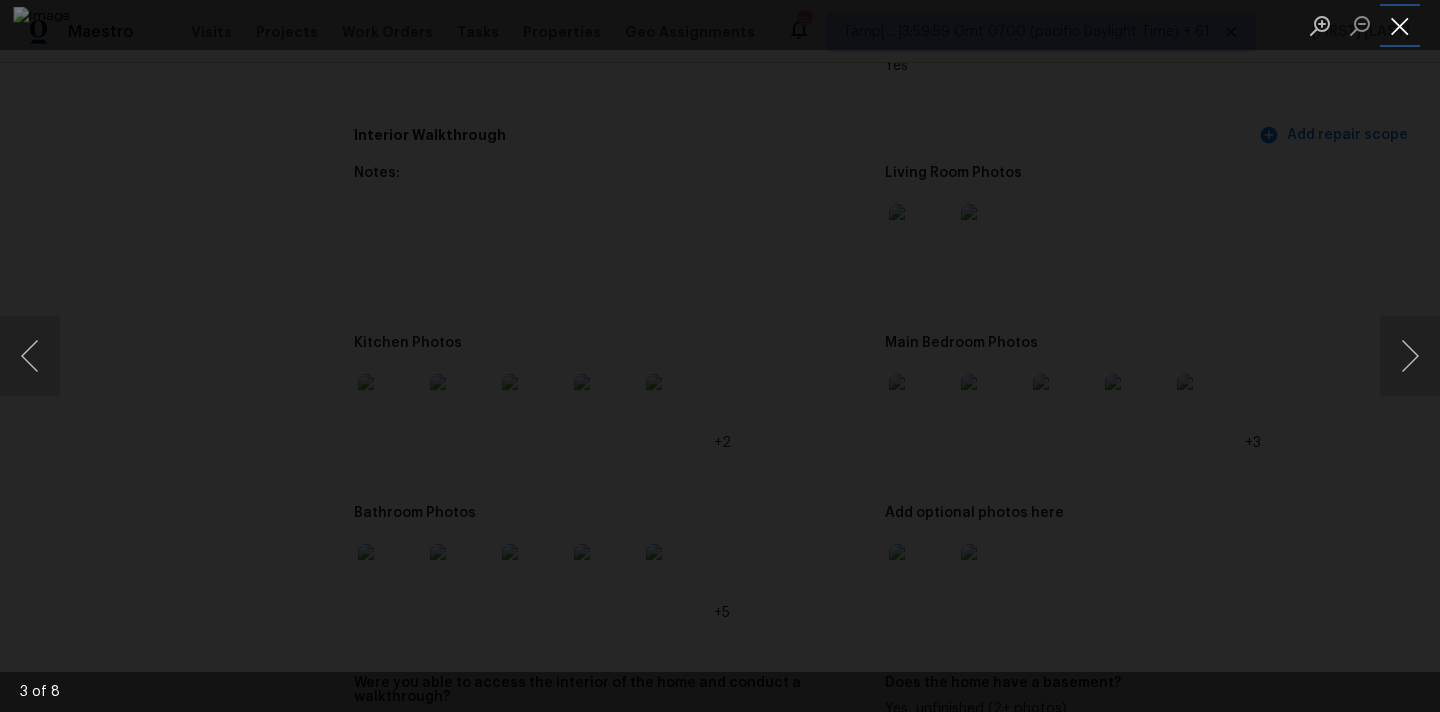 click at bounding box center [1400, 25] 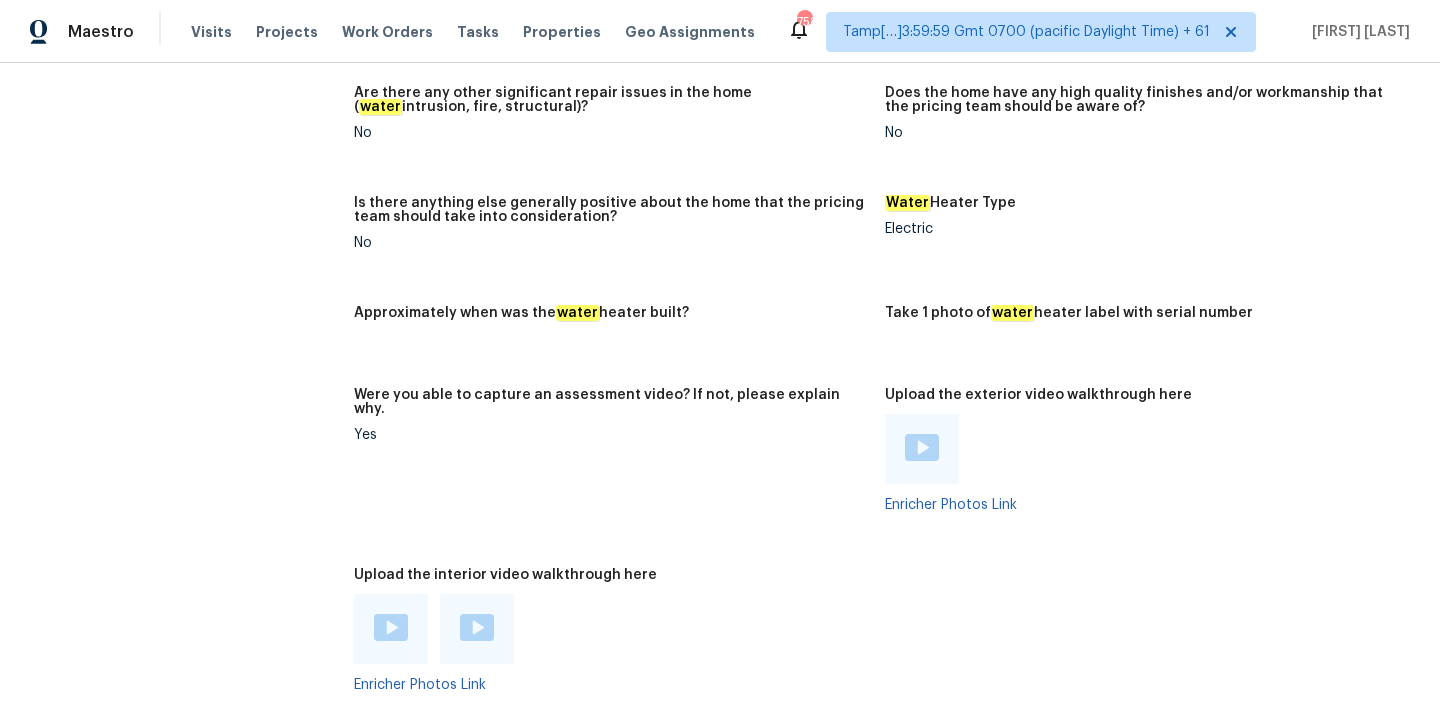 scroll, scrollTop: 3806, scrollLeft: 0, axis: vertical 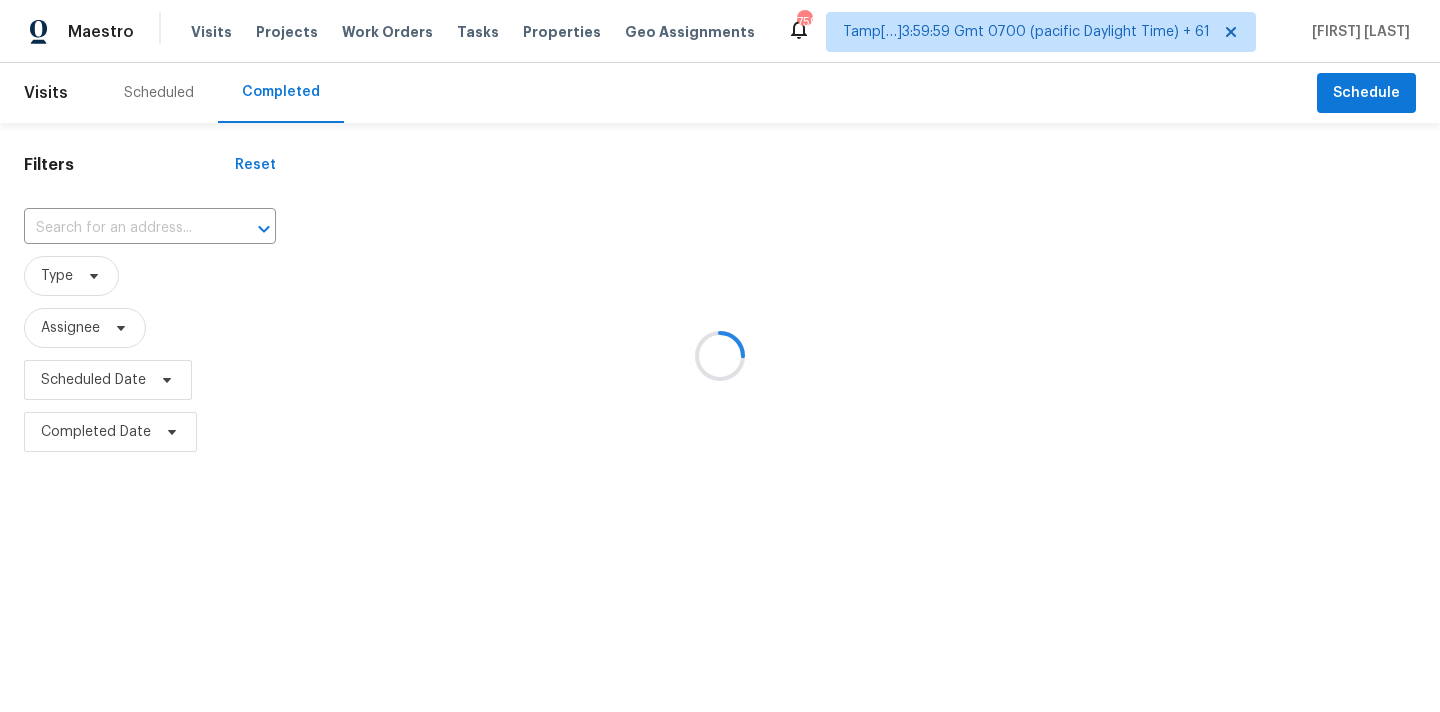 click at bounding box center (720, 356) 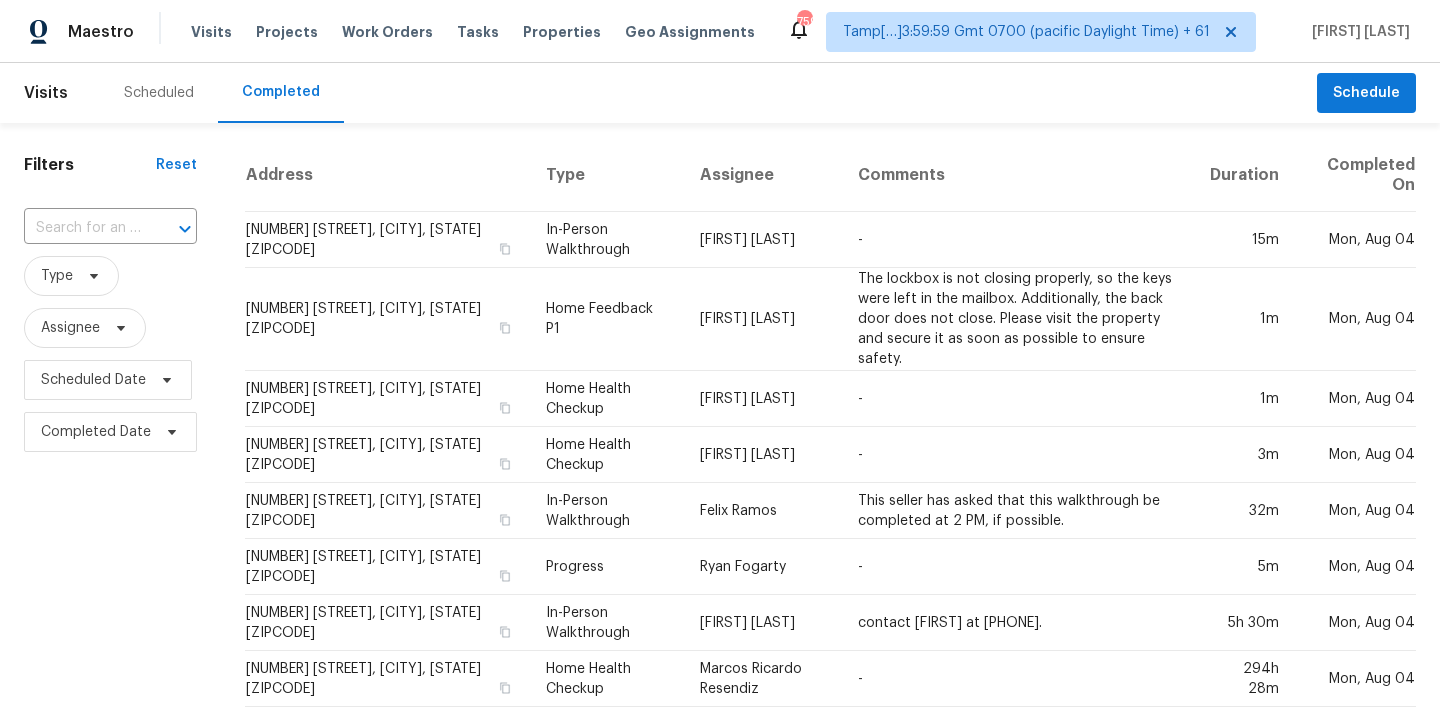 click at bounding box center (82, 228) 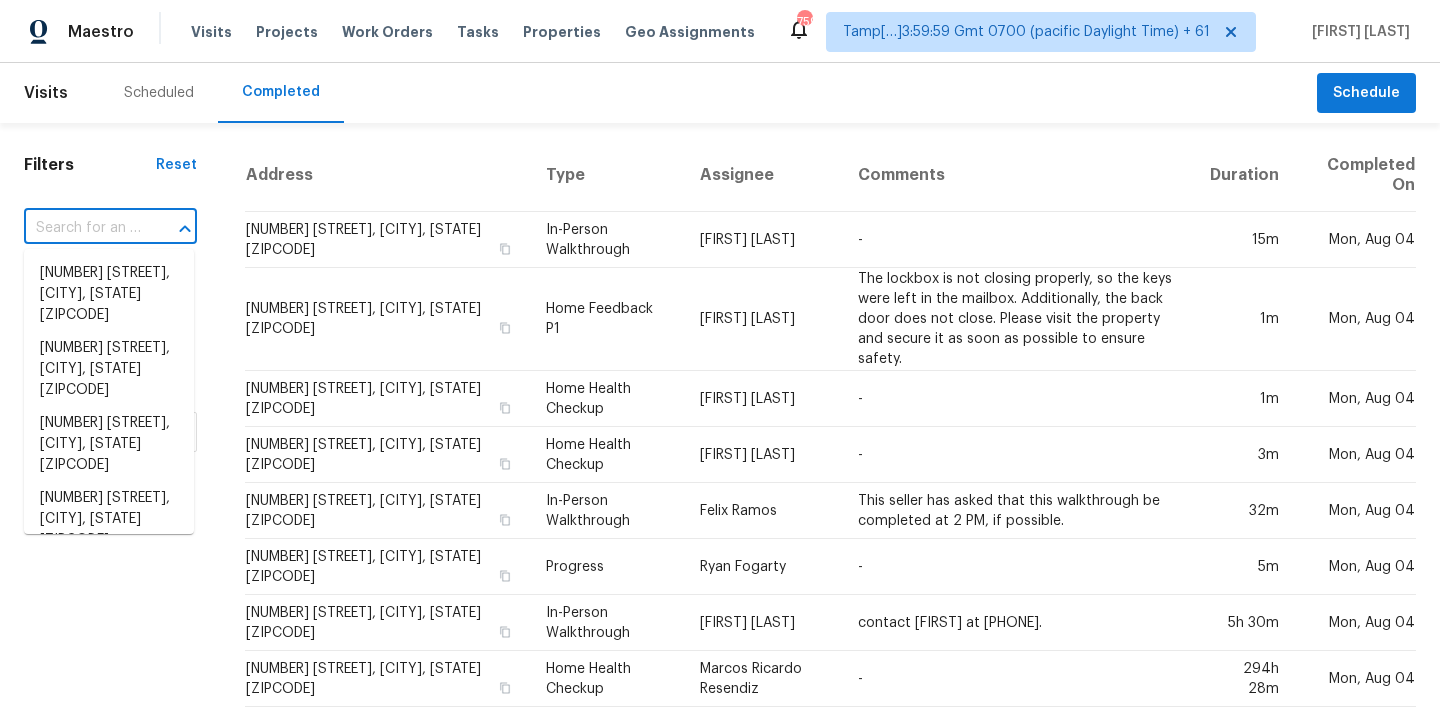 paste on "921 E Payton St, San Tan Valley, AZ 85140" 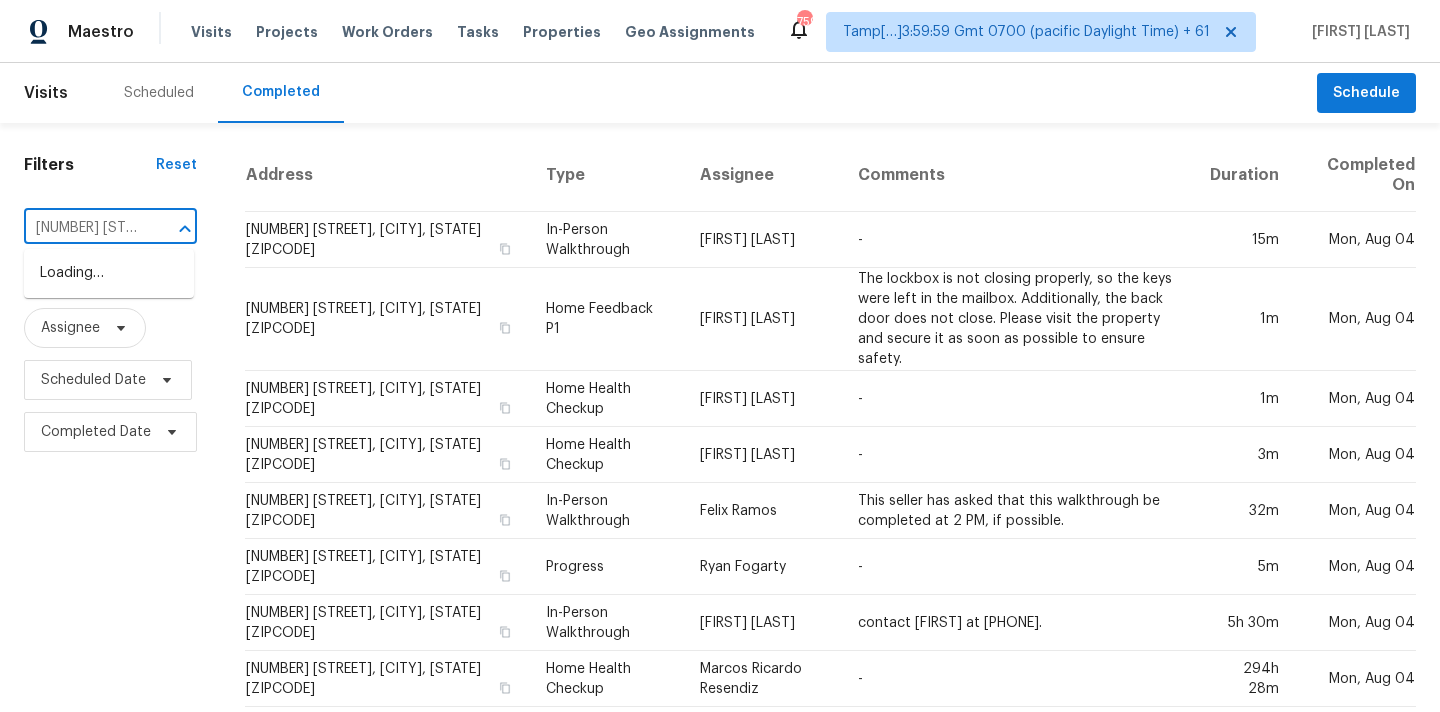scroll, scrollTop: 0, scrollLeft: 166, axis: horizontal 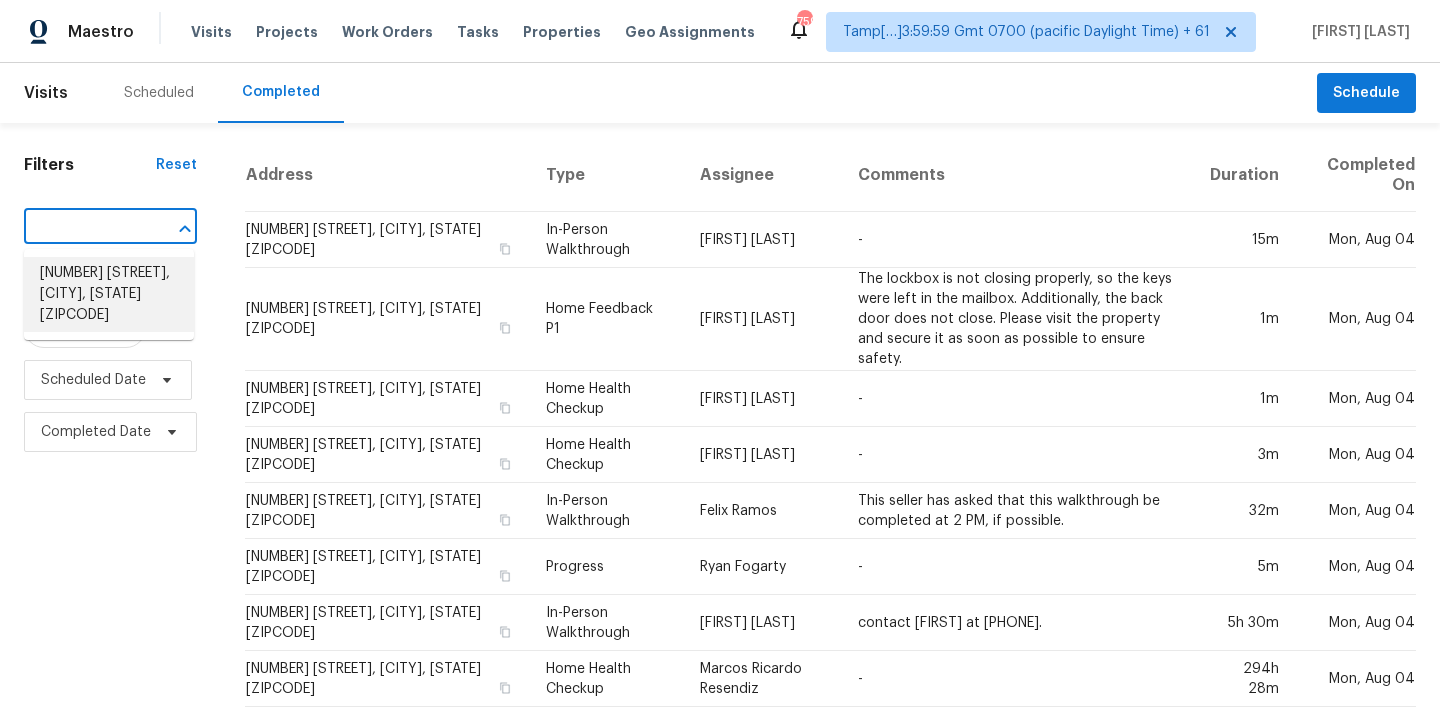 click on "921 E Payton St, San Tan Valley, AZ 85140" at bounding box center [109, 294] 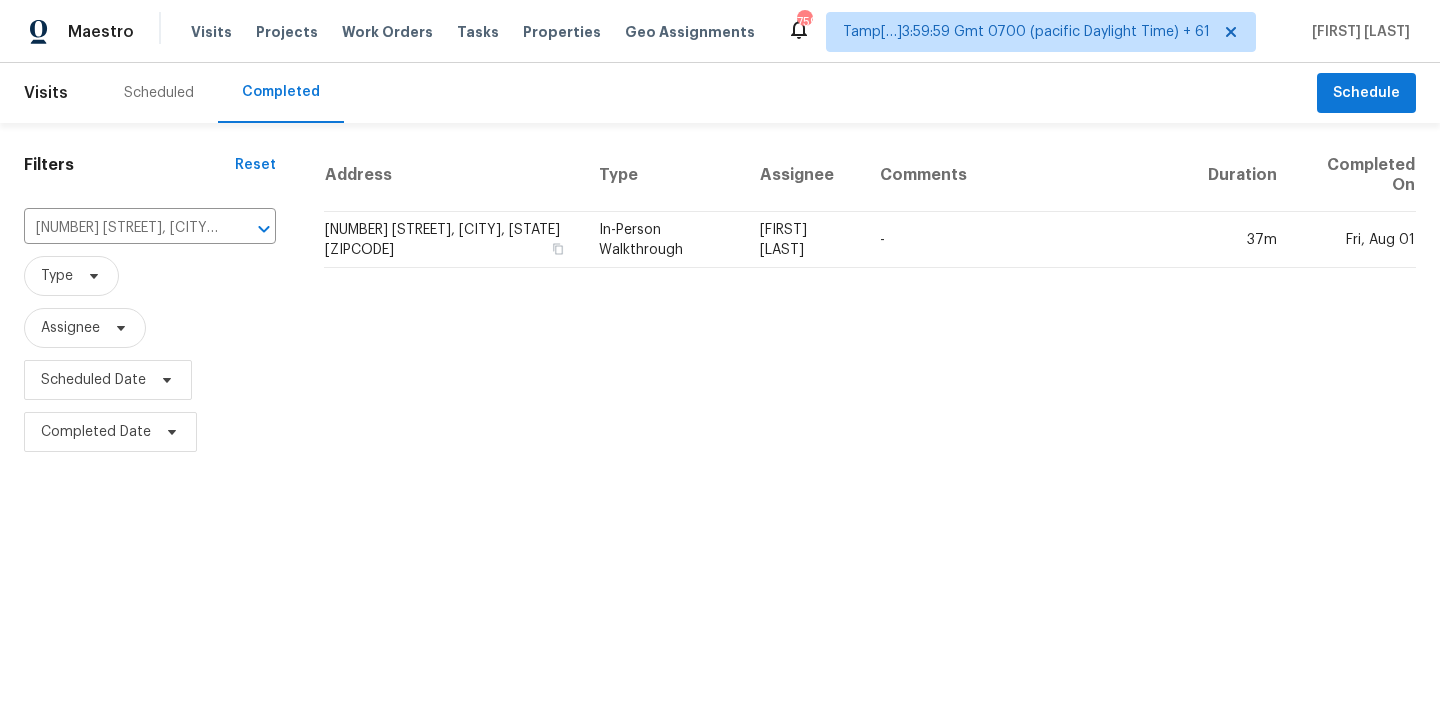 click on "In-Person Walkthrough" at bounding box center [663, 240] 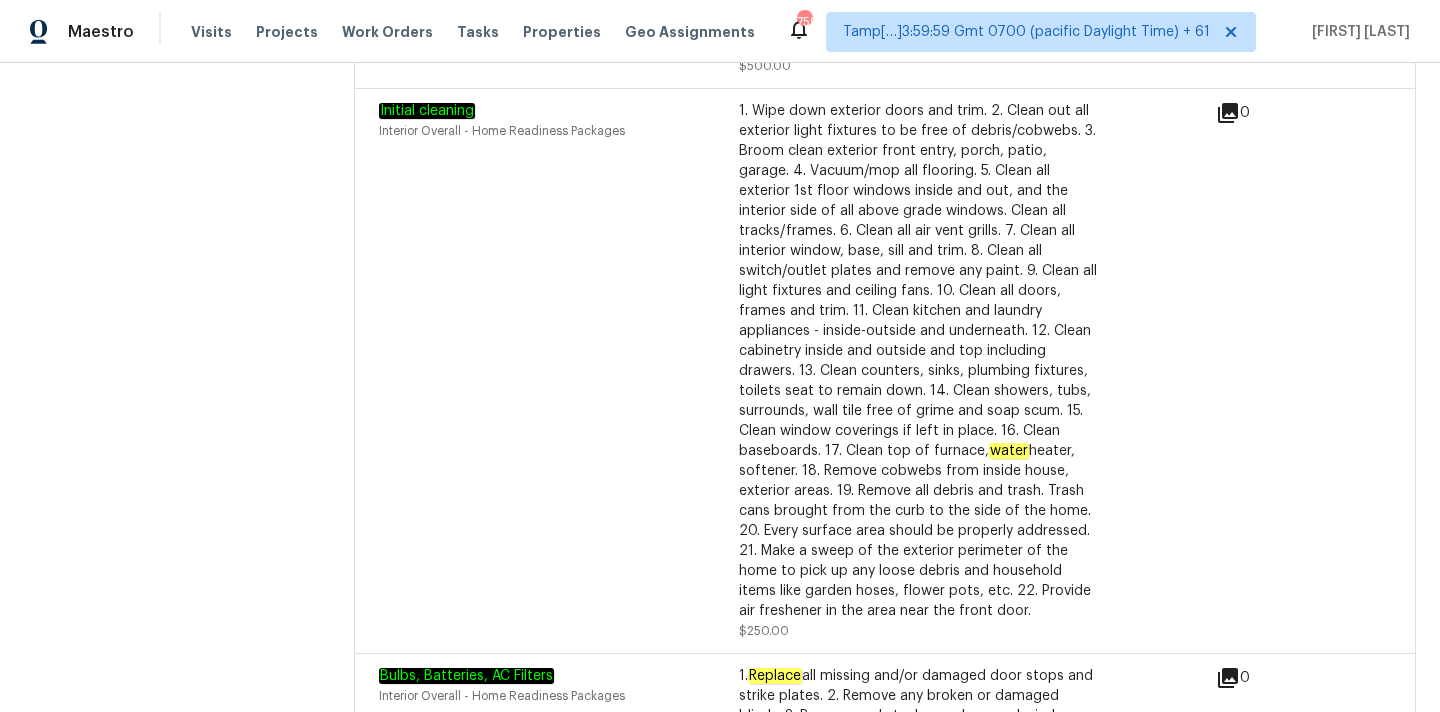scroll, scrollTop: 5509, scrollLeft: 0, axis: vertical 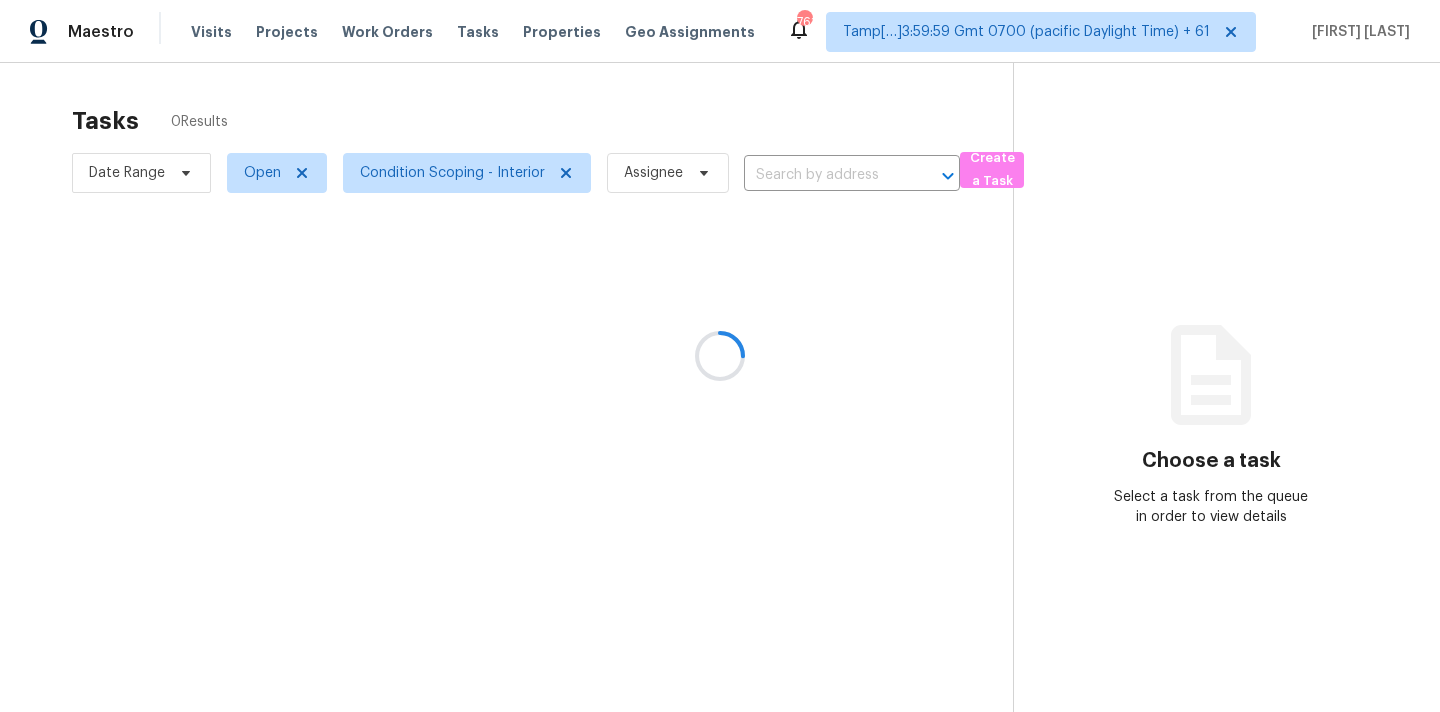 click at bounding box center (720, 356) 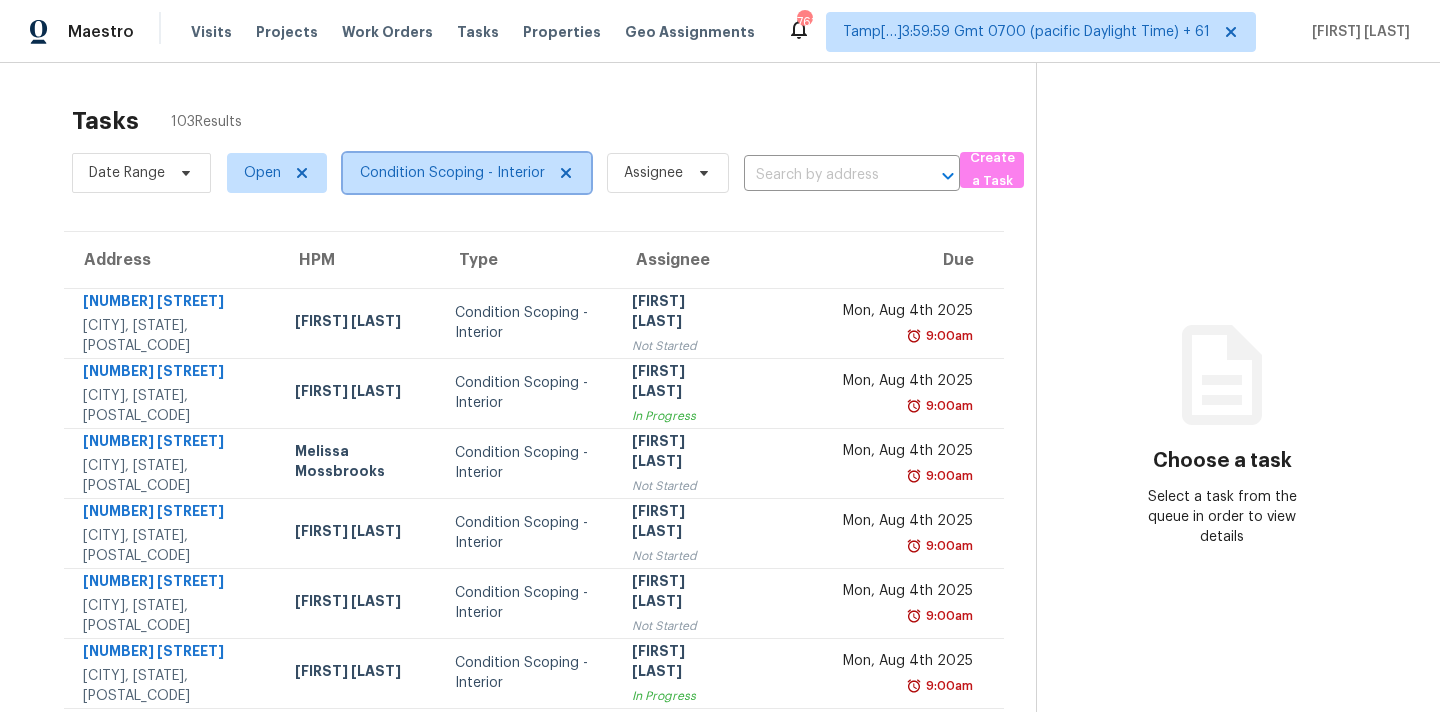 click on "Condition Scoping - Interior" at bounding box center [452, 173] 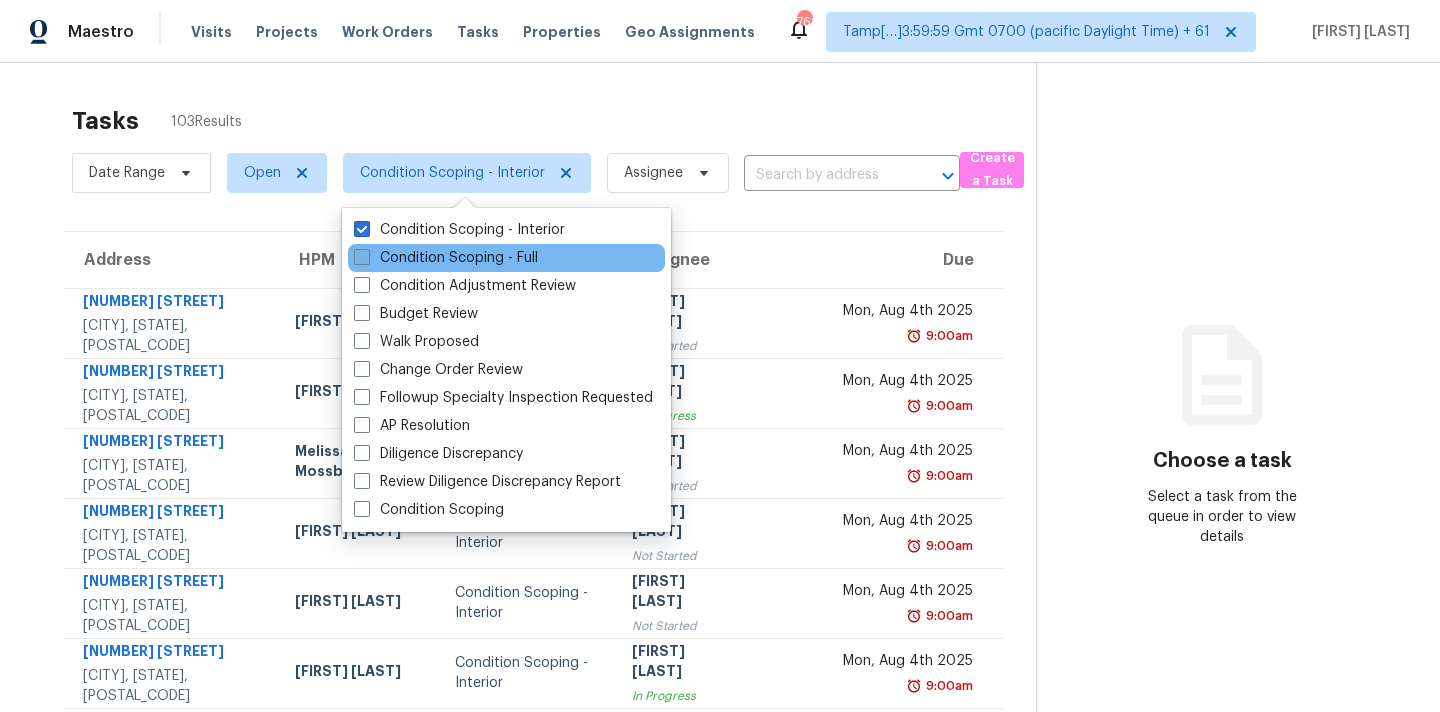 click on "Condition Scoping - Full" at bounding box center (446, 258) 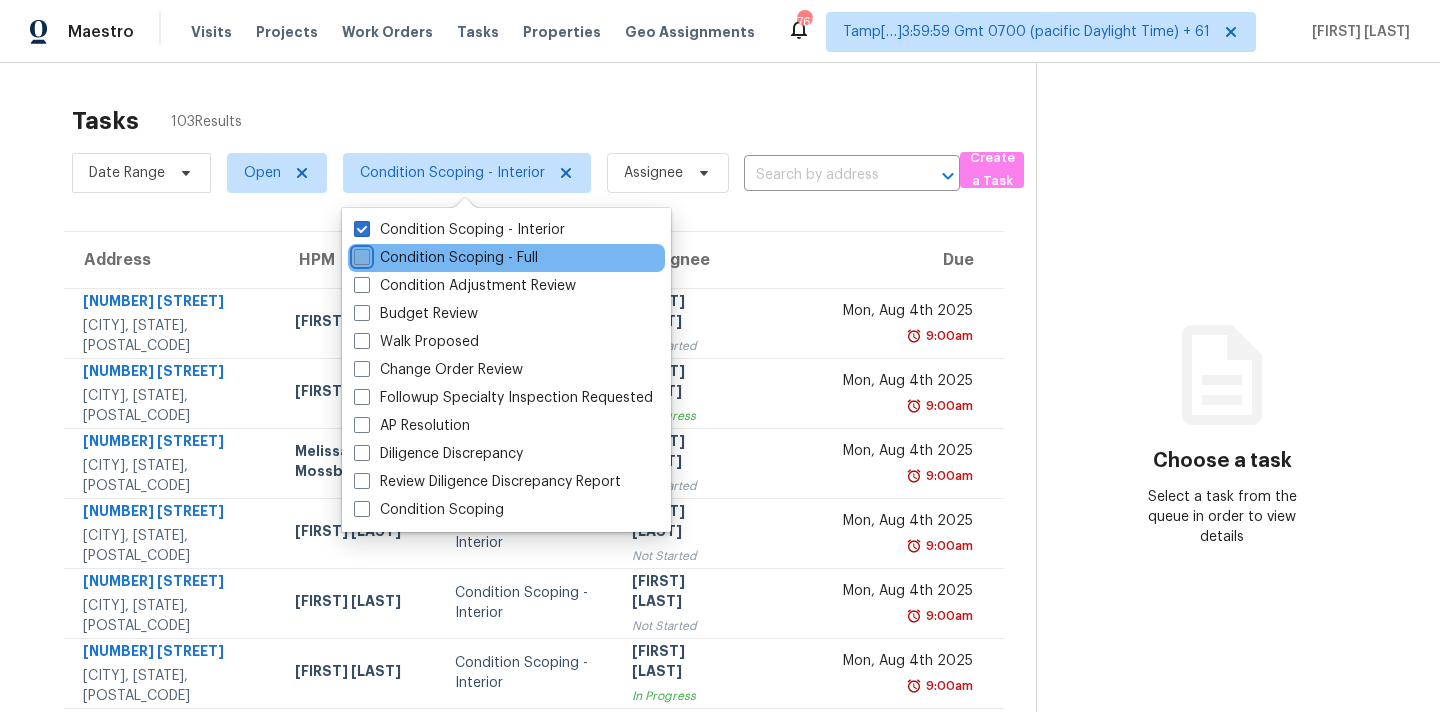 click on "Condition Scoping - Full" at bounding box center [360, 254] 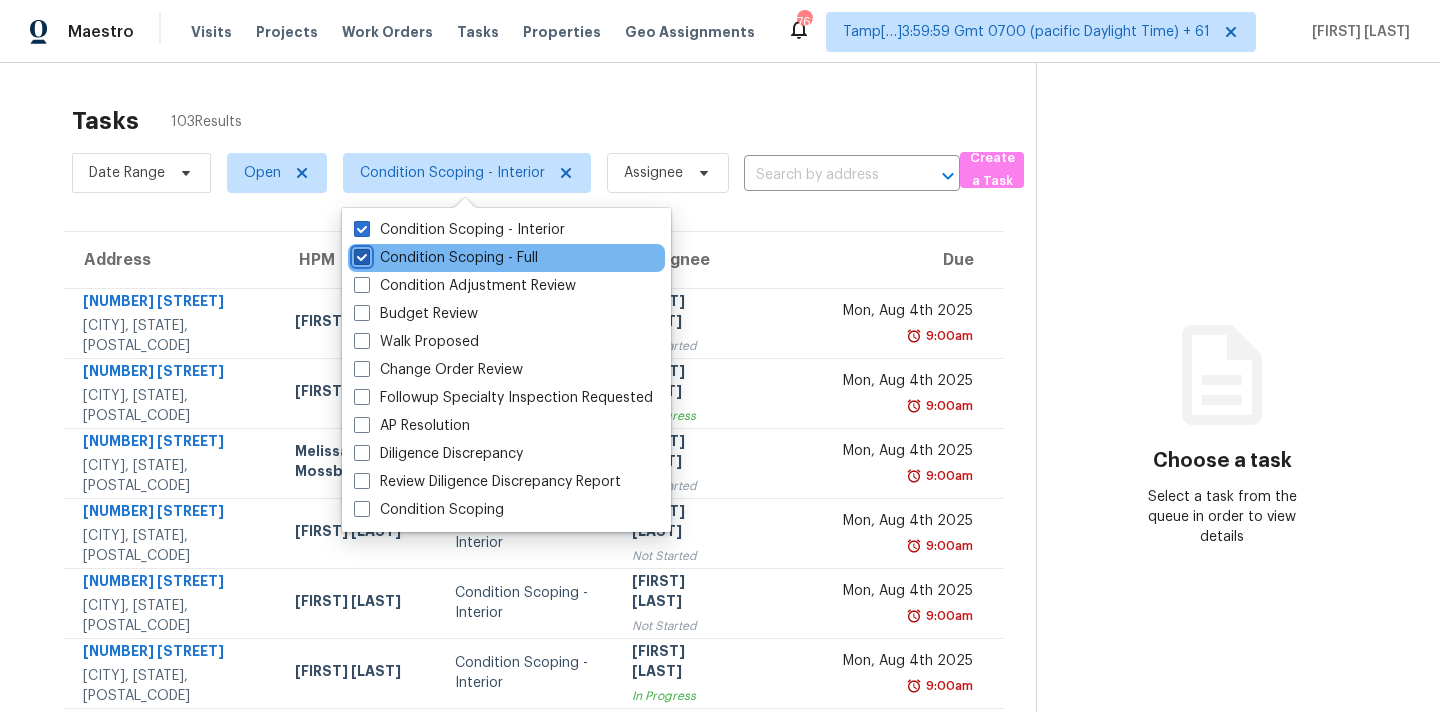 checkbox on "true" 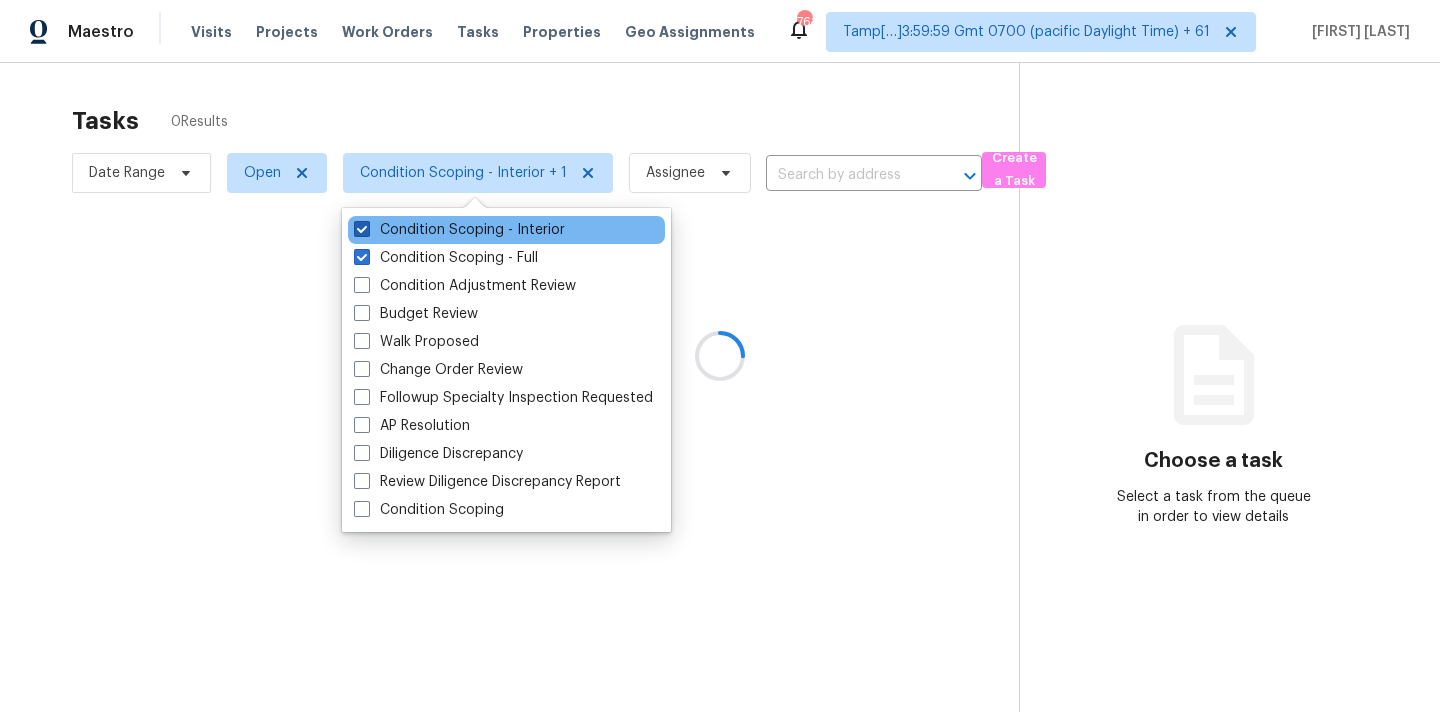 click on "Condition Scoping - Interior" at bounding box center (459, 230) 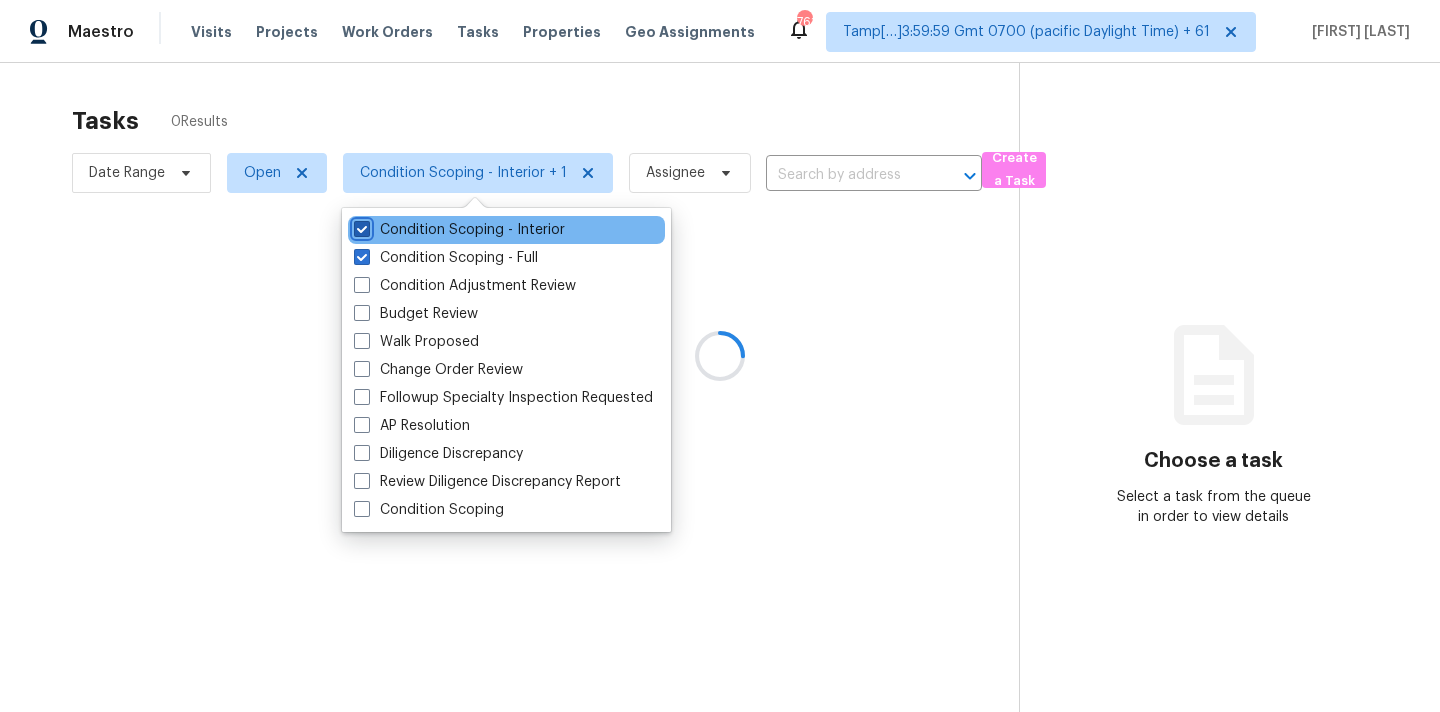 click on "Condition Scoping - Interior" at bounding box center [360, 226] 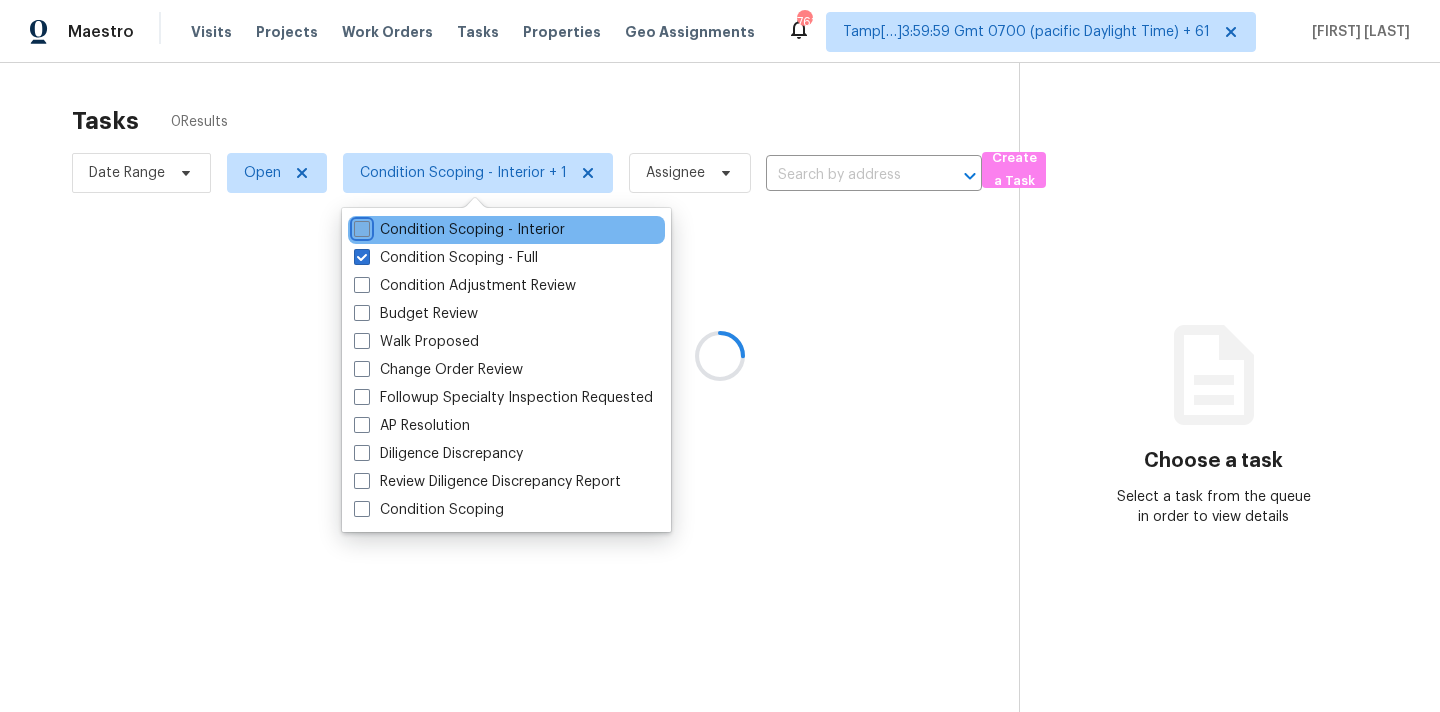checkbox on "false" 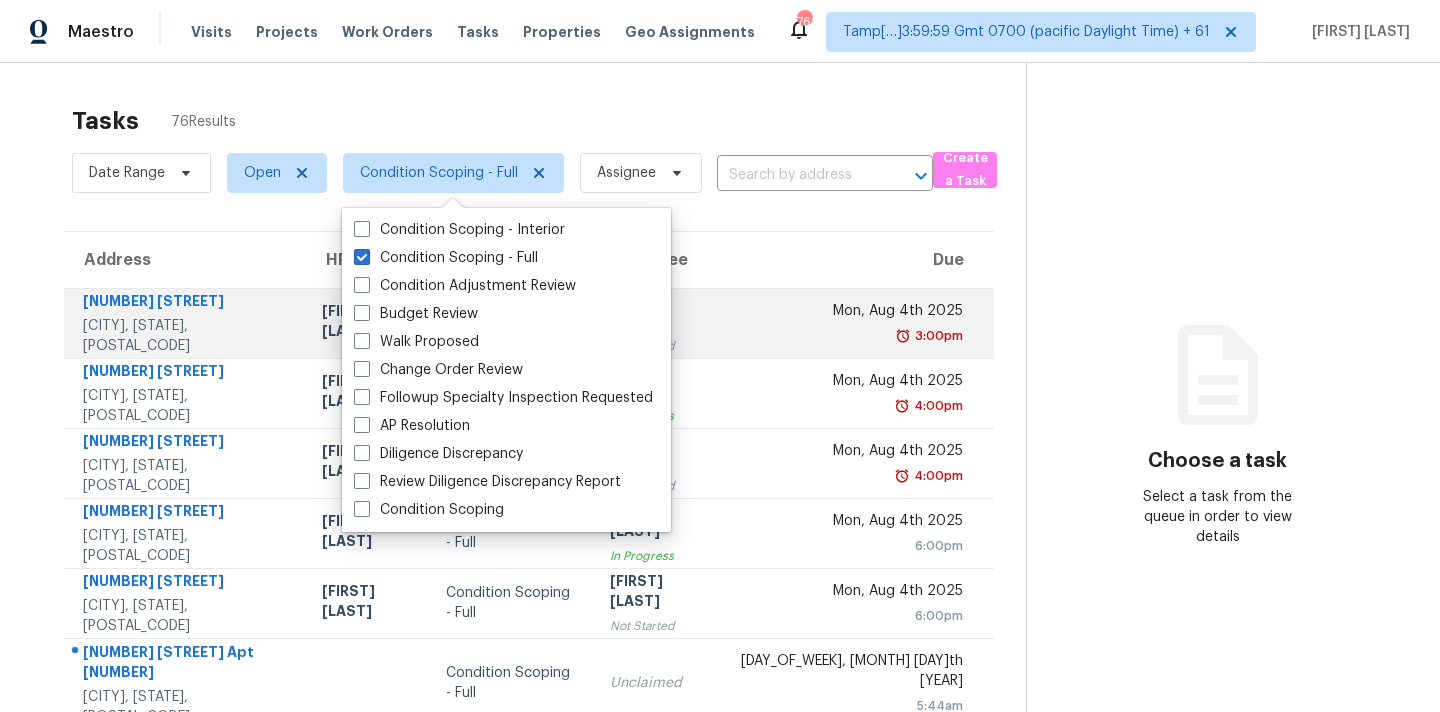 click on "Not Started" at bounding box center (658, 346) 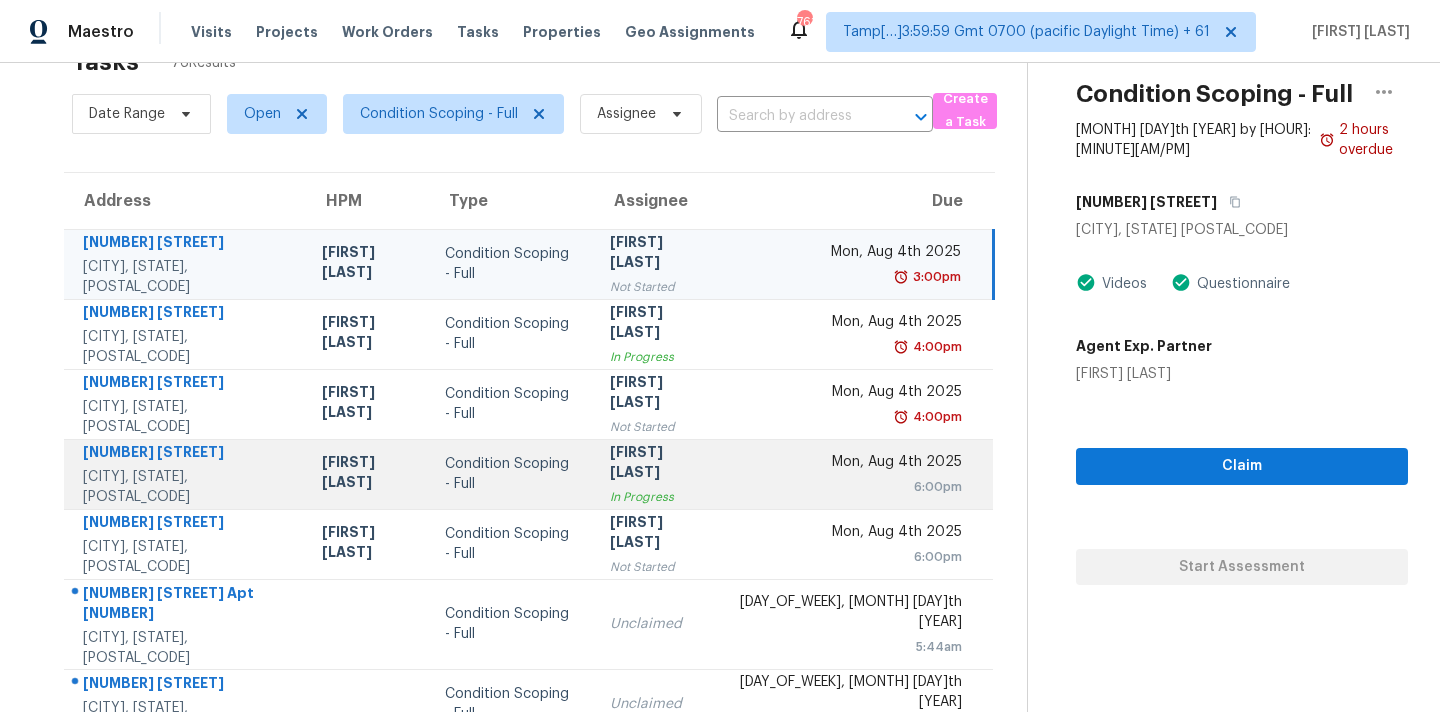 scroll, scrollTop: 62, scrollLeft: 0, axis: vertical 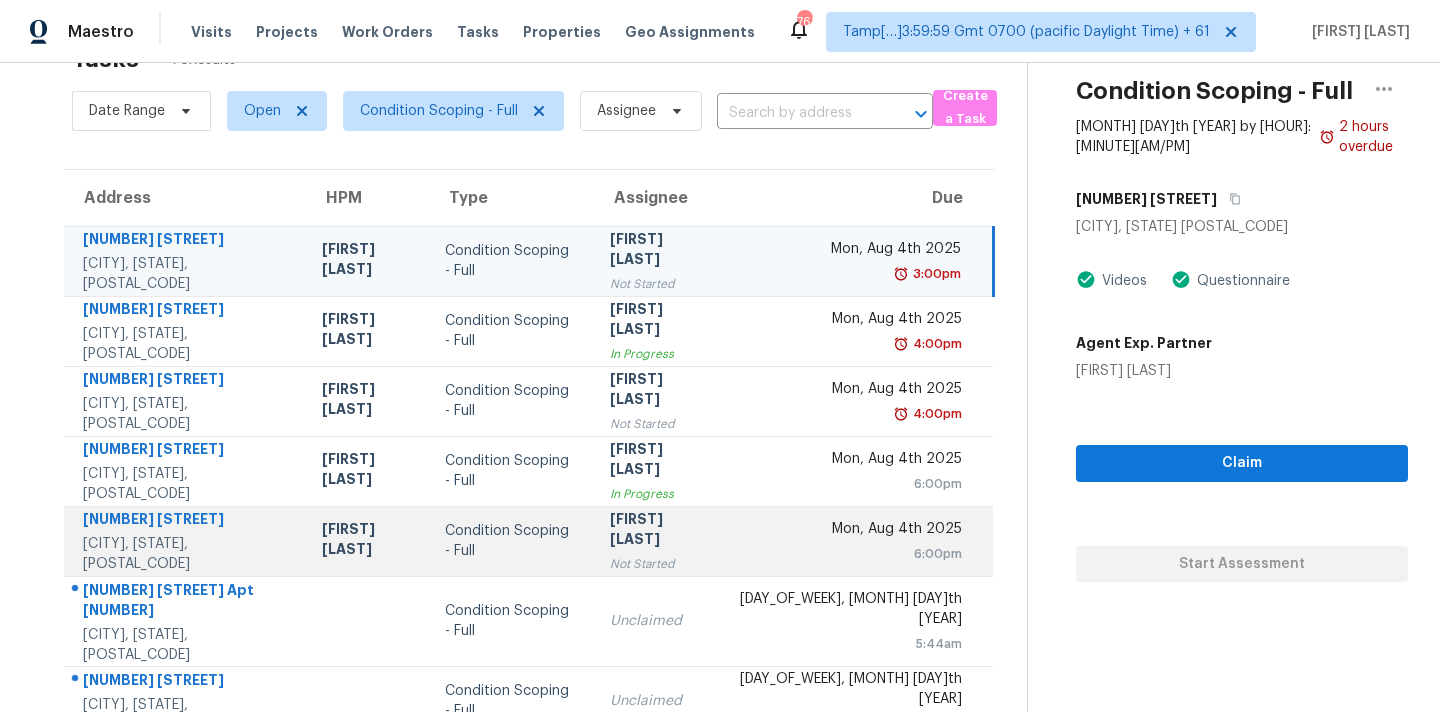 click on "Not Started" at bounding box center (658, 564) 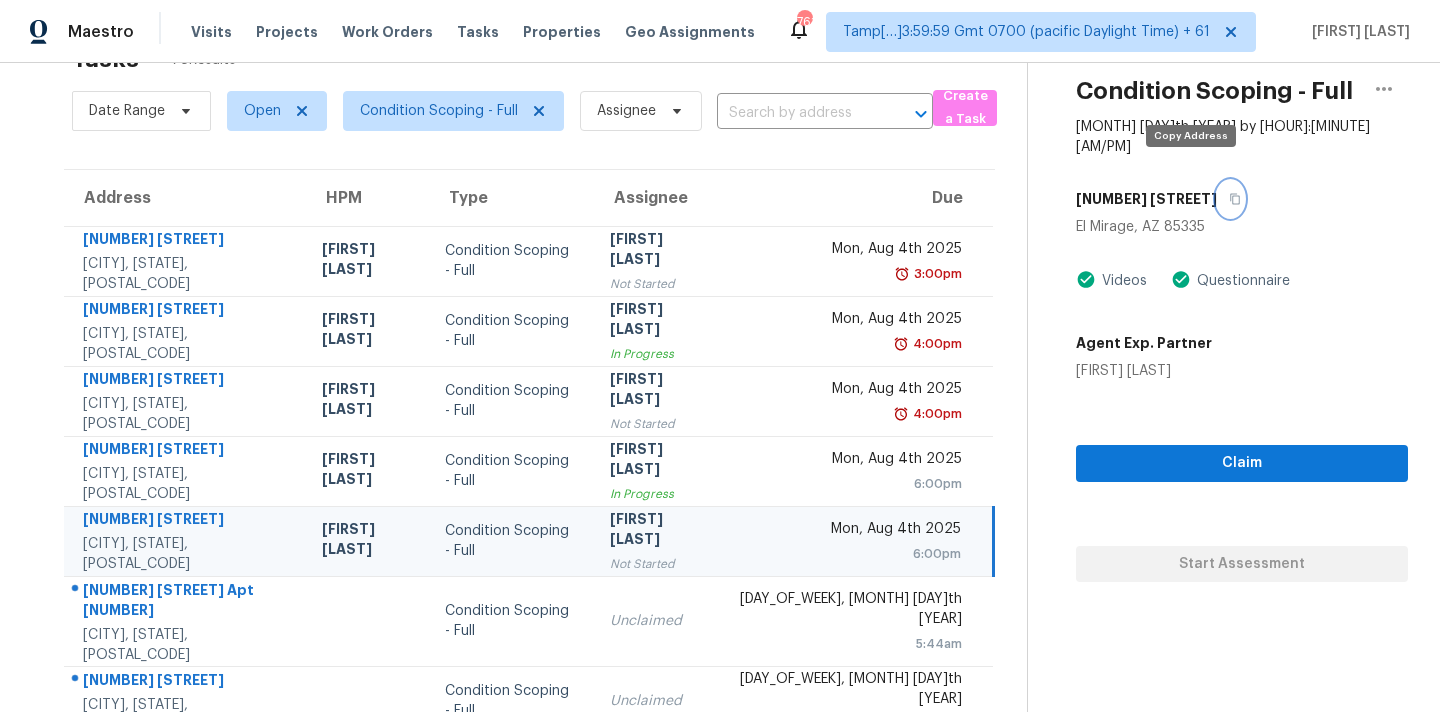 click 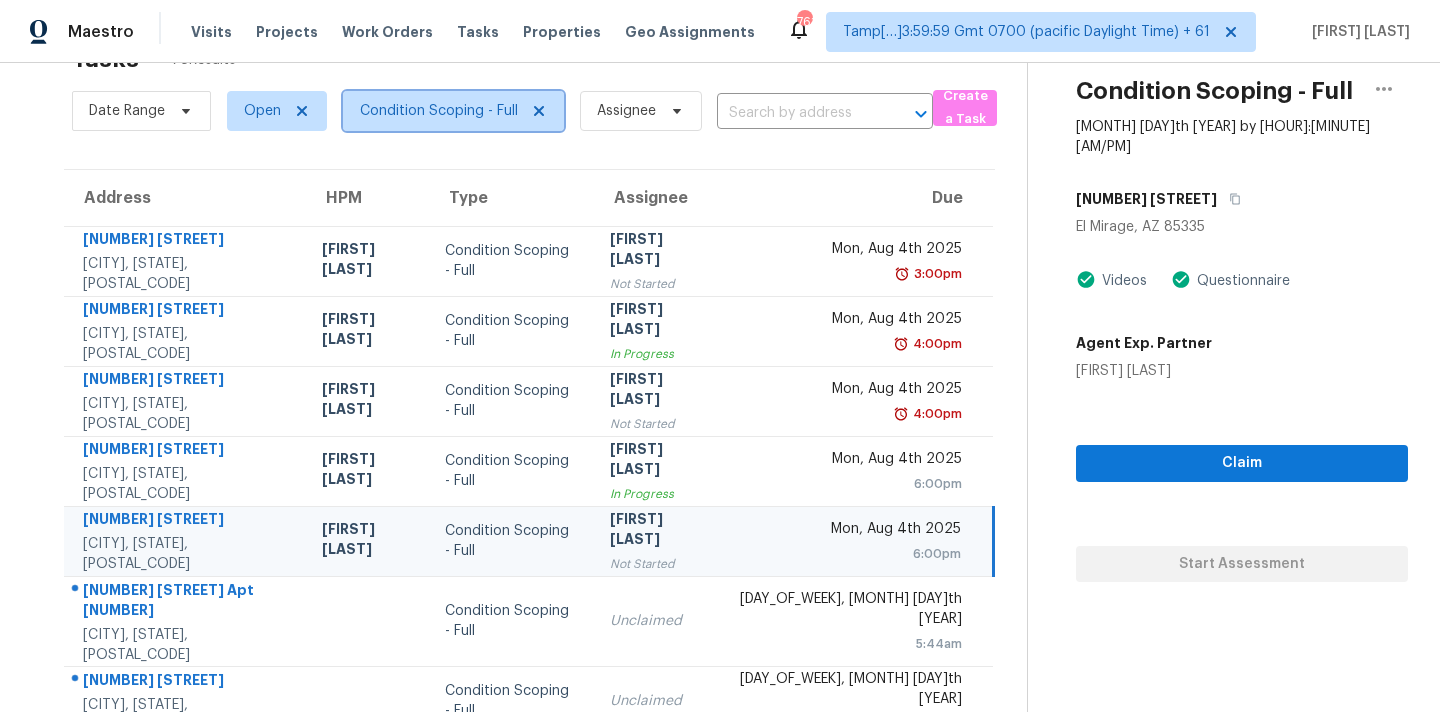 click on "Condition Scoping - Full" at bounding box center (439, 111) 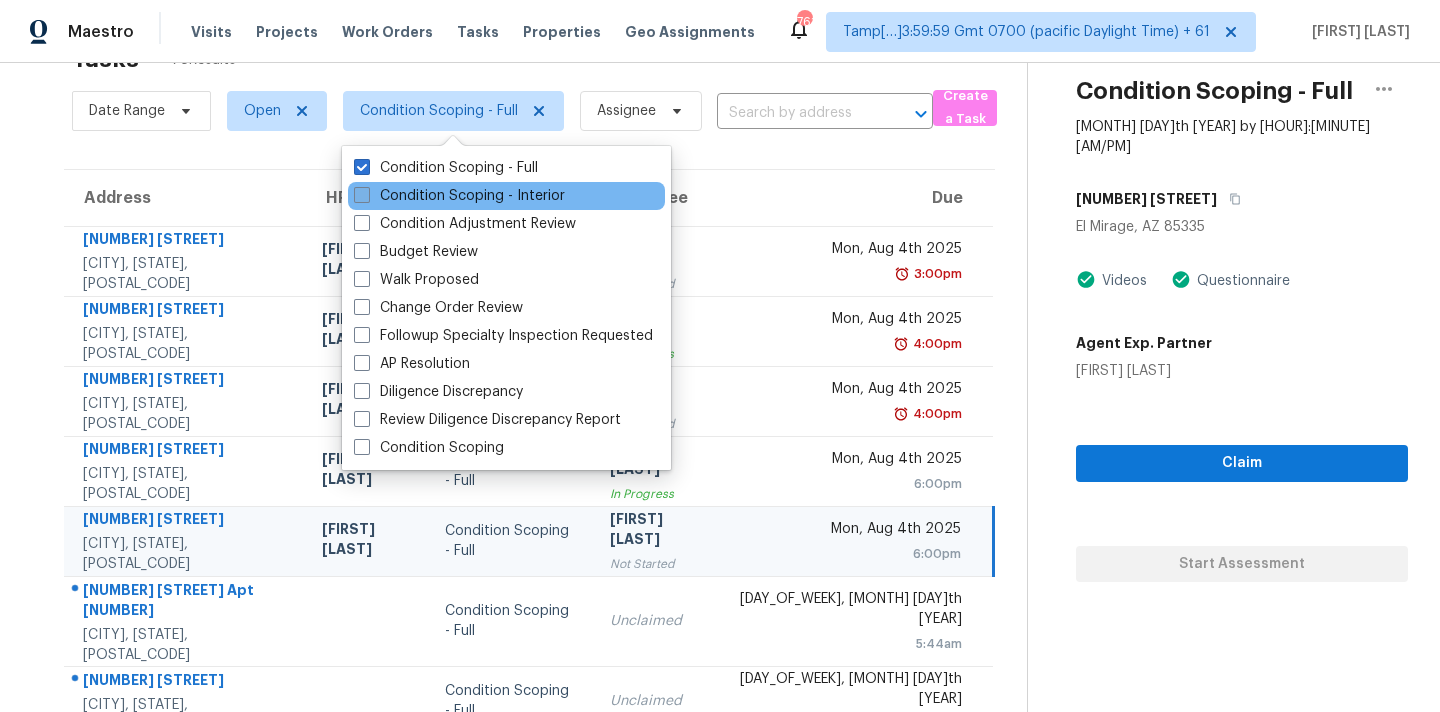 click on "Condition Scoping - Interior" at bounding box center (459, 196) 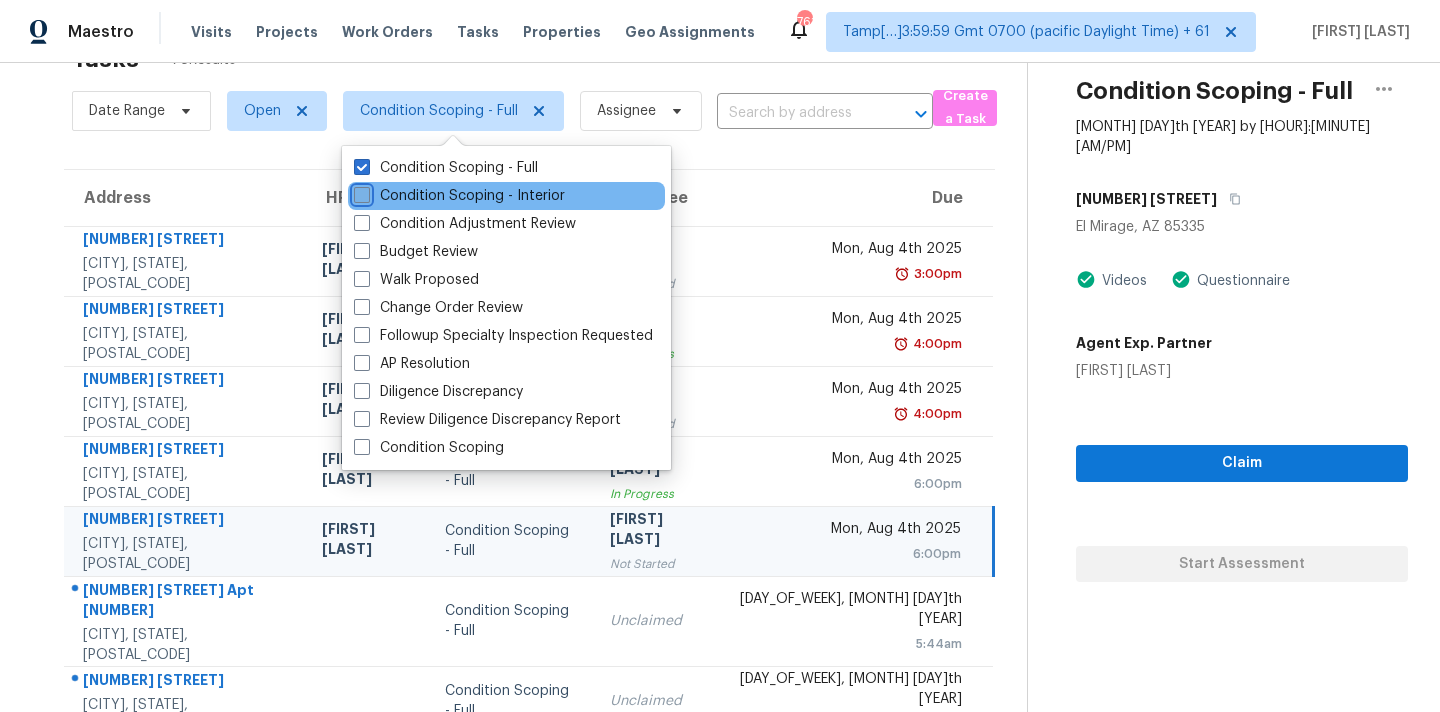 click on "Condition Scoping - Interior" at bounding box center [360, 192] 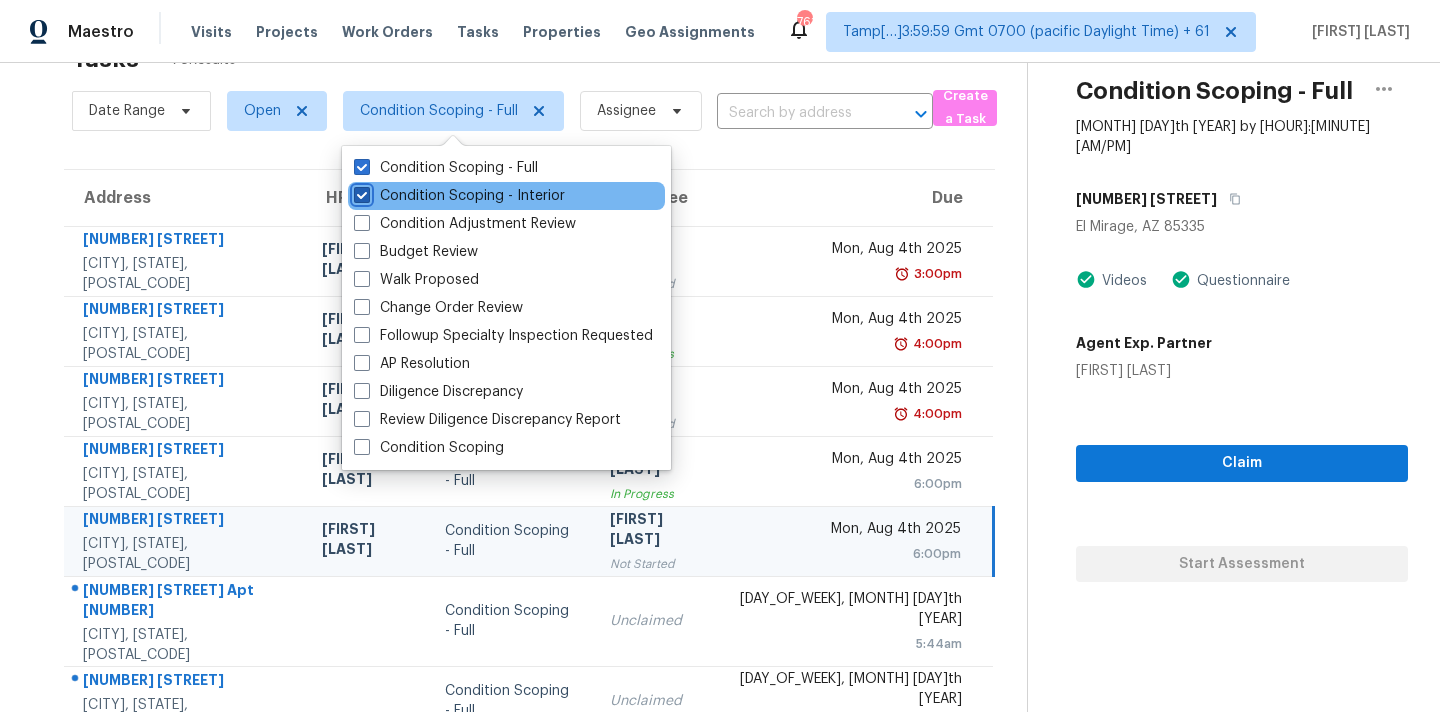 checkbox on "true" 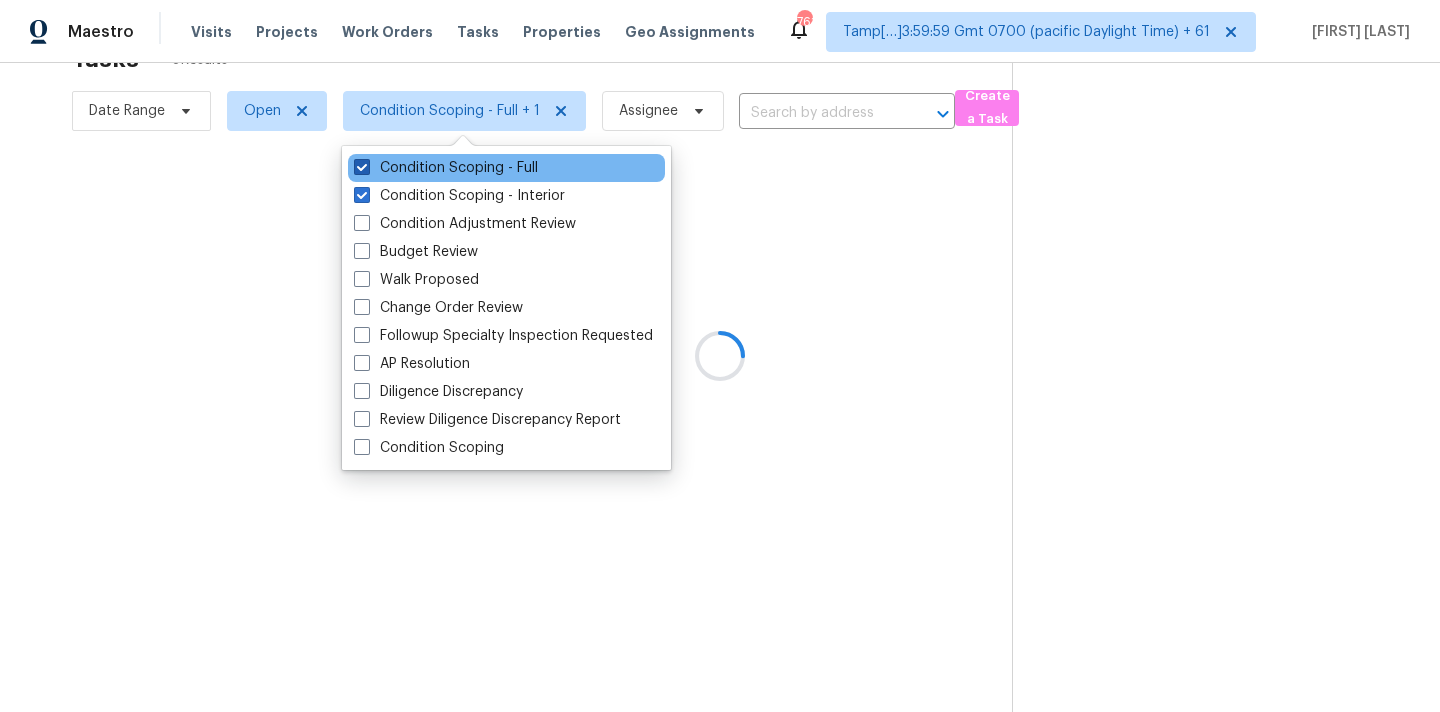 click on "Condition Scoping - Full" at bounding box center [446, 168] 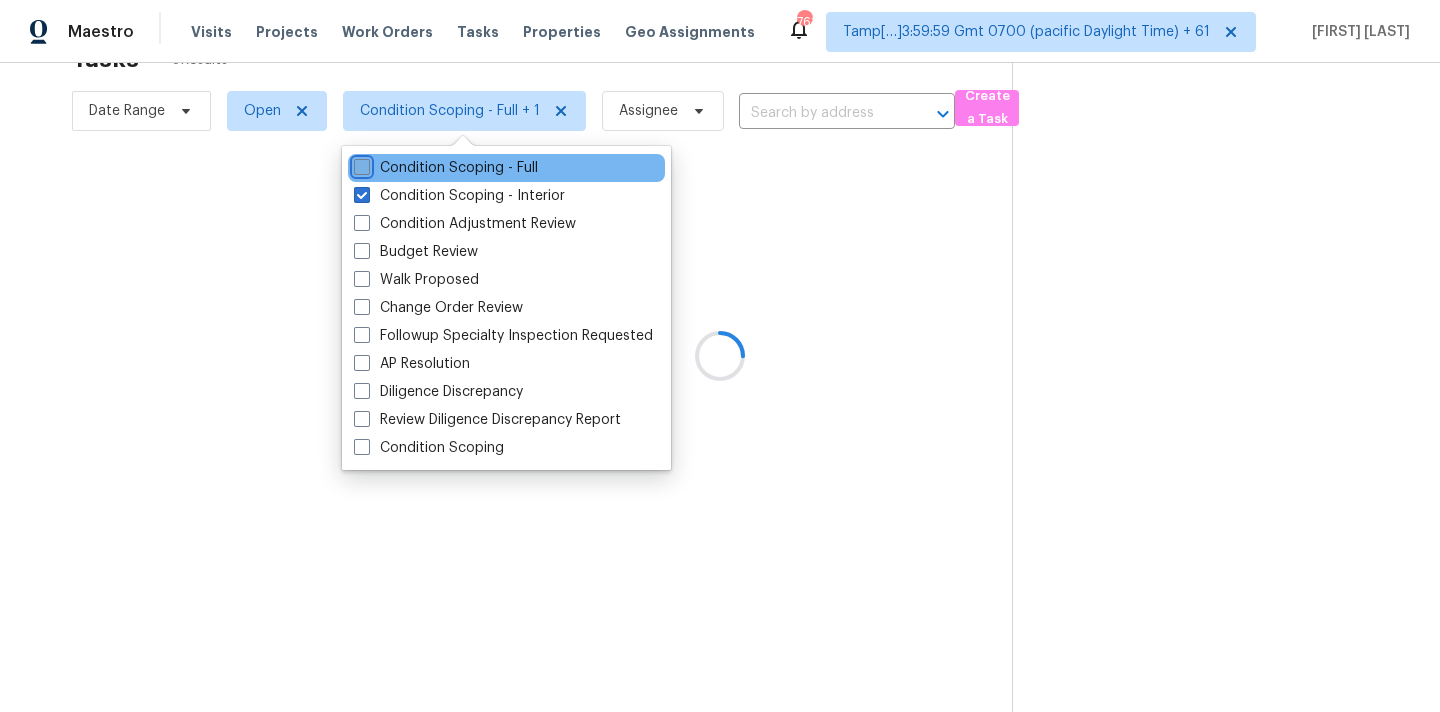 checkbox on "false" 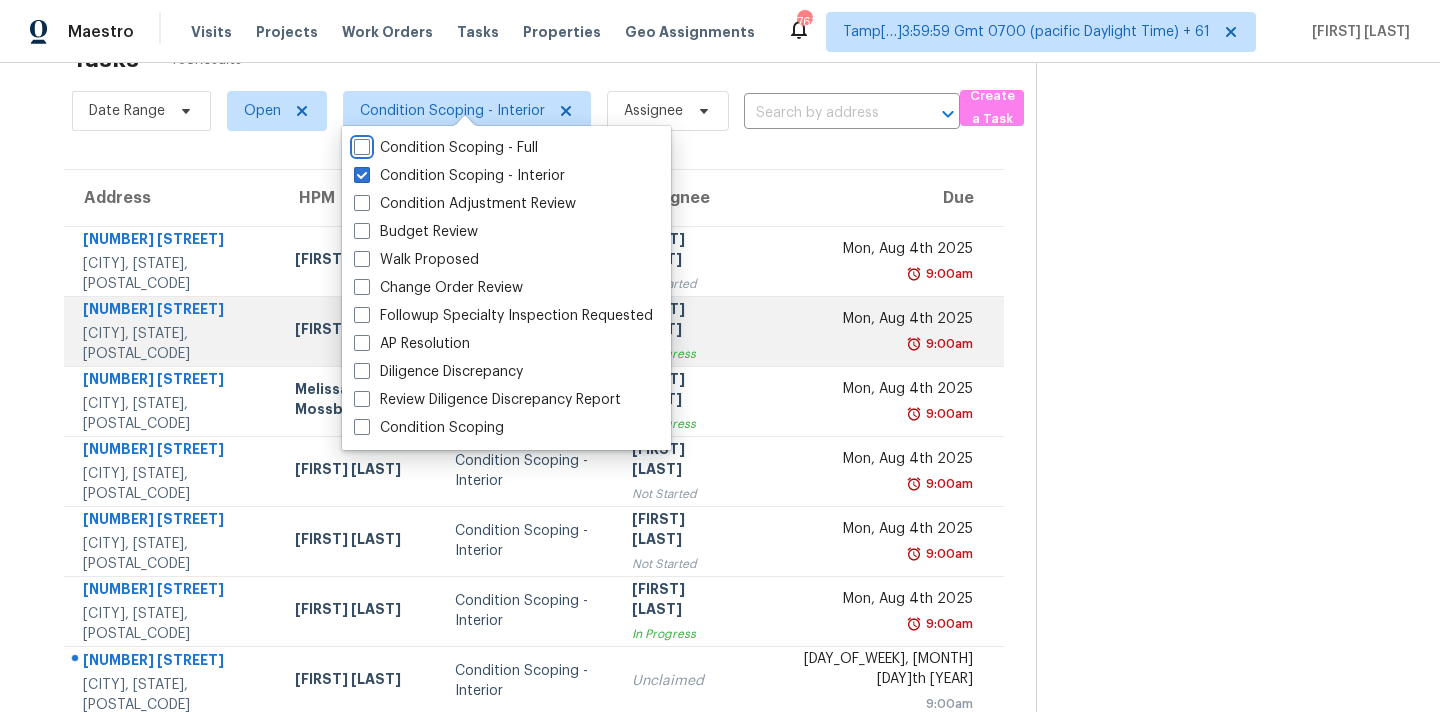 scroll, scrollTop: 100, scrollLeft: 0, axis: vertical 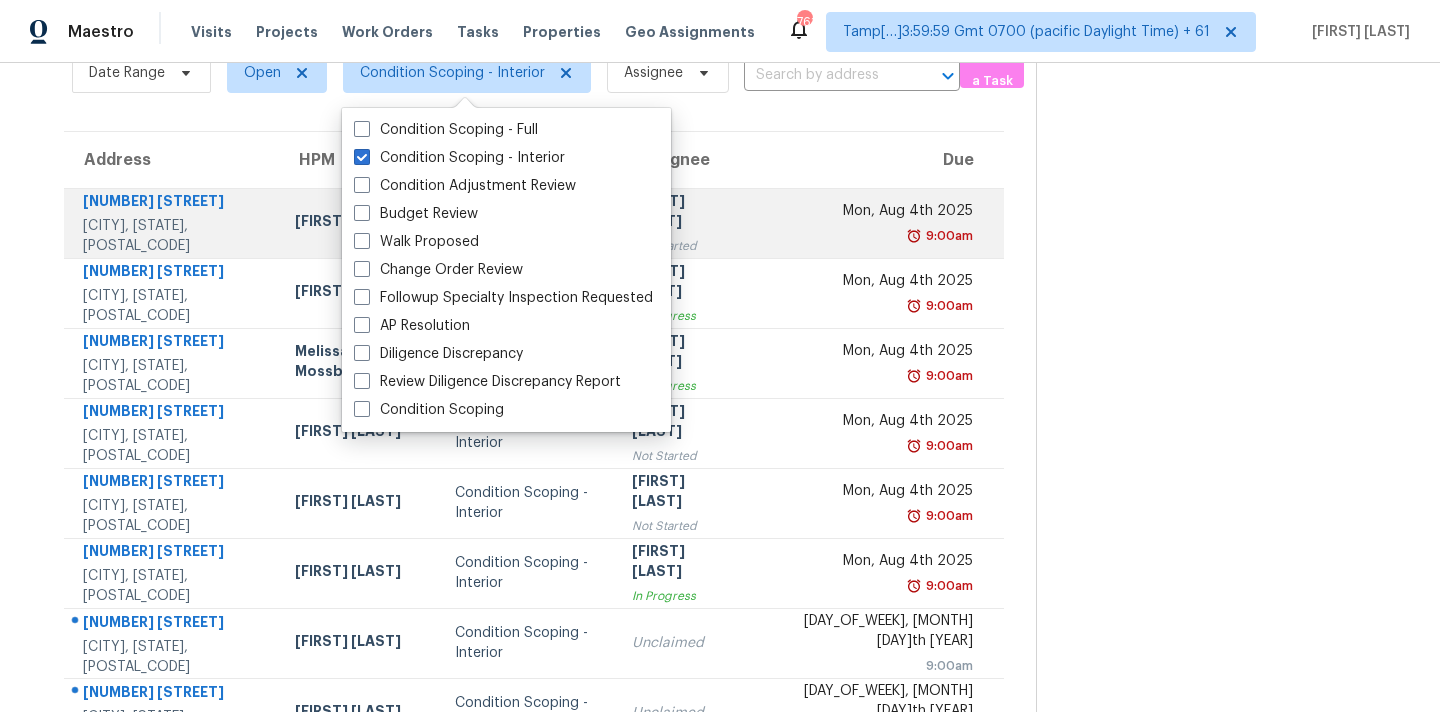 click on "Not Started" at bounding box center (679, 246) 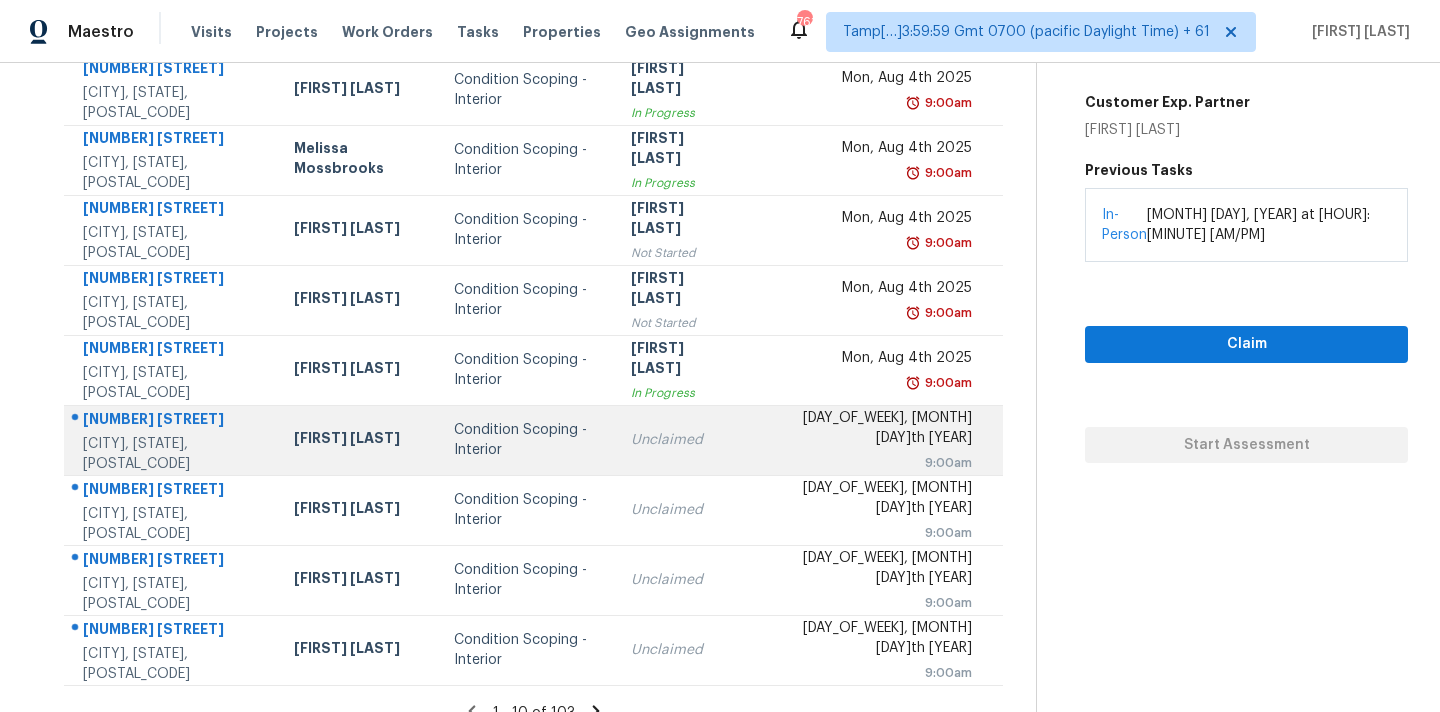 scroll, scrollTop: 329, scrollLeft: 0, axis: vertical 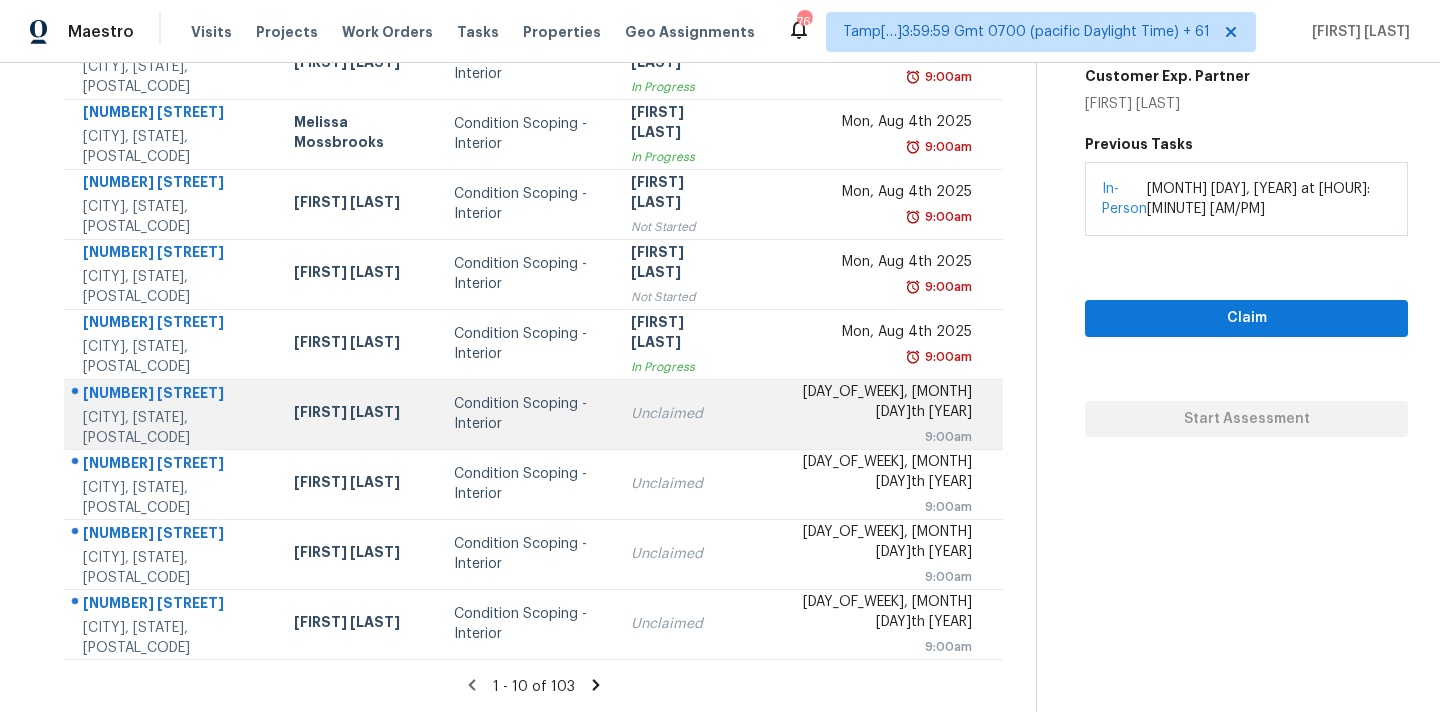 click on "Condition Scoping - Interior" at bounding box center (526, 414) 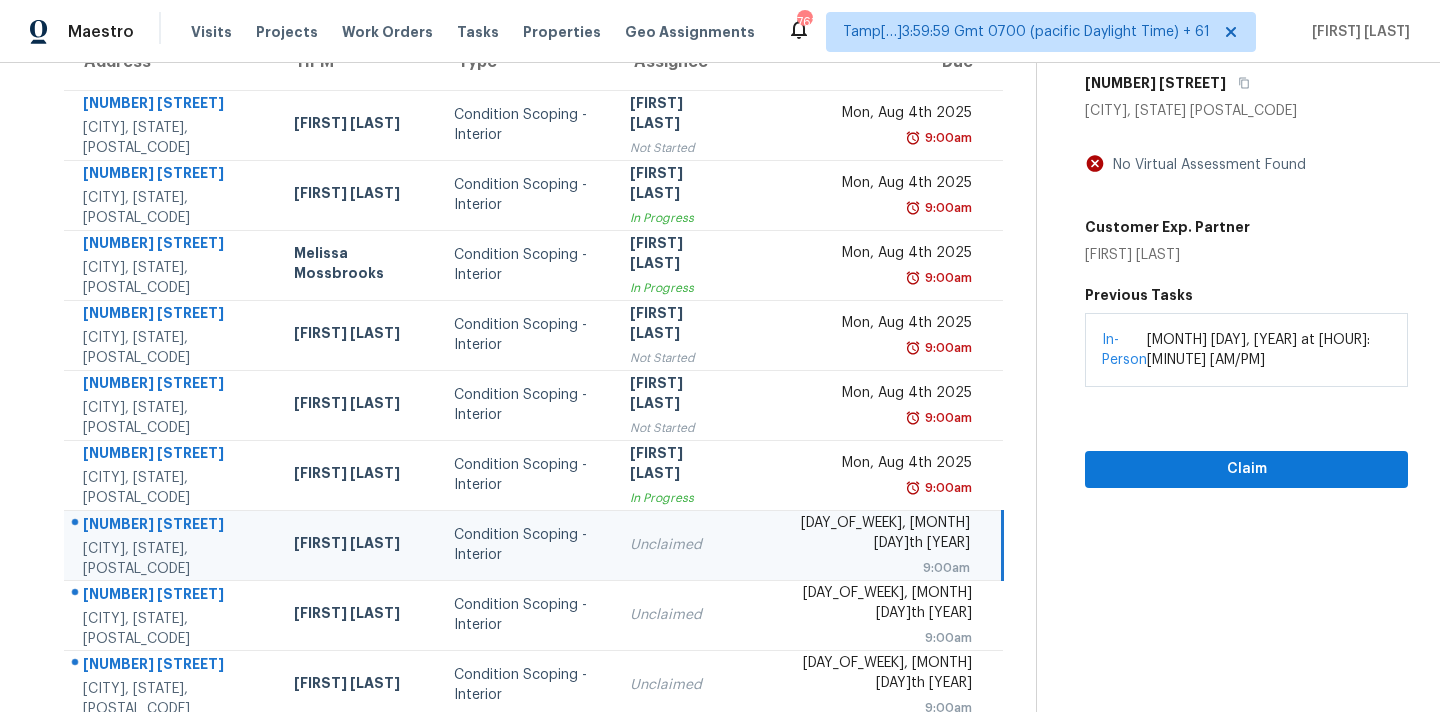 scroll, scrollTop: 167, scrollLeft: 0, axis: vertical 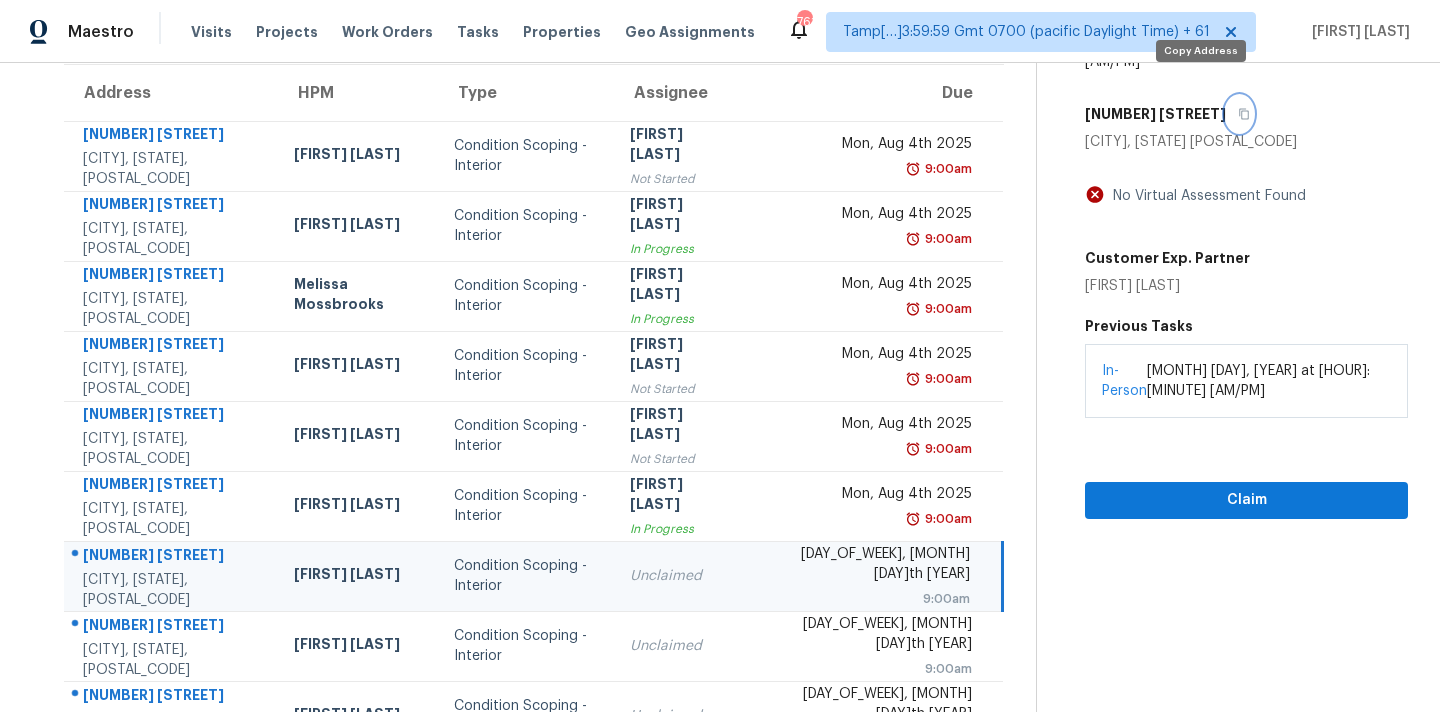click 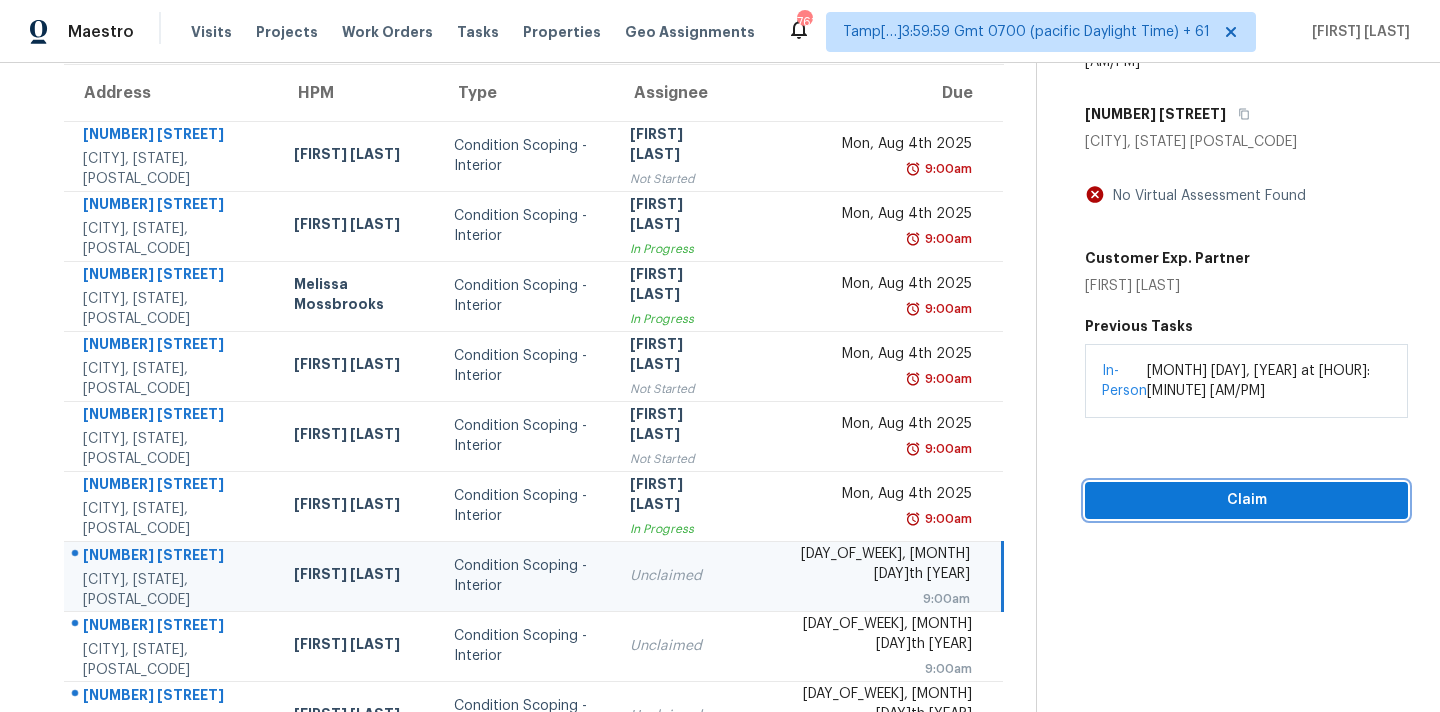 click on "Claim" at bounding box center [1246, 500] 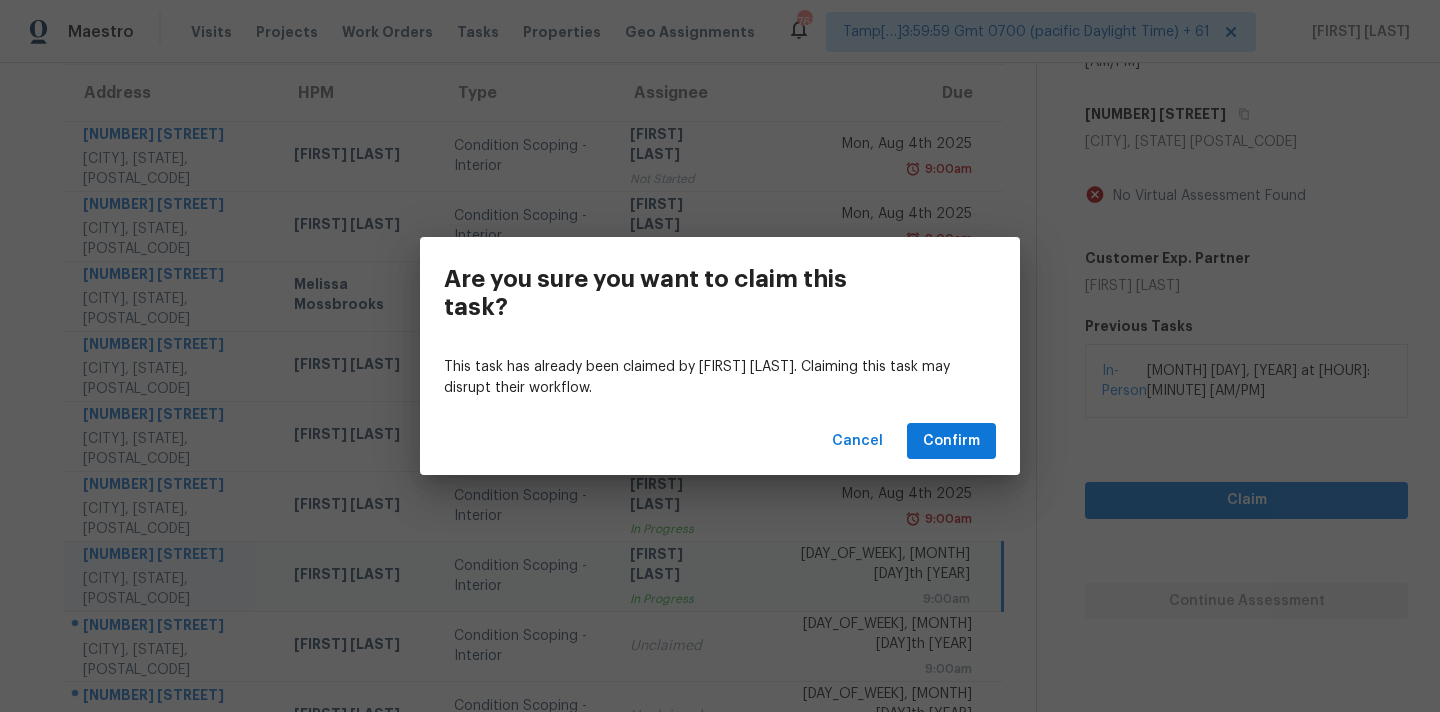 click on "Cancel Confirm" at bounding box center [720, 441] 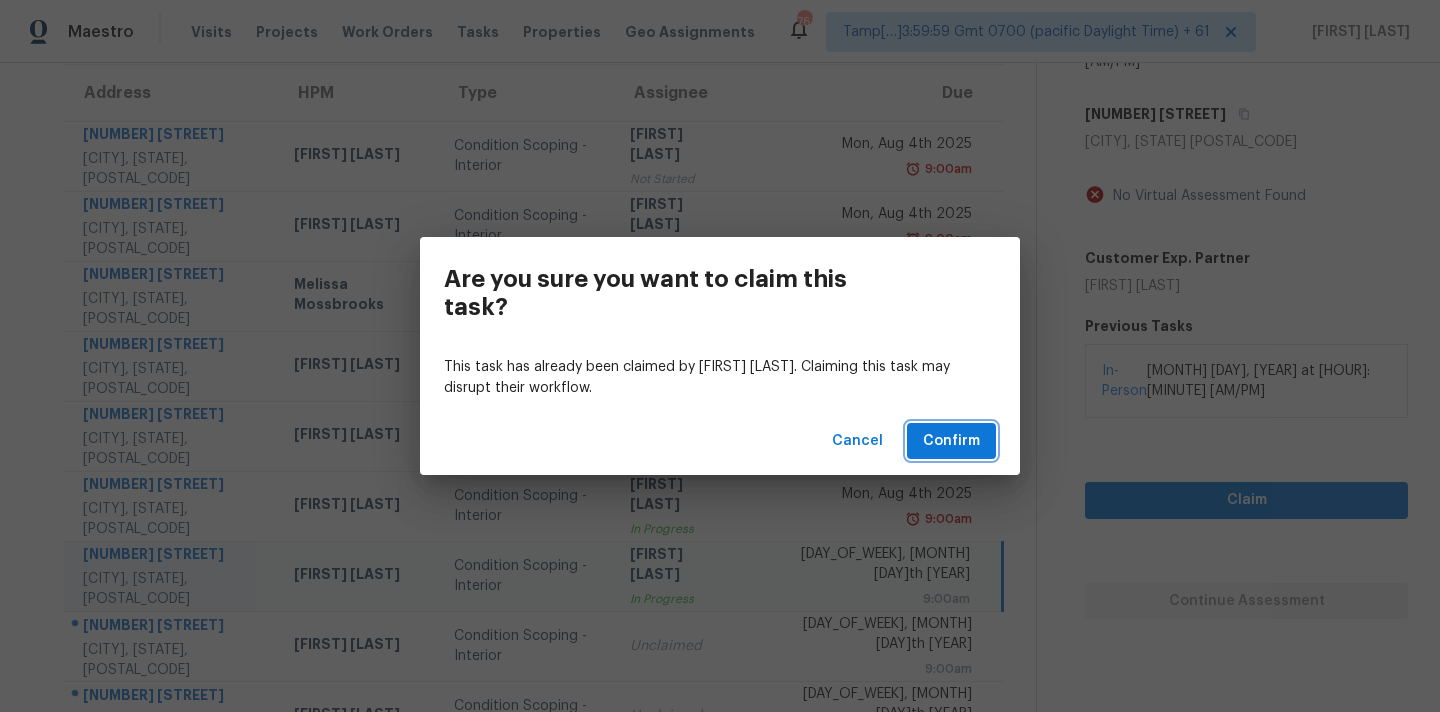 click on "Confirm" at bounding box center [951, 441] 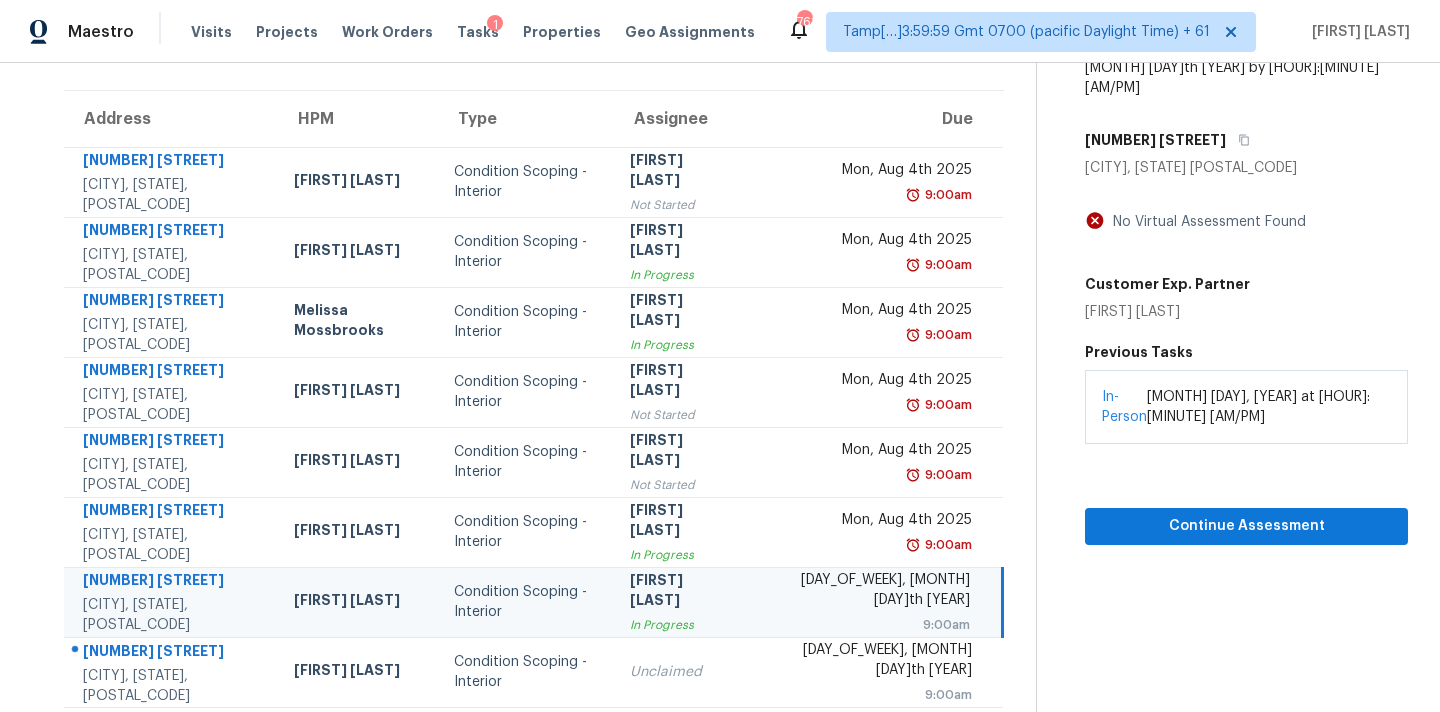 scroll, scrollTop: 47, scrollLeft: 0, axis: vertical 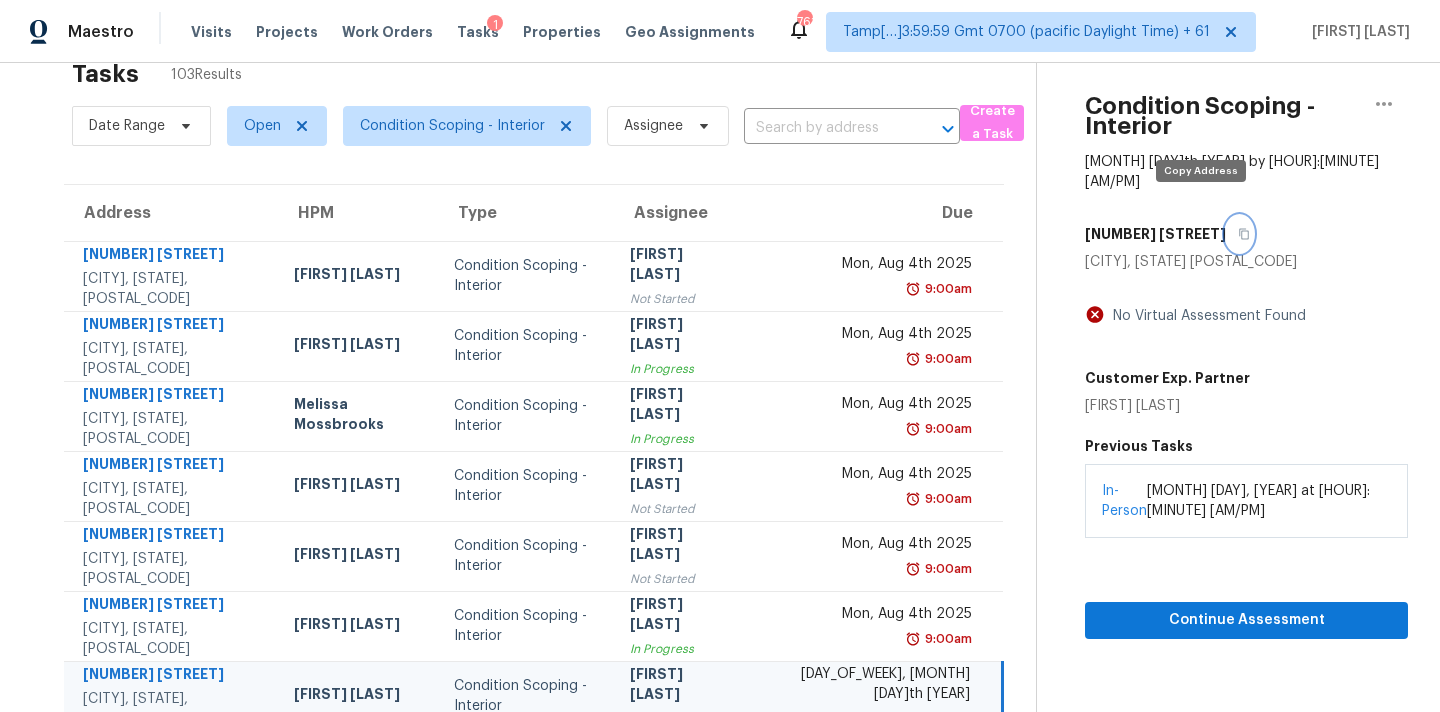 click at bounding box center (1239, 234) 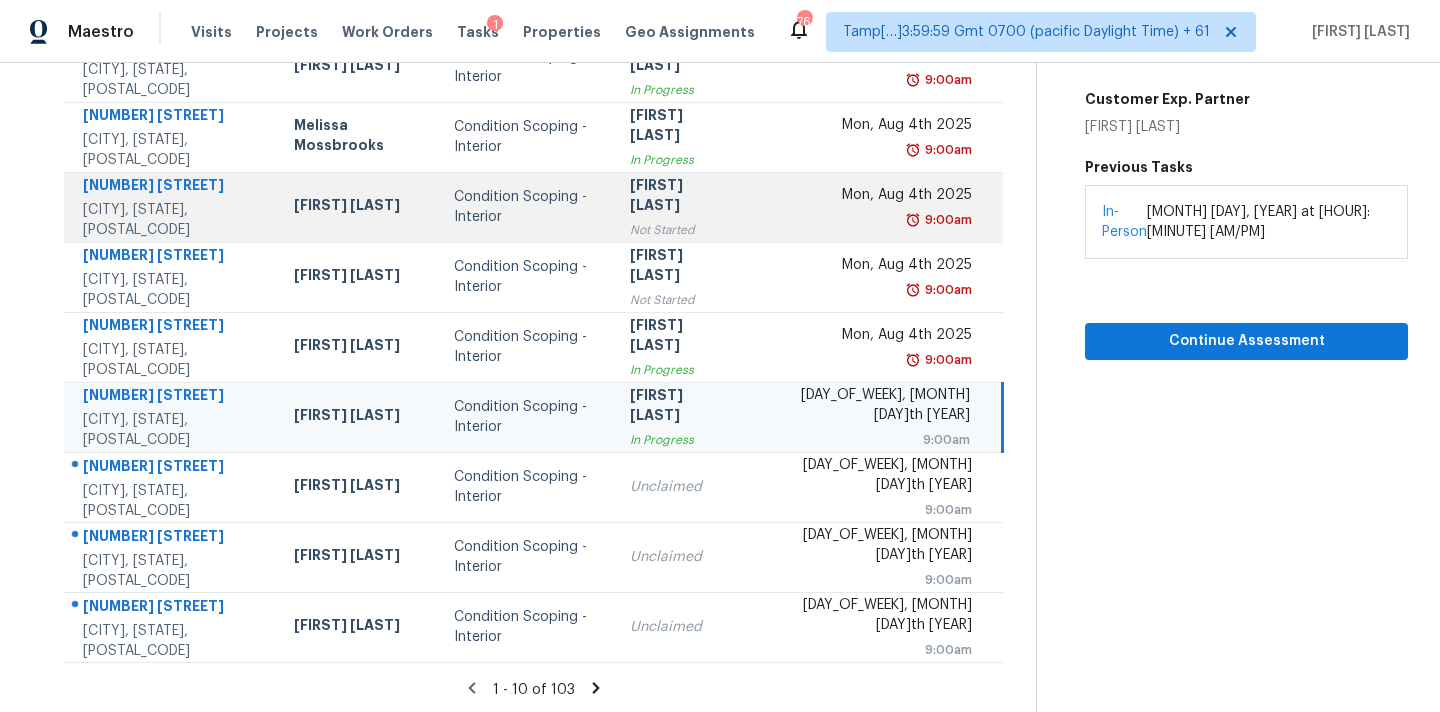 scroll, scrollTop: 329, scrollLeft: 0, axis: vertical 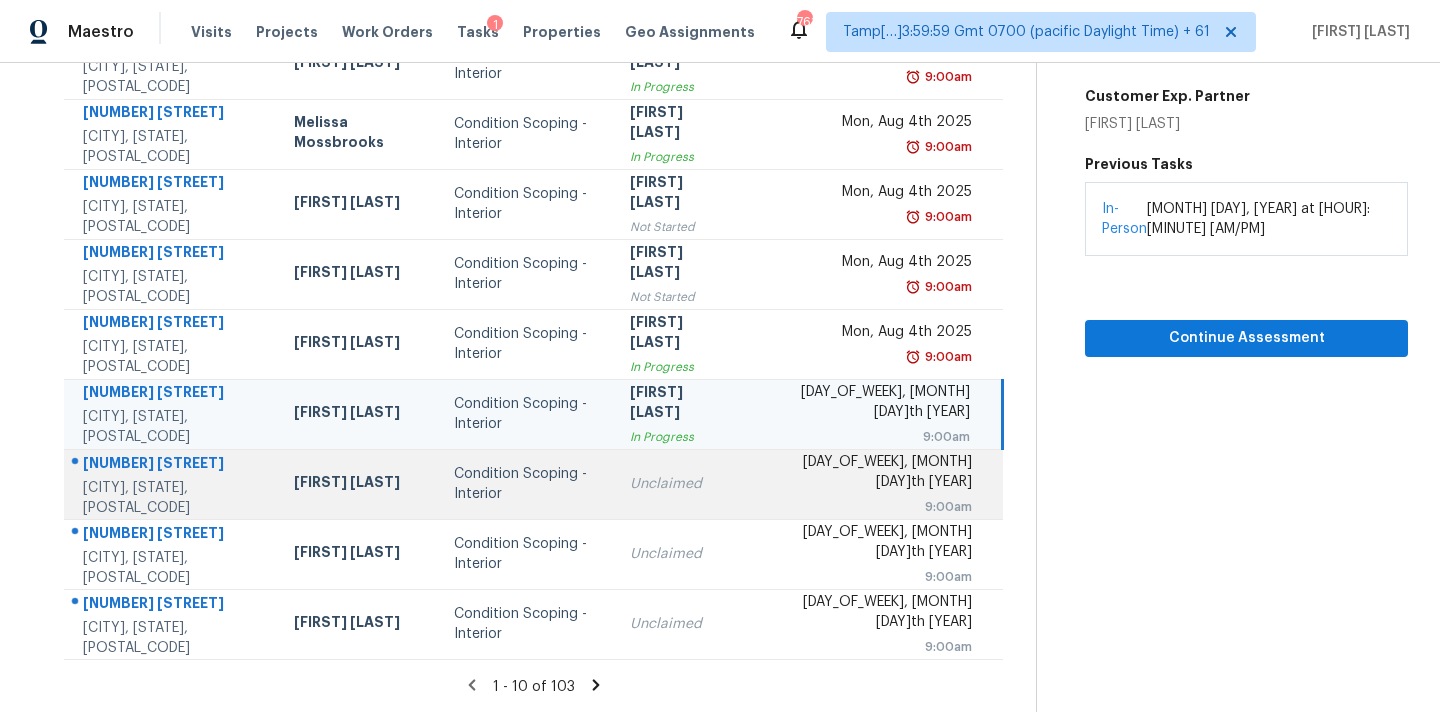 click on "Unclaimed" at bounding box center (677, 484) 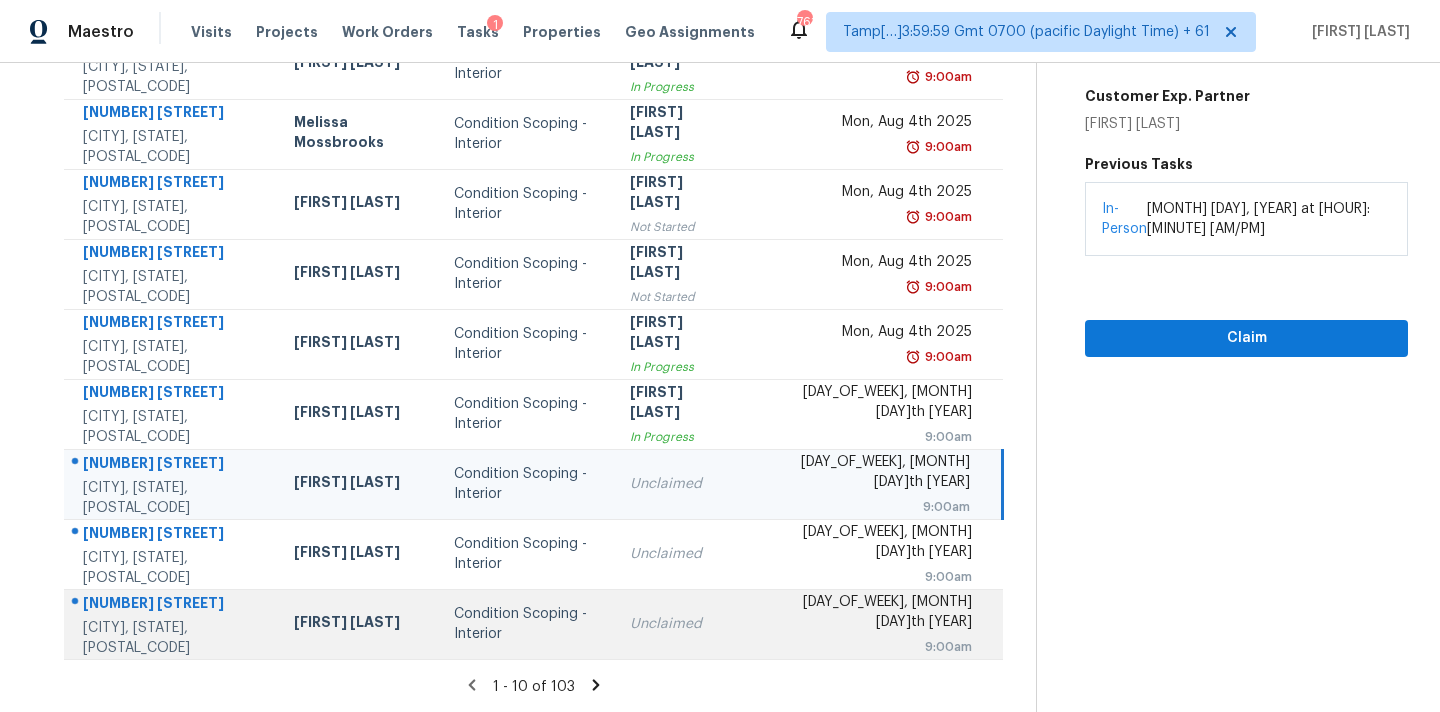 click on "Unclaimed" at bounding box center (677, 624) 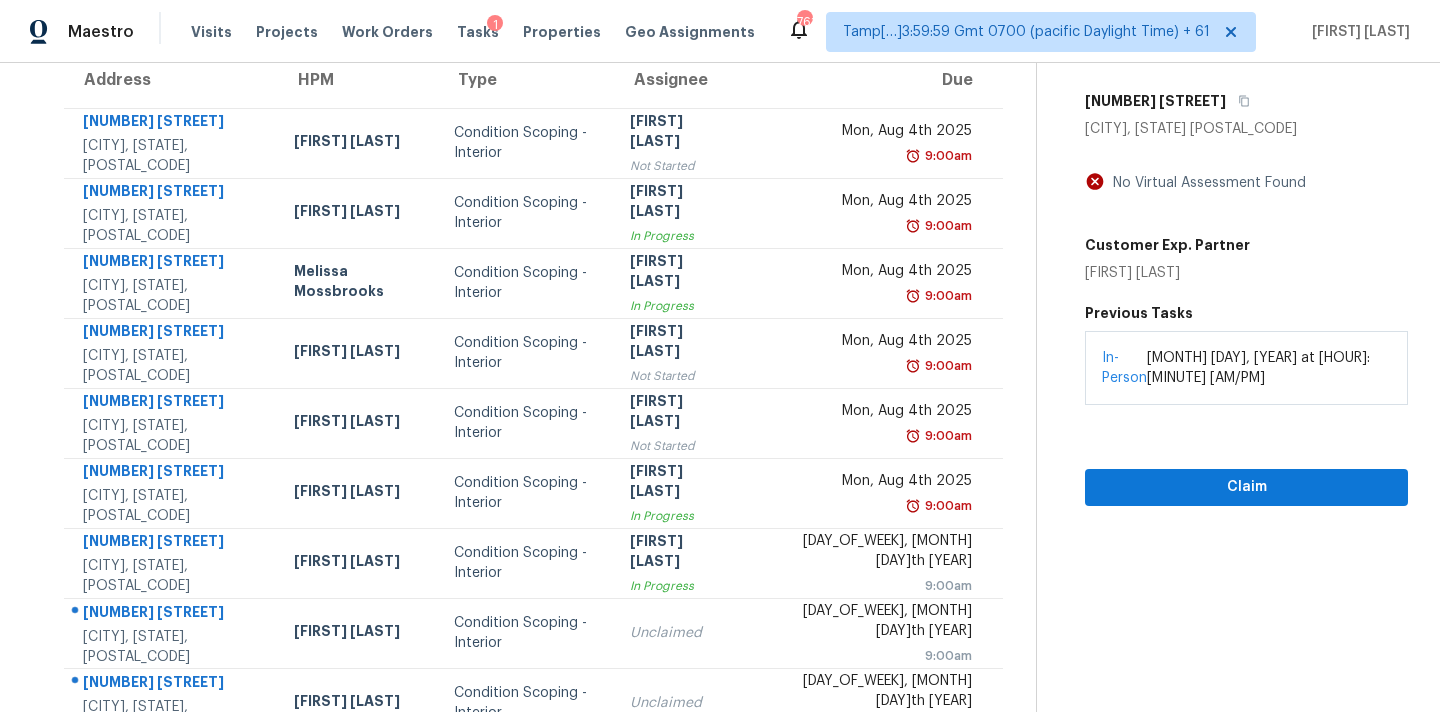 scroll, scrollTop: 141, scrollLeft: 0, axis: vertical 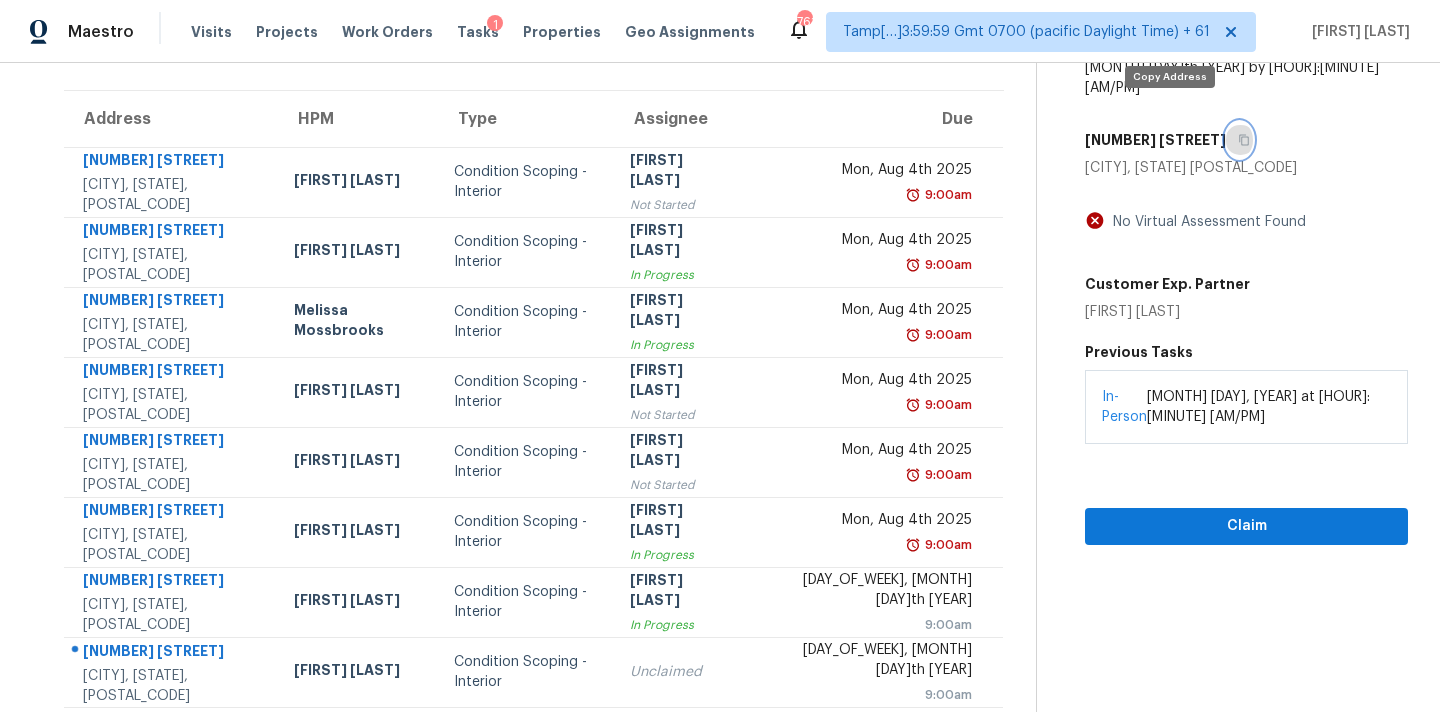 click 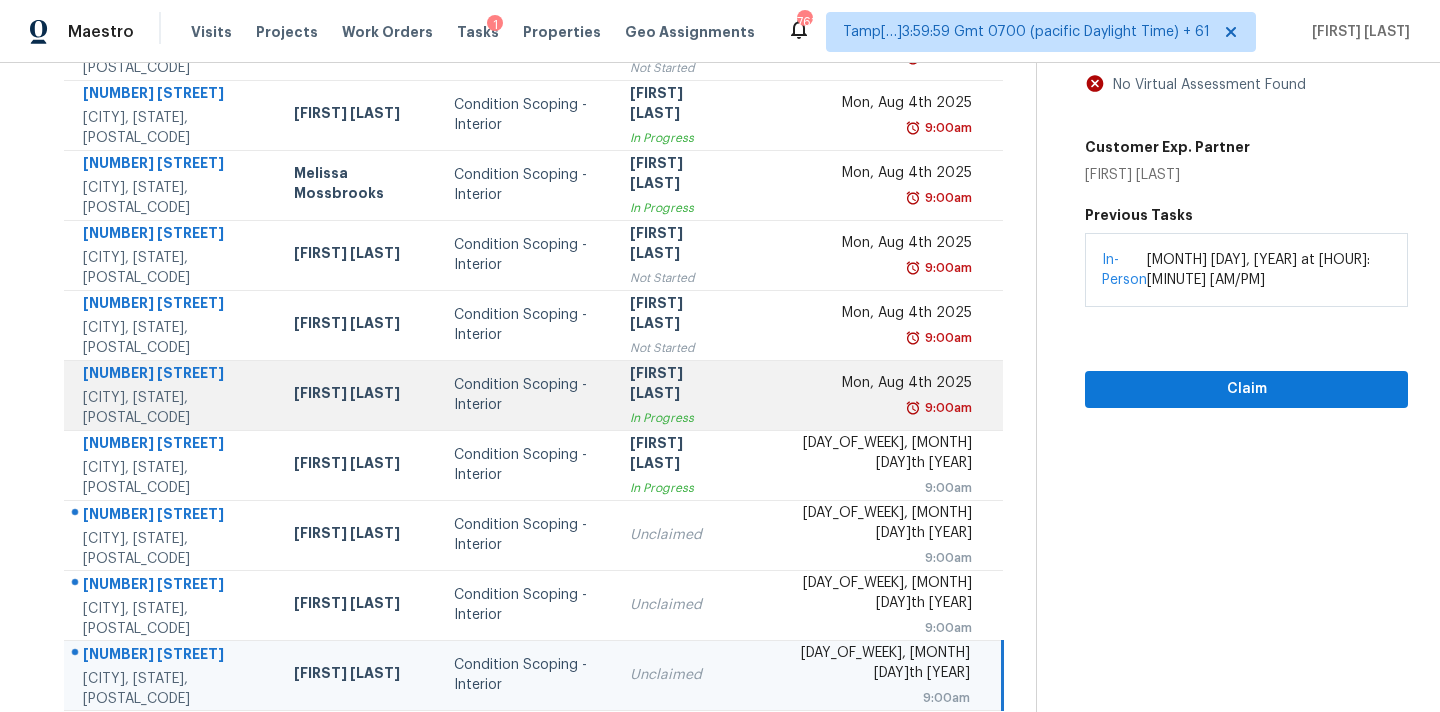 scroll, scrollTop: 329, scrollLeft: 0, axis: vertical 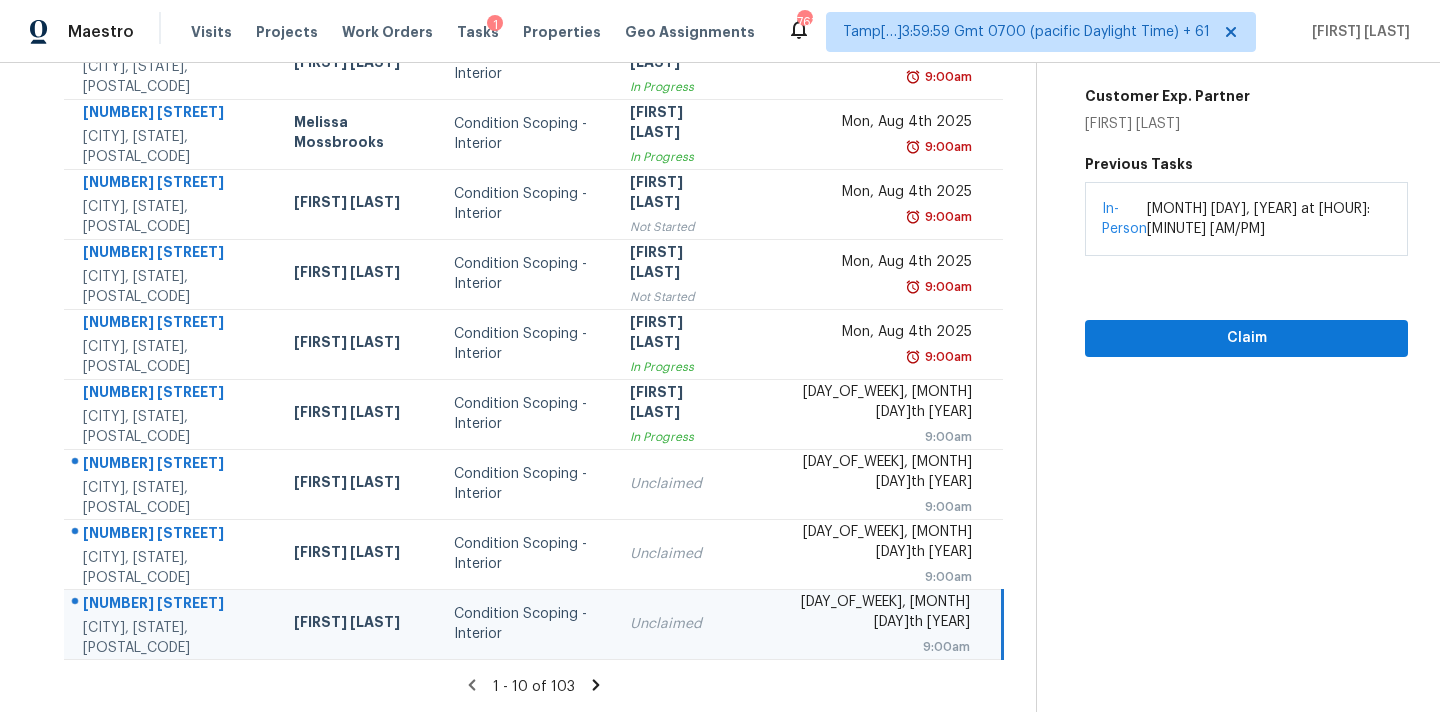 click 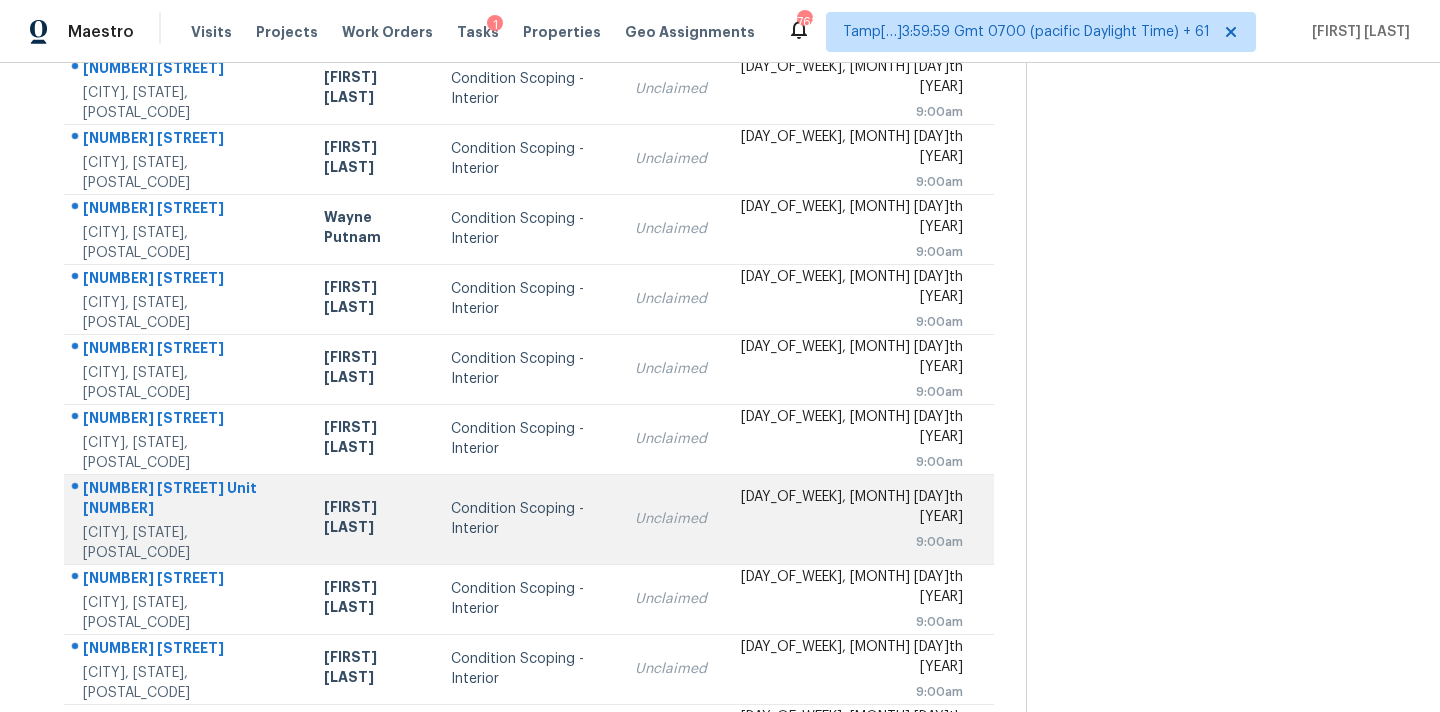 scroll, scrollTop: 135, scrollLeft: 0, axis: vertical 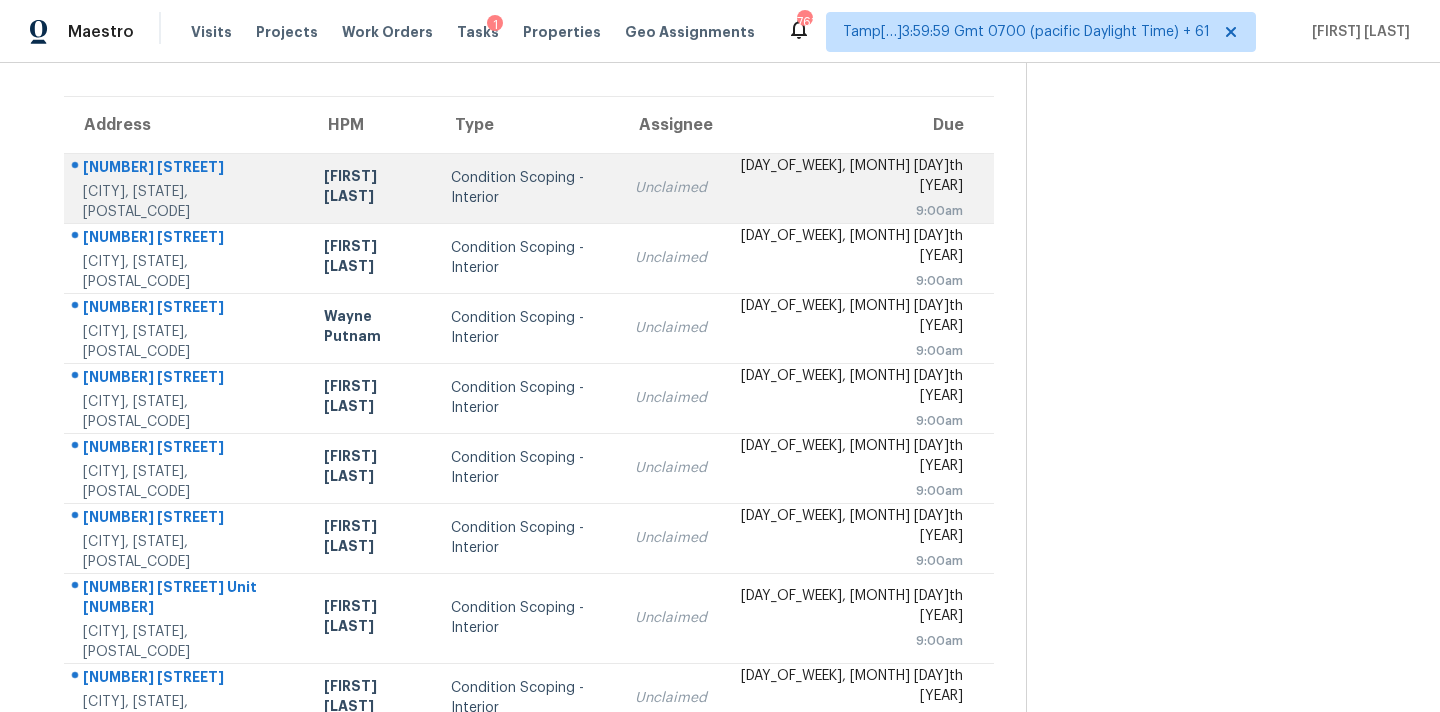 click on "Unclaimed" at bounding box center (671, 188) 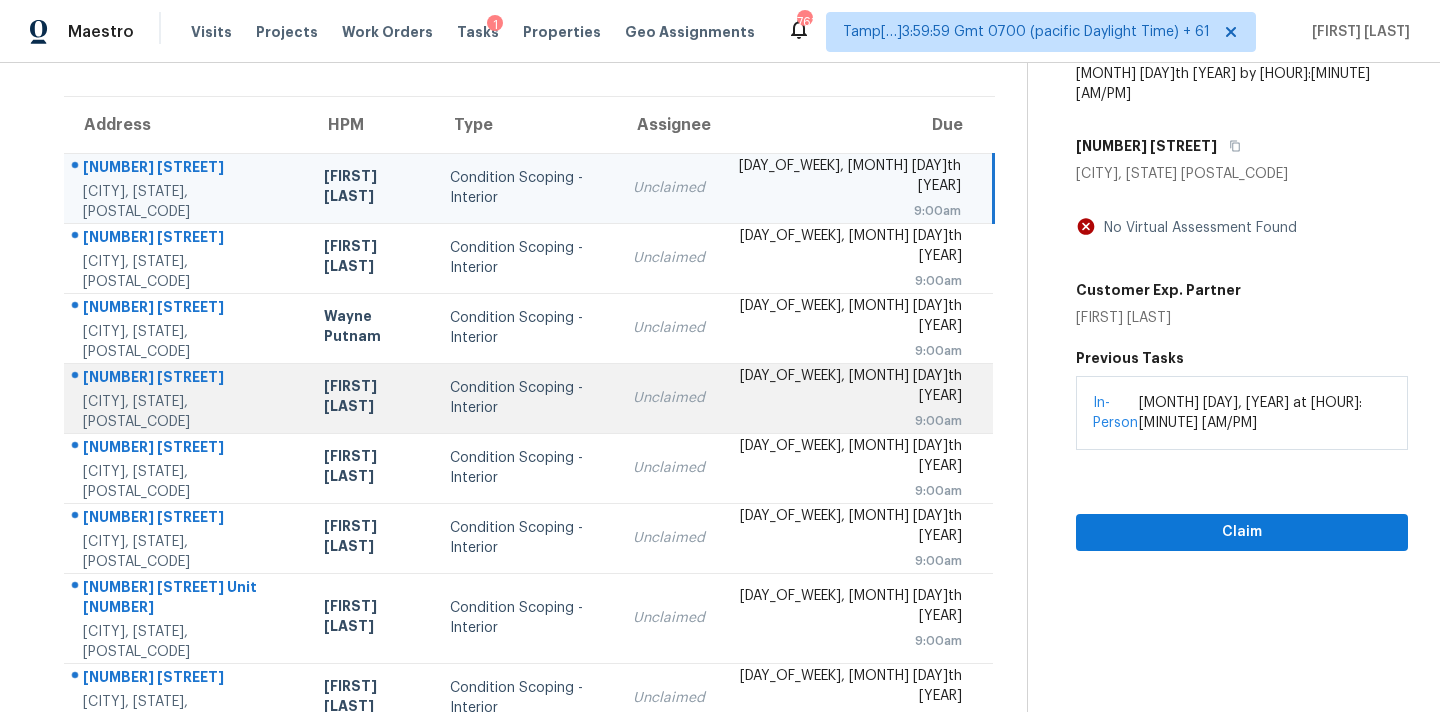 click on "Unclaimed" at bounding box center (669, 398) 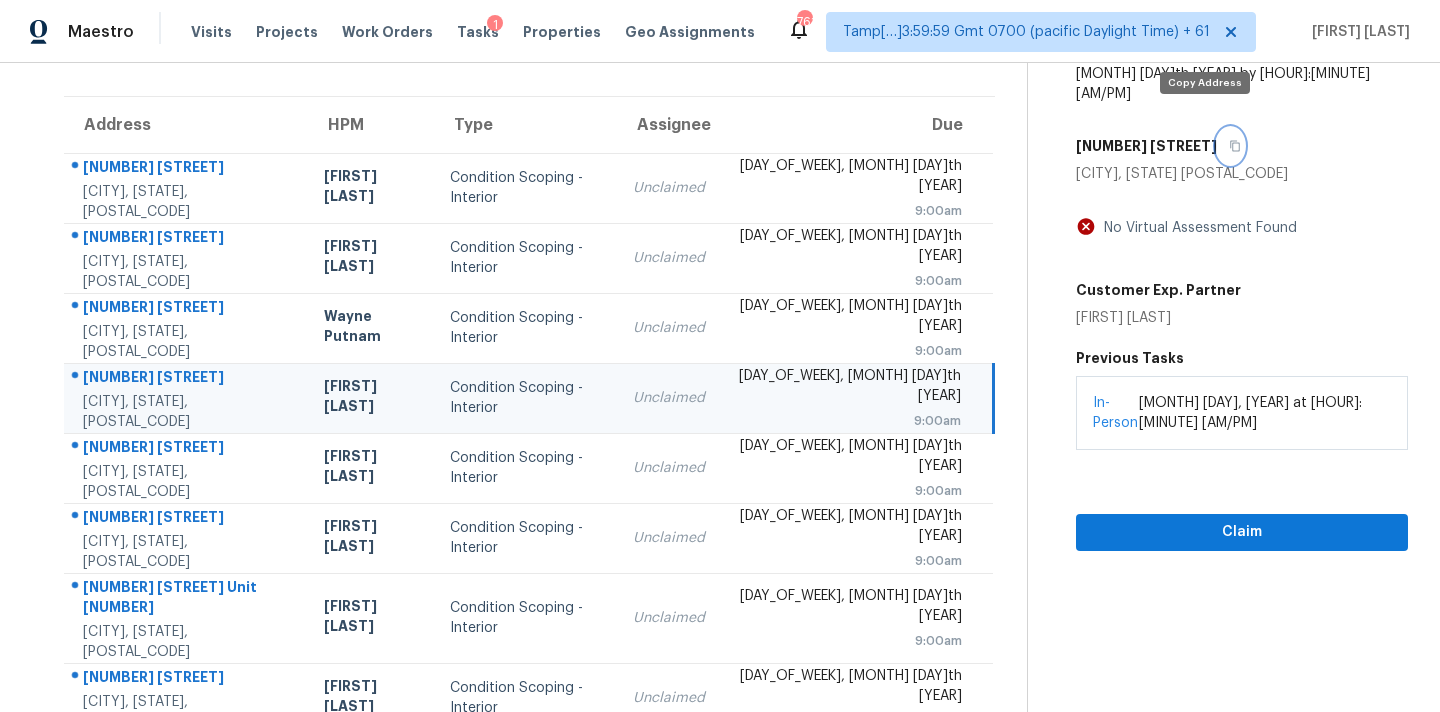 click at bounding box center (1230, 146) 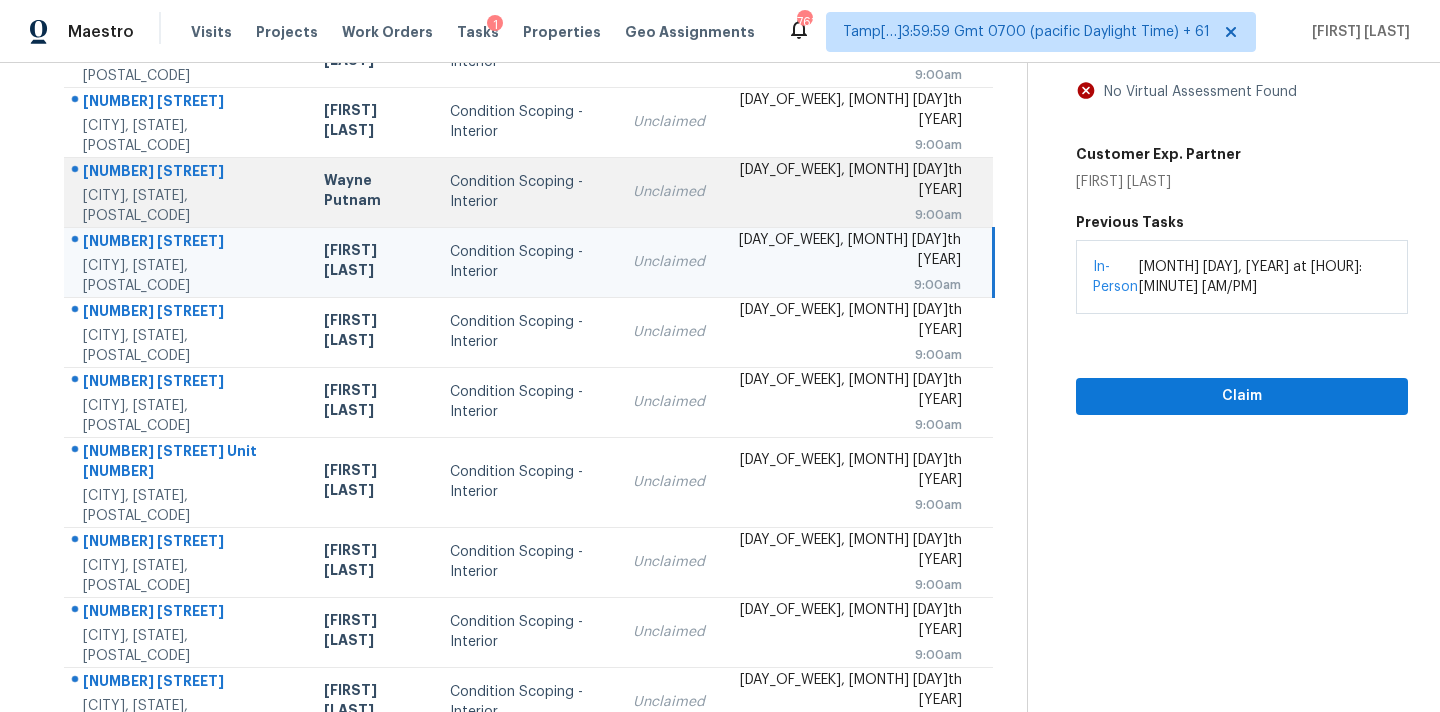 scroll, scrollTop: 329, scrollLeft: 0, axis: vertical 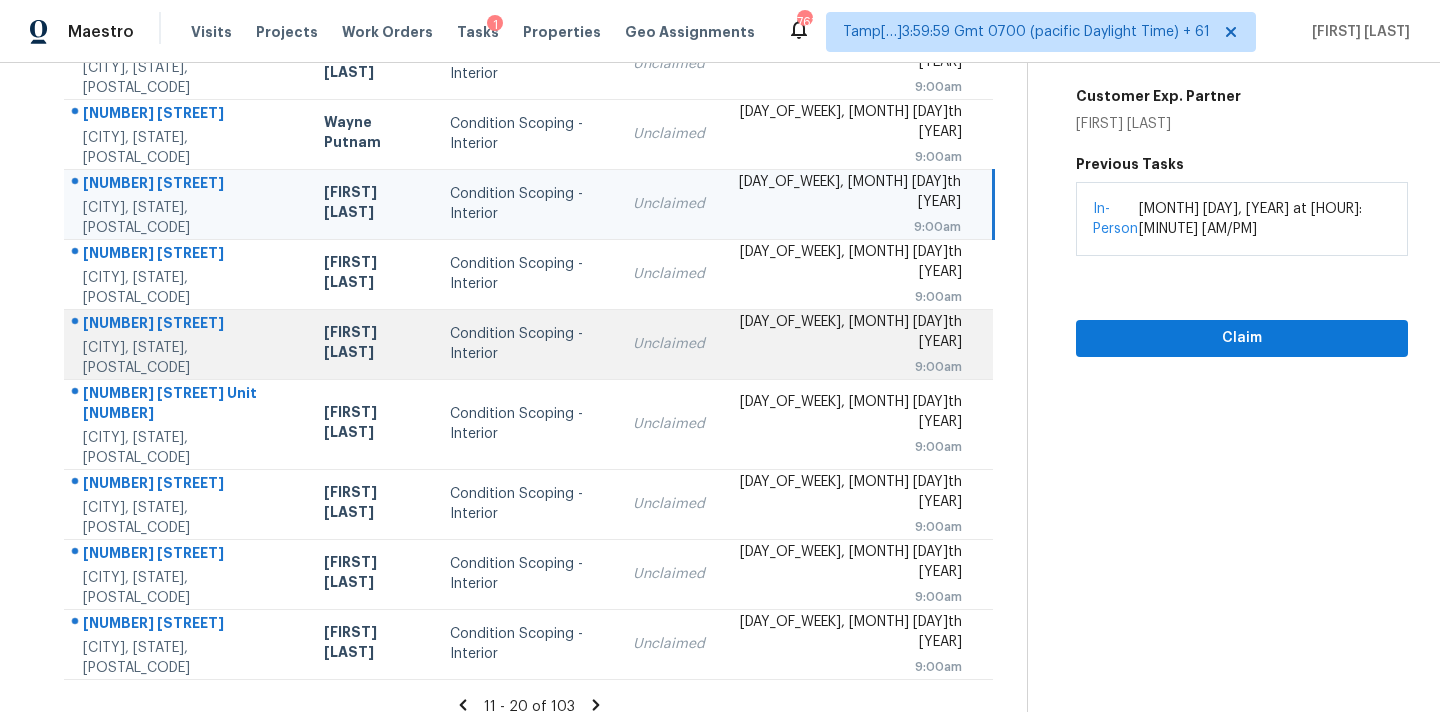 click on "Unclaimed" at bounding box center [669, 344] 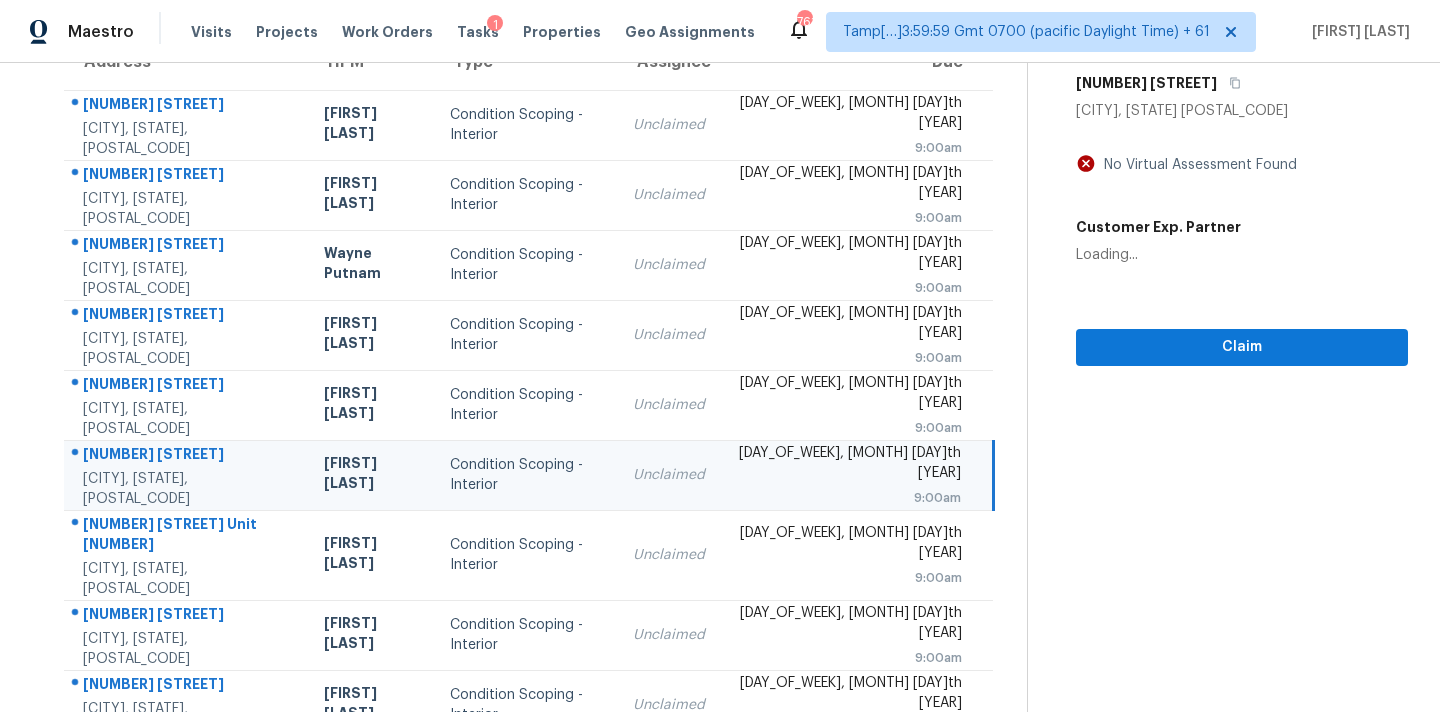 scroll, scrollTop: 139, scrollLeft: 0, axis: vertical 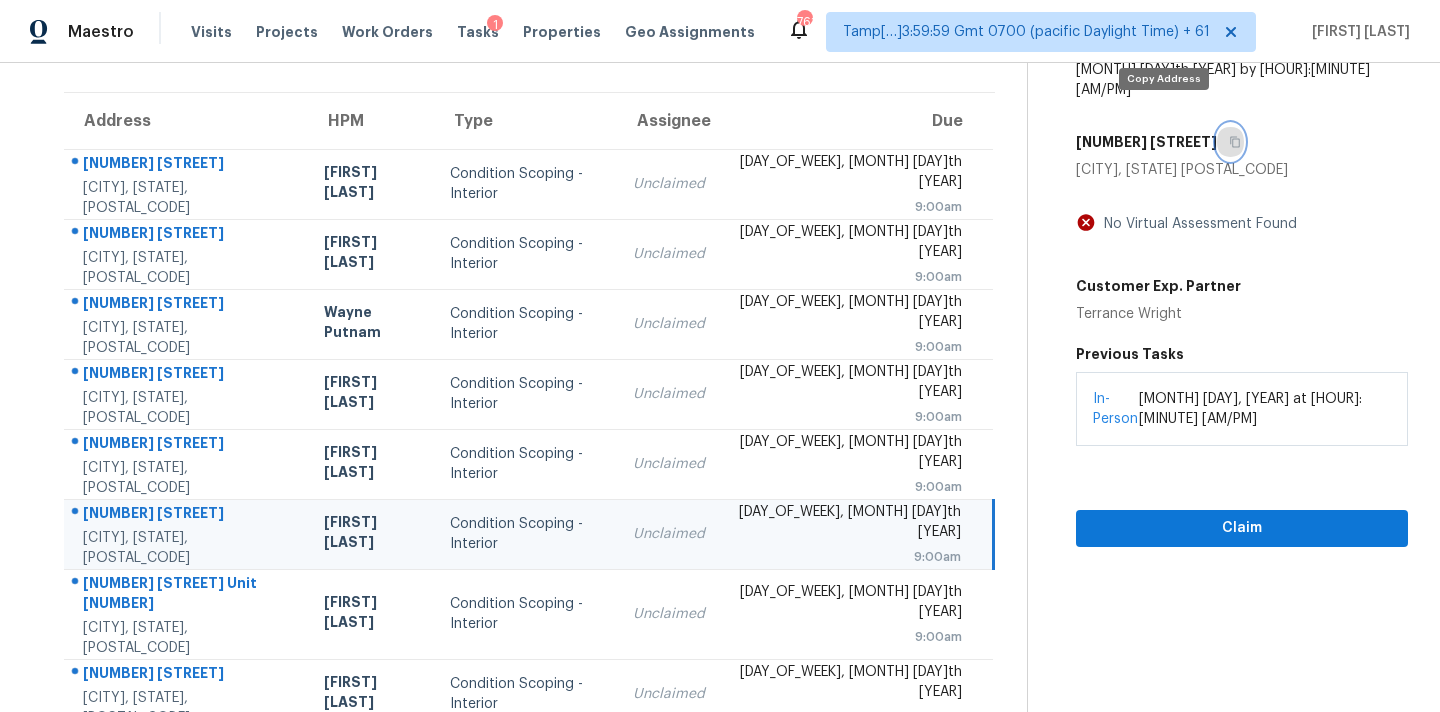 click at bounding box center [1230, 142] 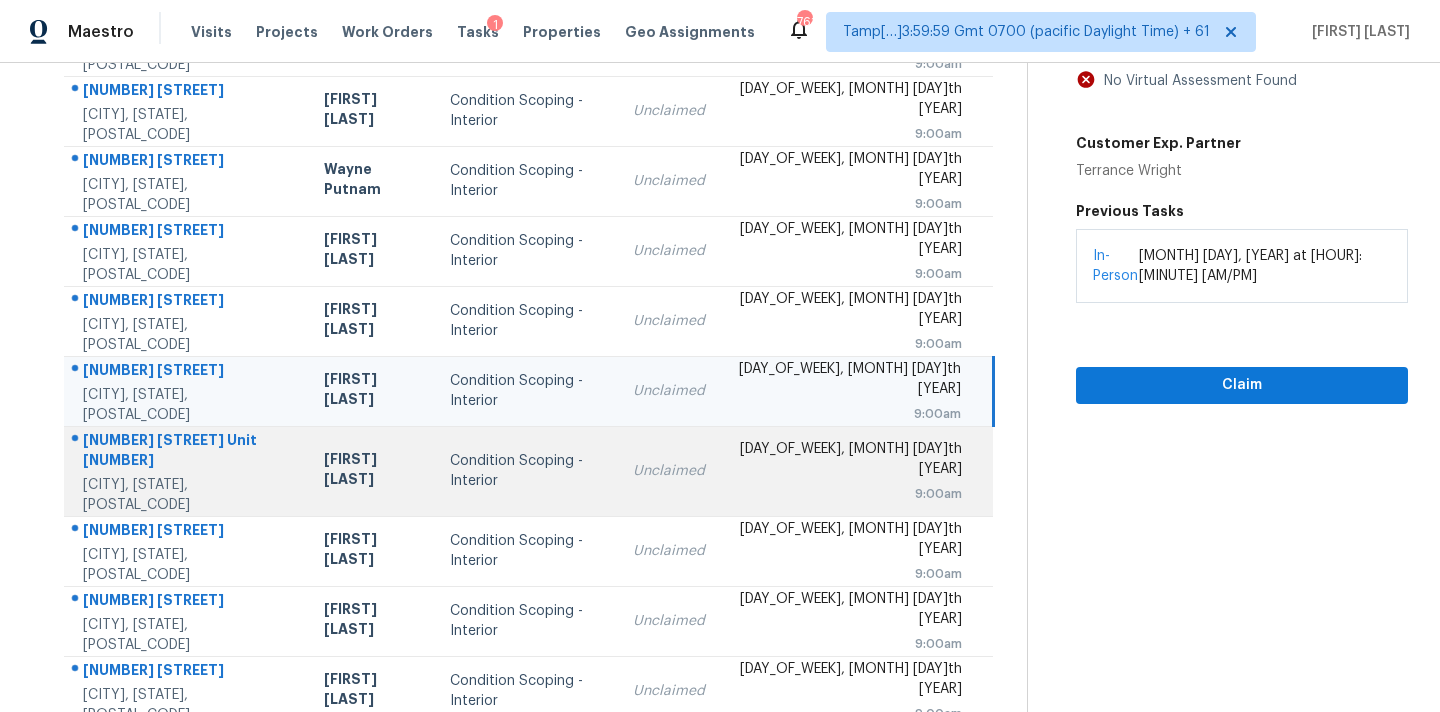 scroll, scrollTop: 177, scrollLeft: 0, axis: vertical 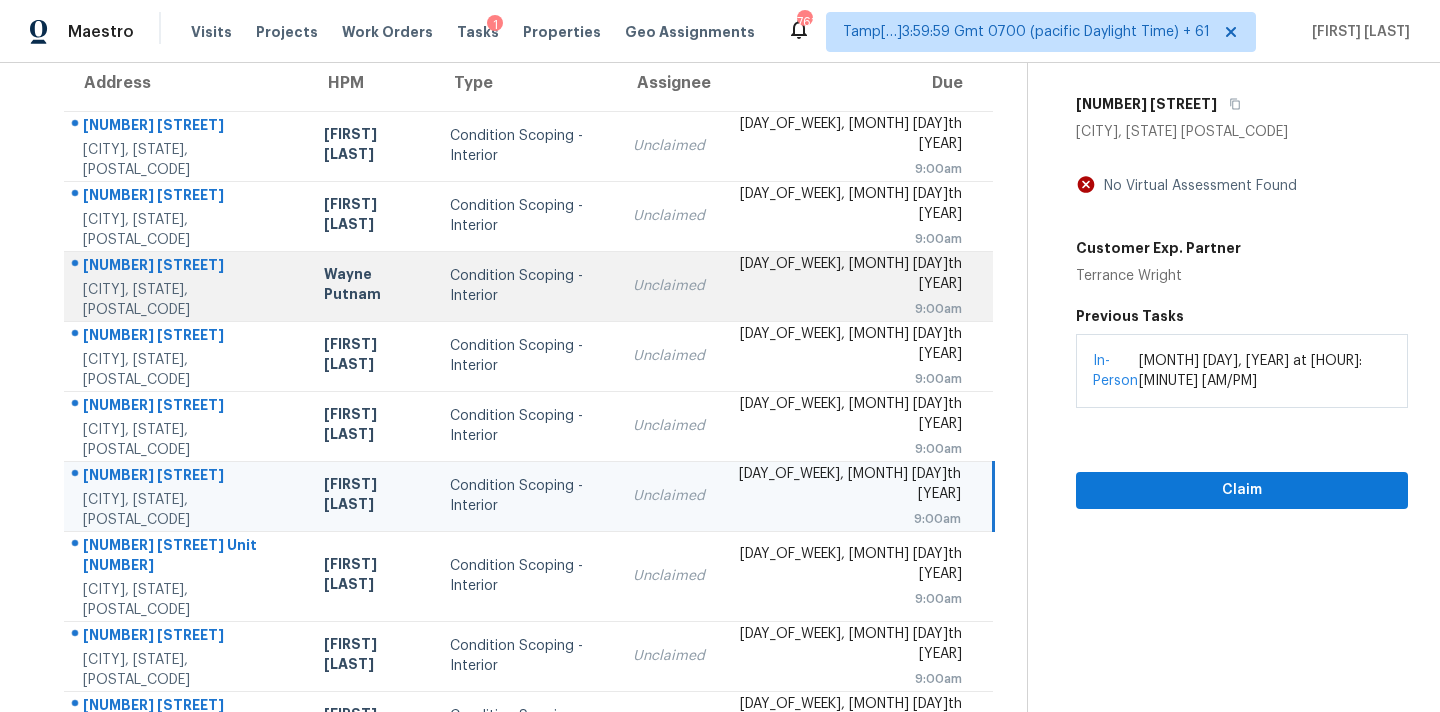 click on "Condition Scoping - Interior" at bounding box center (526, 286) 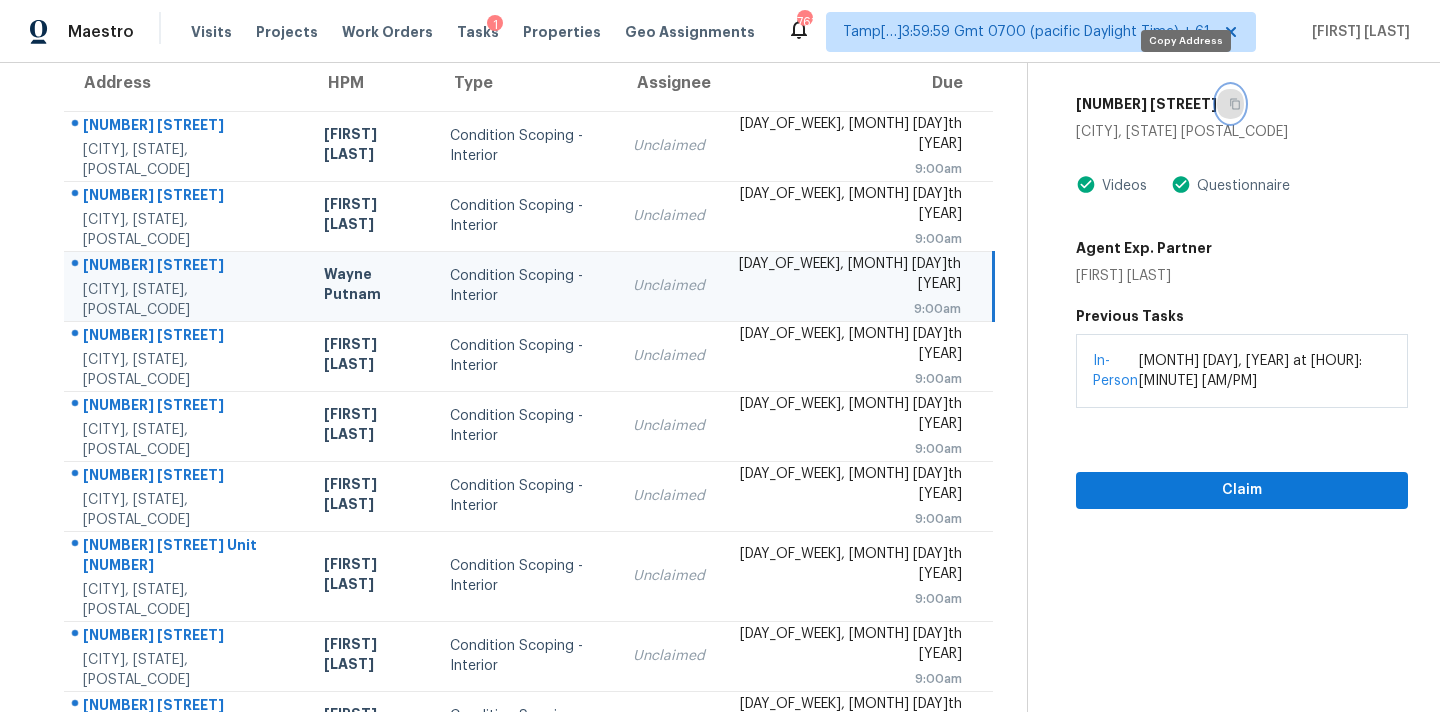click 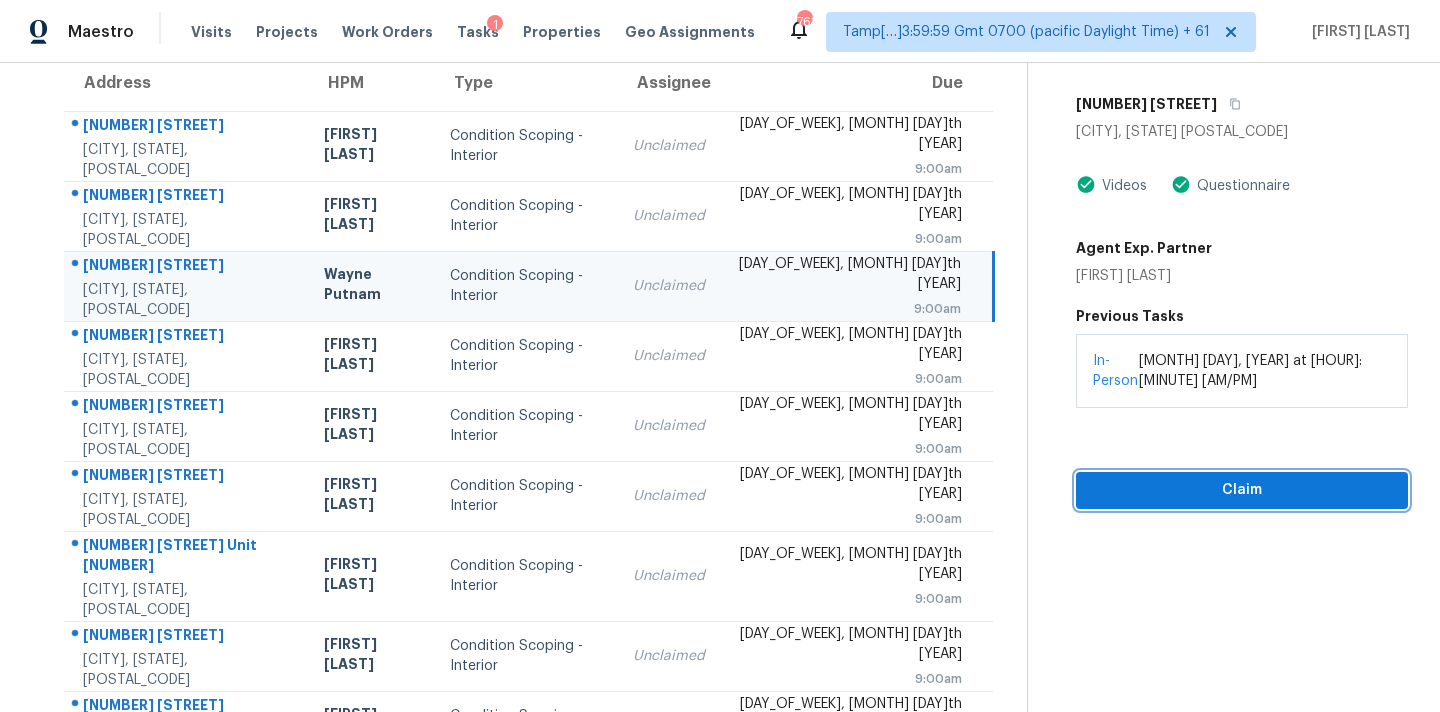 click on "Claim" at bounding box center (1242, 490) 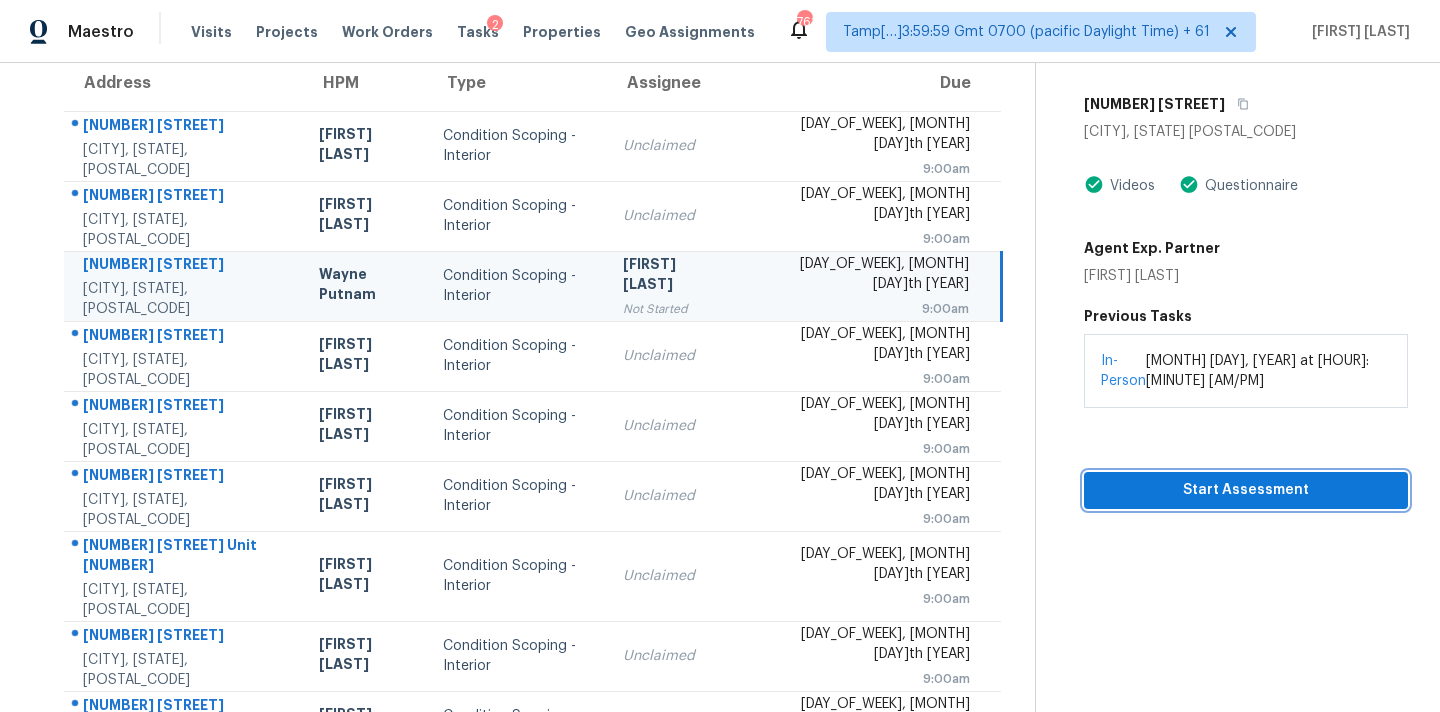 click on "Start Assessment" at bounding box center (1246, 490) 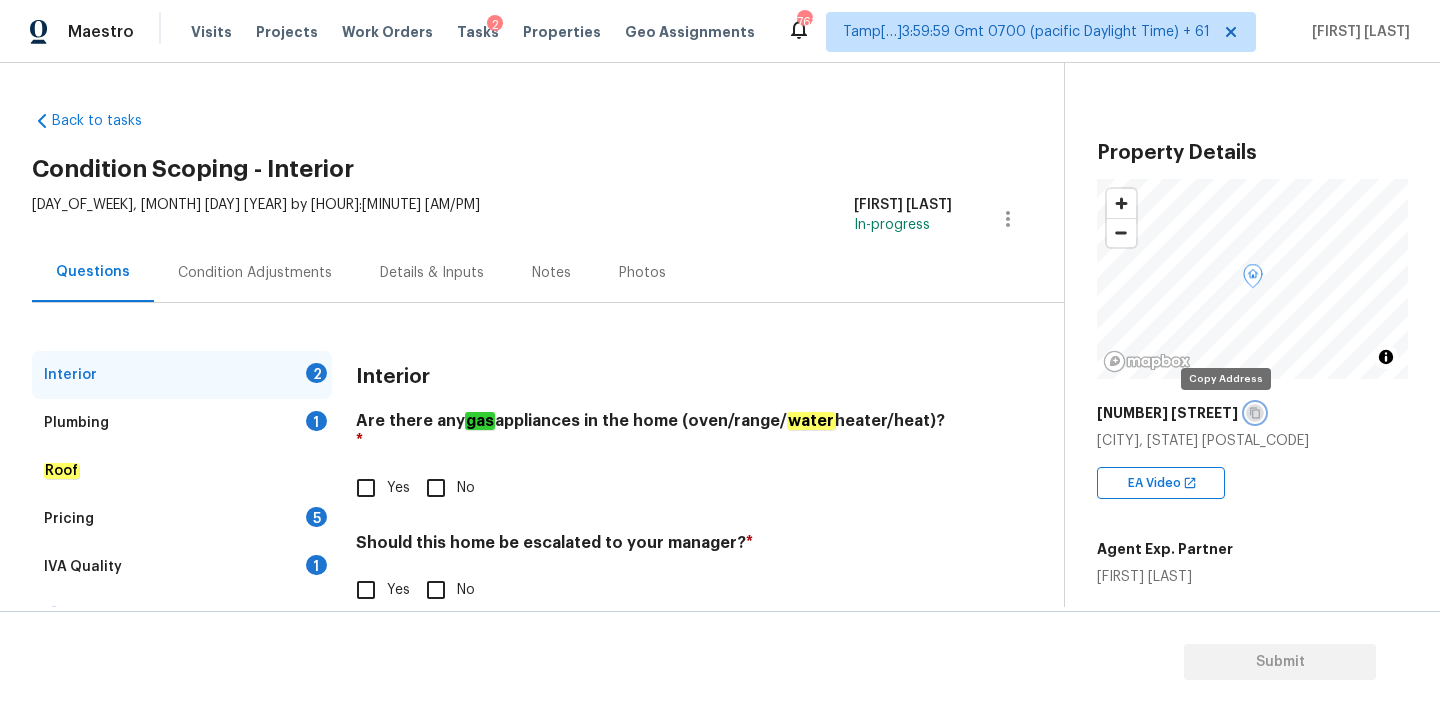 click 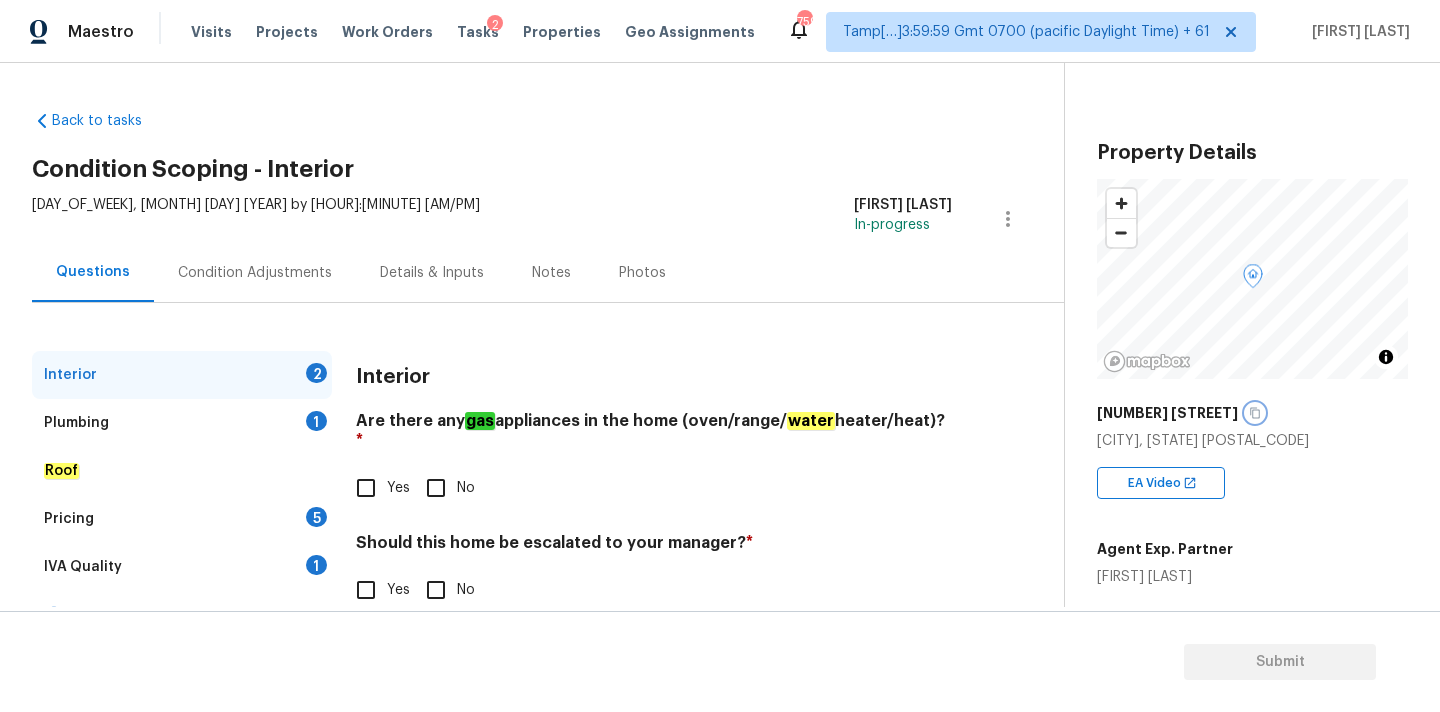 click at bounding box center (1255, 413) 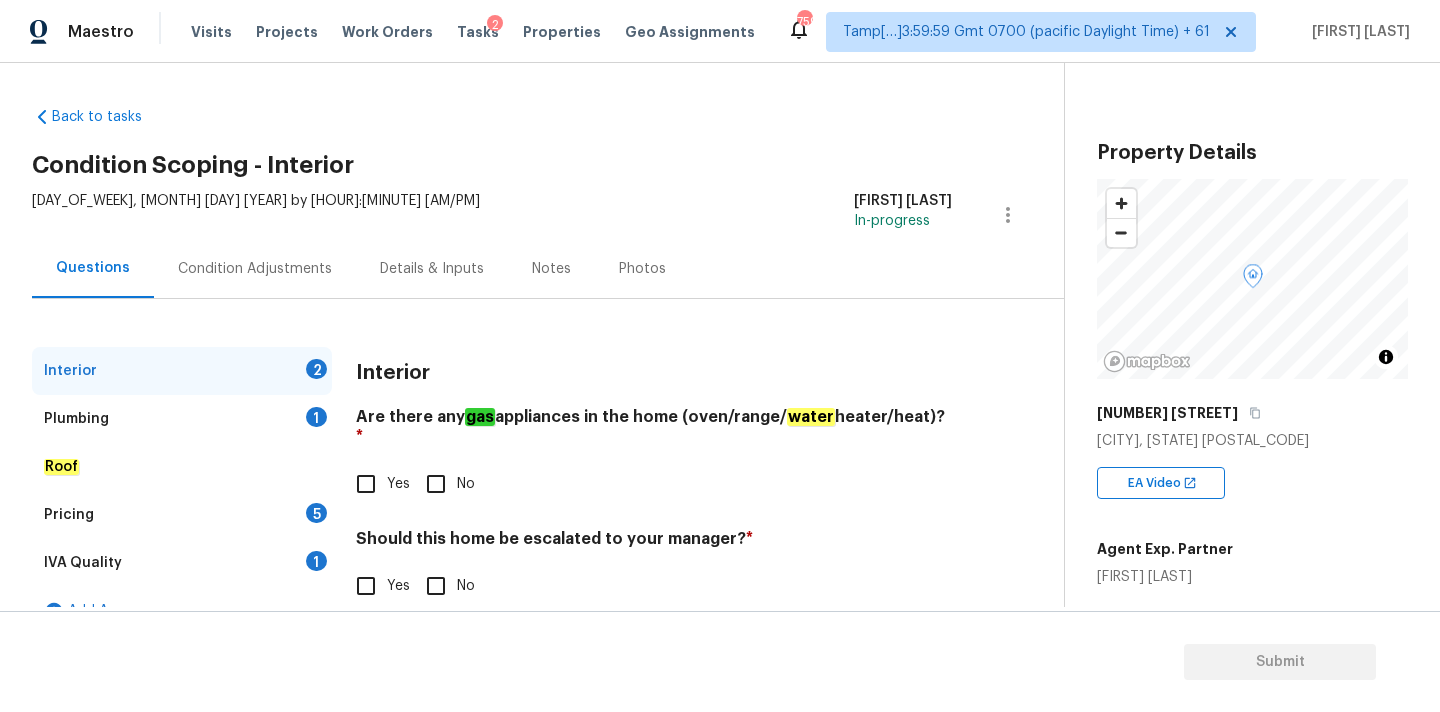 scroll, scrollTop: 38, scrollLeft: 0, axis: vertical 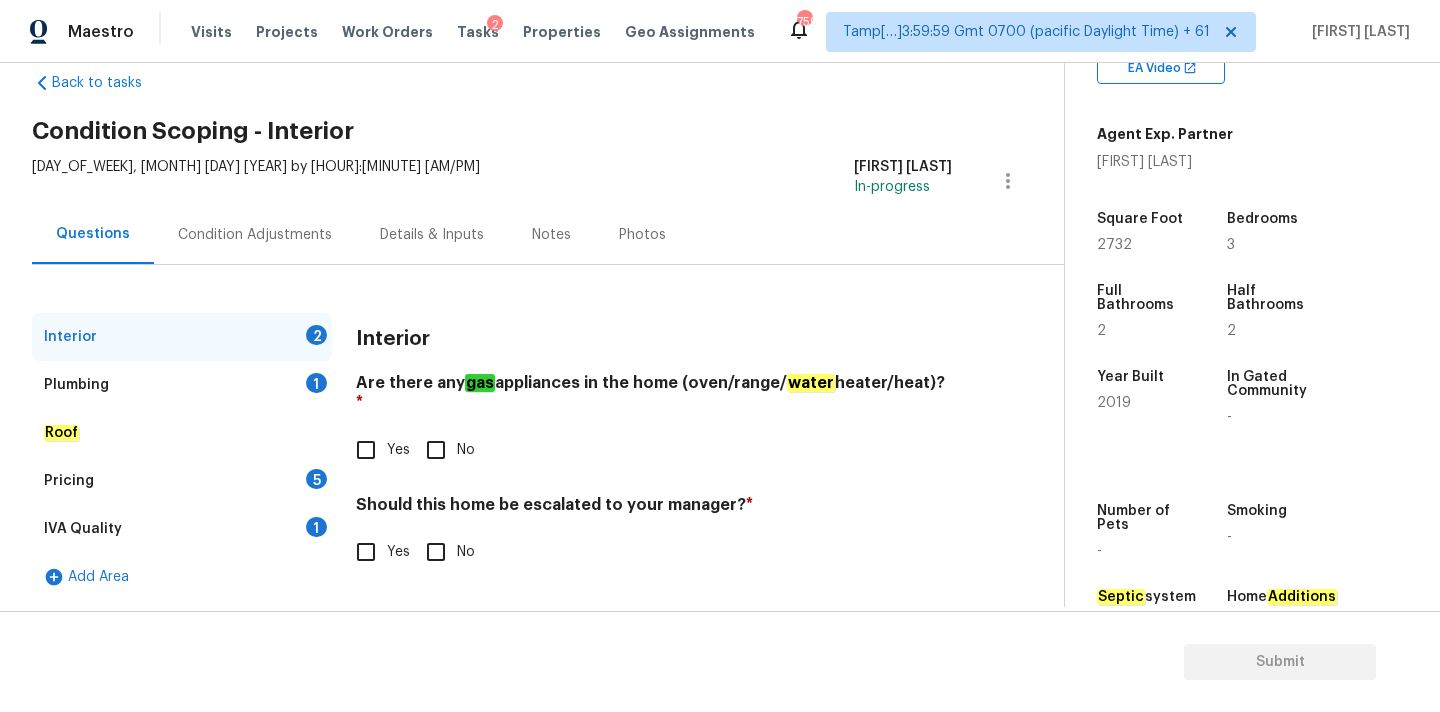 click on "Yes" at bounding box center (398, 450) 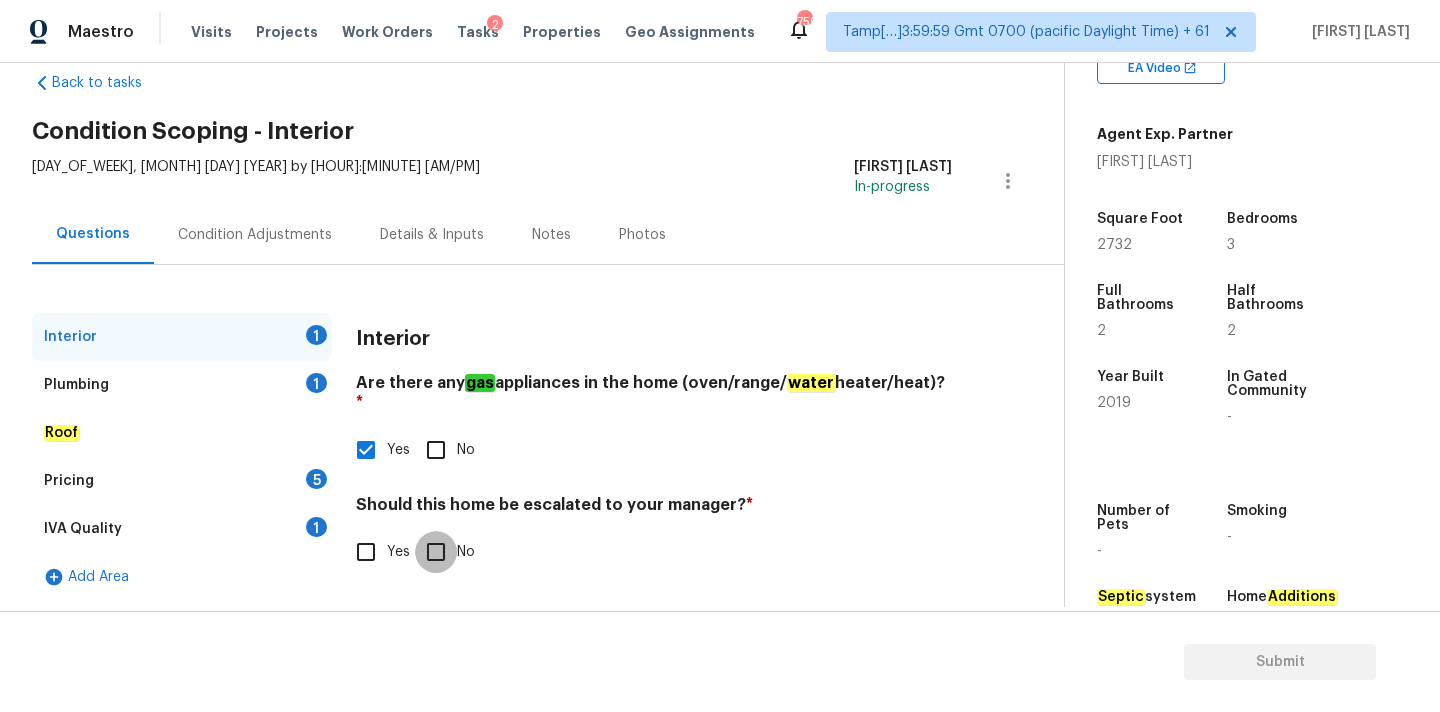 click on "No" at bounding box center [436, 552] 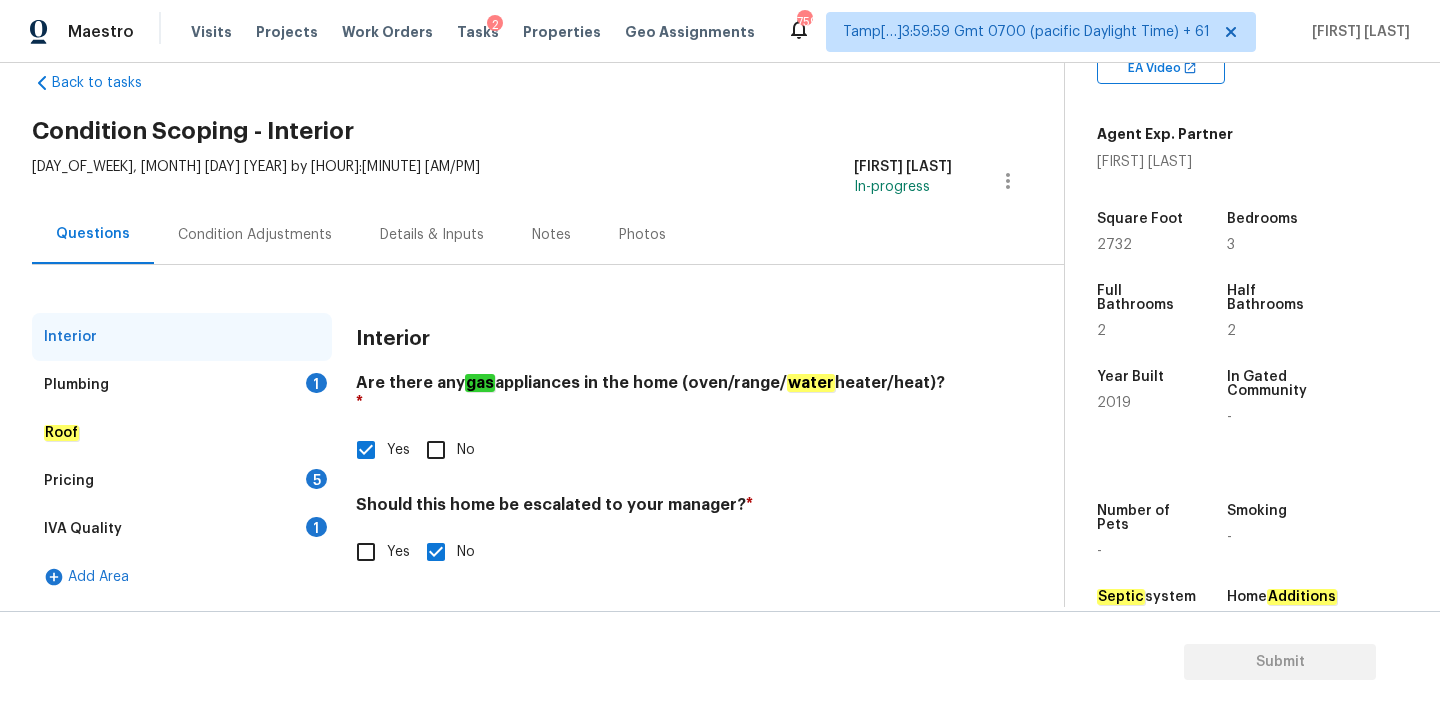 click on "Plumbing 1" at bounding box center (182, 385) 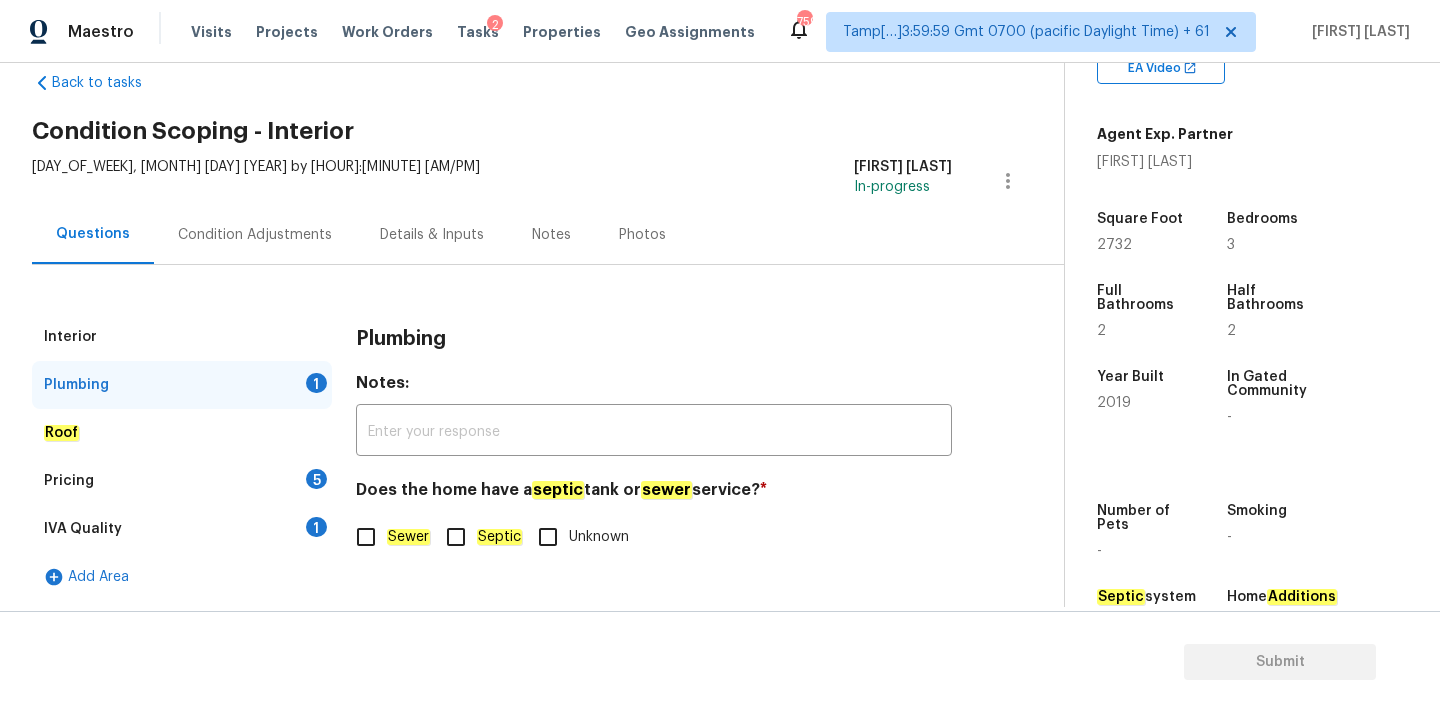 click on "Sewer" at bounding box center [366, 537] 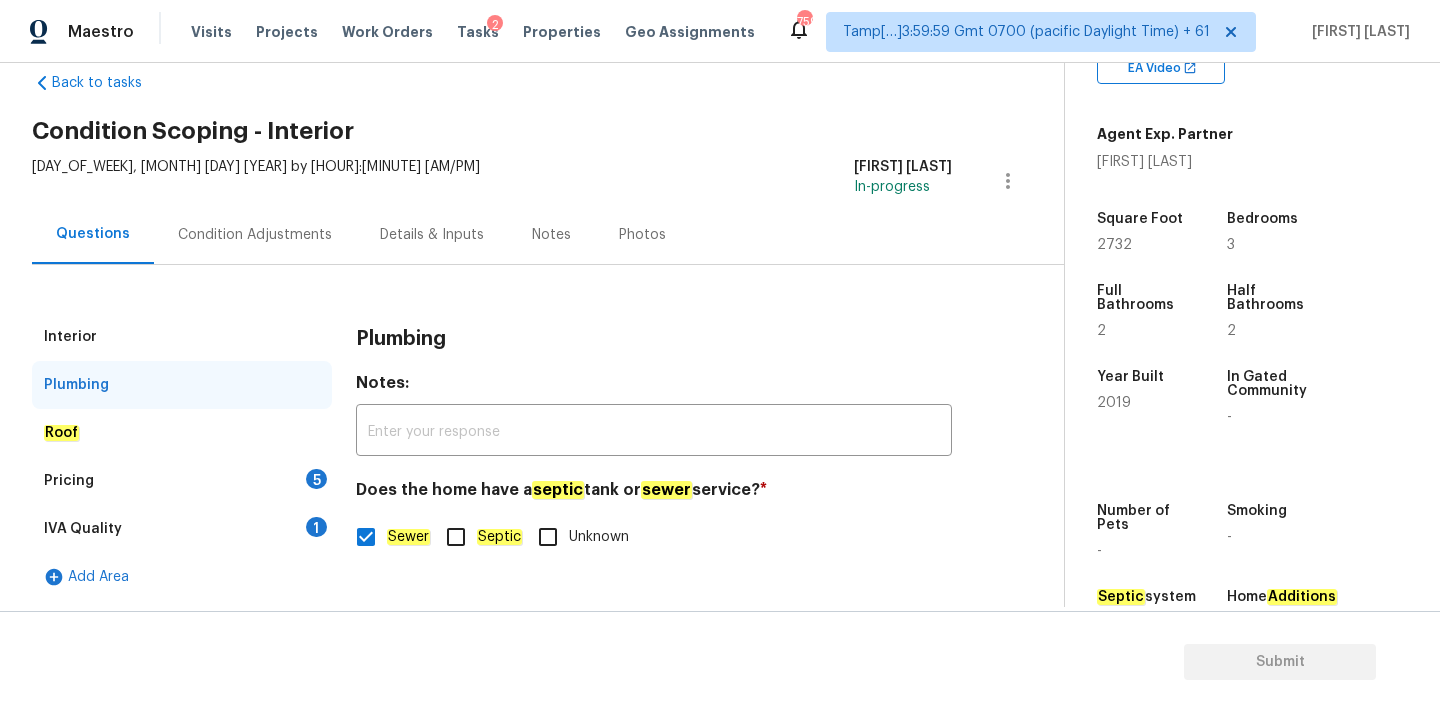 click on "1" at bounding box center (316, 527) 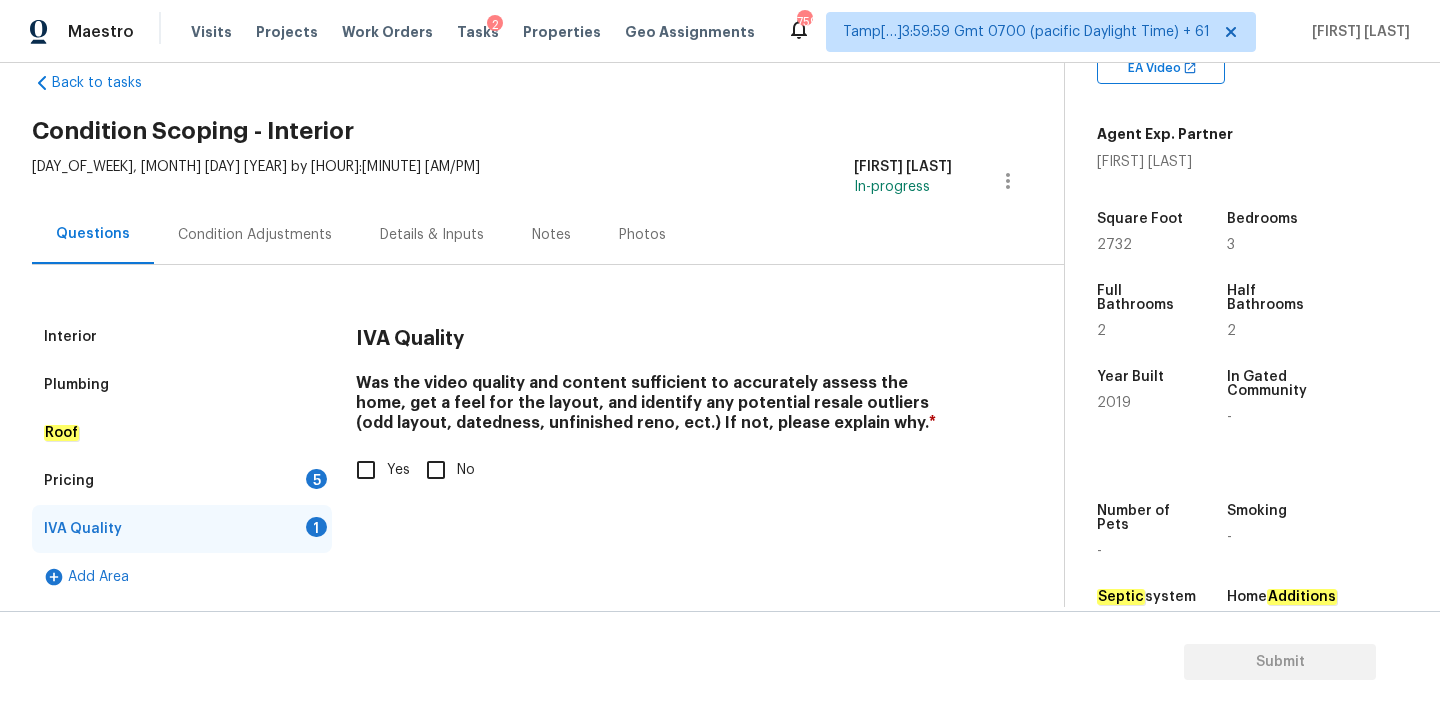click on "Yes" at bounding box center [398, 470] 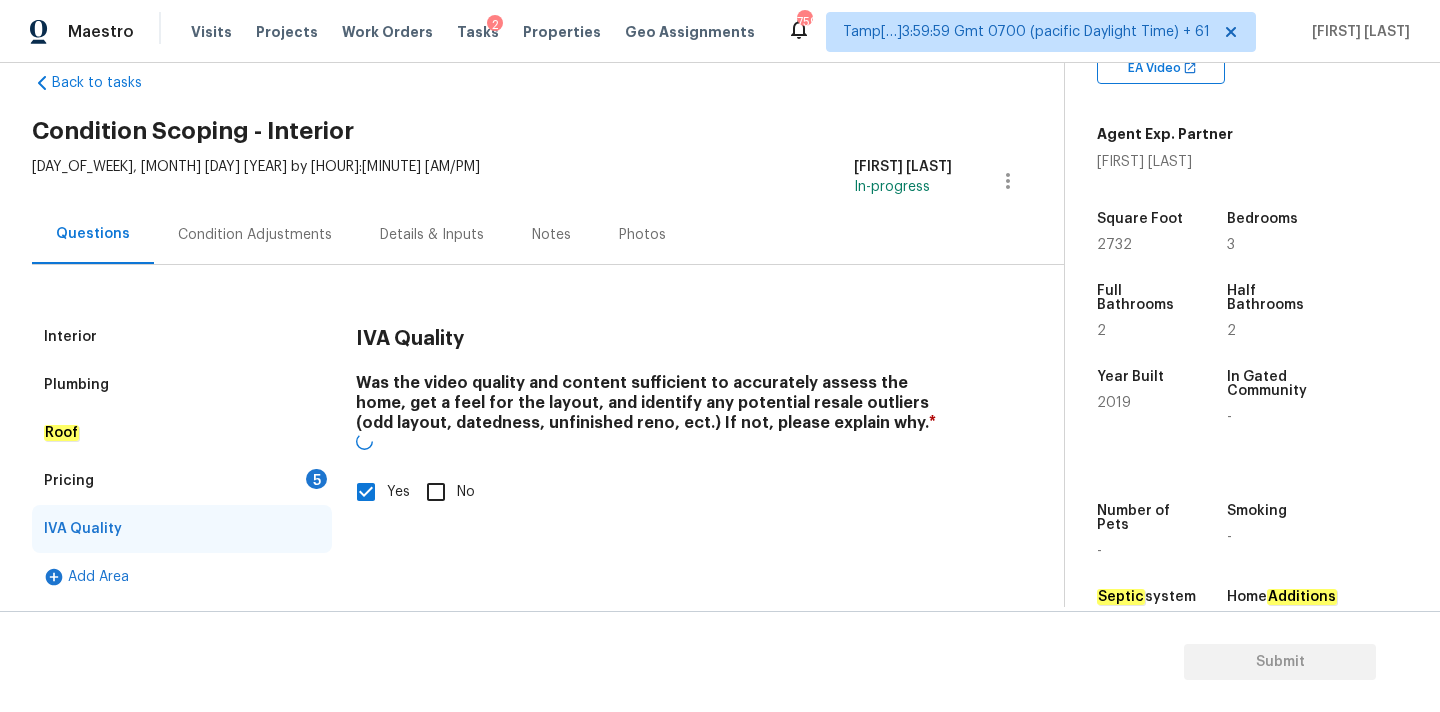 click on "5" at bounding box center (316, 479) 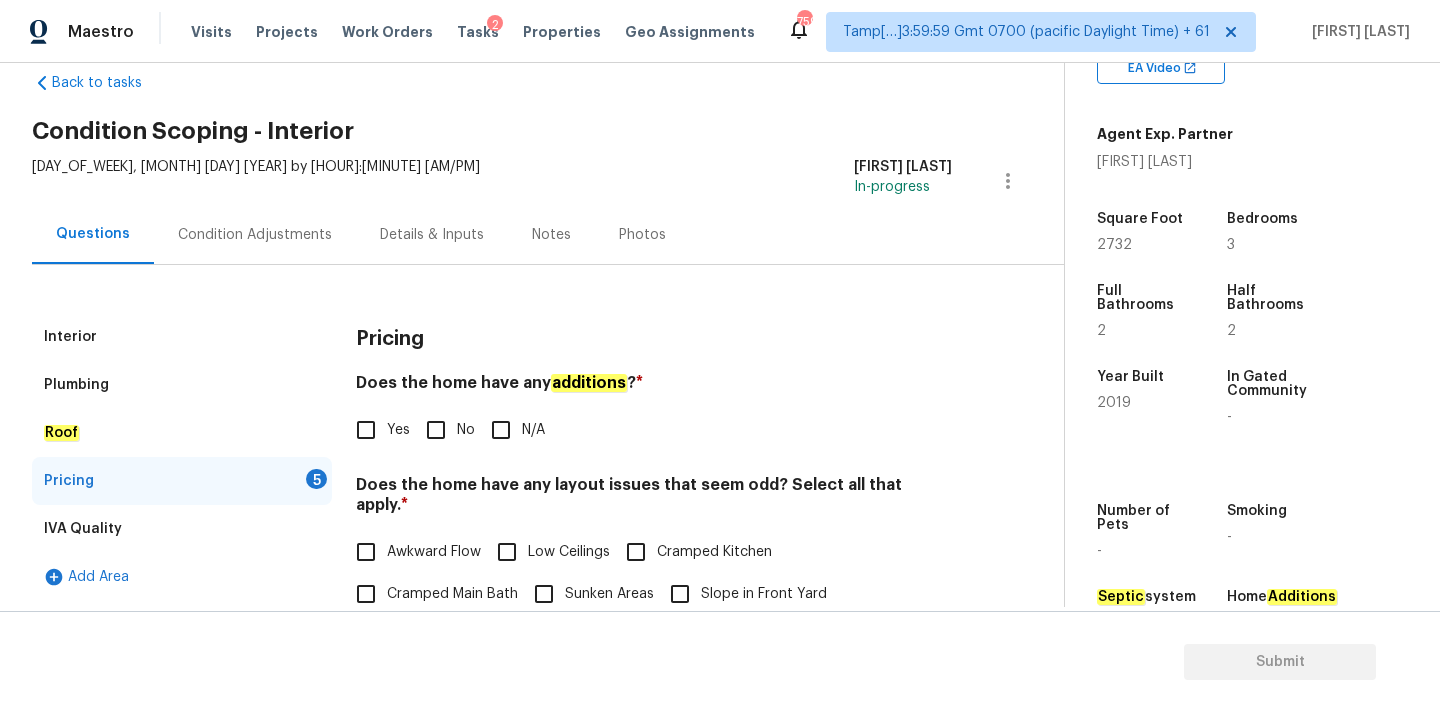 click on "No" at bounding box center (466, 430) 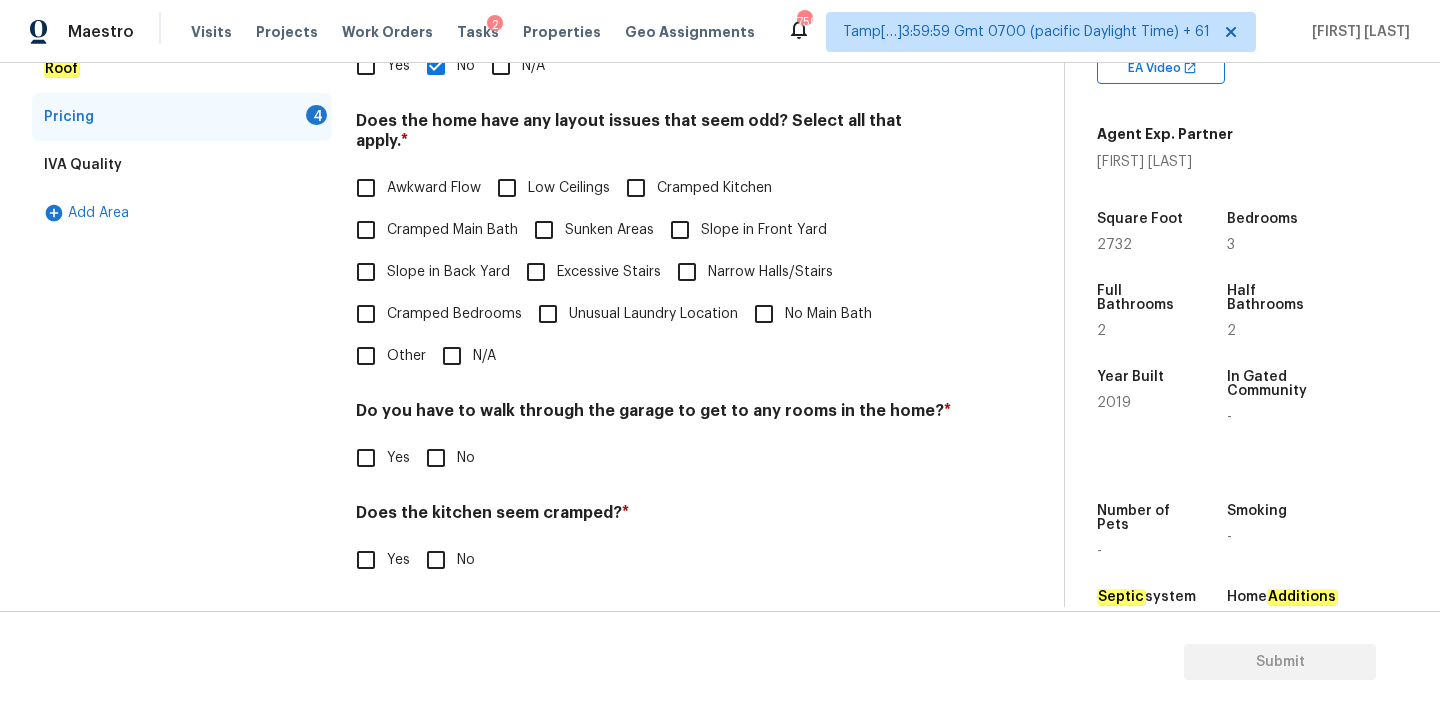 scroll, scrollTop: 488, scrollLeft: 0, axis: vertical 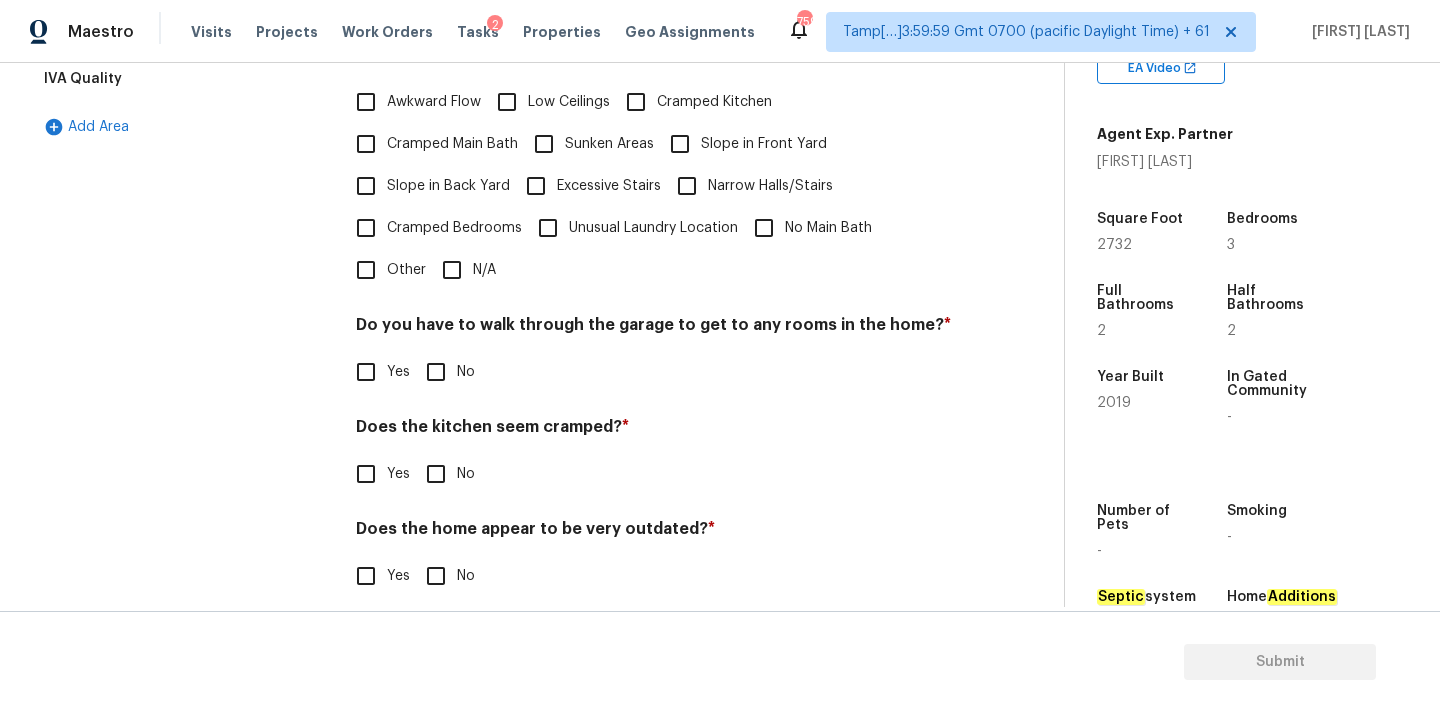 click on "N/A" at bounding box center [452, 270] 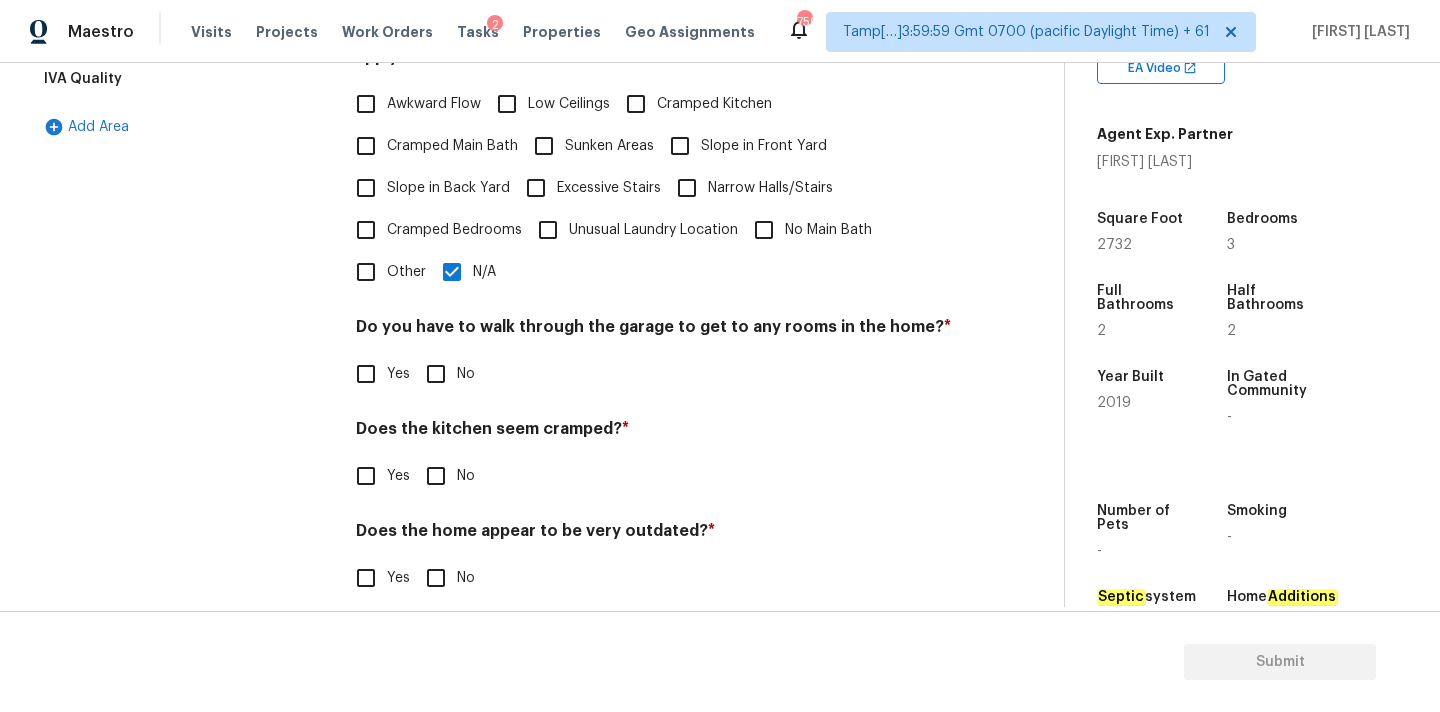 click on "No" at bounding box center [436, 374] 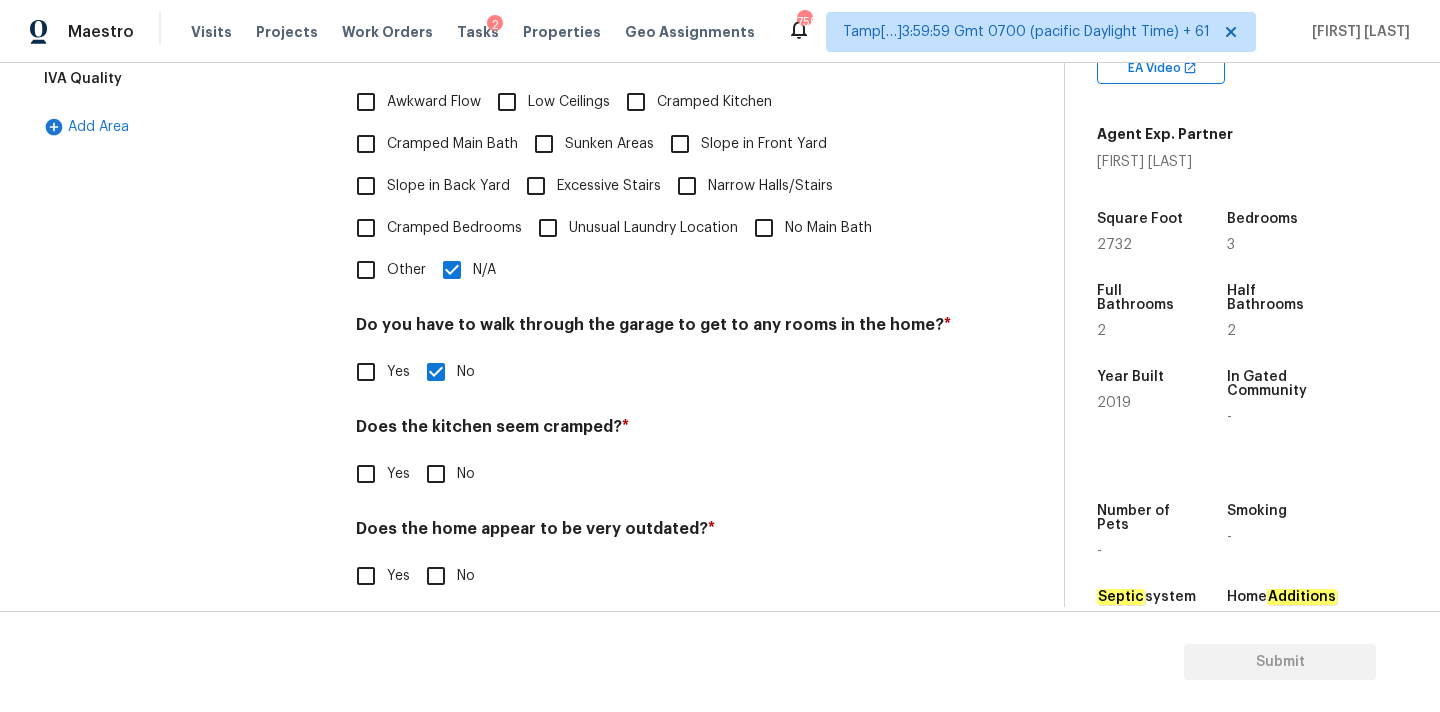 click on "No" at bounding box center (436, 474) 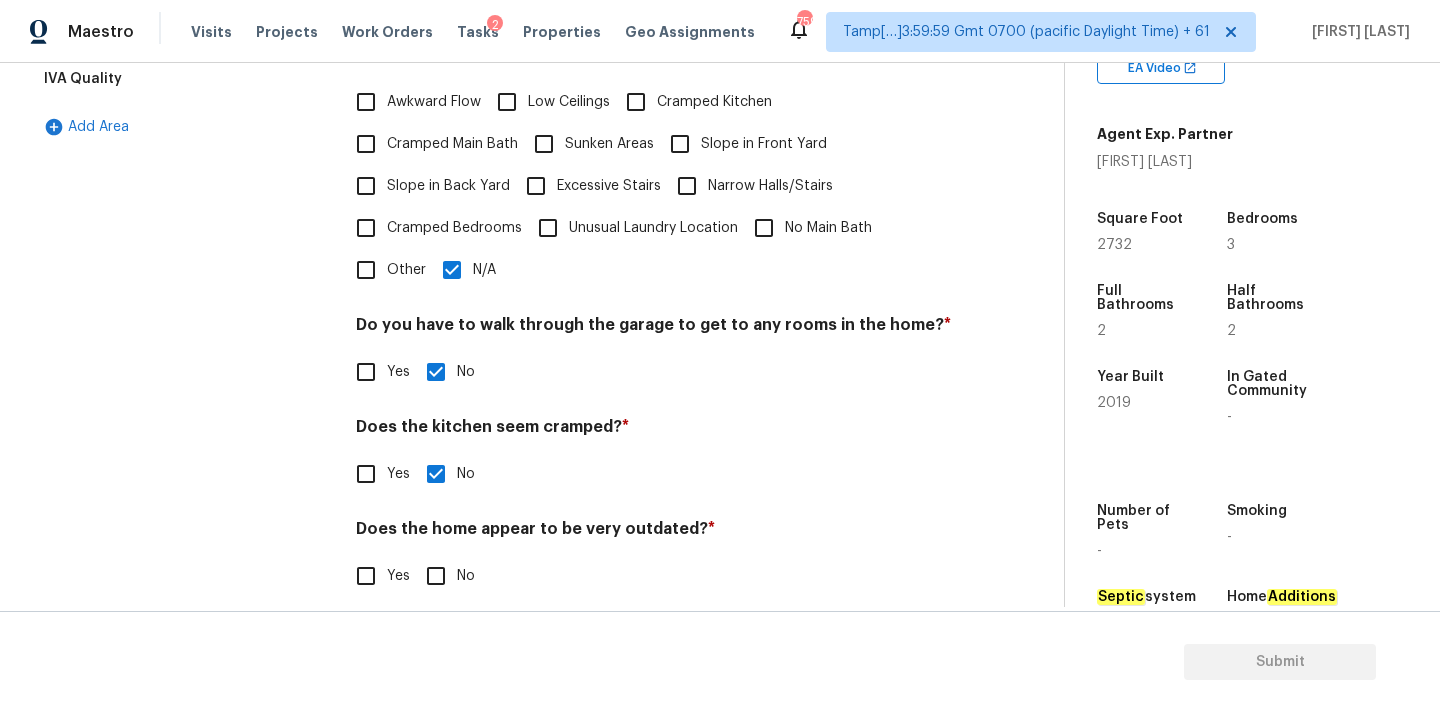 click on "No" at bounding box center (436, 576) 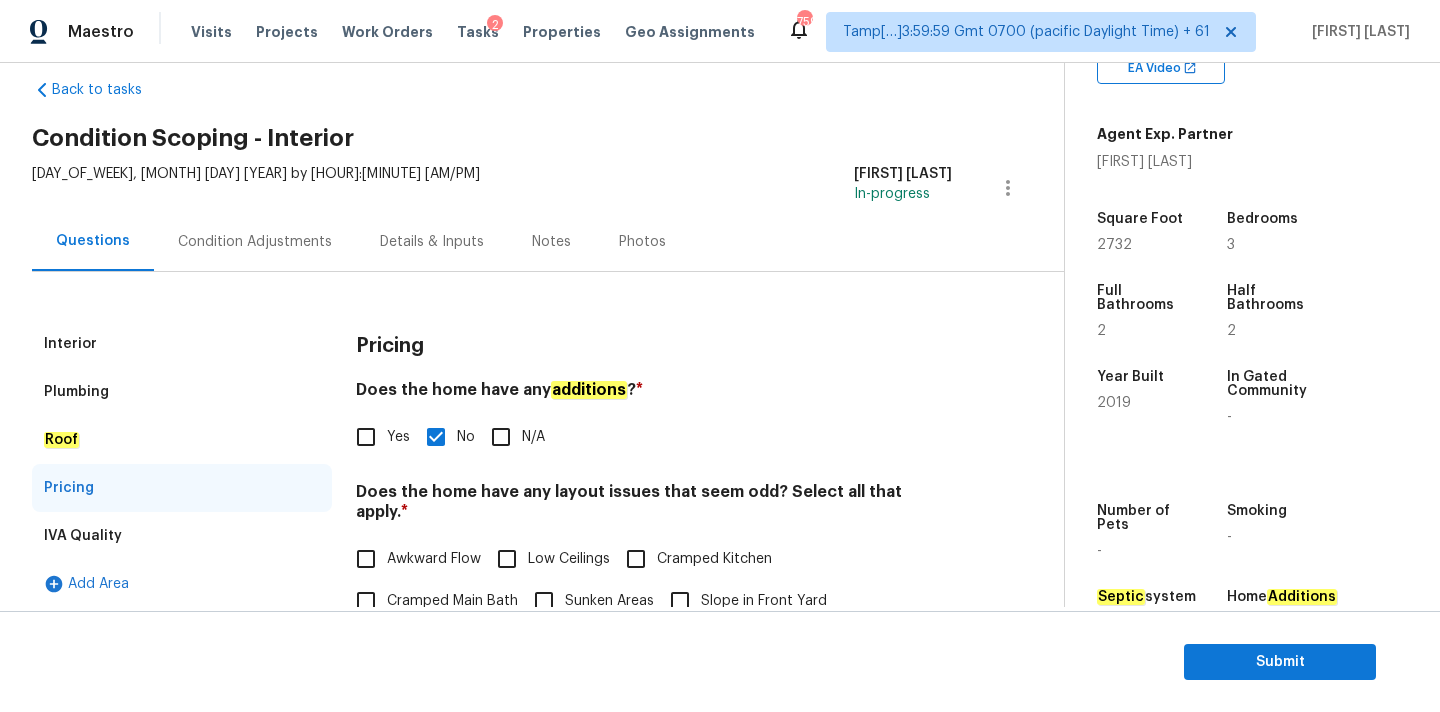 scroll, scrollTop: 0, scrollLeft: 0, axis: both 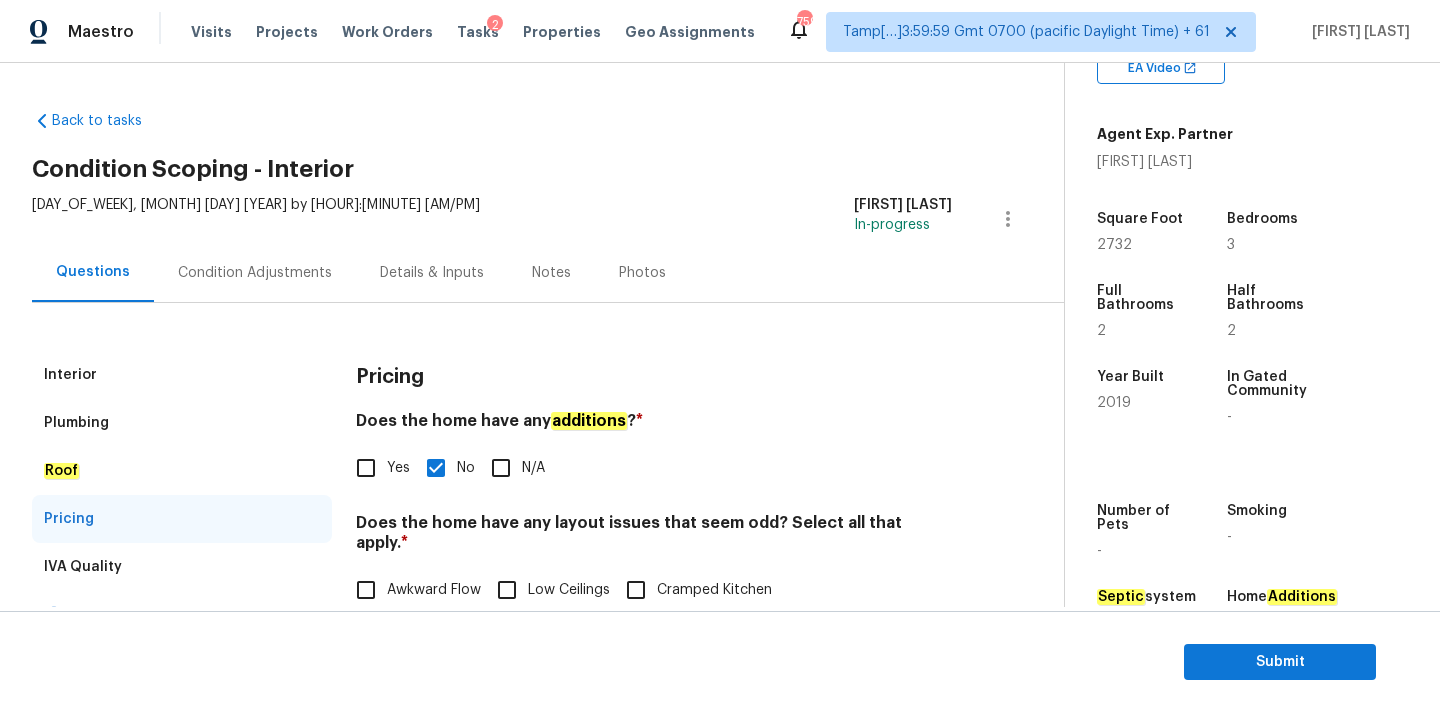 click on "Condition Adjustments" at bounding box center [255, 272] 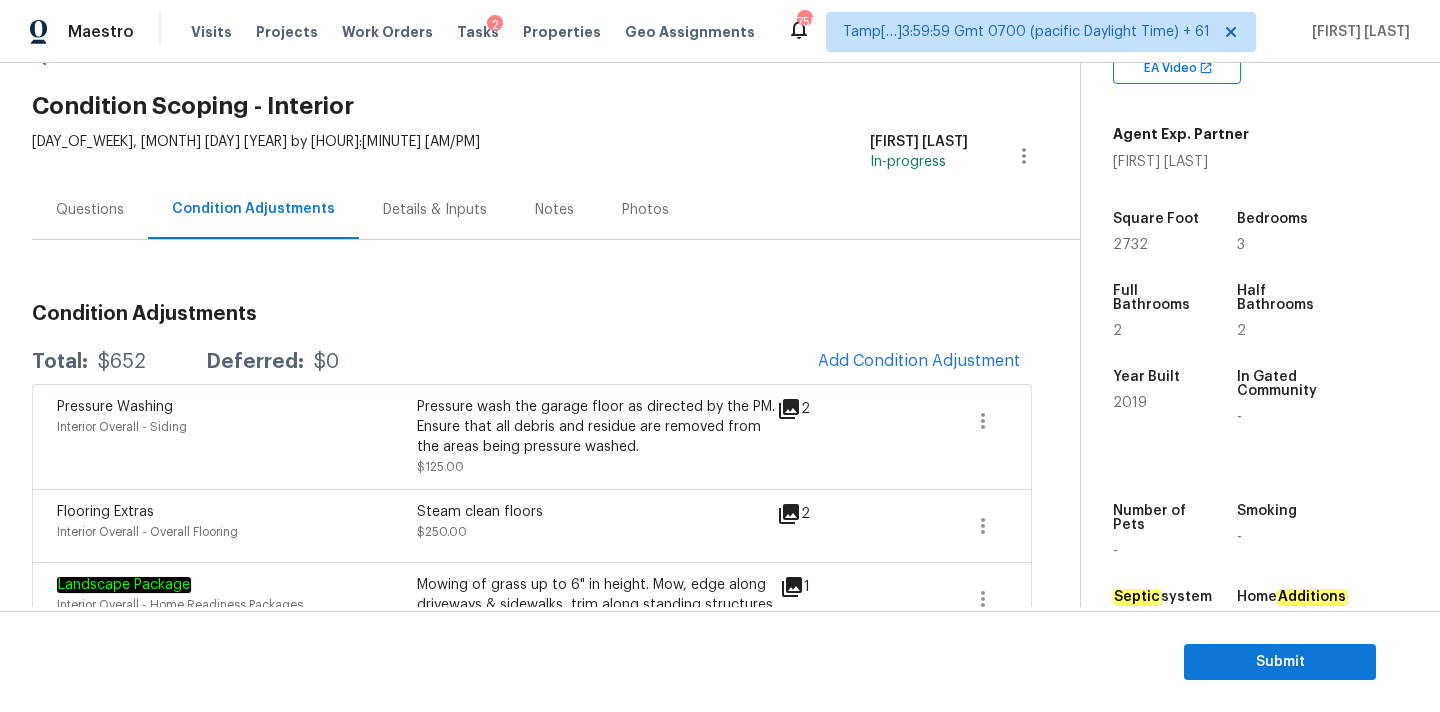 scroll, scrollTop: 166, scrollLeft: 0, axis: vertical 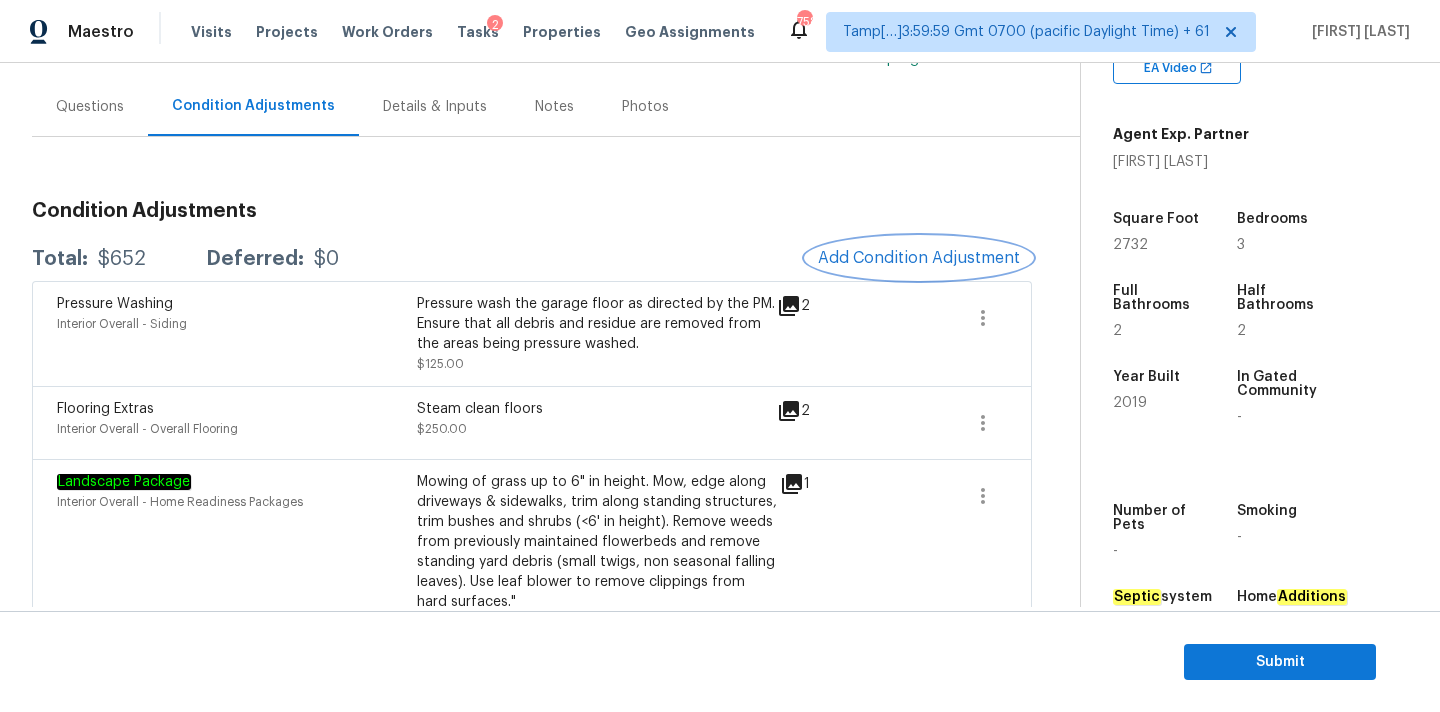 click on "Add Condition Adjustment" at bounding box center (919, 258) 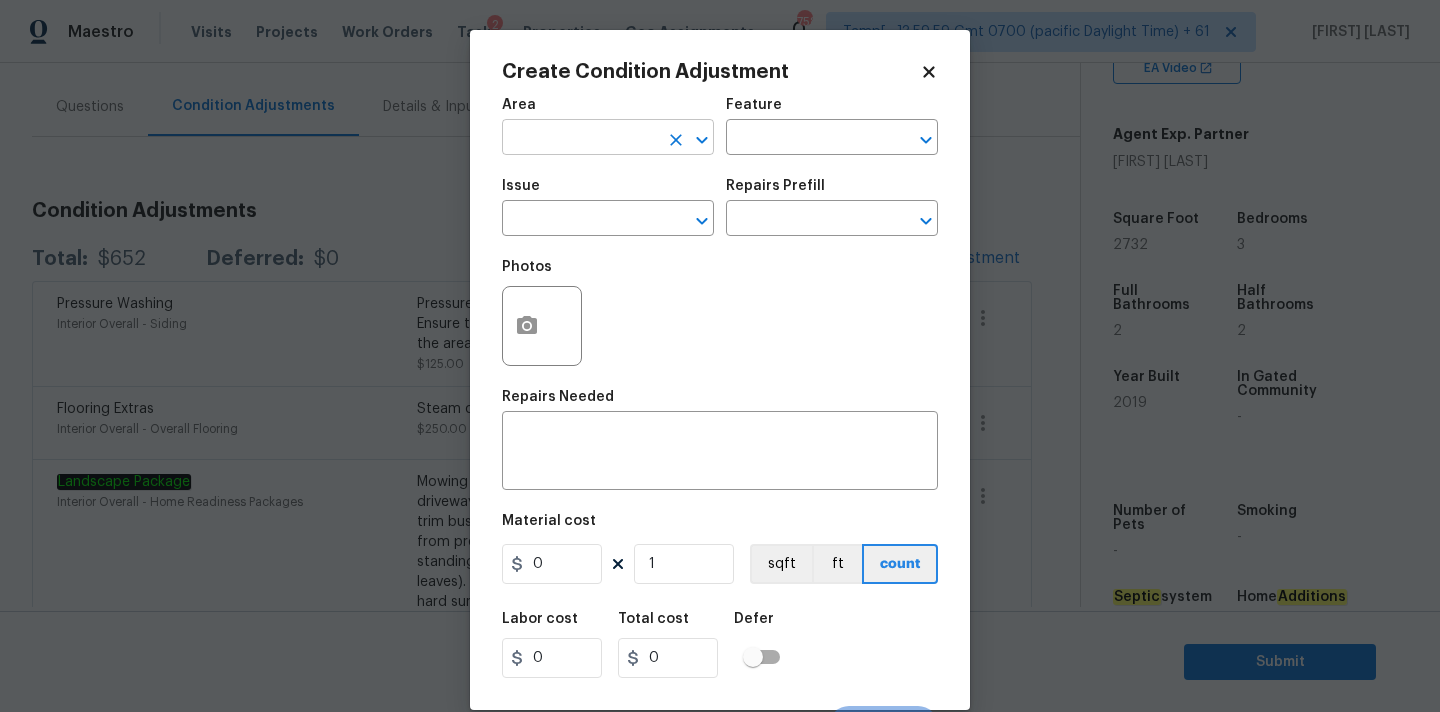 click at bounding box center (580, 139) 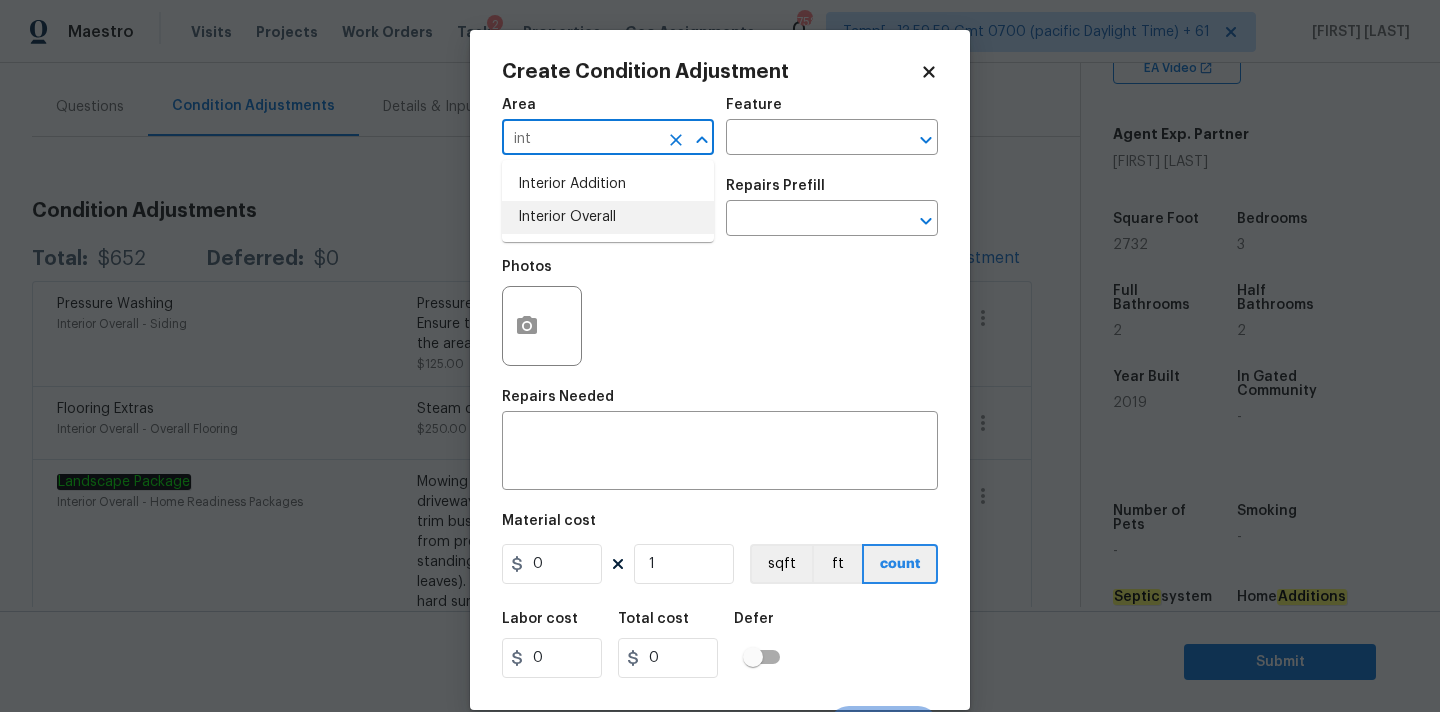 click on "Interior Overall" at bounding box center (608, 217) 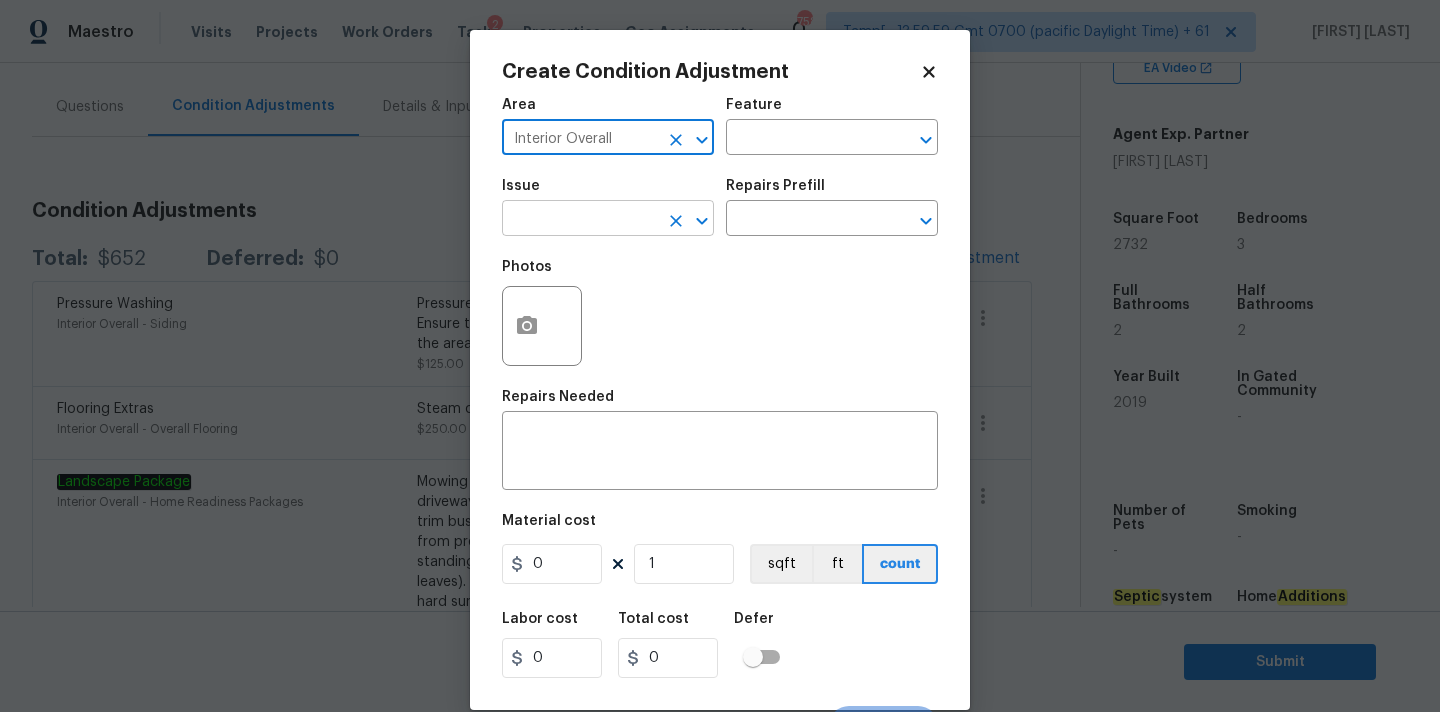 type on "Interior Overall" 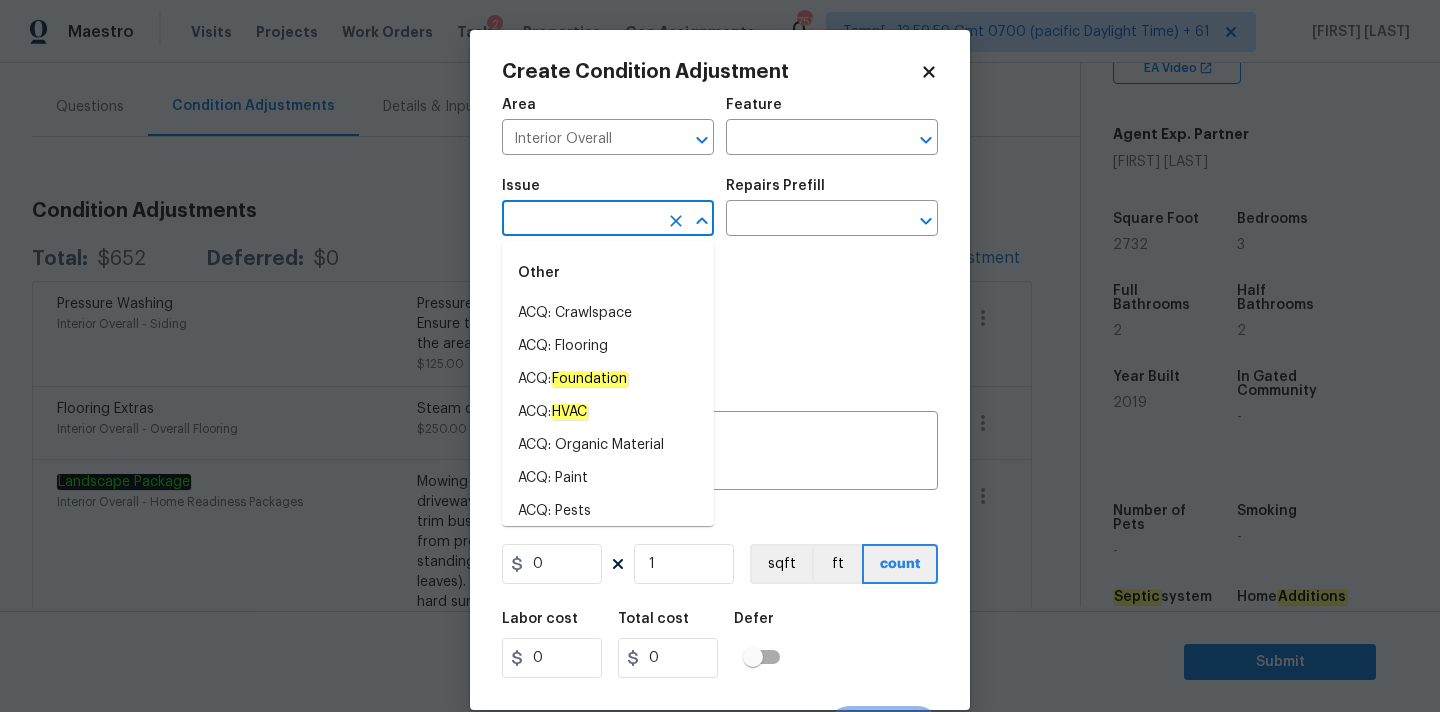 click at bounding box center (580, 220) 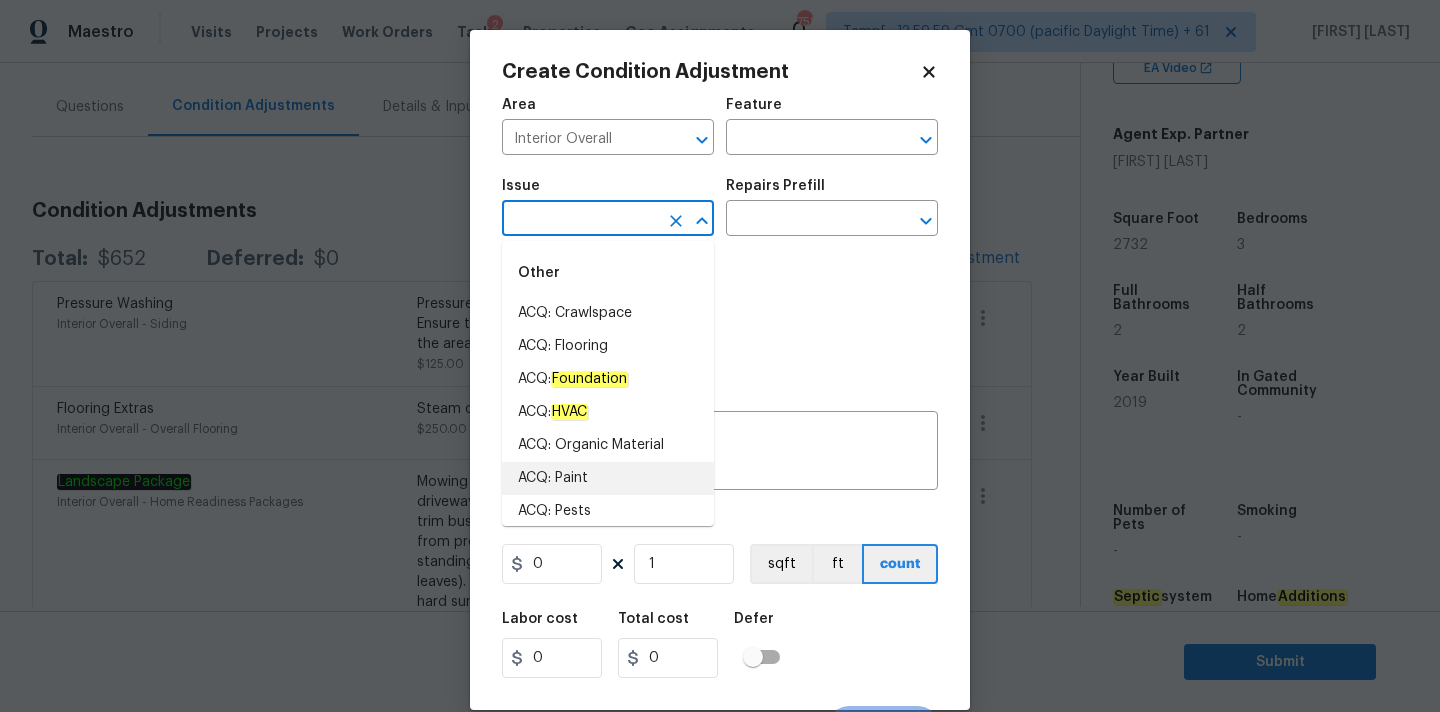 click on "ACQ: Paint" at bounding box center [608, 478] 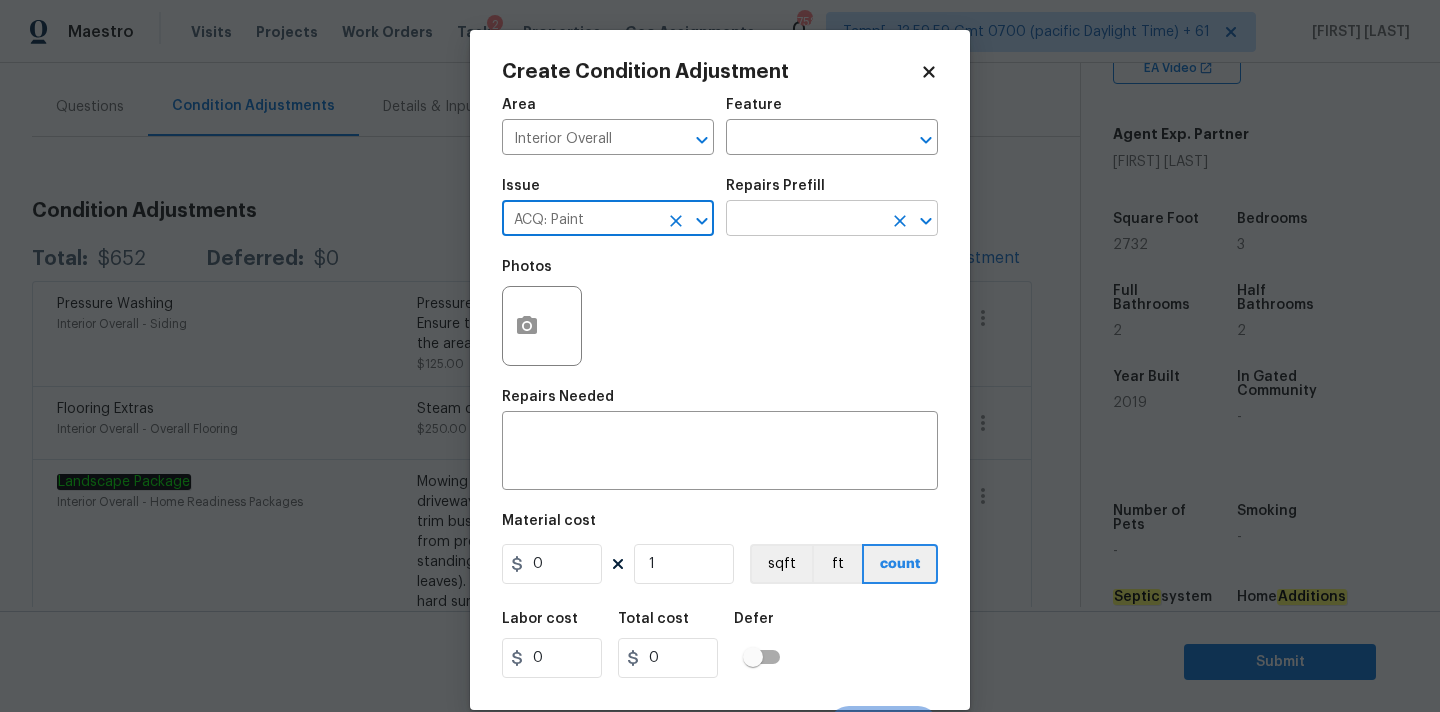 click at bounding box center [804, 220] 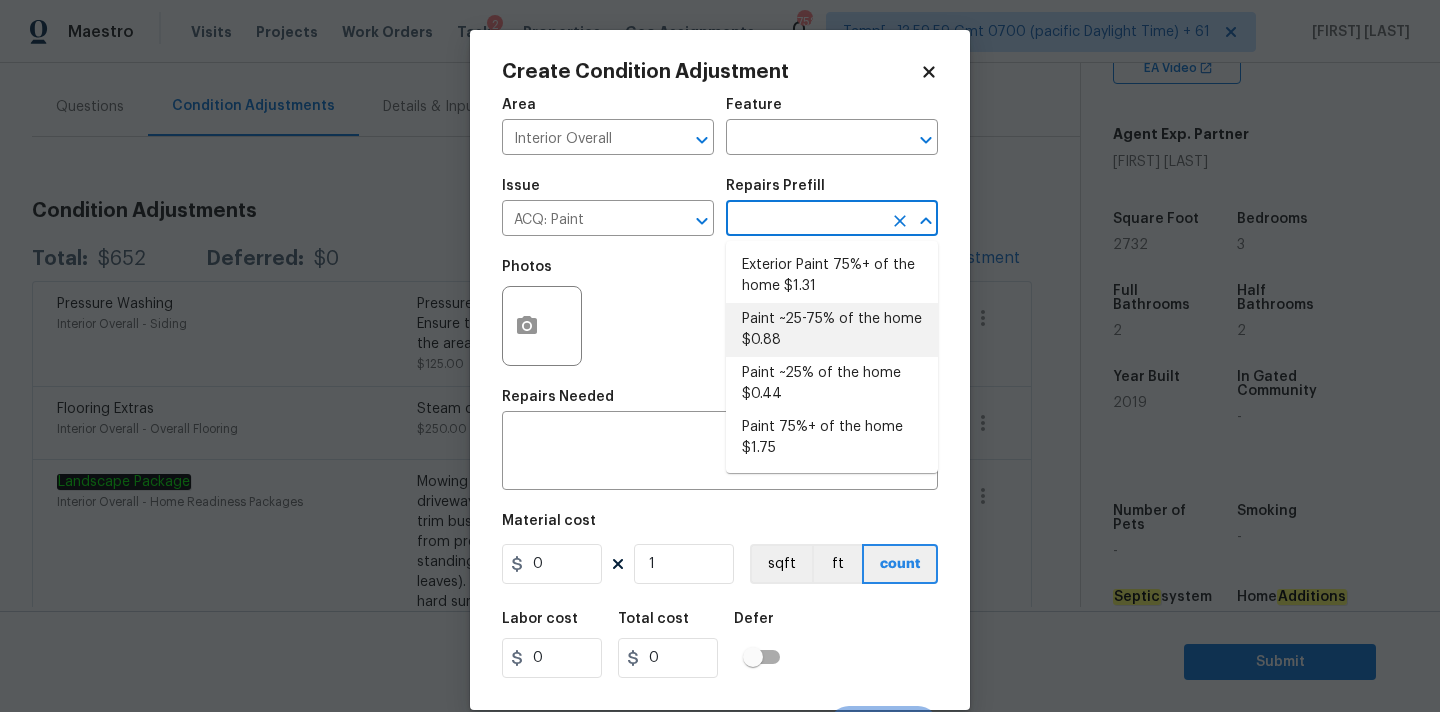 click on "Paint ~25-75% of the home $0.88" at bounding box center (832, 330) 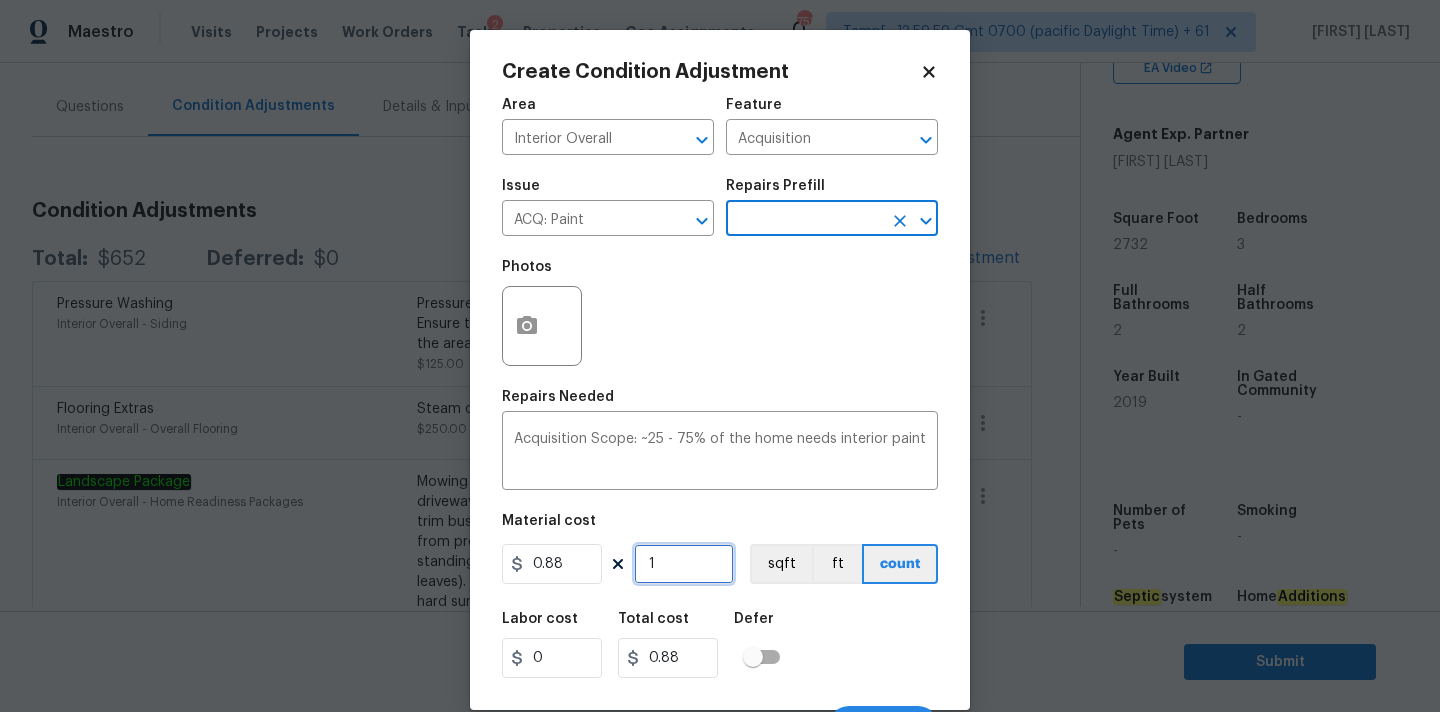 click on "1" at bounding box center (684, 564) 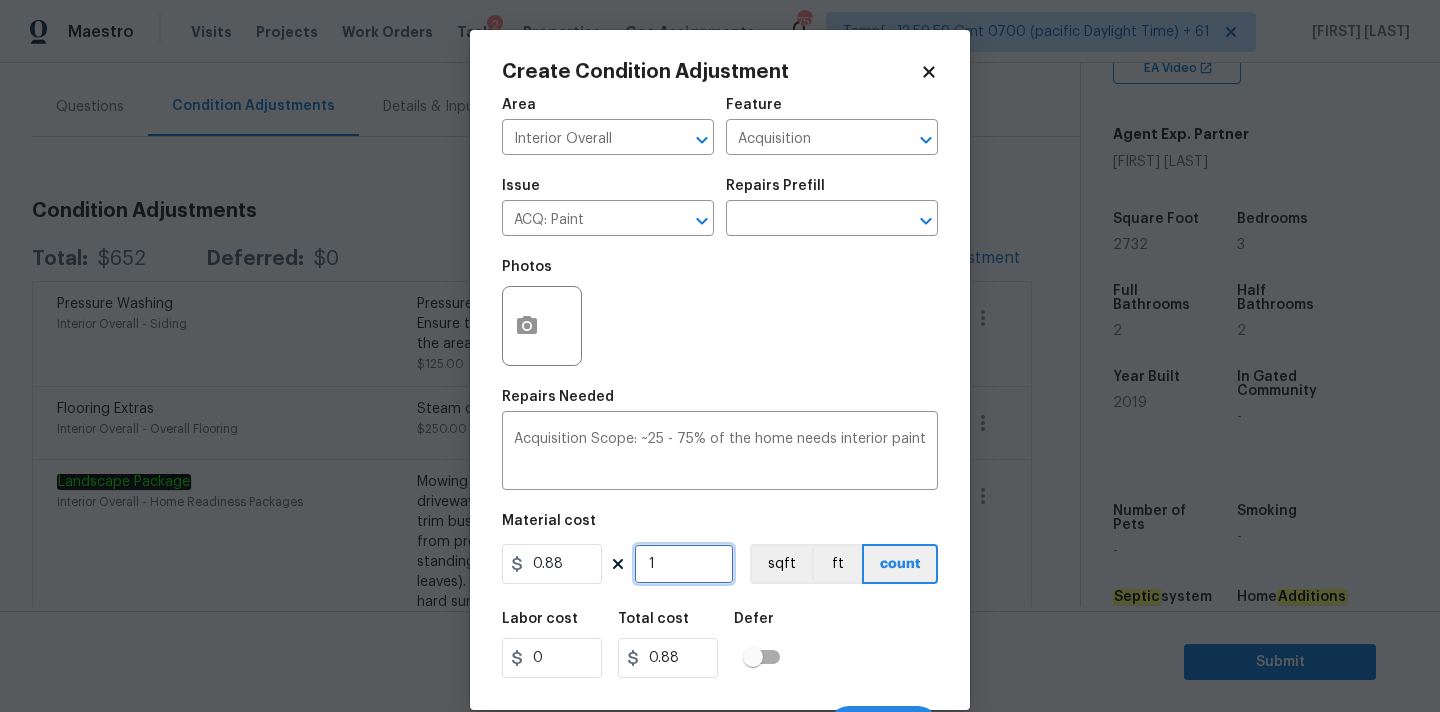 click on "1" at bounding box center [684, 564] 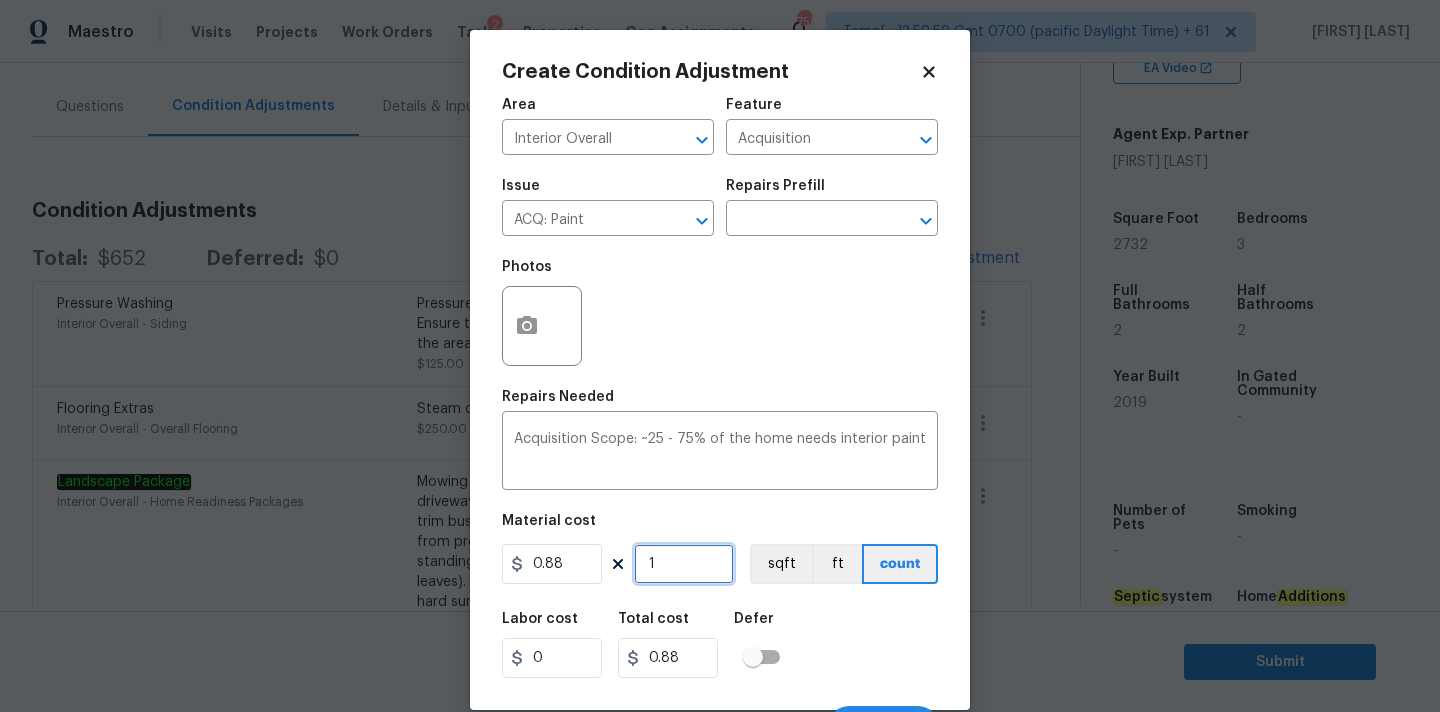 type on "2" 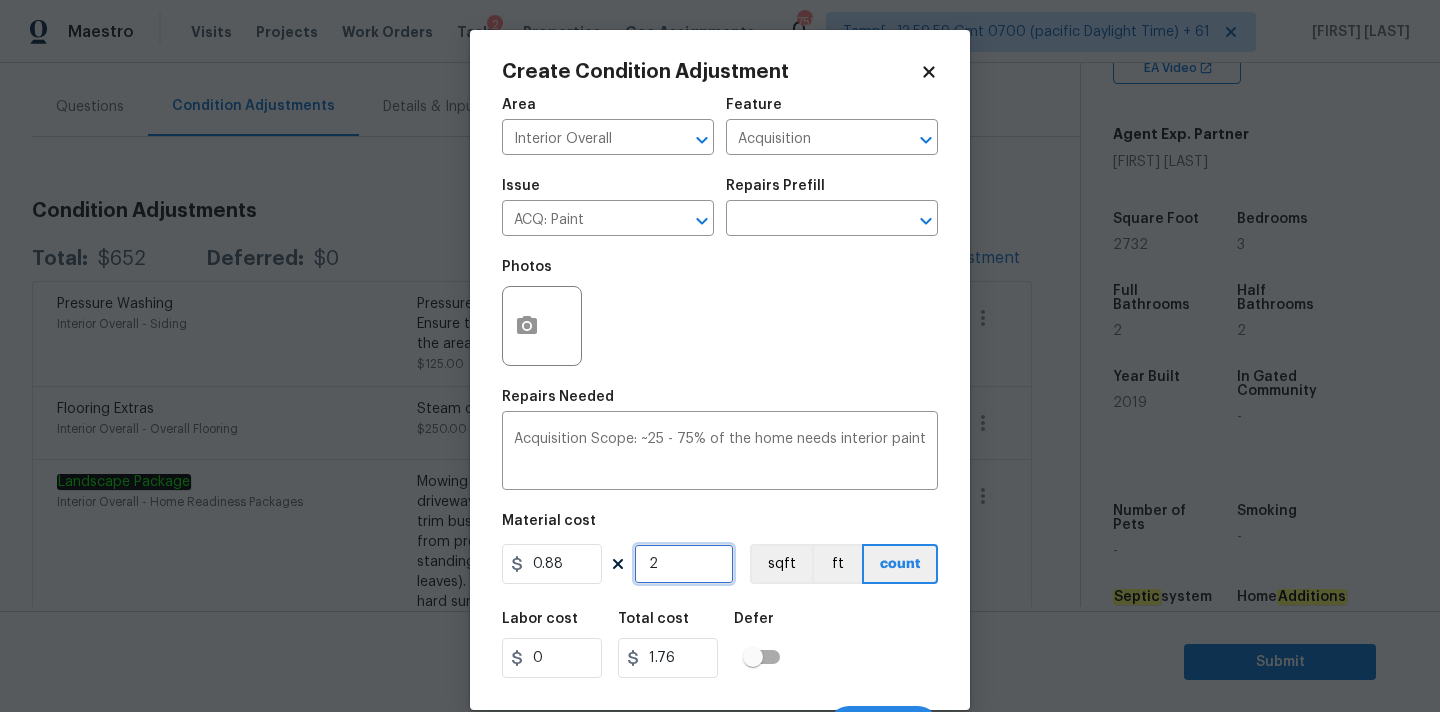 type on "27" 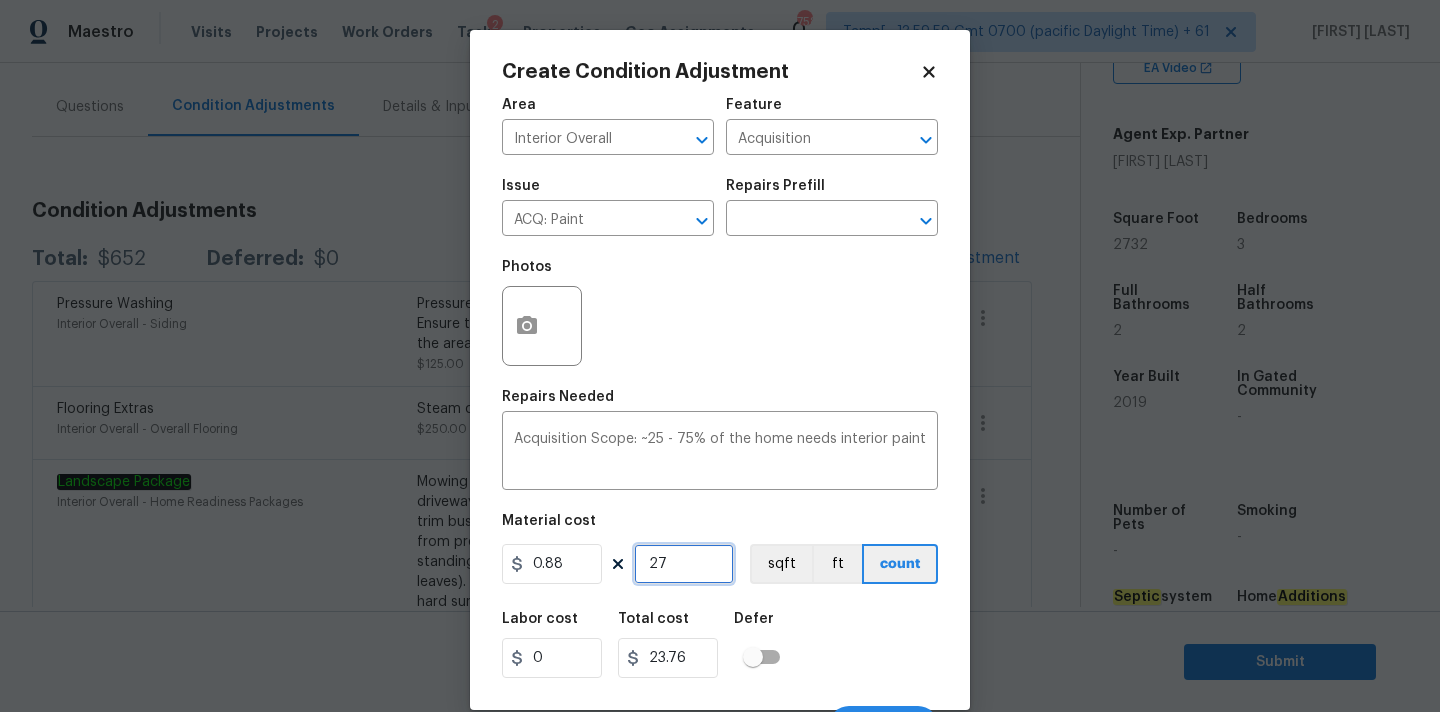 type on "273" 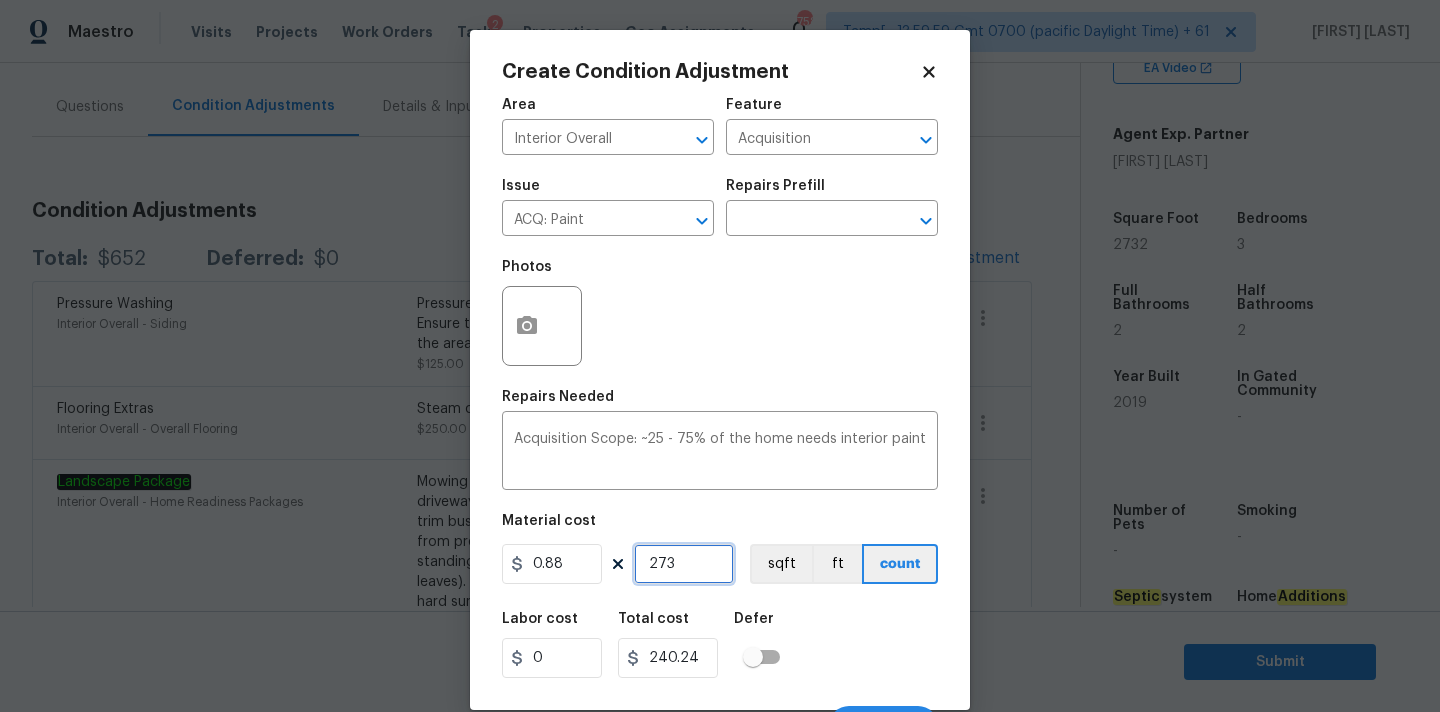 type on "2732" 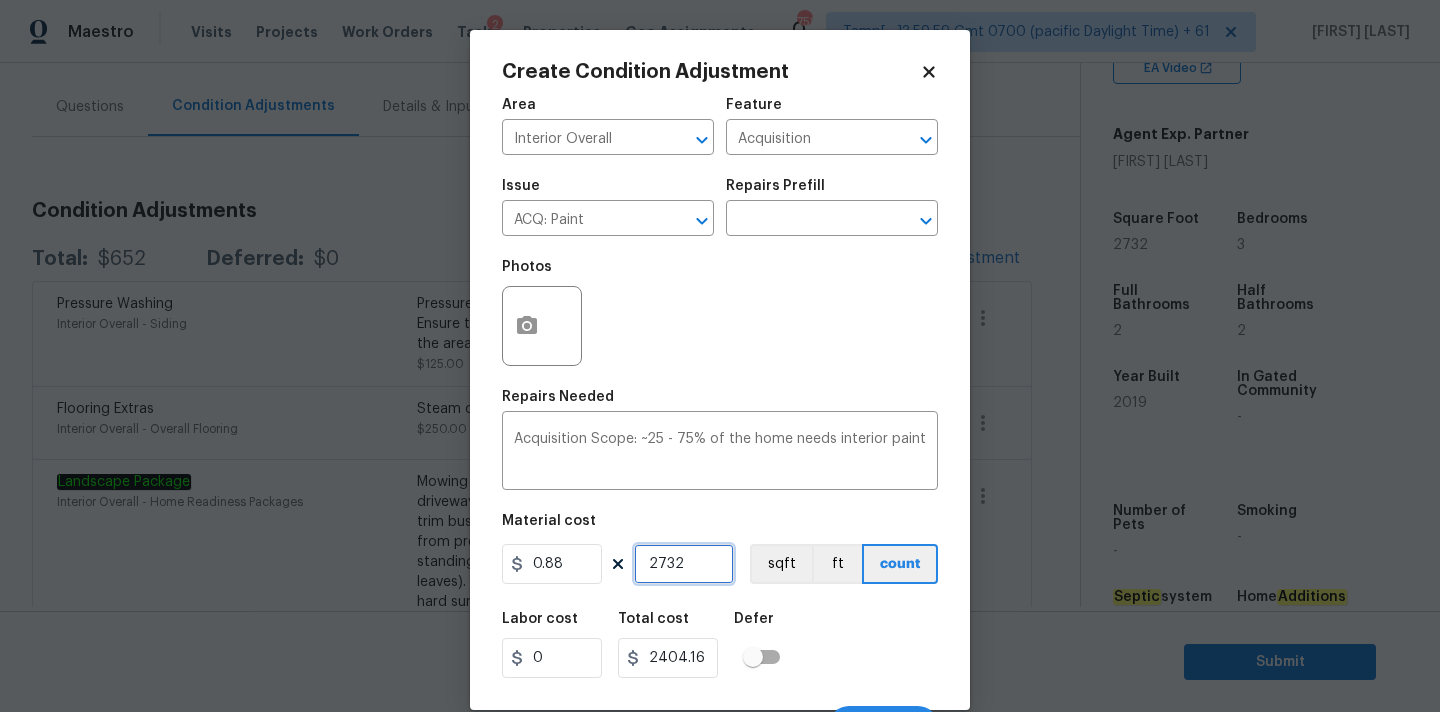 type on "2732" 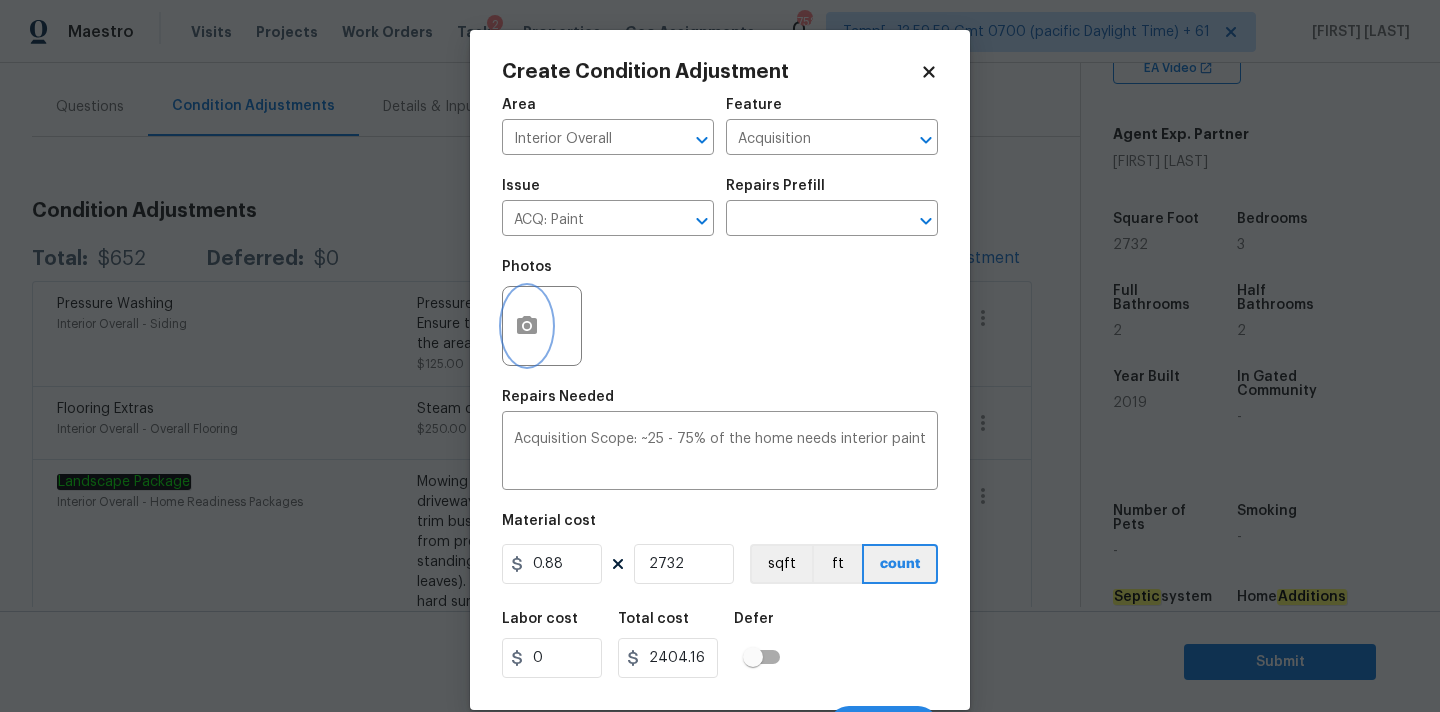 click 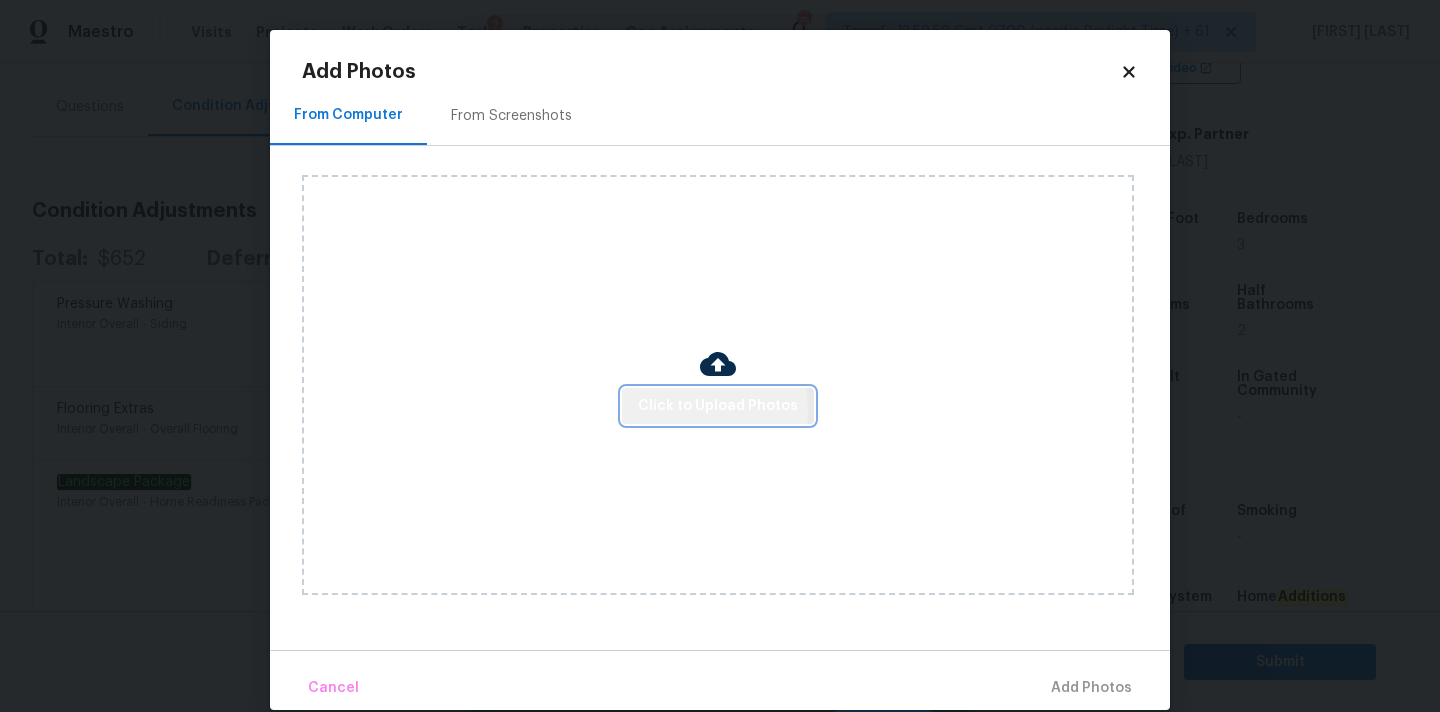 click on "Click to Upload Photos" at bounding box center (718, 406) 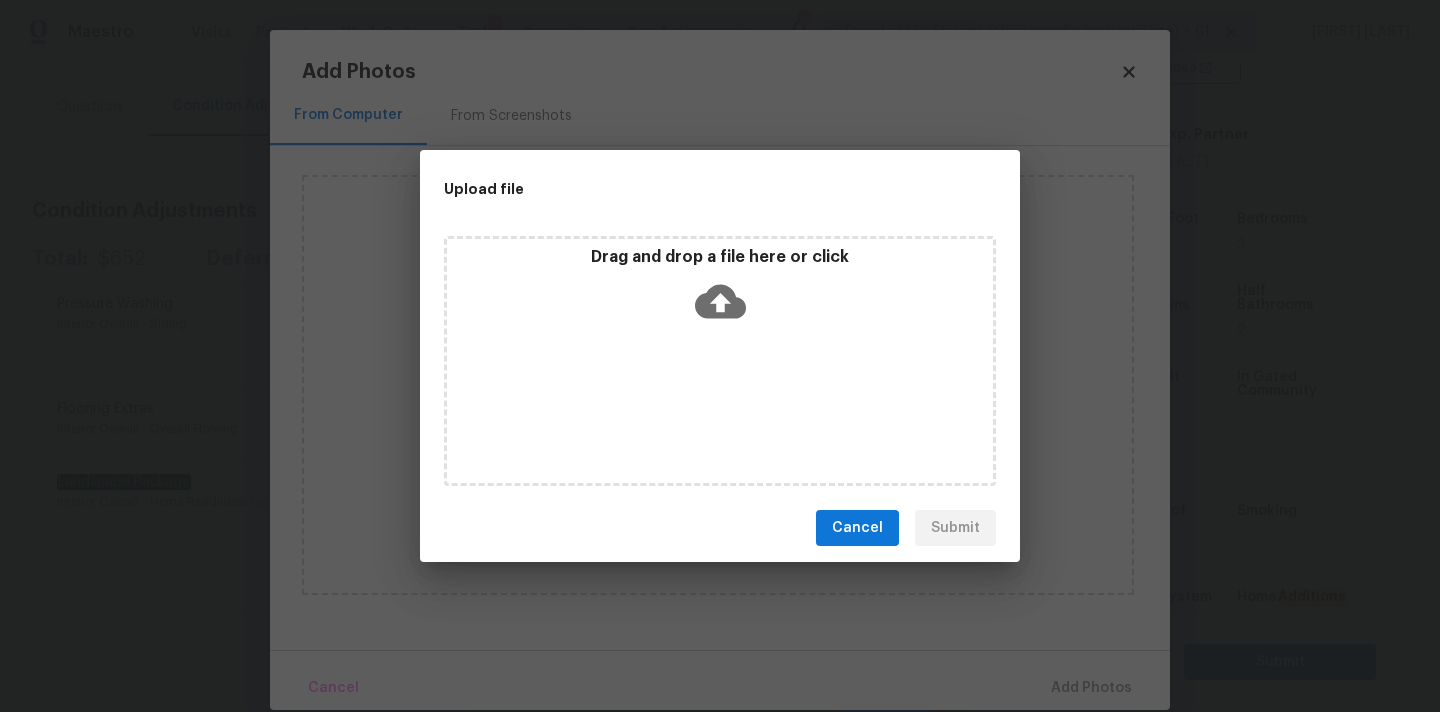 click 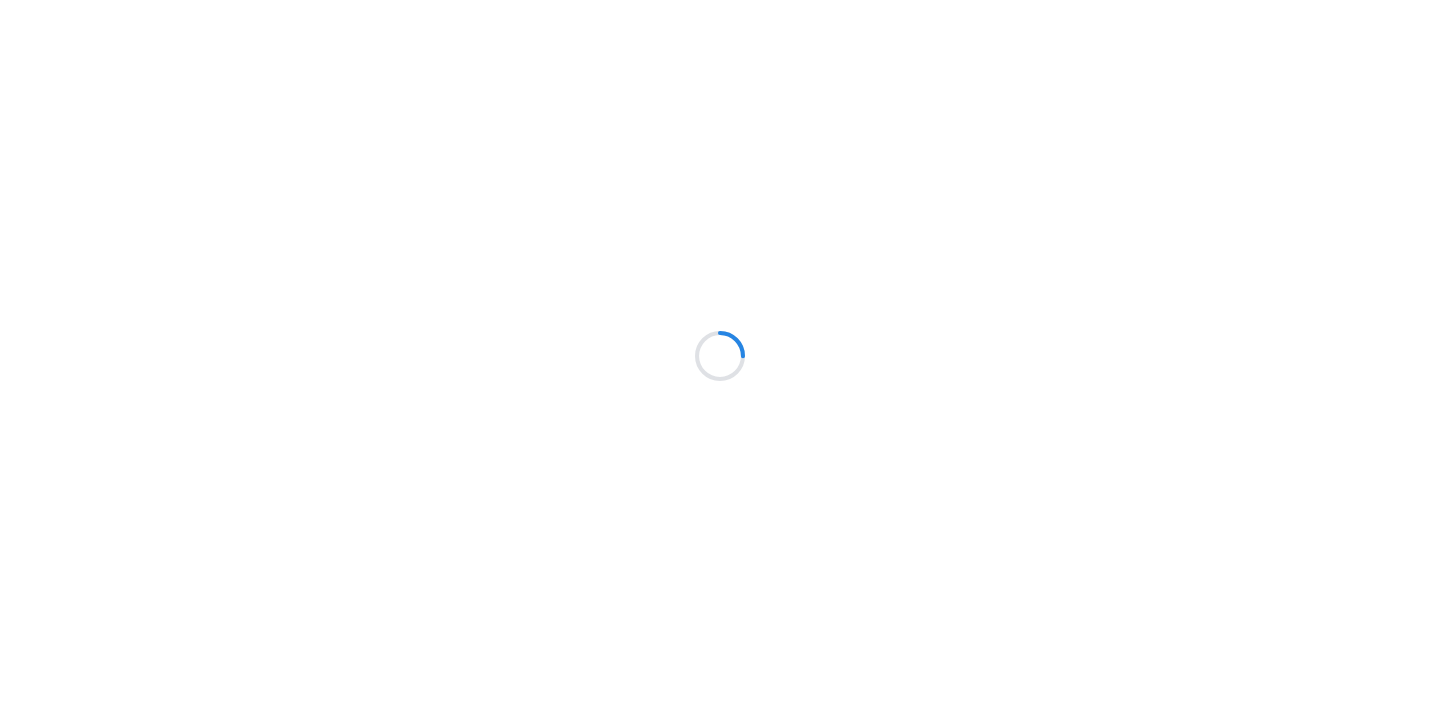 scroll, scrollTop: 0, scrollLeft: 0, axis: both 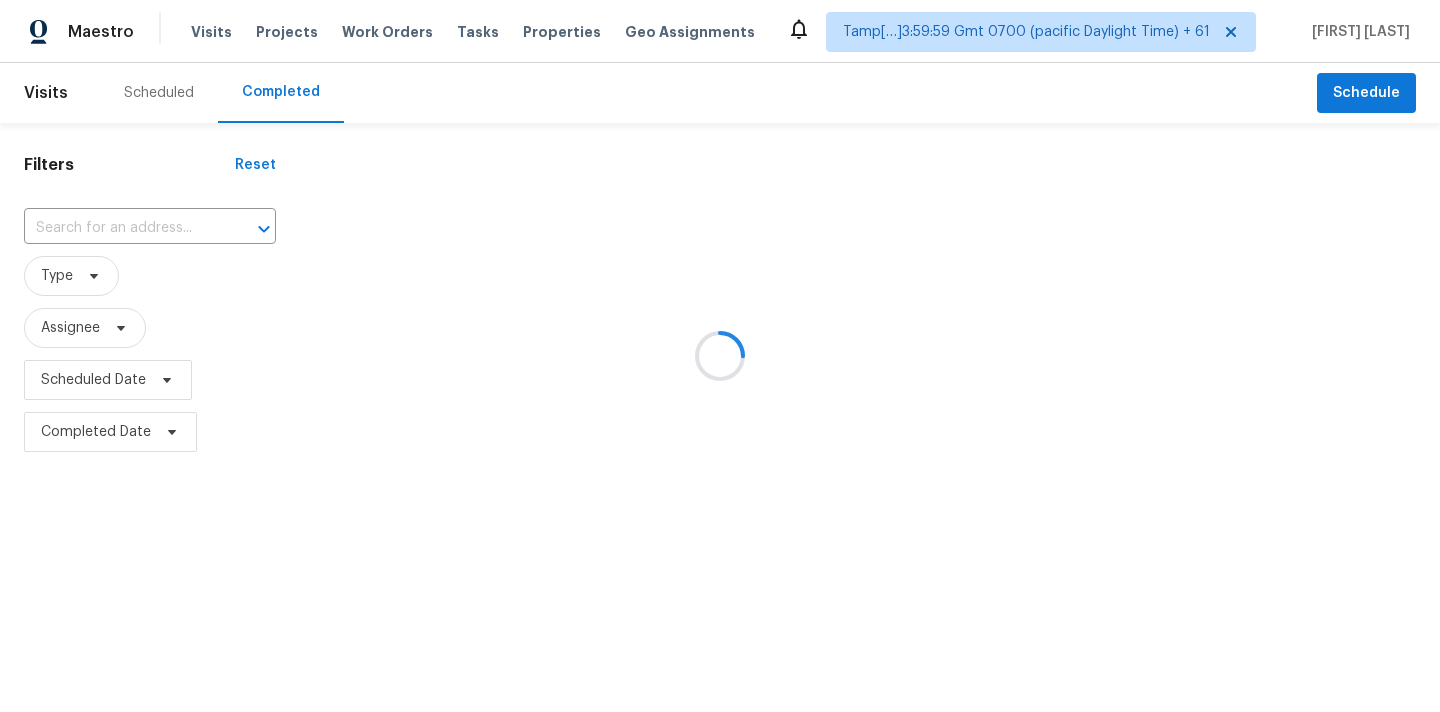 click at bounding box center (720, 356) 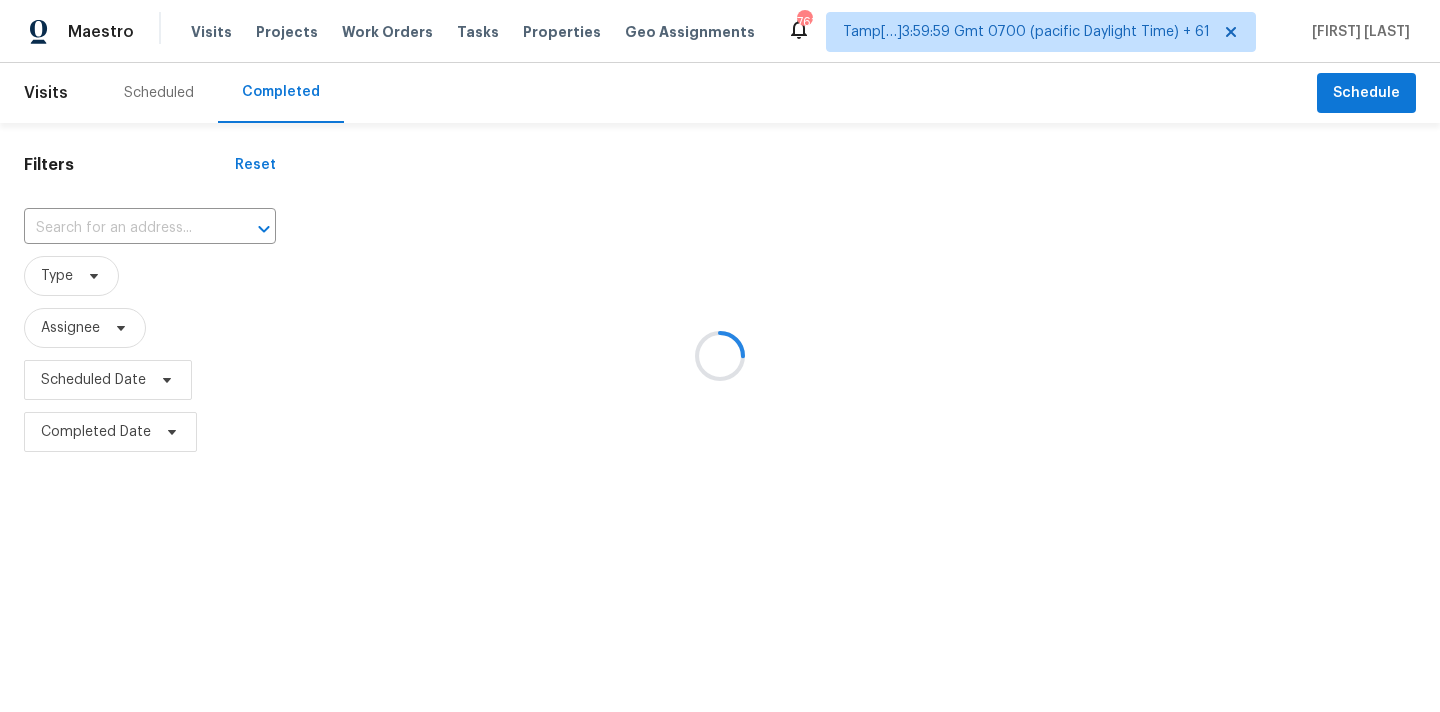click at bounding box center [720, 356] 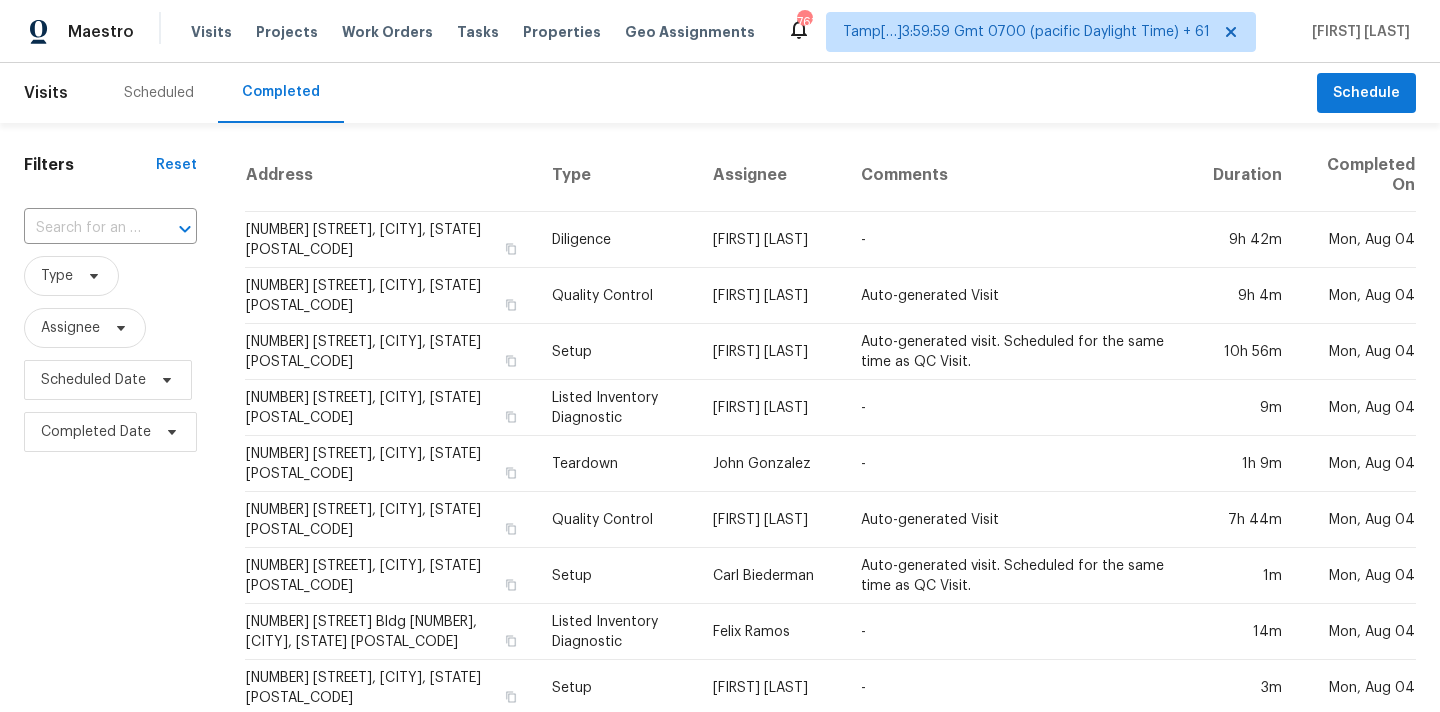 click on "​" at bounding box center [110, 228] 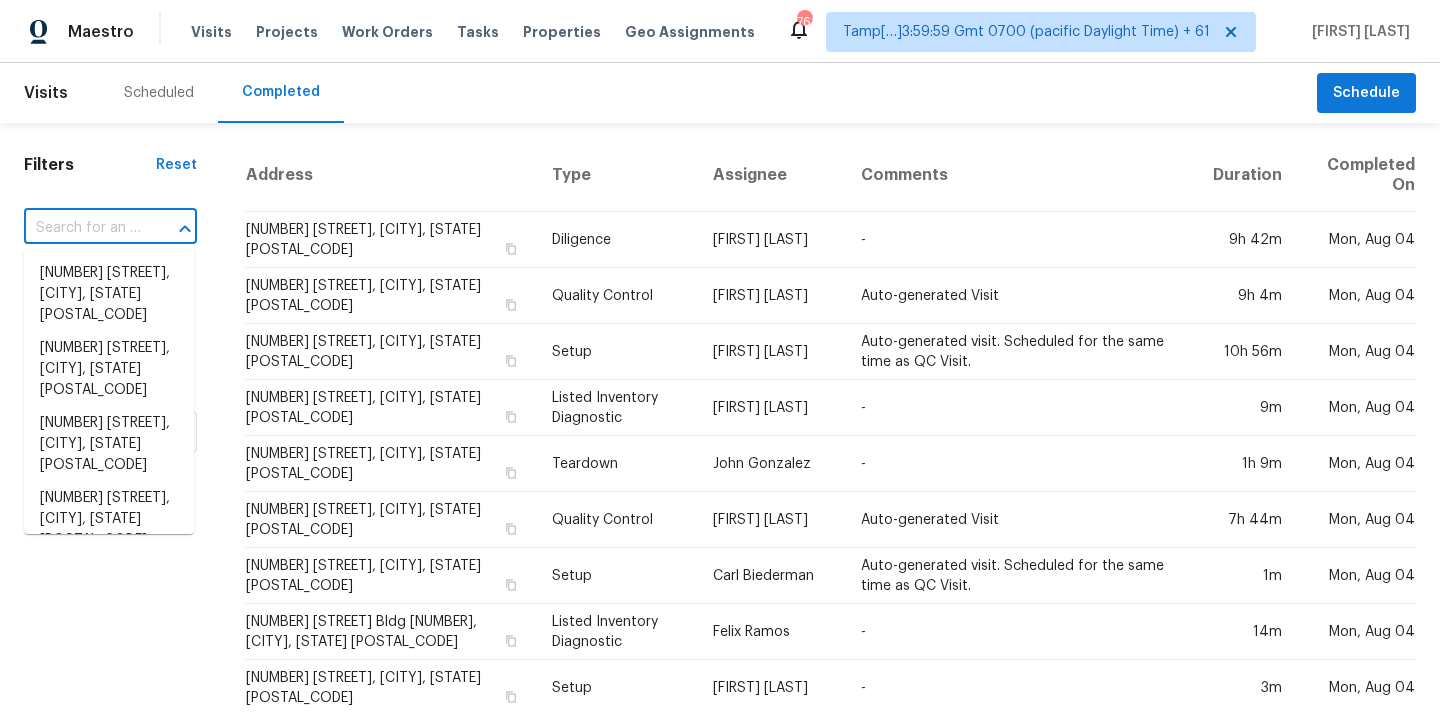 paste on "1633 Briar Hunt Dr, Forney, TX 75126" 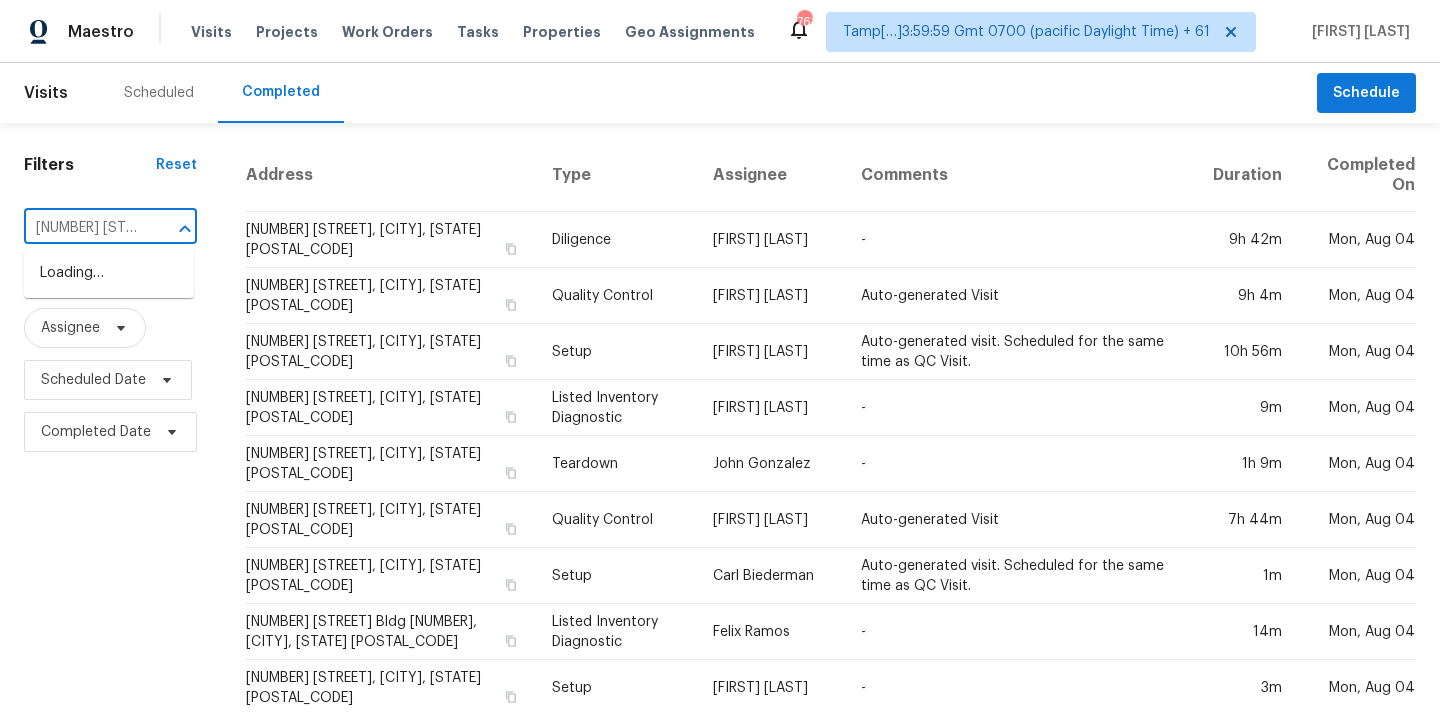 scroll, scrollTop: 0, scrollLeft: 133, axis: horizontal 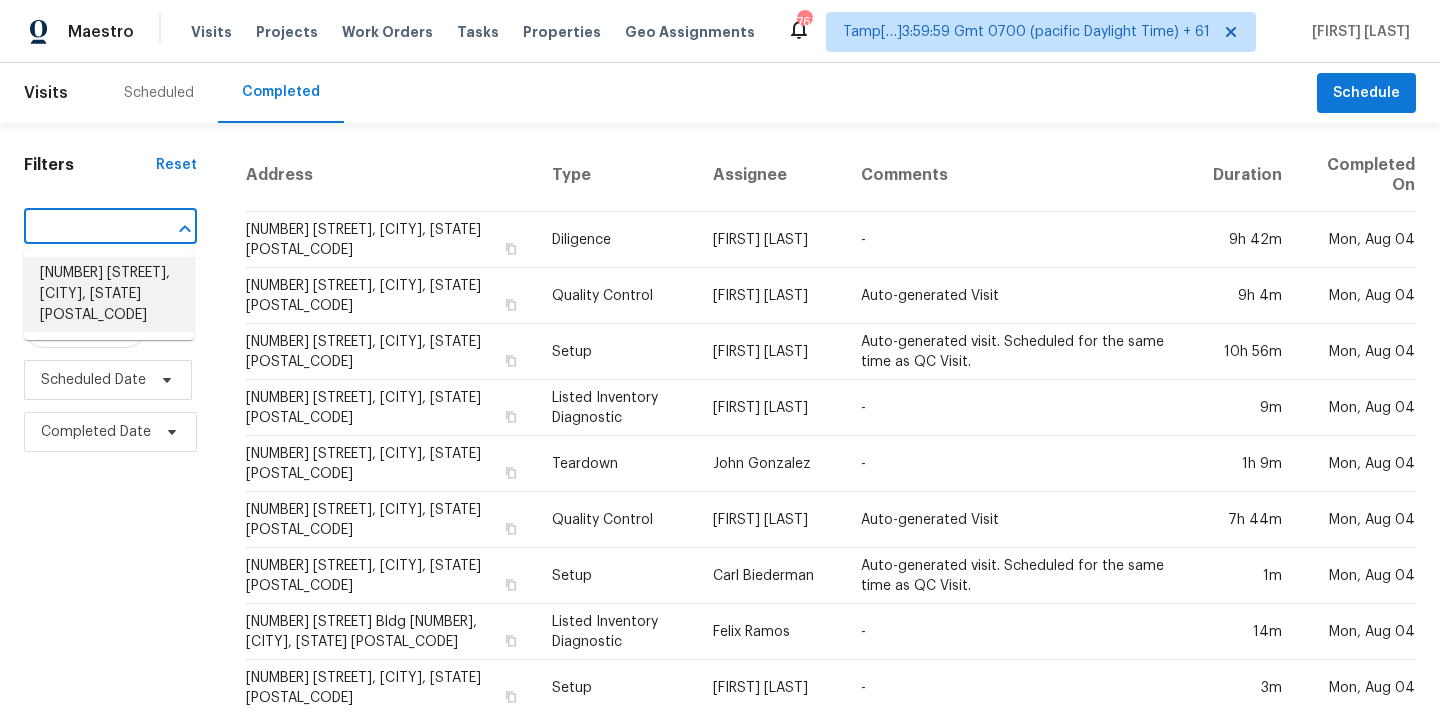 click on "1633 Briar Hunt Dr, Forney, TX 75126" at bounding box center (109, 294) 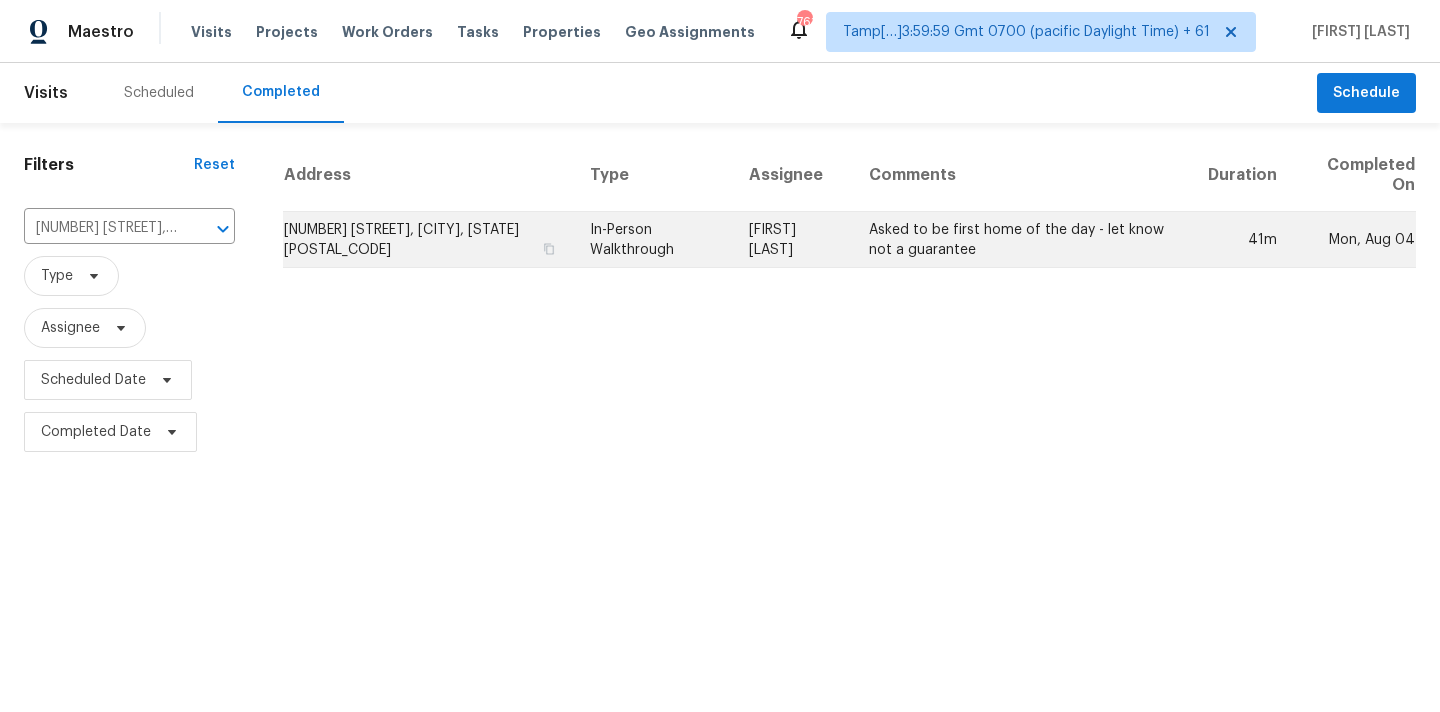 click on "Brad Limes" at bounding box center [793, 240] 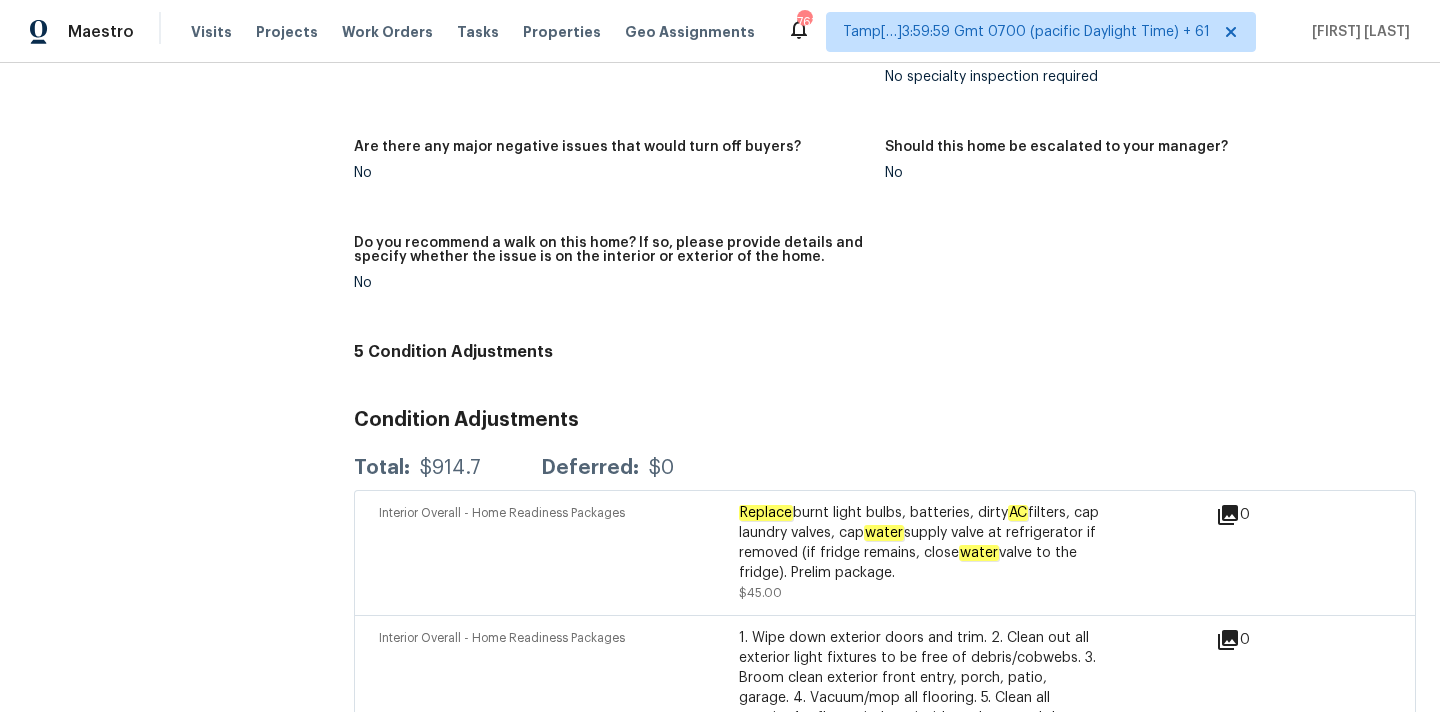 scroll, scrollTop: 4692, scrollLeft: 0, axis: vertical 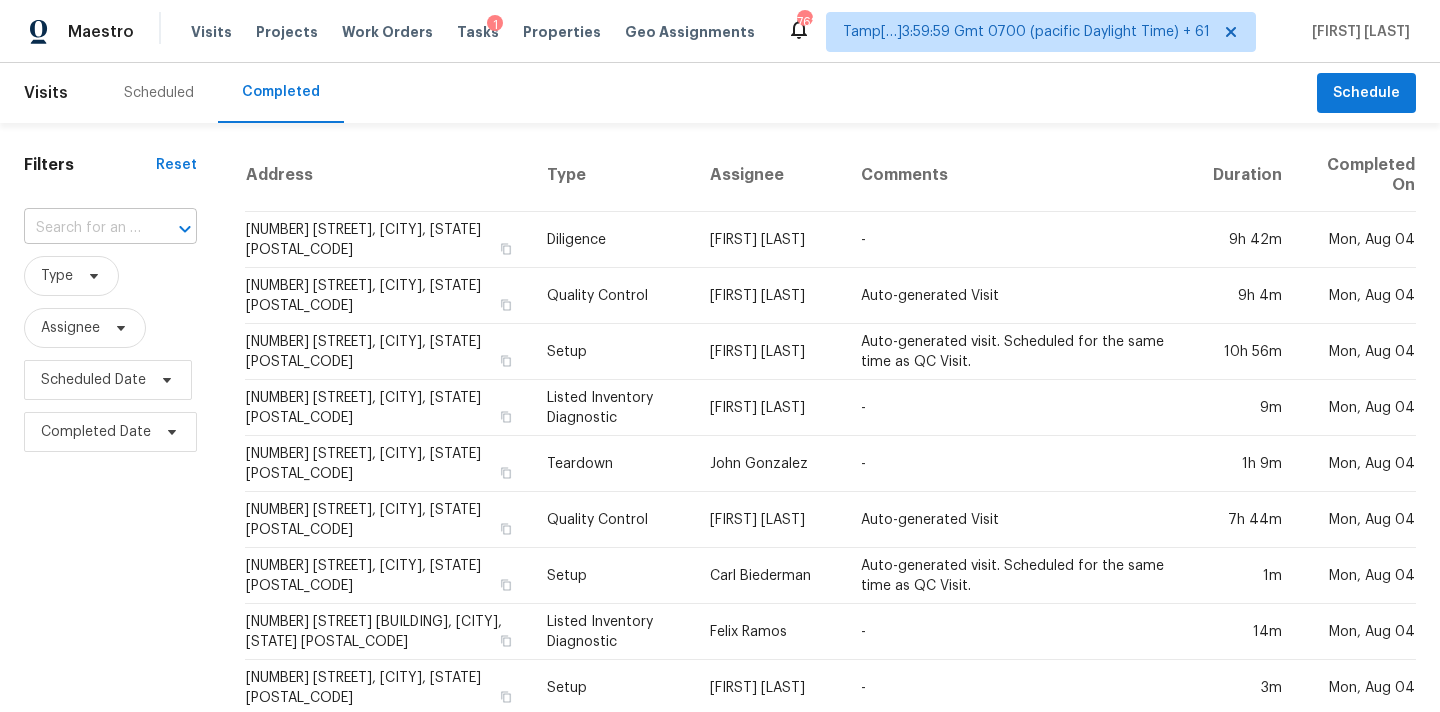 click at bounding box center (82, 228) 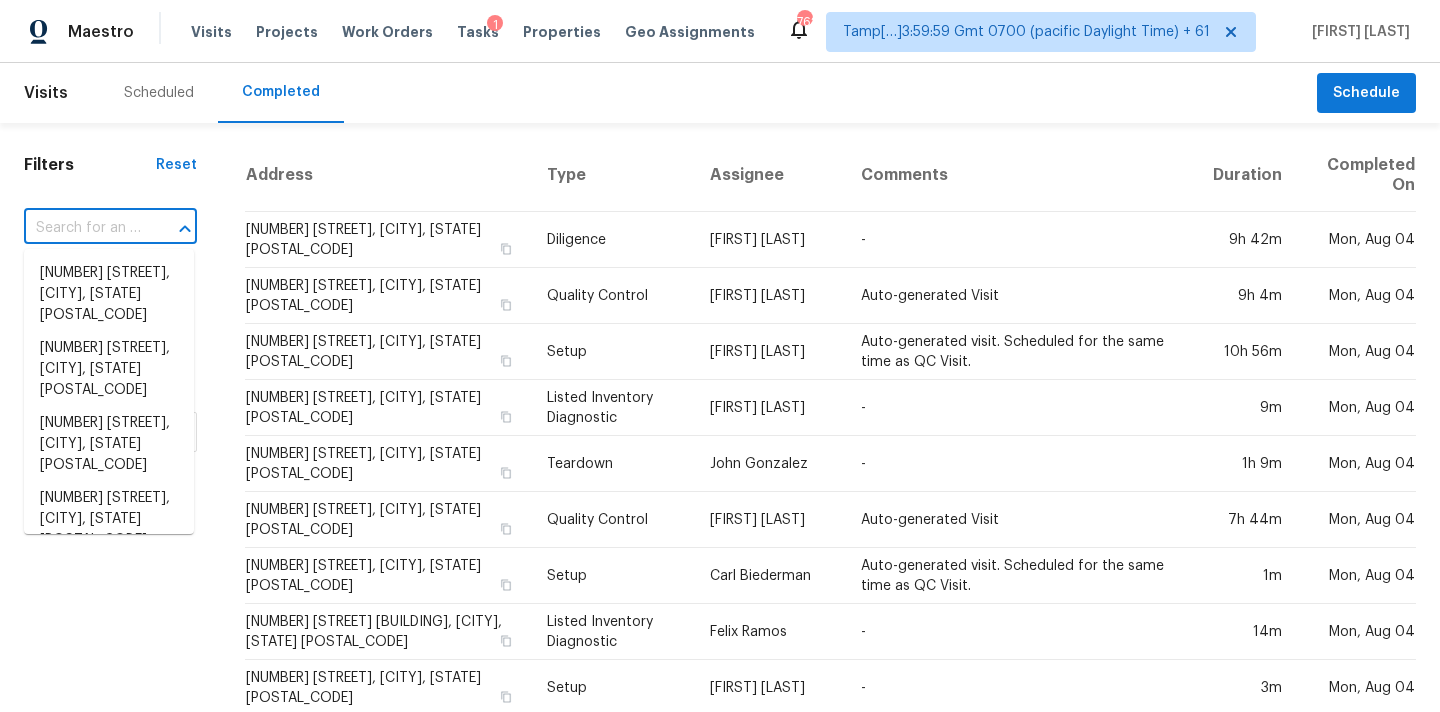paste on "[NUMBER] [STREET], [CITY], [STATE] [POSTAL_CODE]" 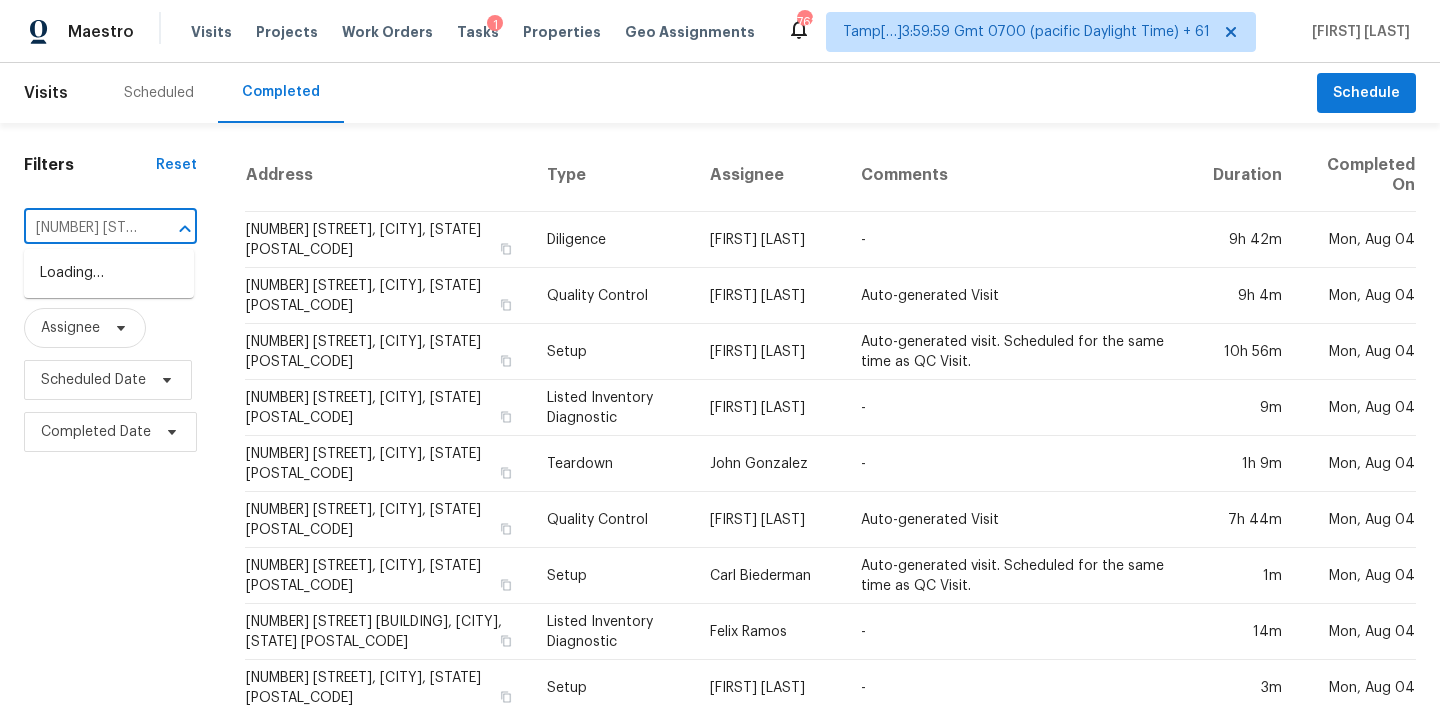 scroll, scrollTop: 0, scrollLeft: 98, axis: horizontal 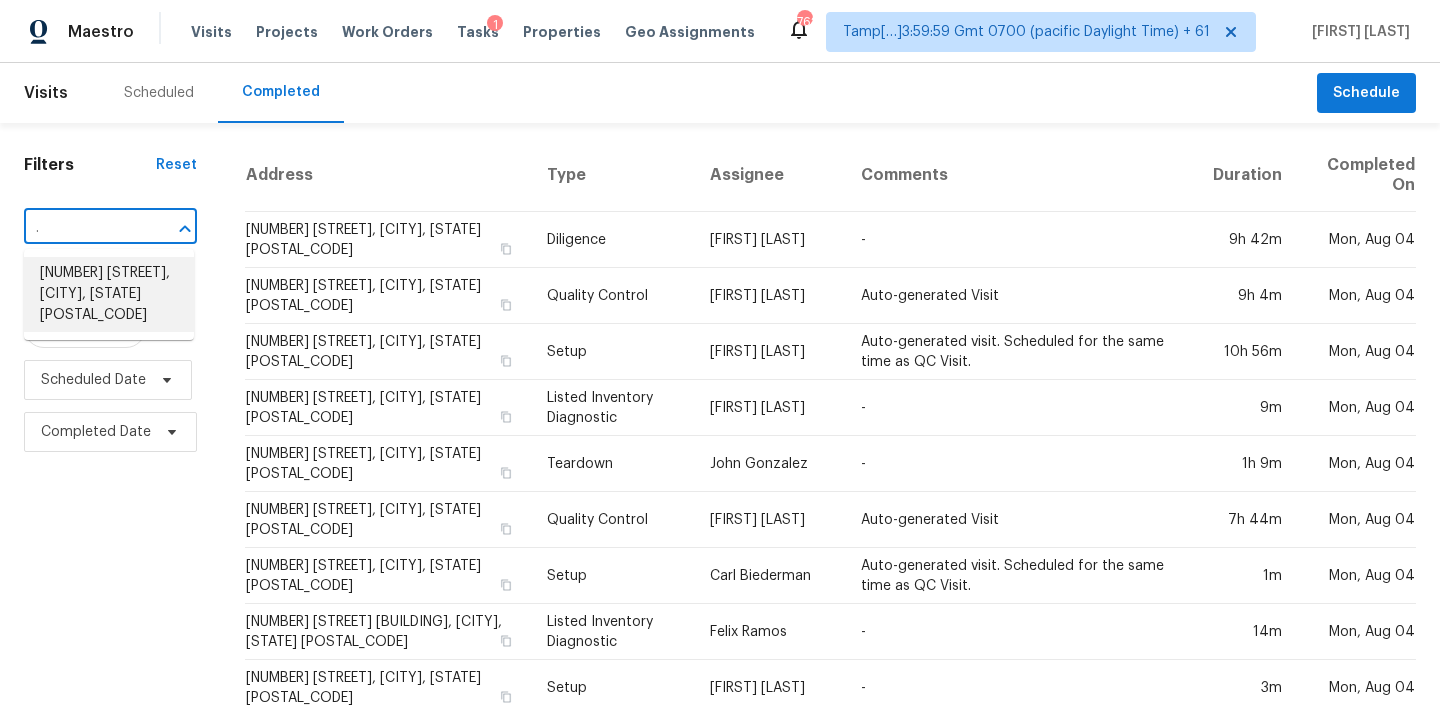 click on "[NUMBER] [STREET], [CITY], [STATE] [POSTAL_CODE]" at bounding box center [109, 294] 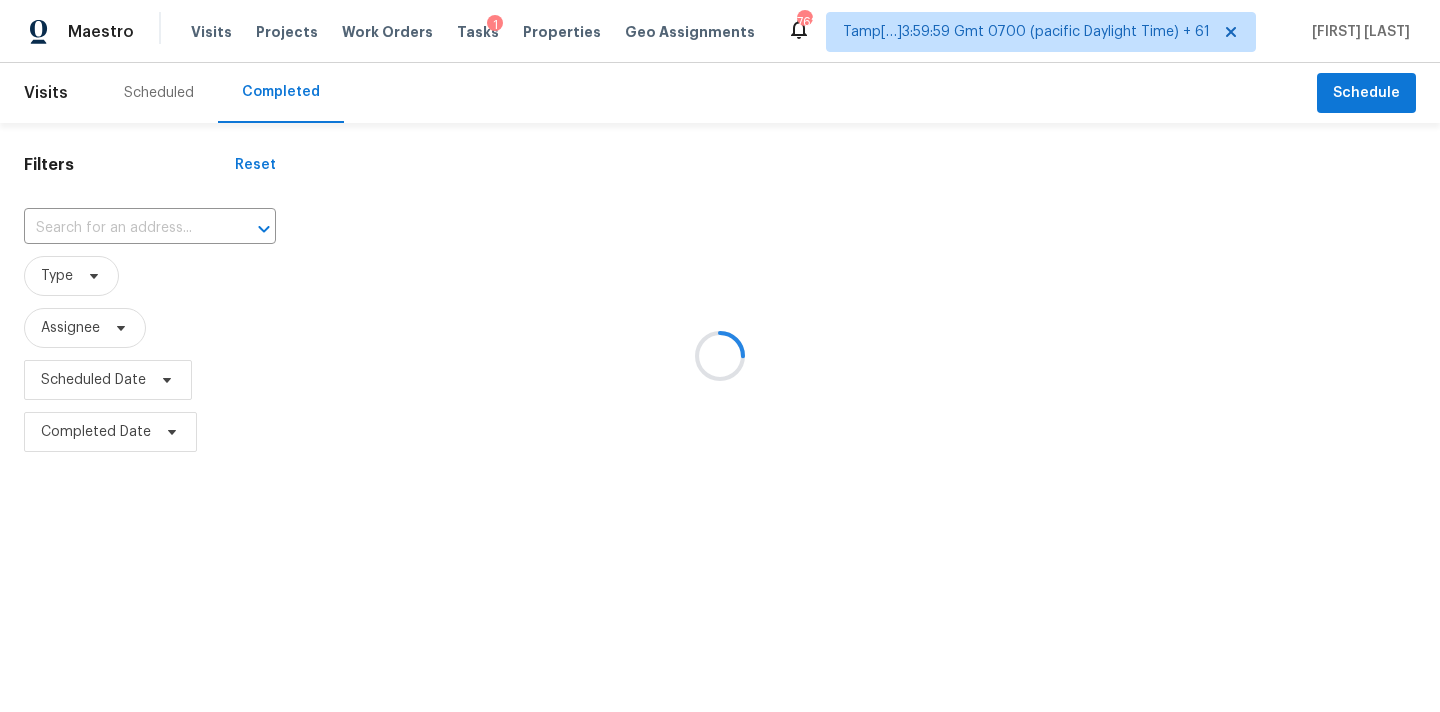 click at bounding box center [720, 356] 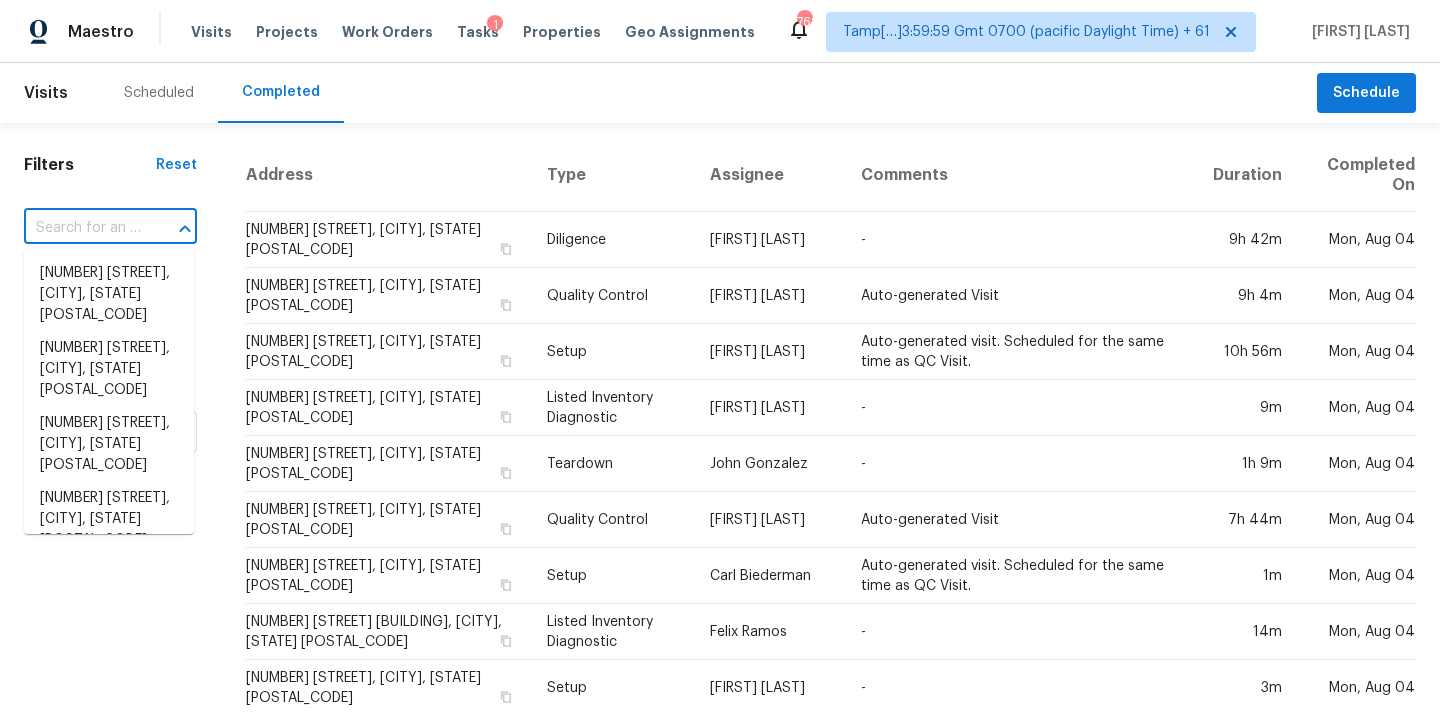 click at bounding box center [82, 228] 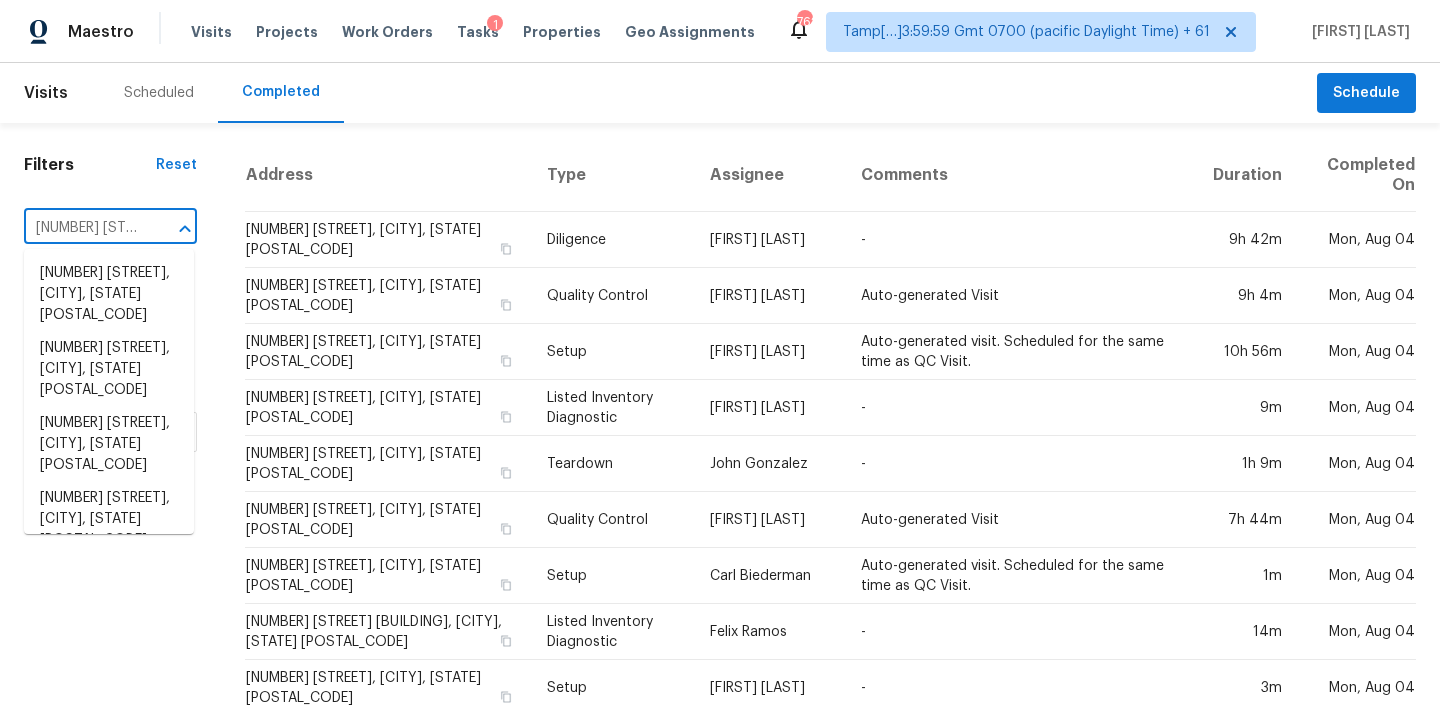 scroll, scrollTop: 0, scrollLeft: 98, axis: horizontal 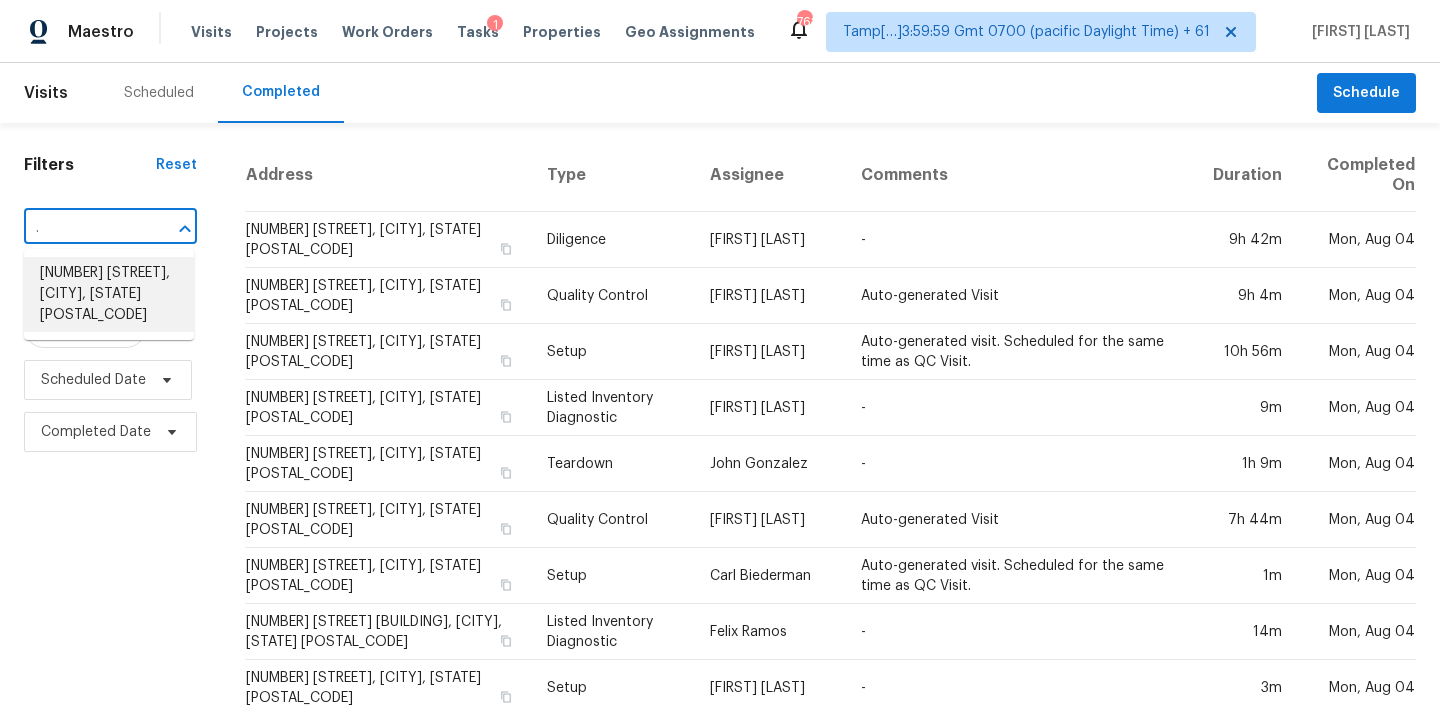 click on "[NUMBER] [STREET], [CITY], [STATE] [POSTAL_CODE]" at bounding box center (109, 294) 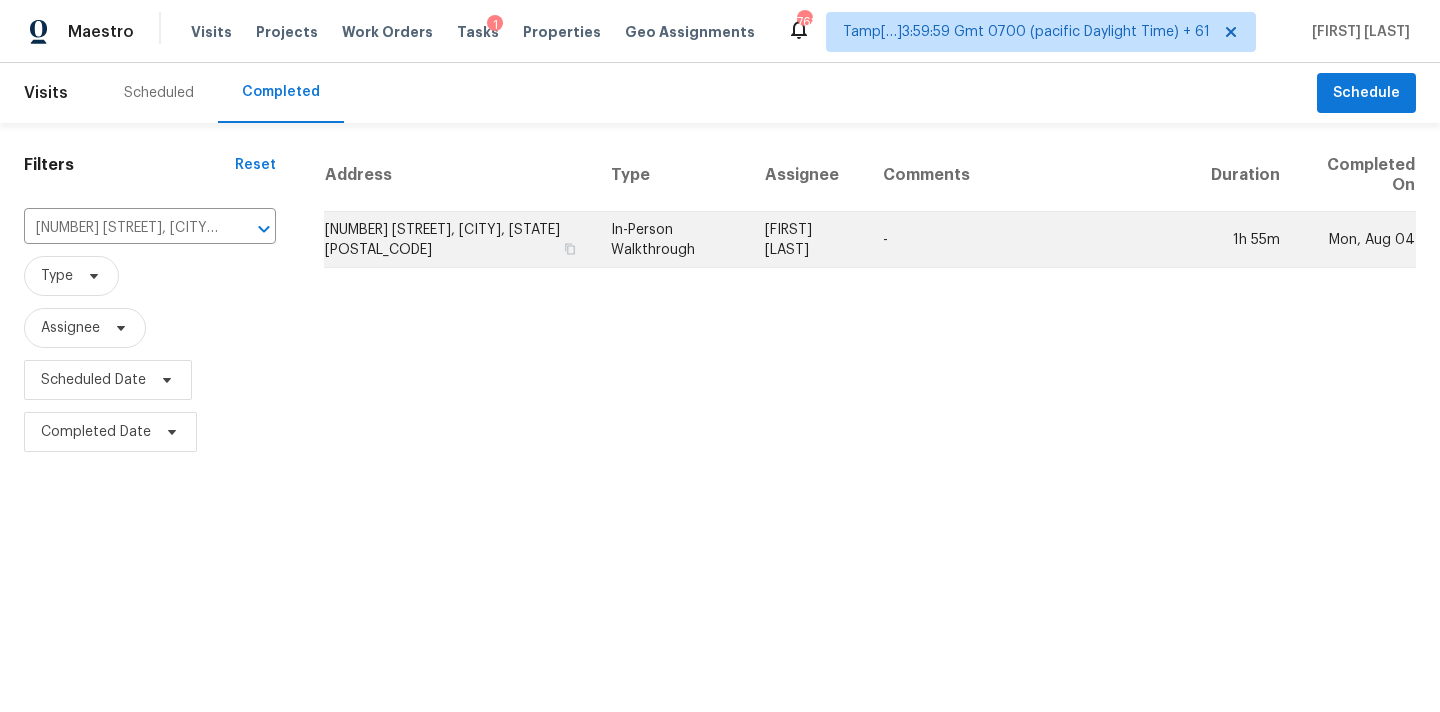 click on "[FIRST] [LAST]" at bounding box center (808, 240) 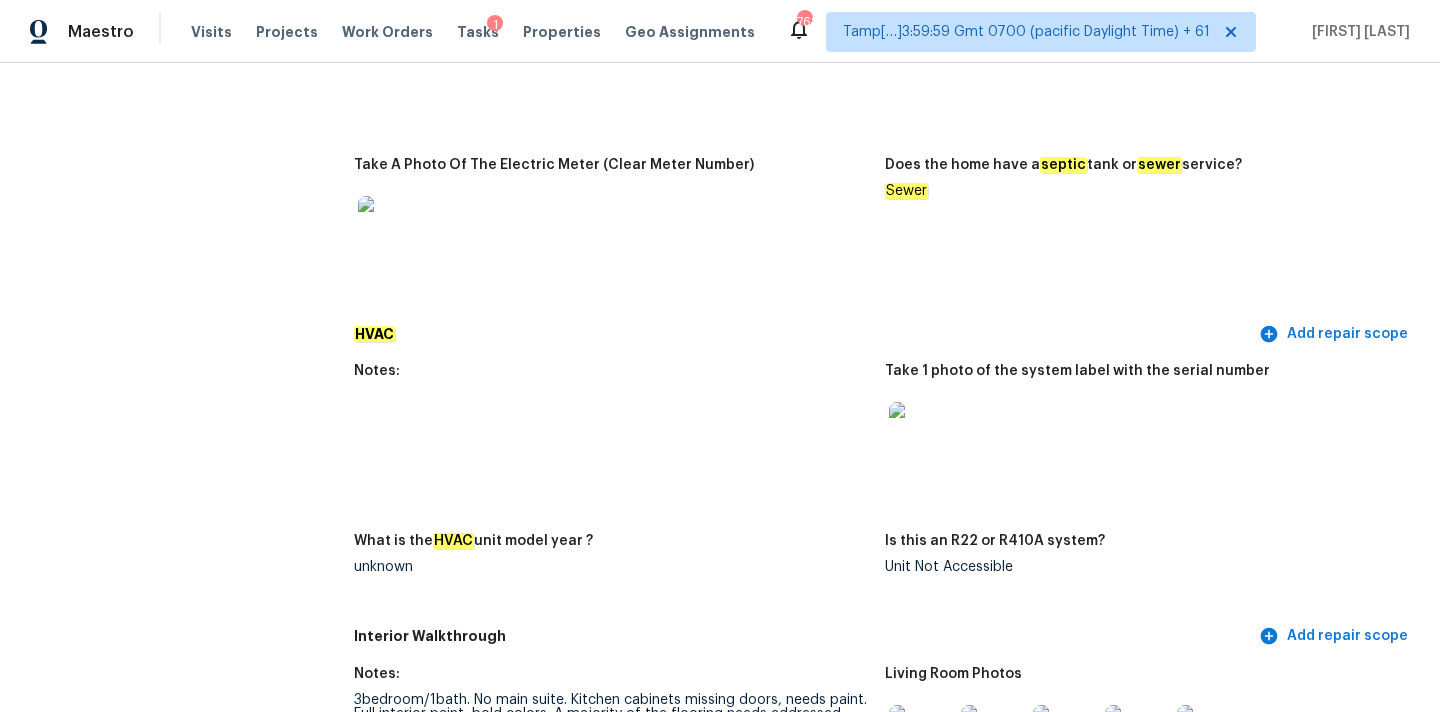 scroll, scrollTop: 1948, scrollLeft: 0, axis: vertical 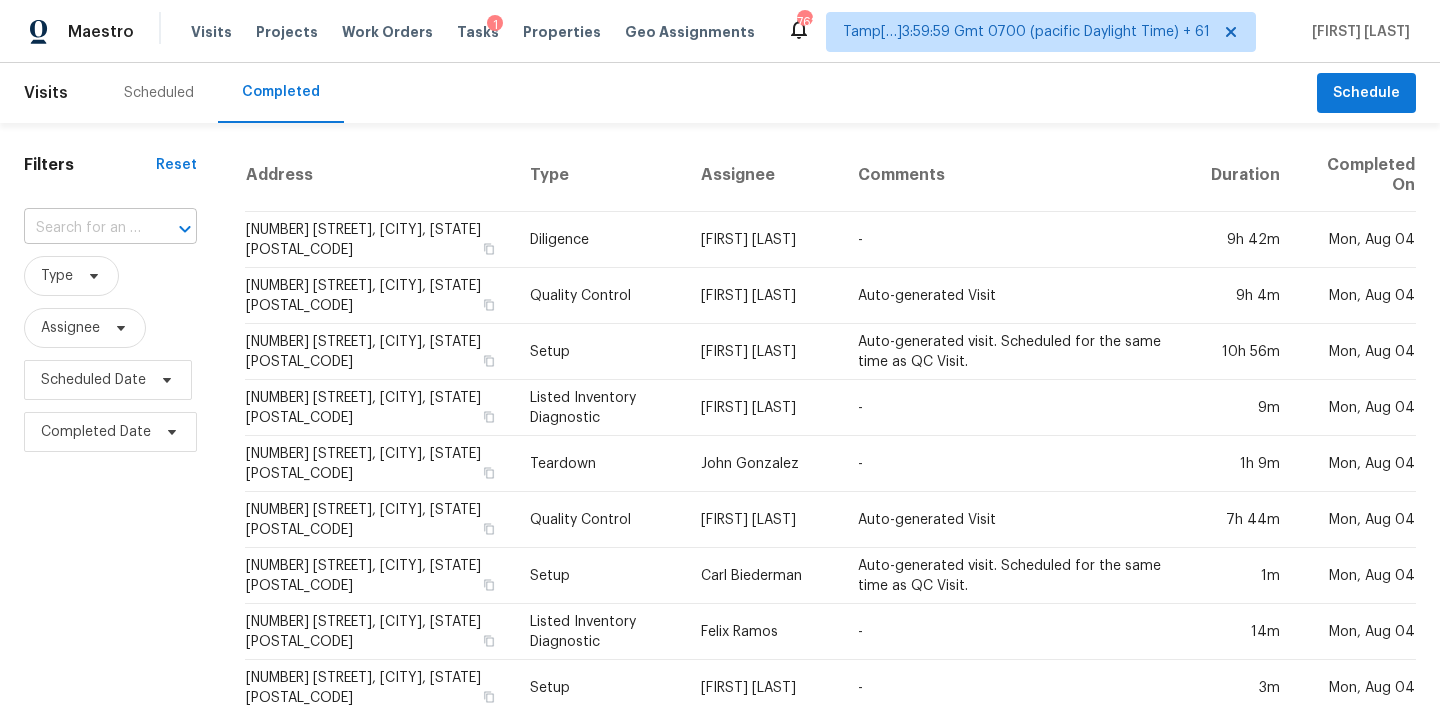 click at bounding box center (82, 228) 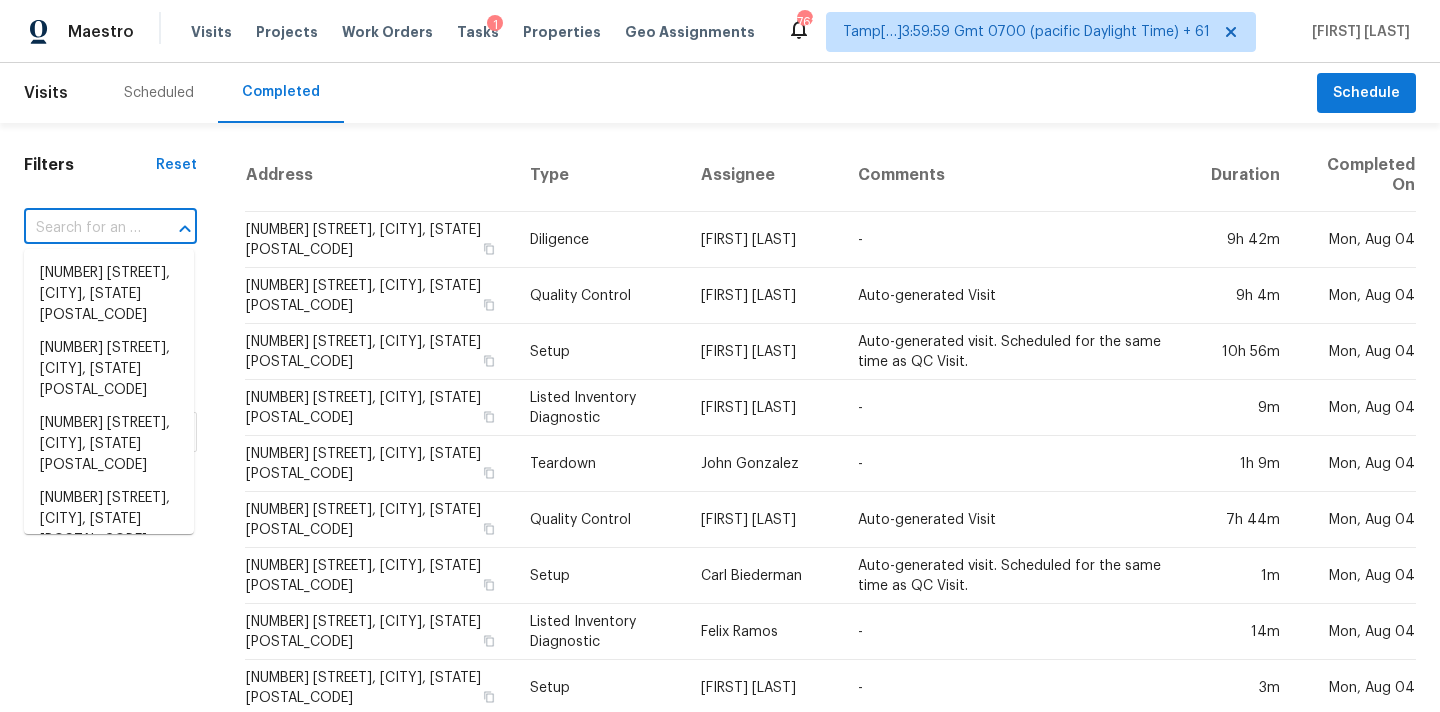 paste on "[NUMBER] [STREET], [CITY], [STATE] [POSTAL_CODE]" 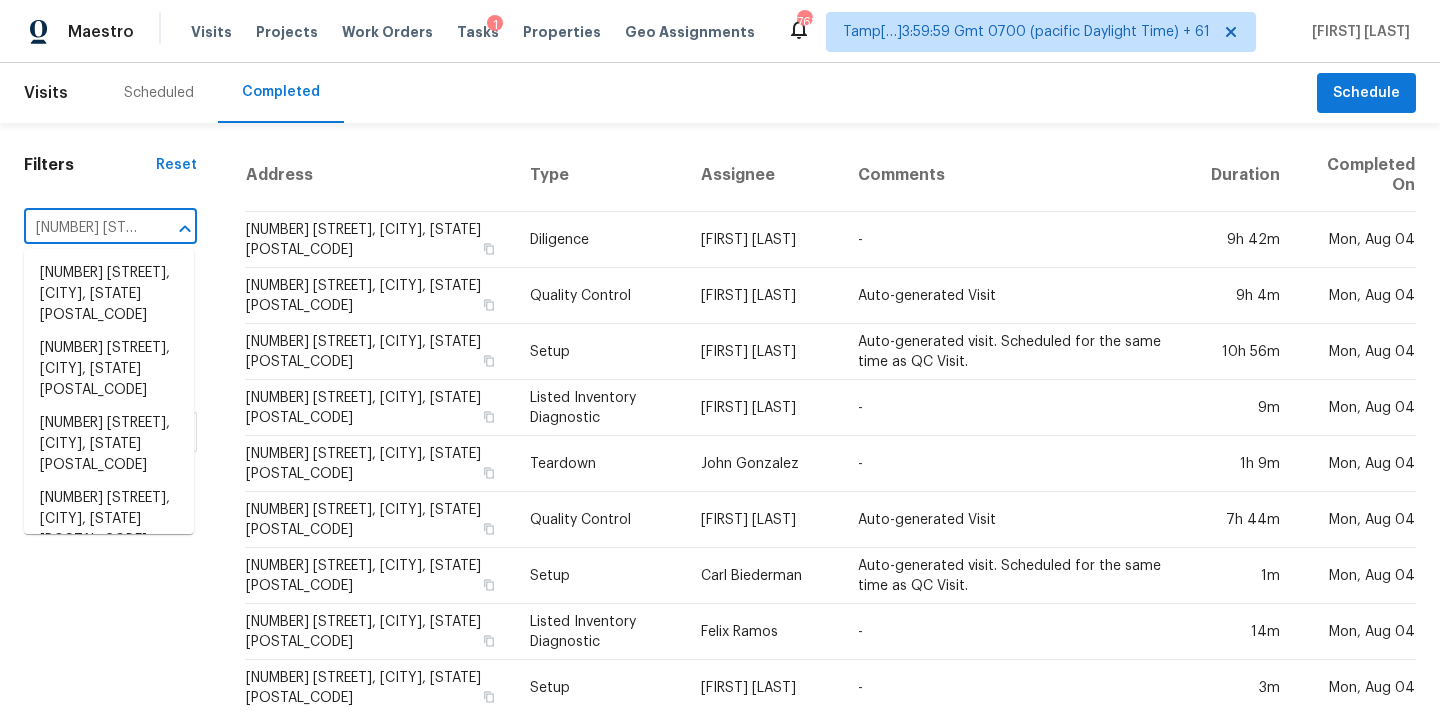 scroll, scrollTop: 0, scrollLeft: 190, axis: horizontal 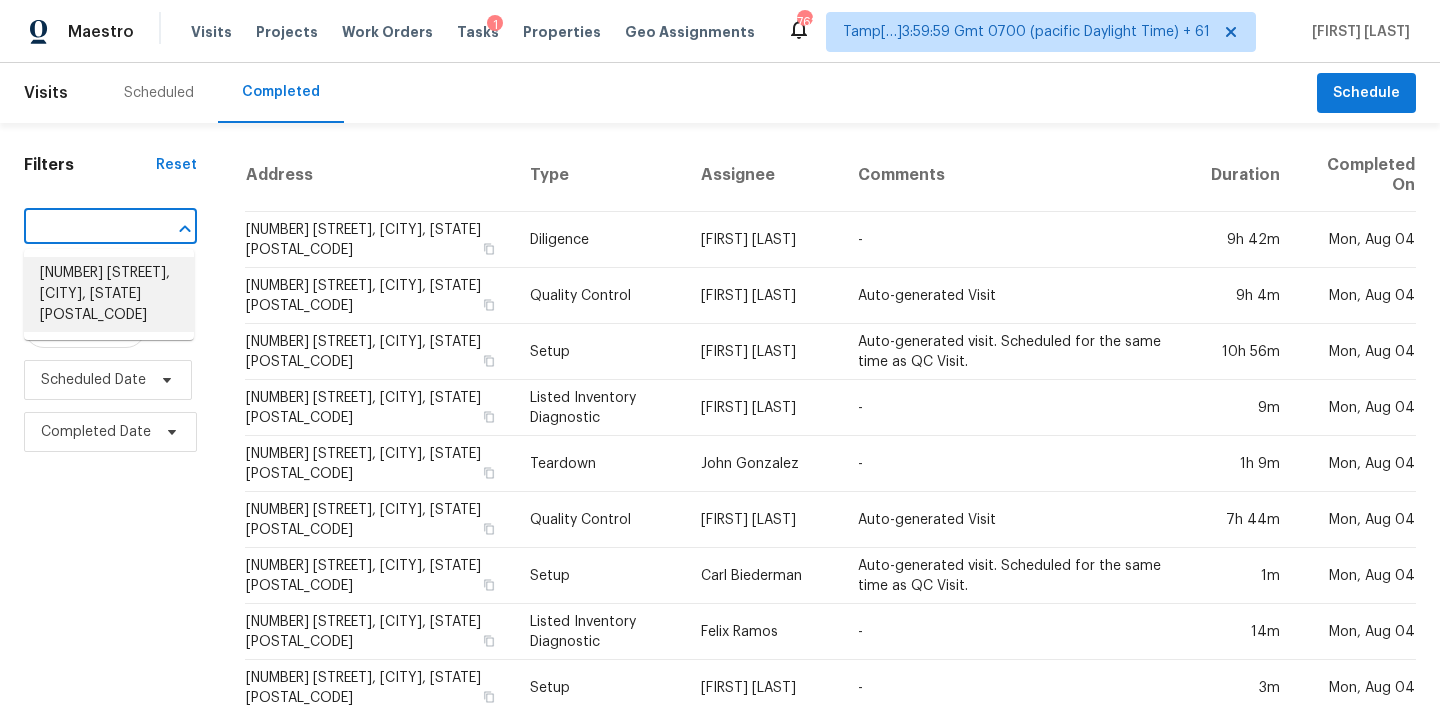 click on "[NUMBER] [STREET], [CITY], [STATE] [POSTAL_CODE]" at bounding box center (109, 294) 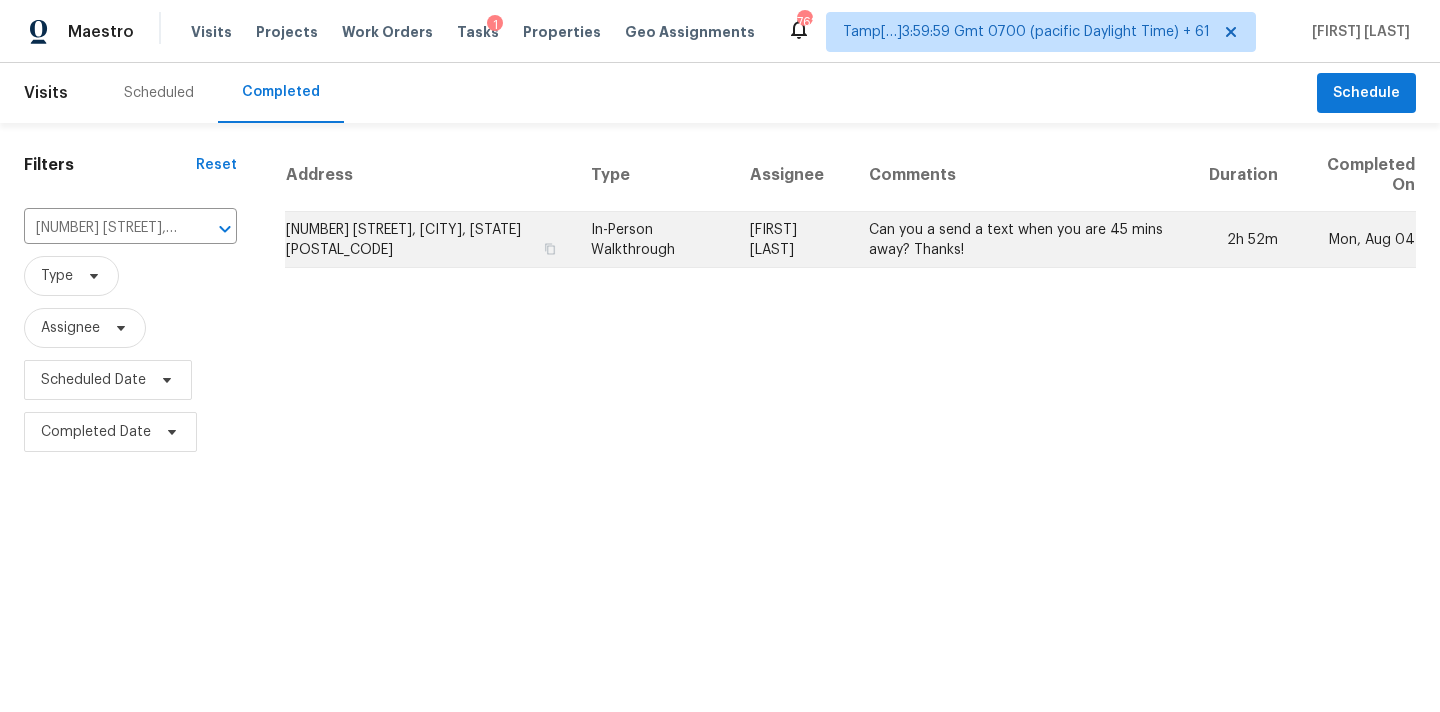 click on "[FIRST] [LAST]" at bounding box center (794, 240) 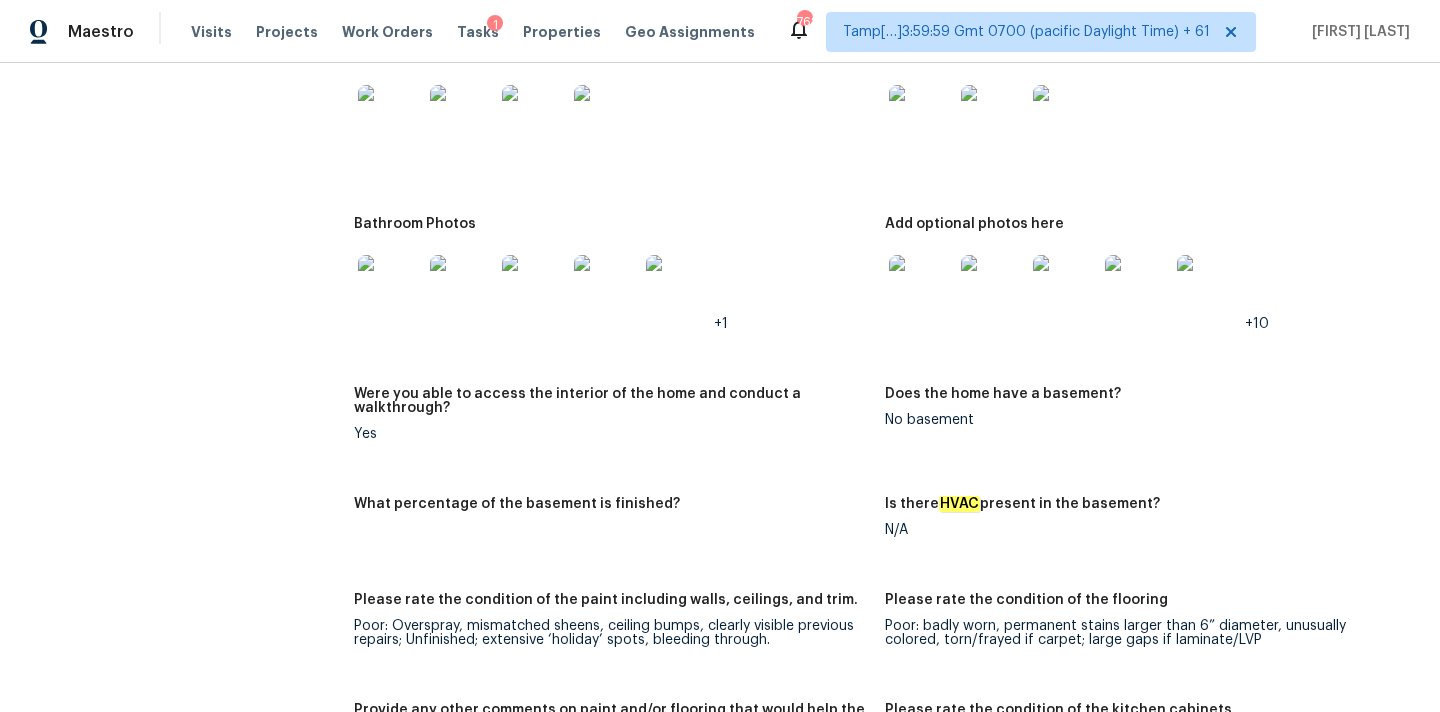 scroll, scrollTop: 2374, scrollLeft: 0, axis: vertical 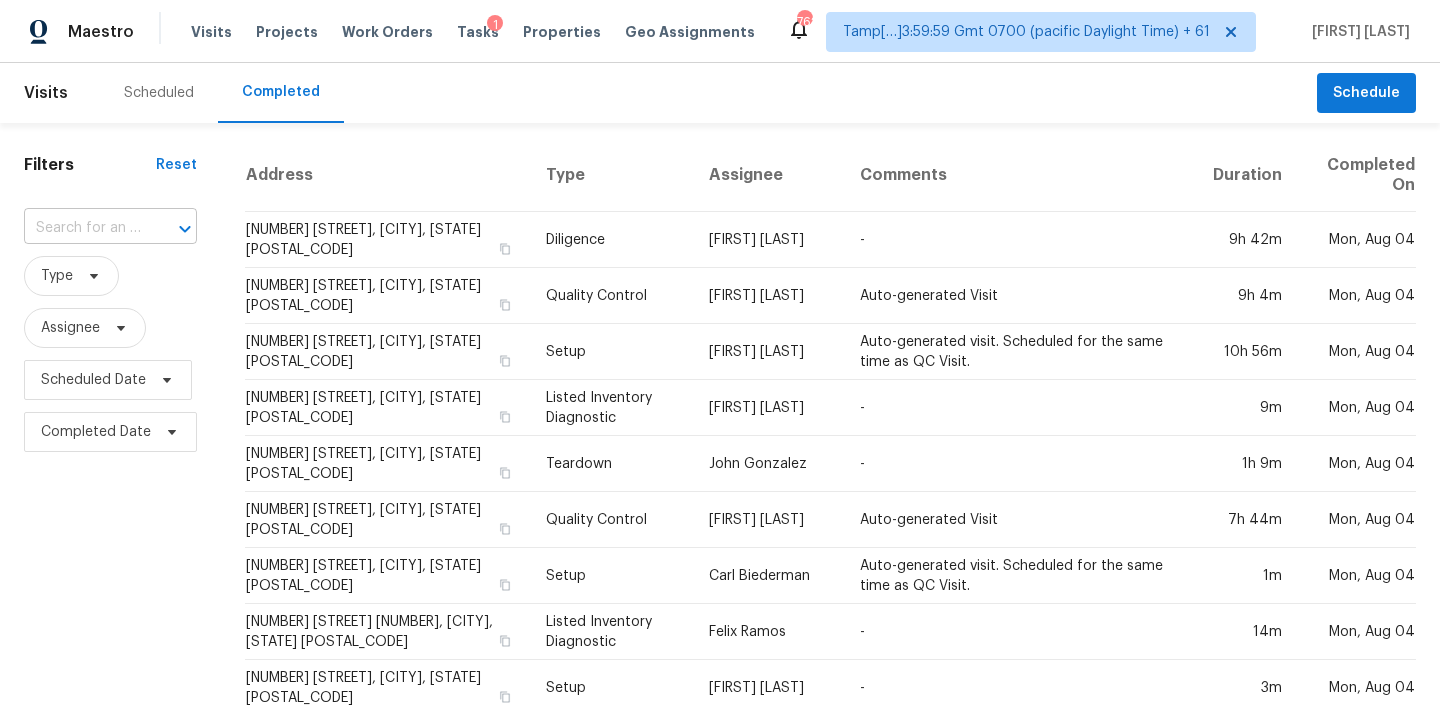 click at bounding box center [82, 228] 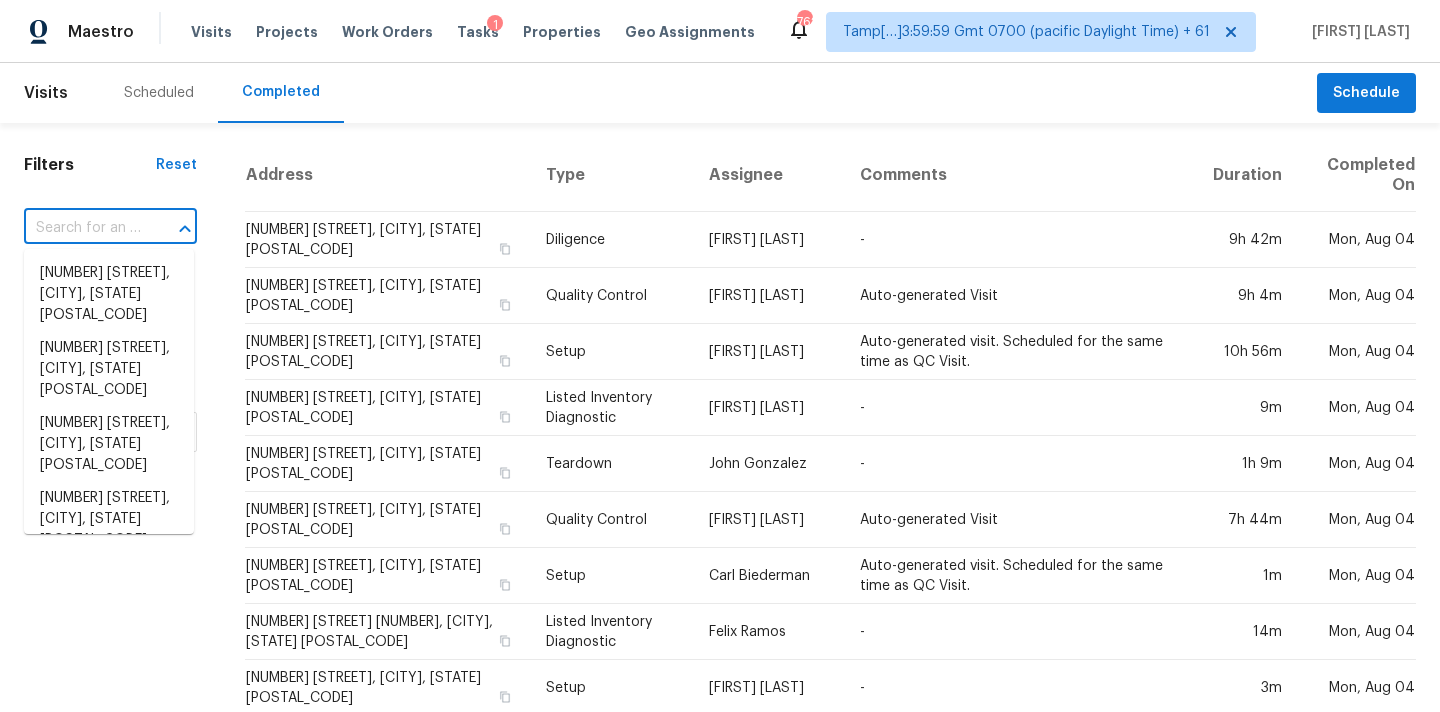 paste on "3500 Rita Ln, Haltom City, TX 76117" 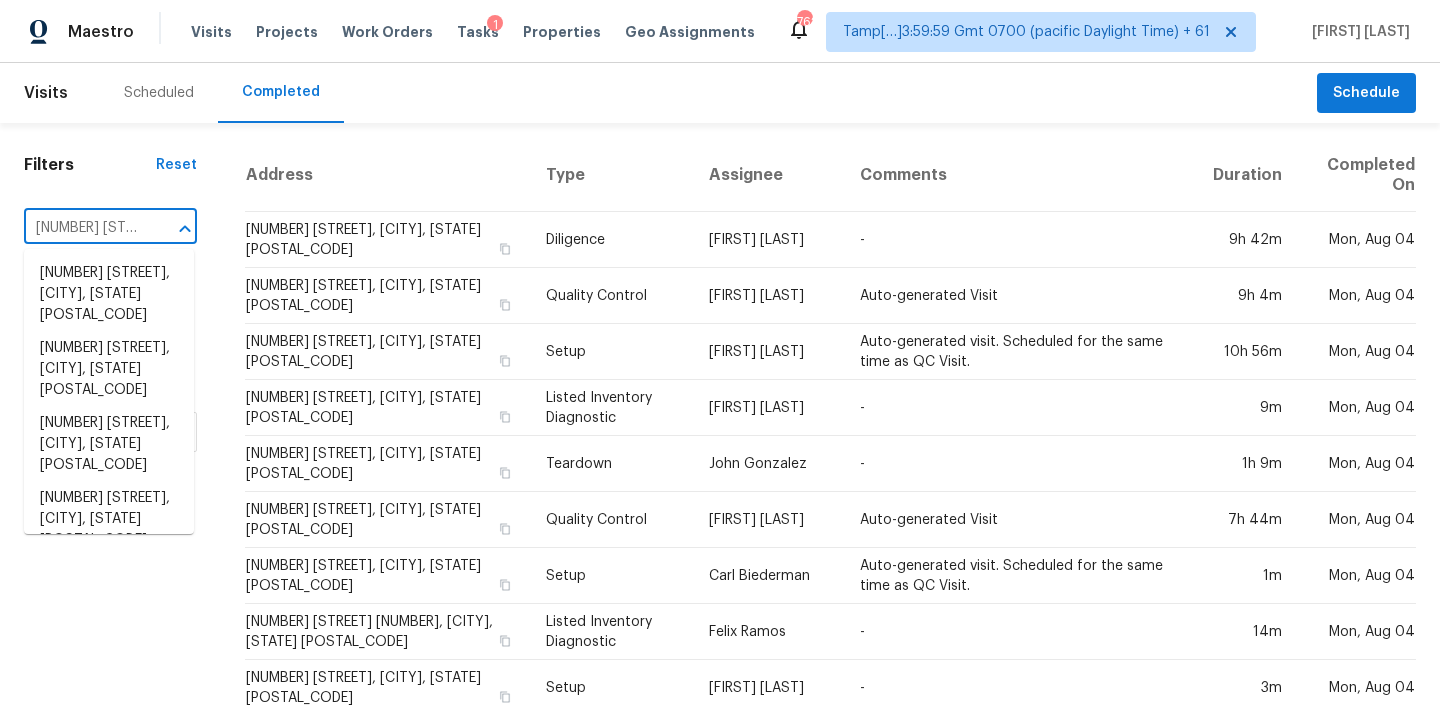 scroll, scrollTop: 0, scrollLeft: 128, axis: horizontal 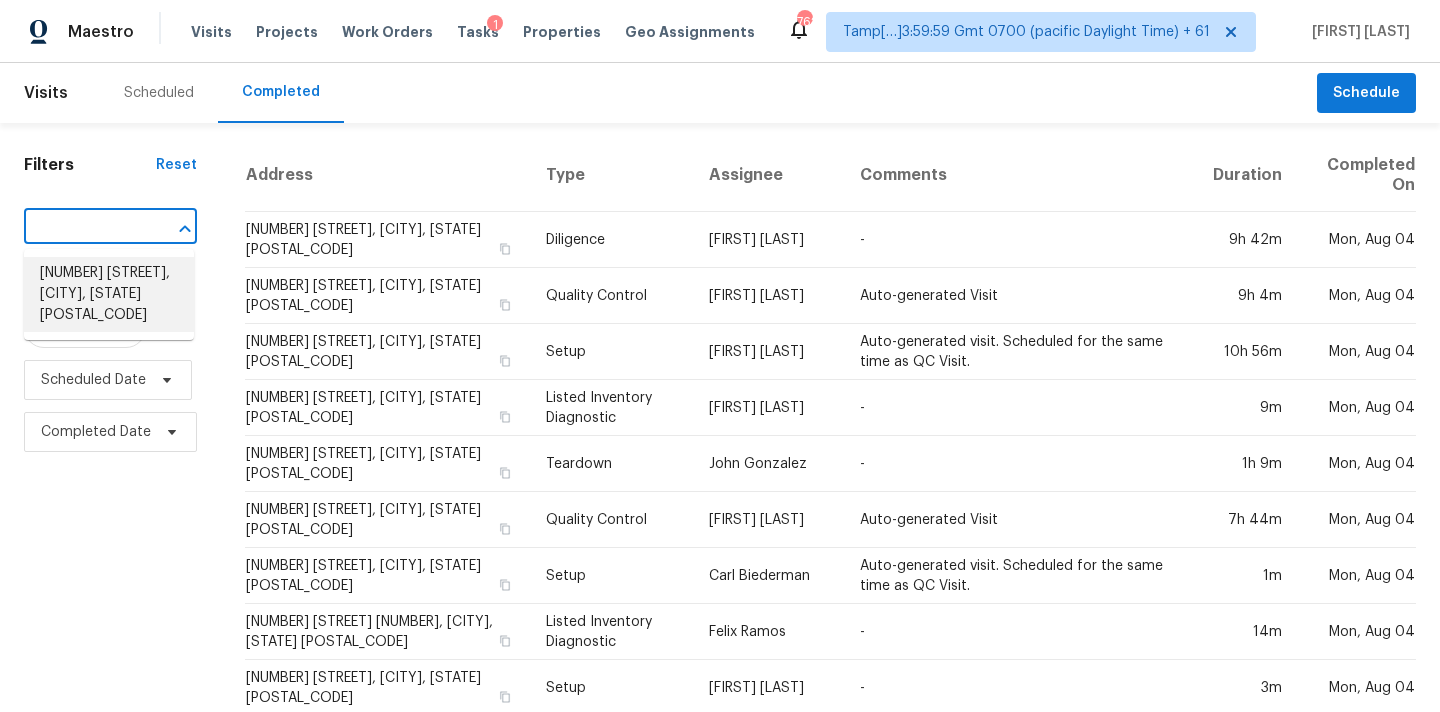 click on "3500 Rita Ln, Haltom City, TX 76117" at bounding box center [109, 294] 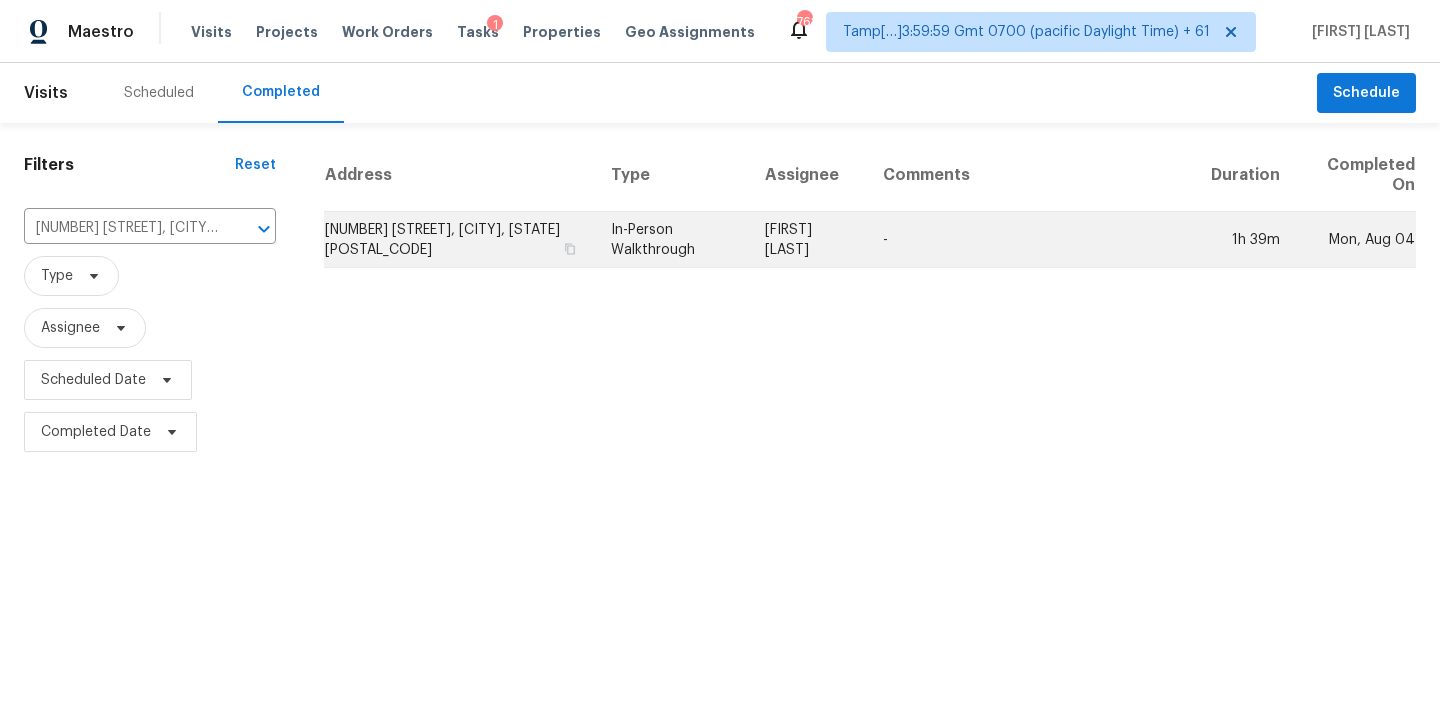 click on "Andrew Kempka" at bounding box center [808, 240] 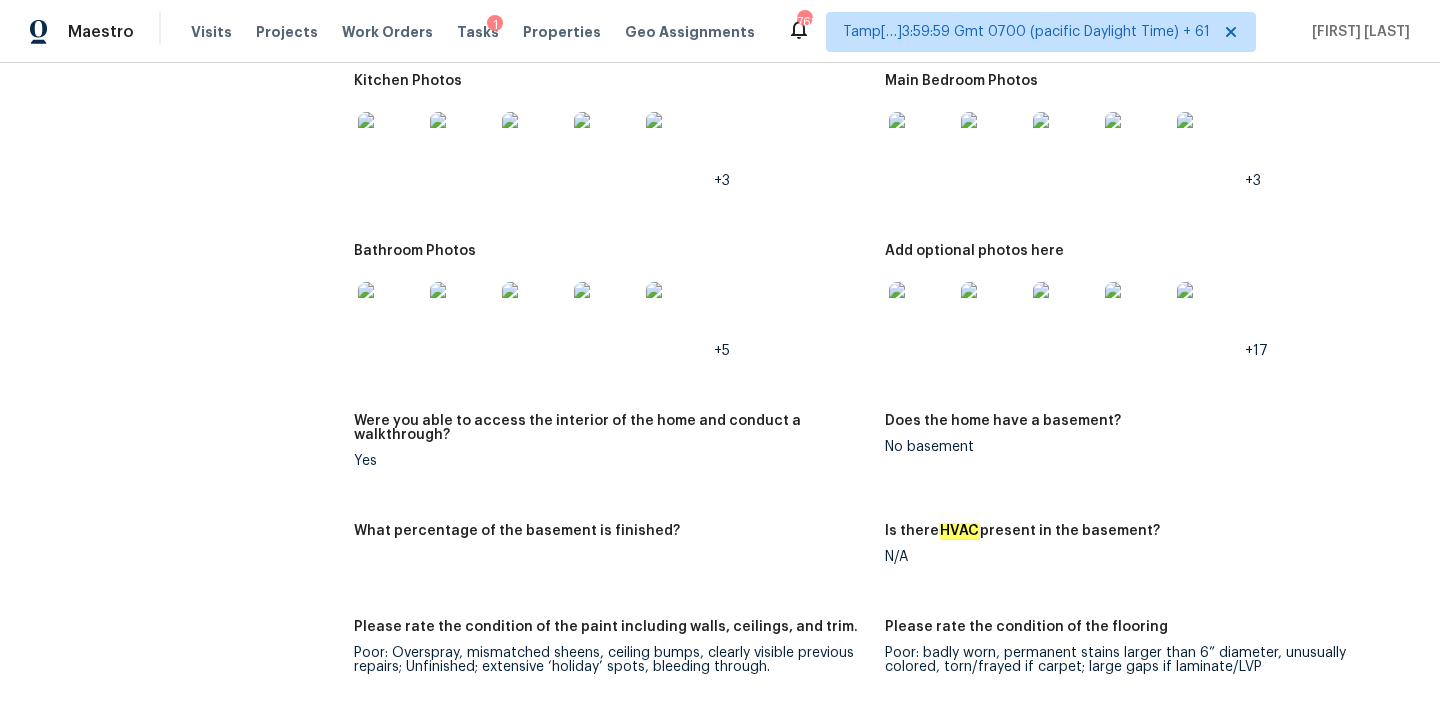 scroll, scrollTop: 3013, scrollLeft: 0, axis: vertical 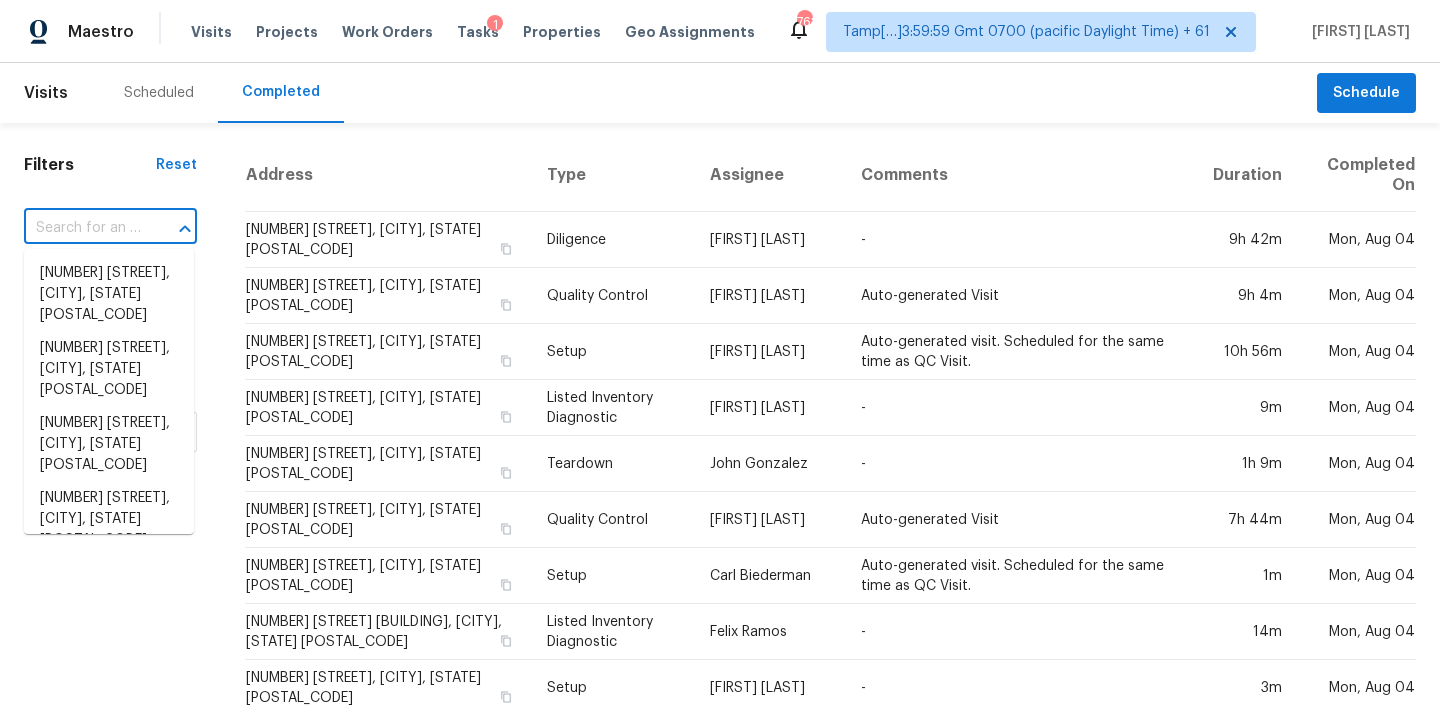click at bounding box center [82, 228] 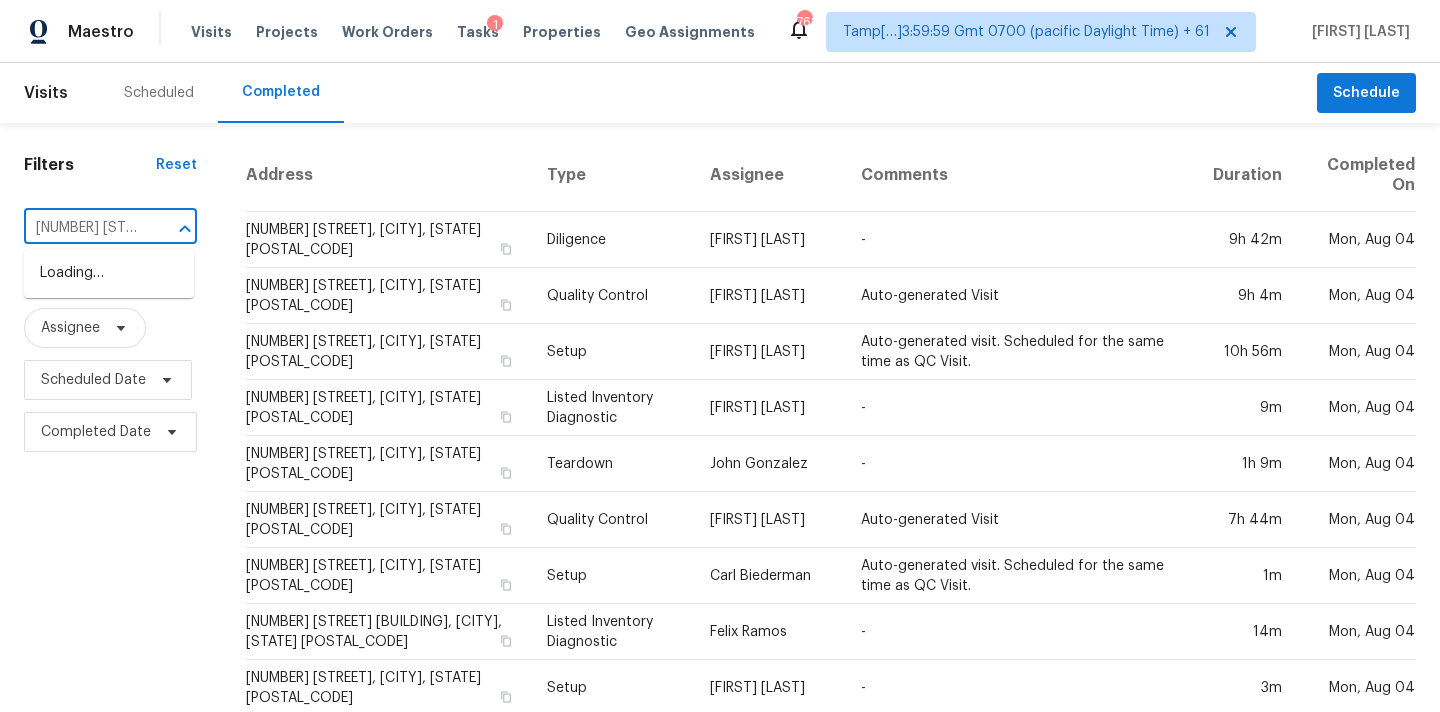scroll, scrollTop: 0, scrollLeft: 115, axis: horizontal 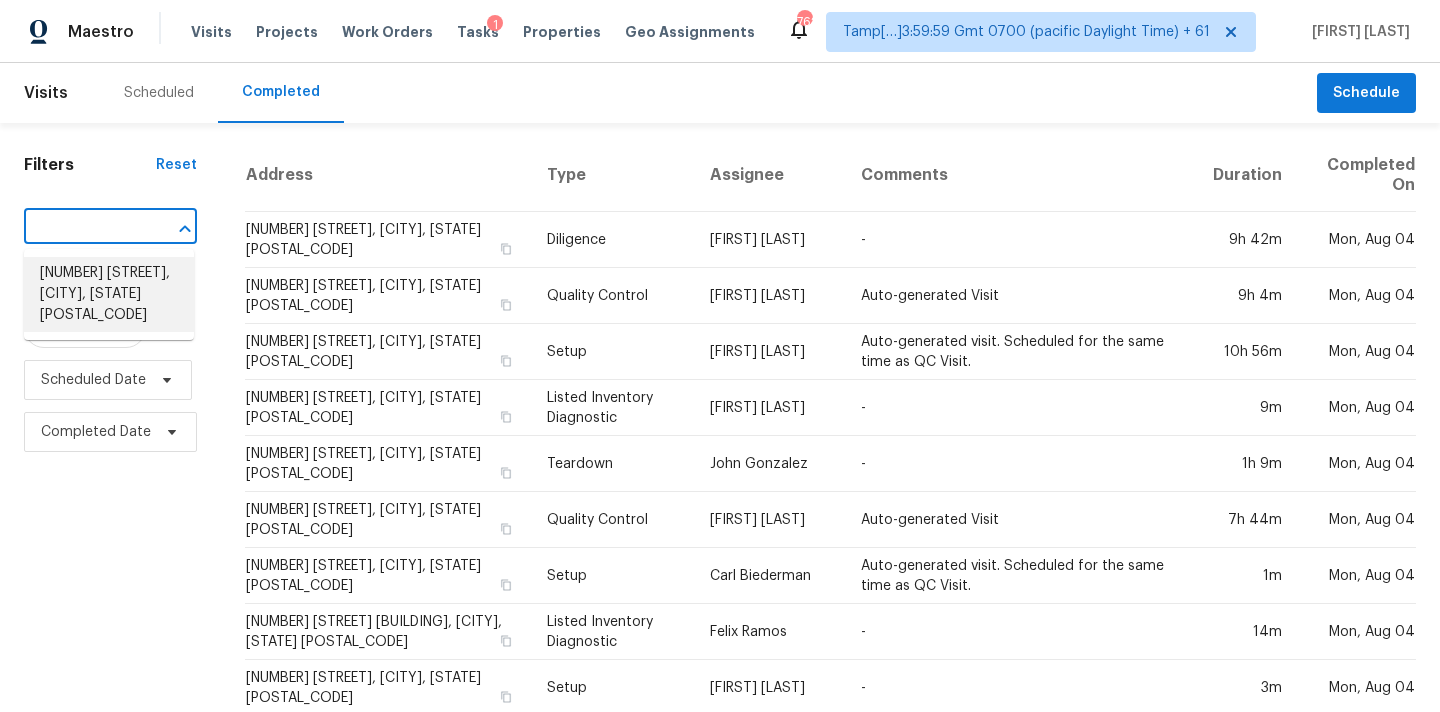 click on "939 Haybeck Ln, Apex, NC 27523" at bounding box center (109, 294) 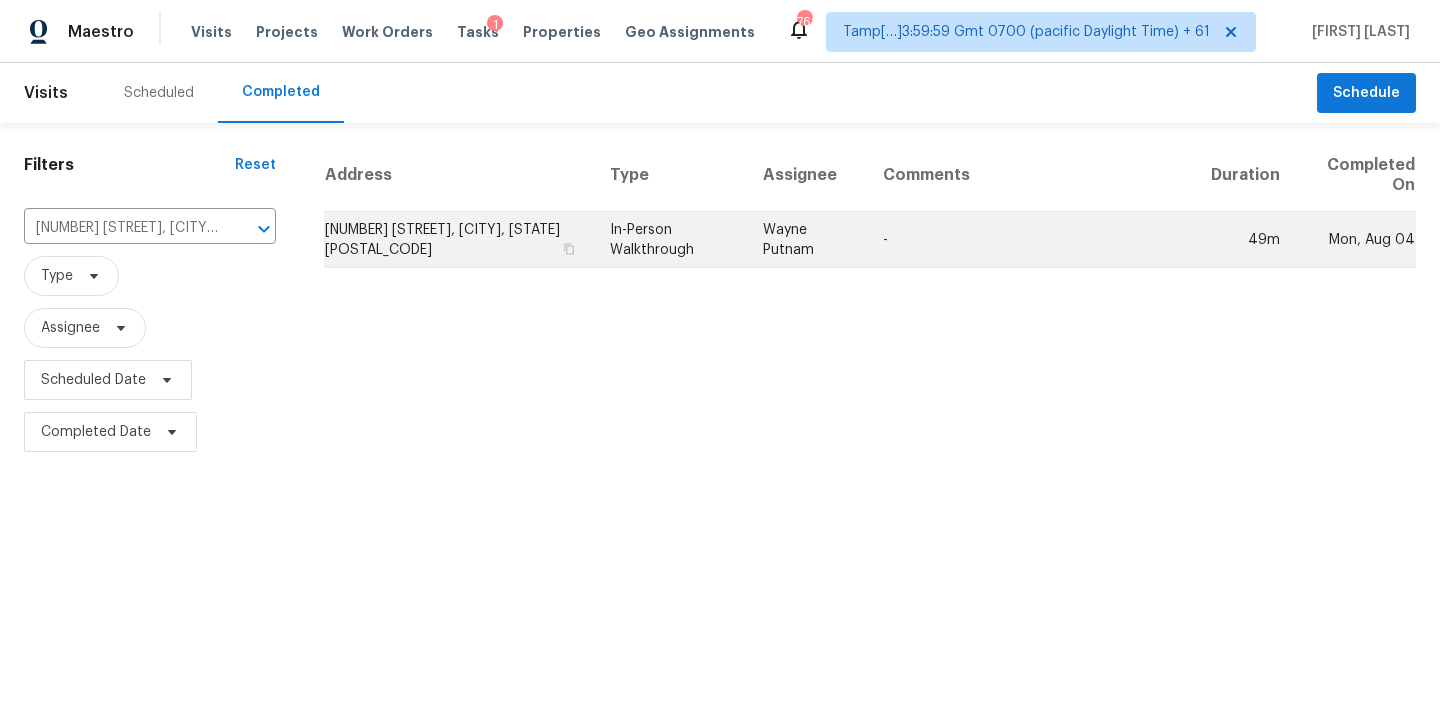 click on "In-Person Walkthrough" at bounding box center (670, 240) 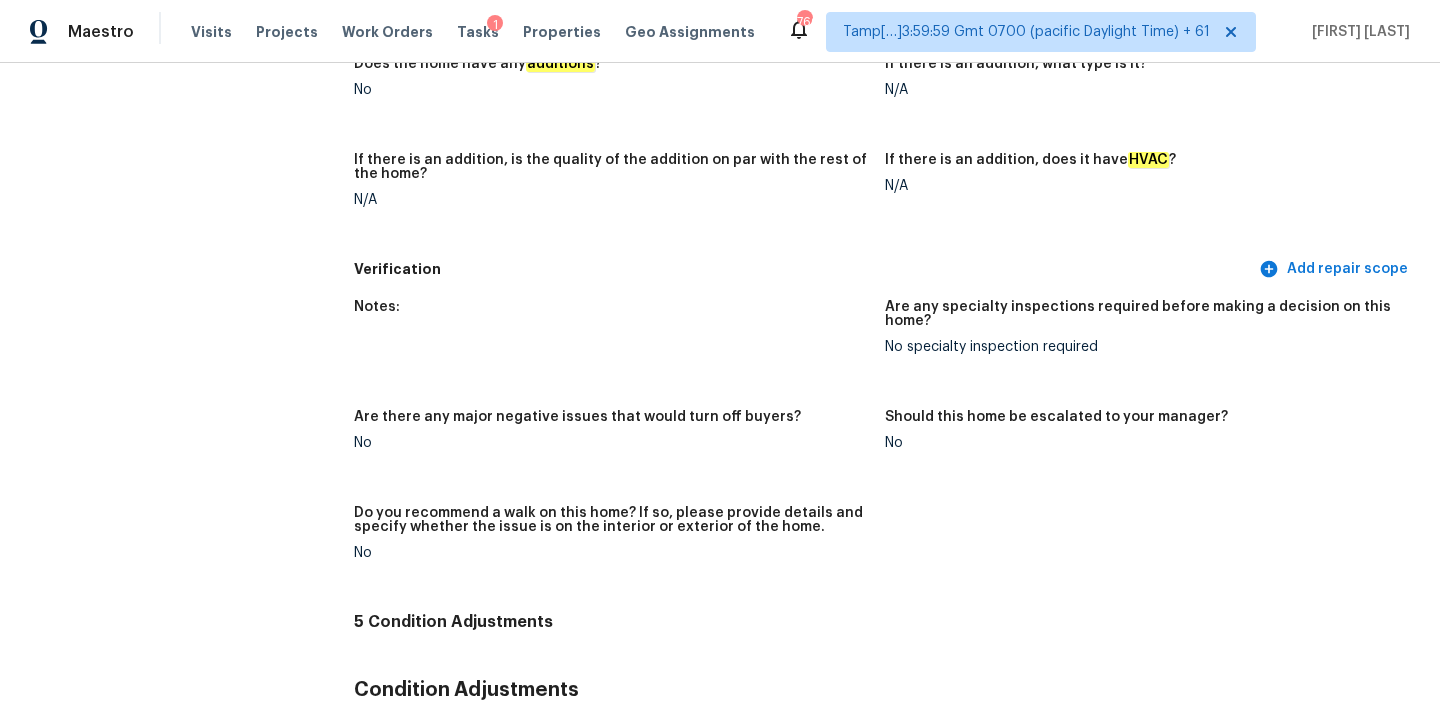 scroll, scrollTop: 99, scrollLeft: 0, axis: vertical 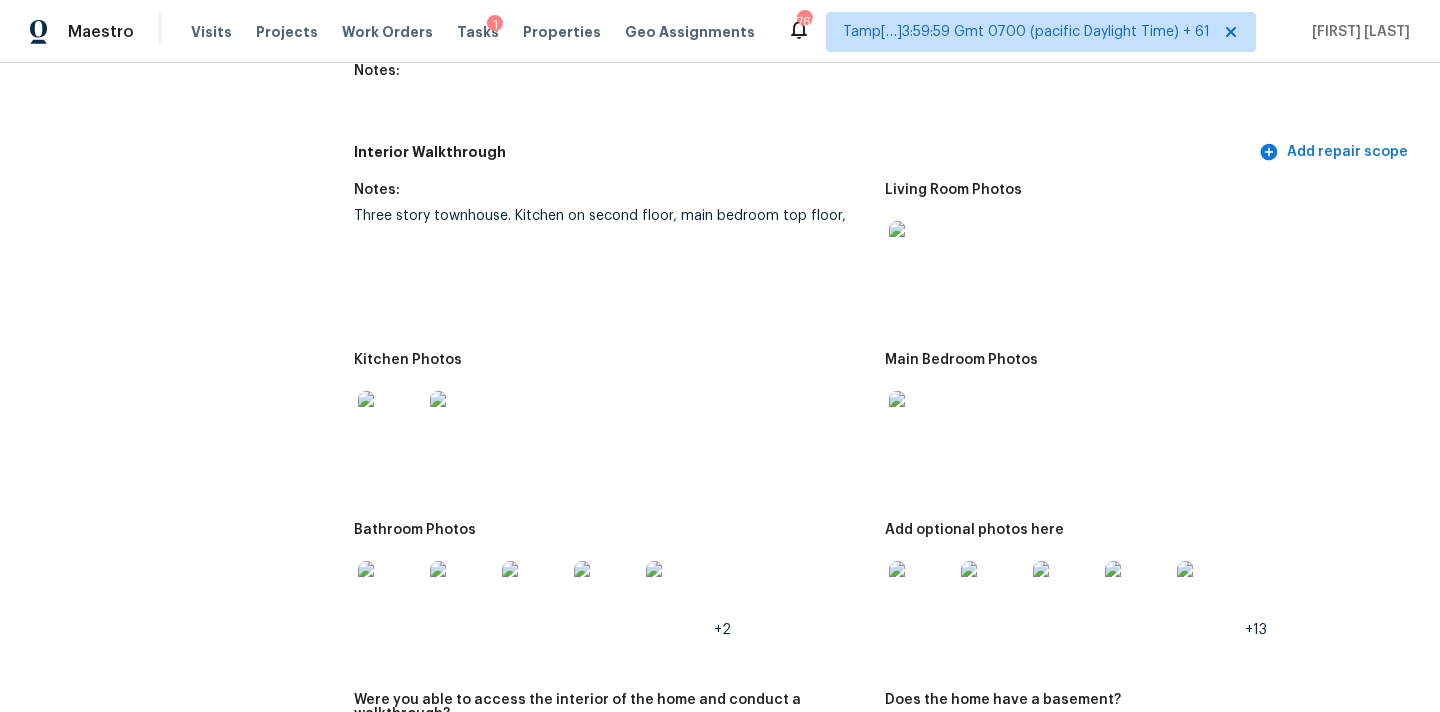 click at bounding box center [921, 253] 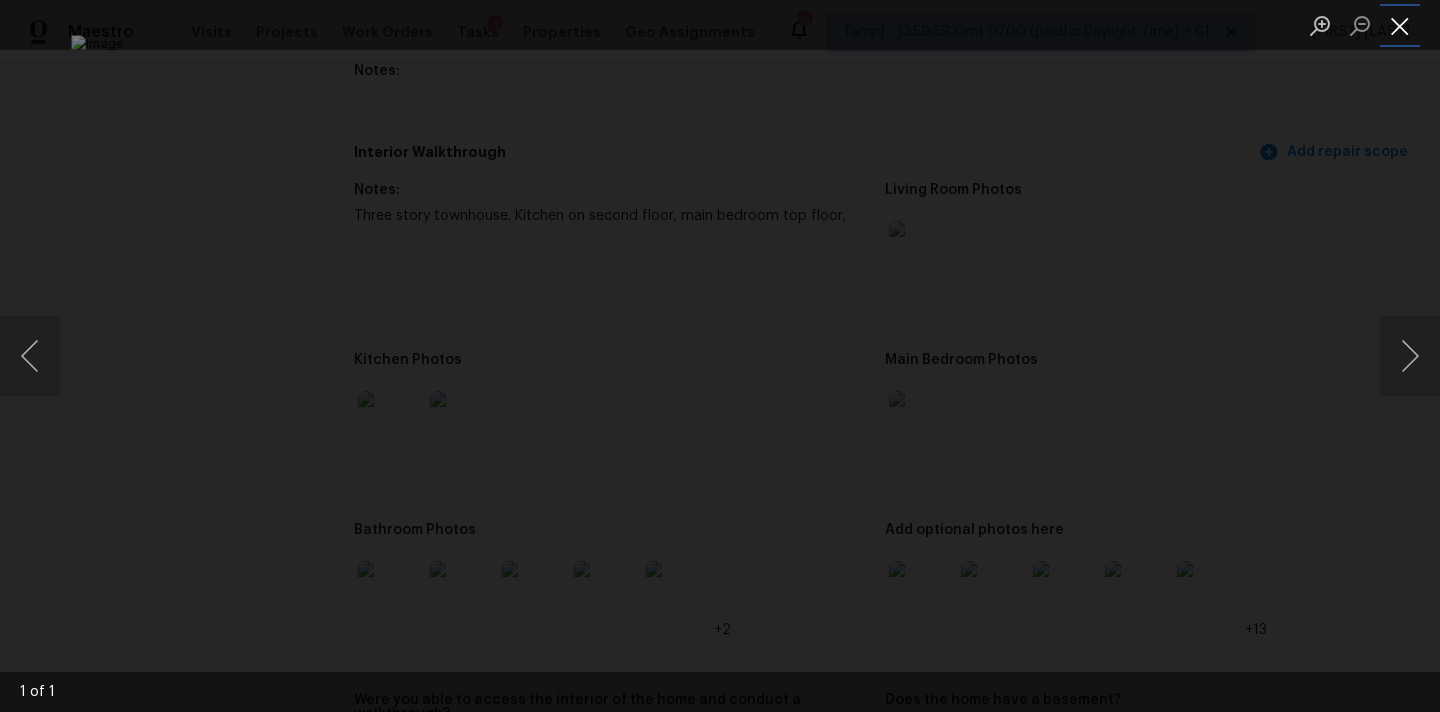 click at bounding box center [1400, 25] 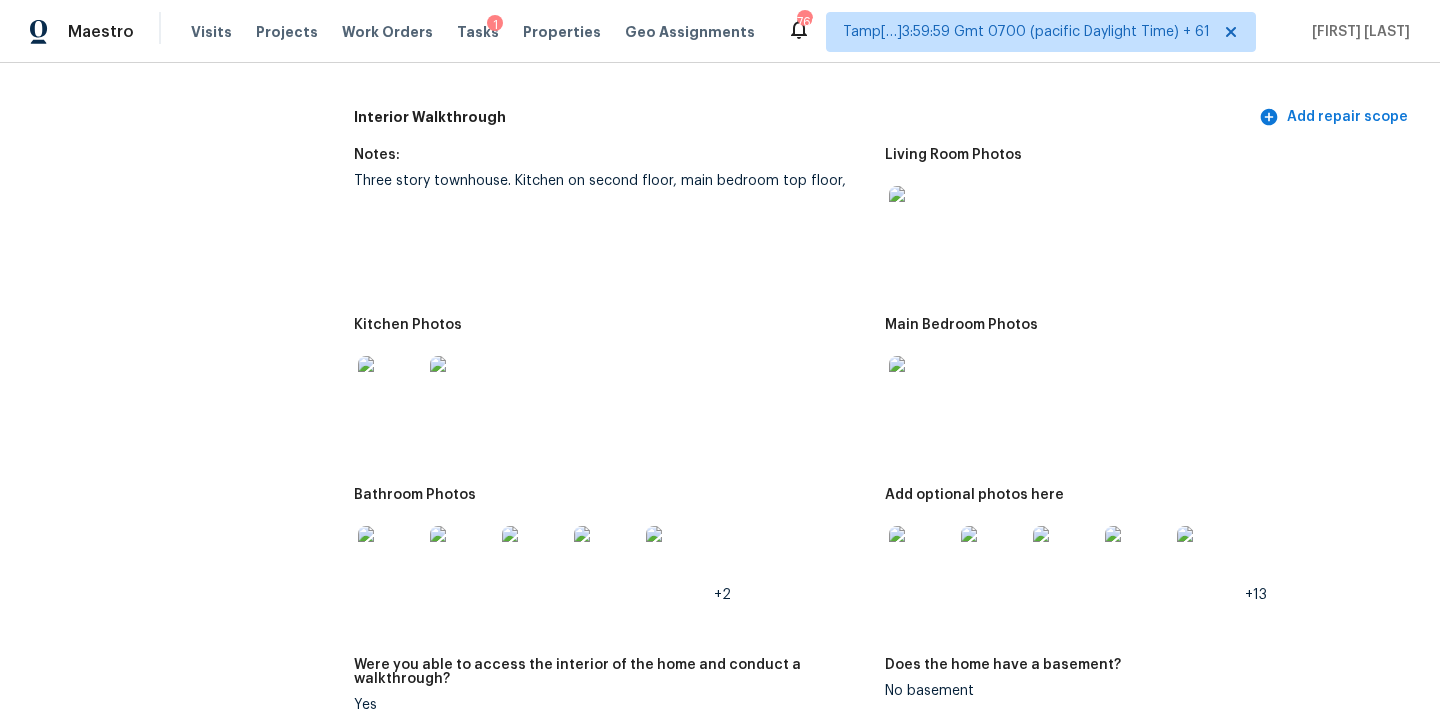 scroll, scrollTop: 2715, scrollLeft: 0, axis: vertical 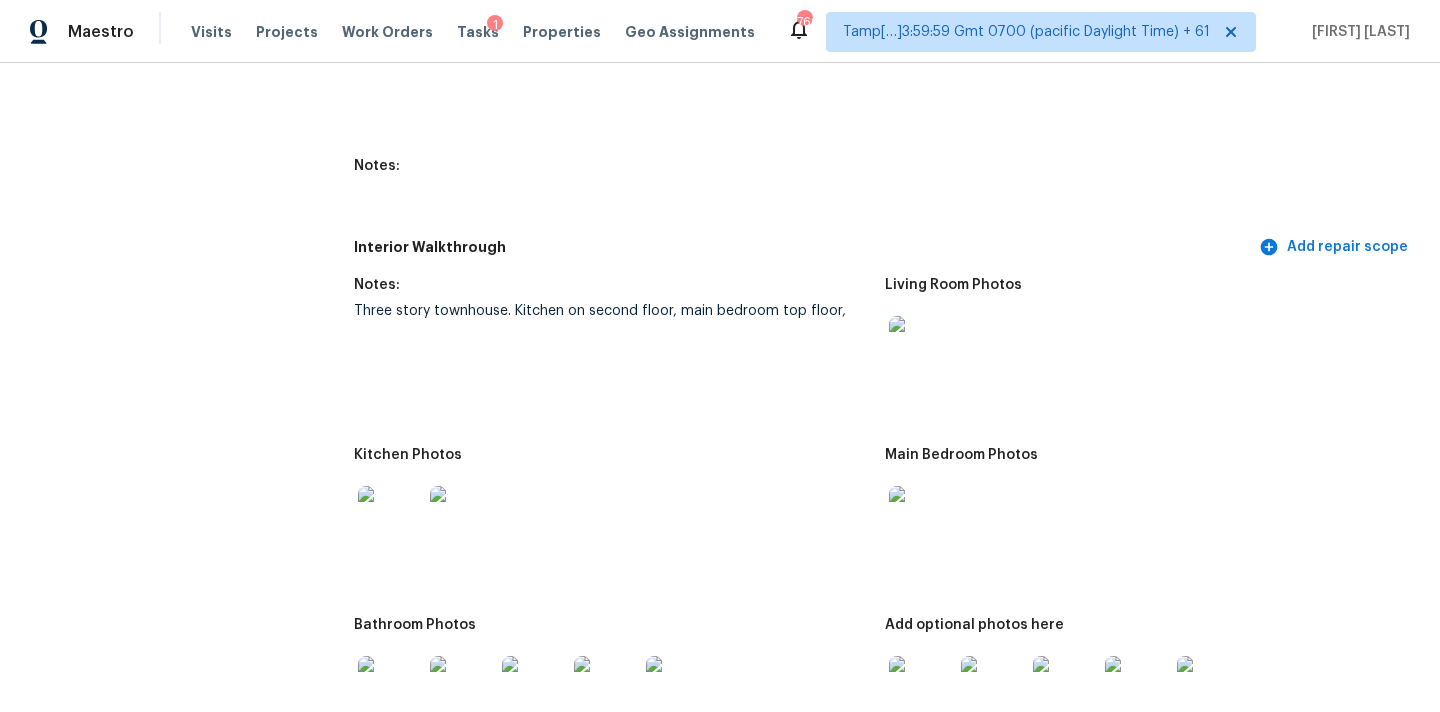 click at bounding box center (921, 518) 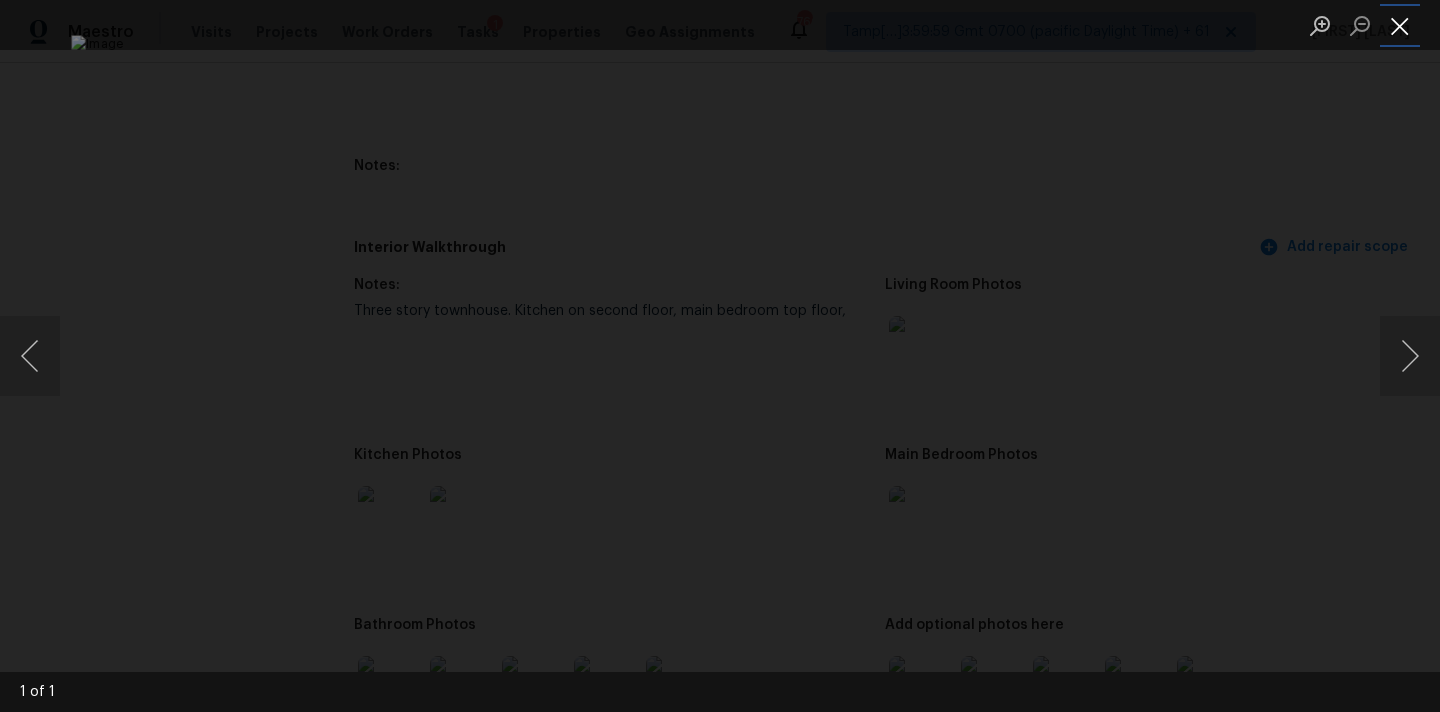 click at bounding box center (1400, 25) 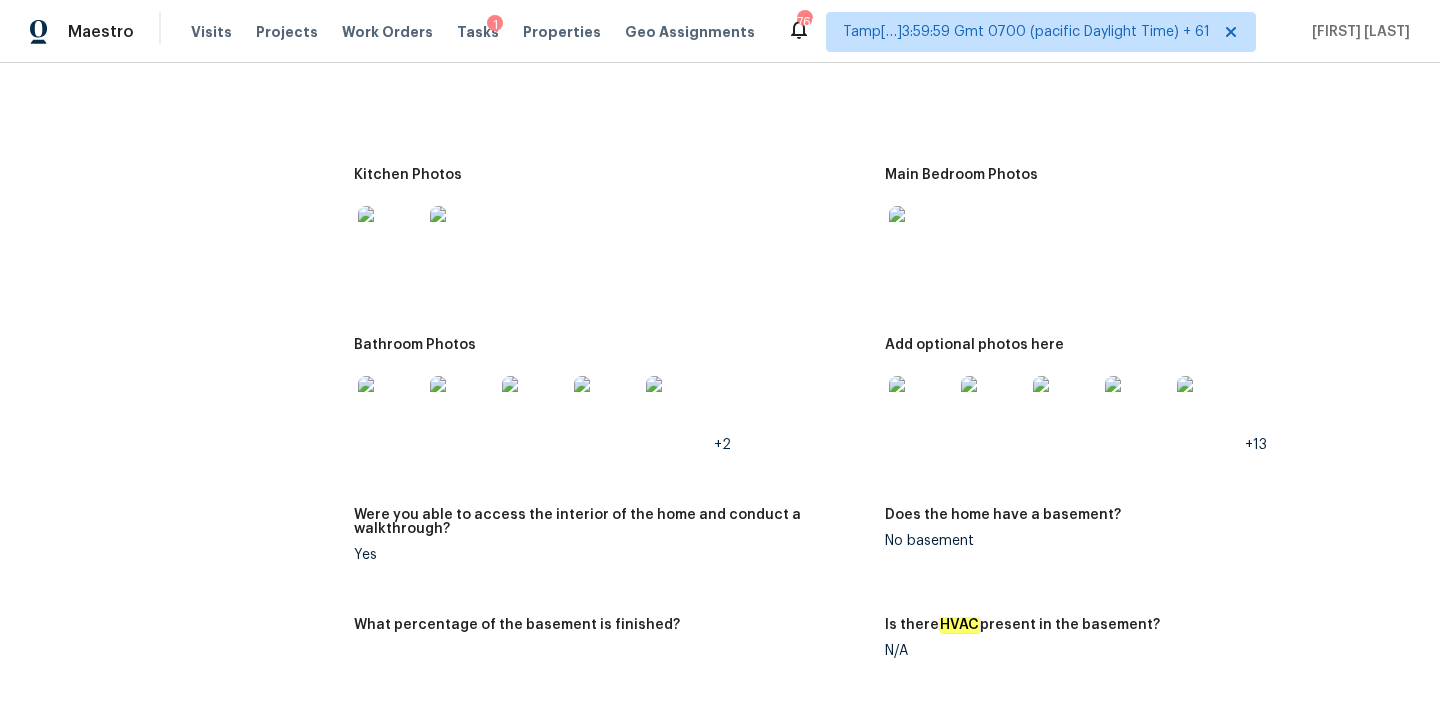 scroll, scrollTop: 3107, scrollLeft: 0, axis: vertical 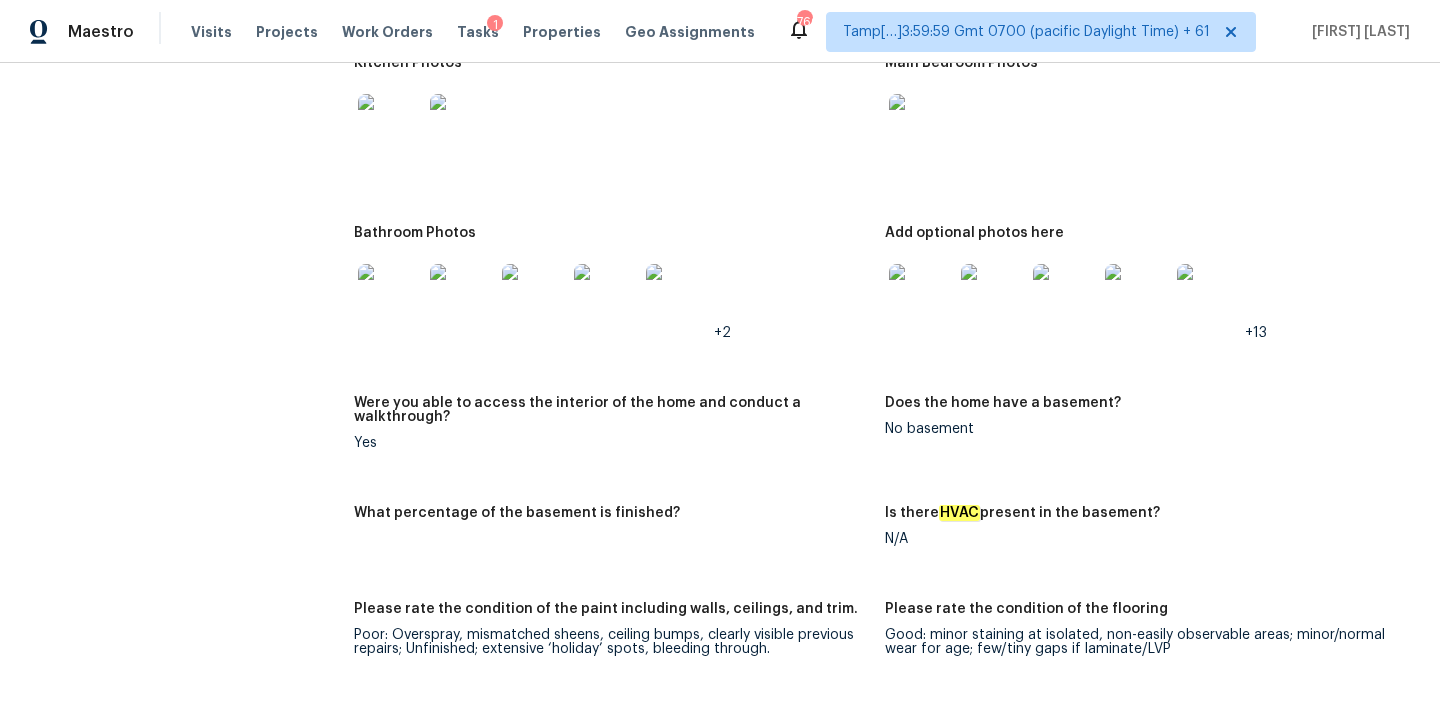 click at bounding box center [390, 126] 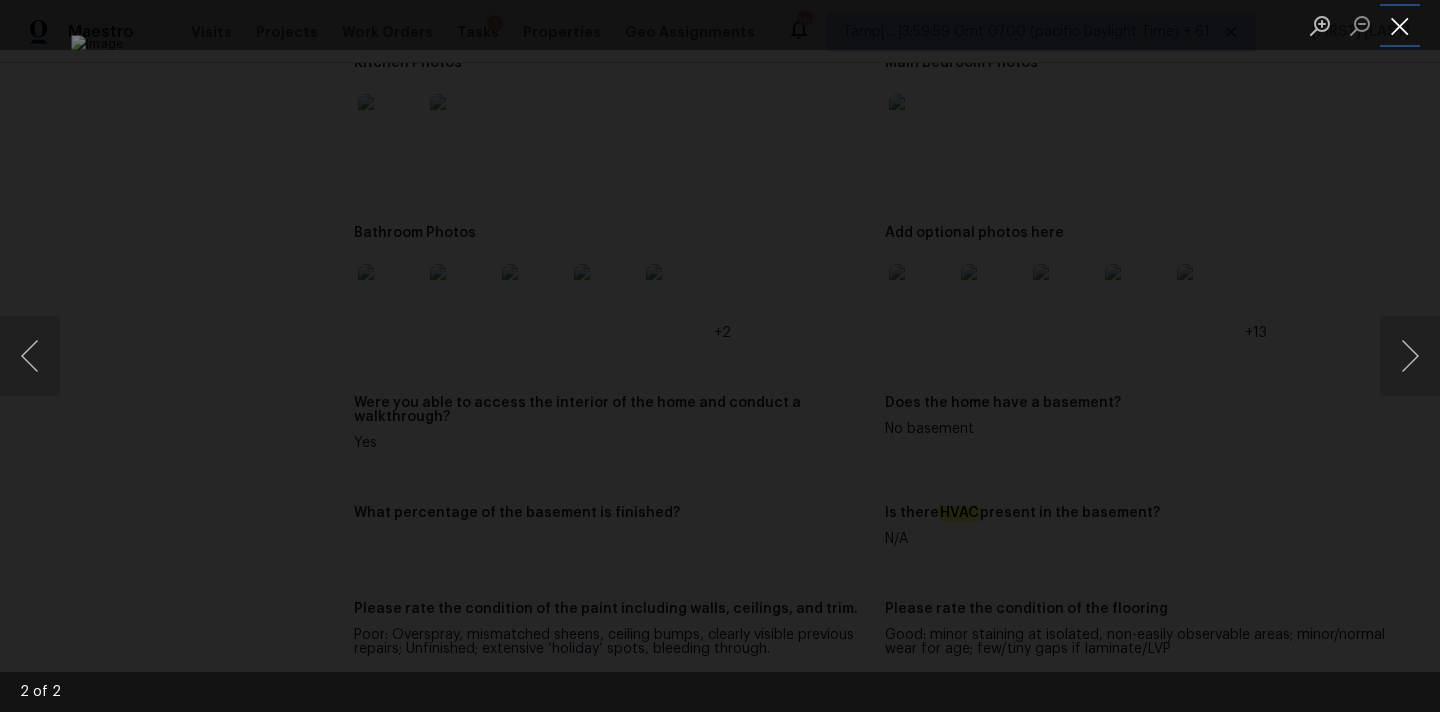 click at bounding box center [1400, 25] 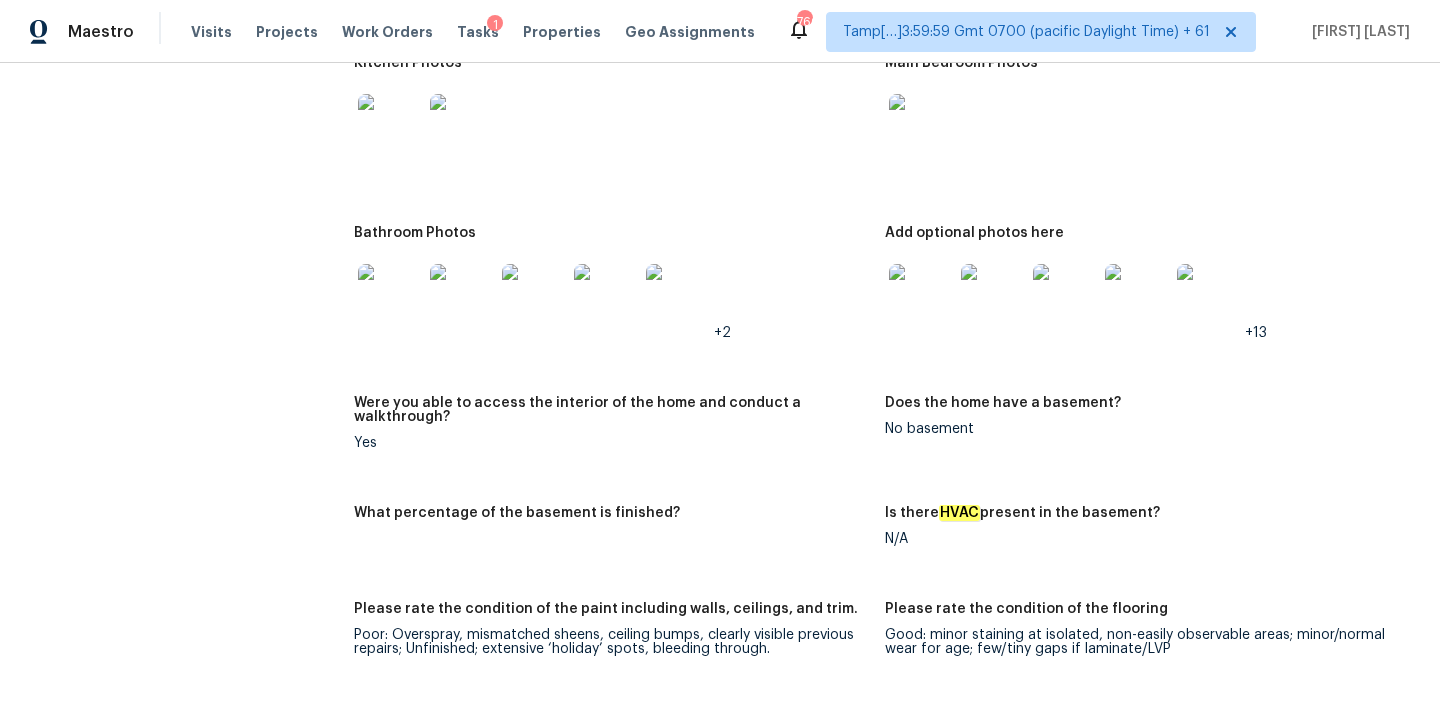 click at bounding box center (390, 296) 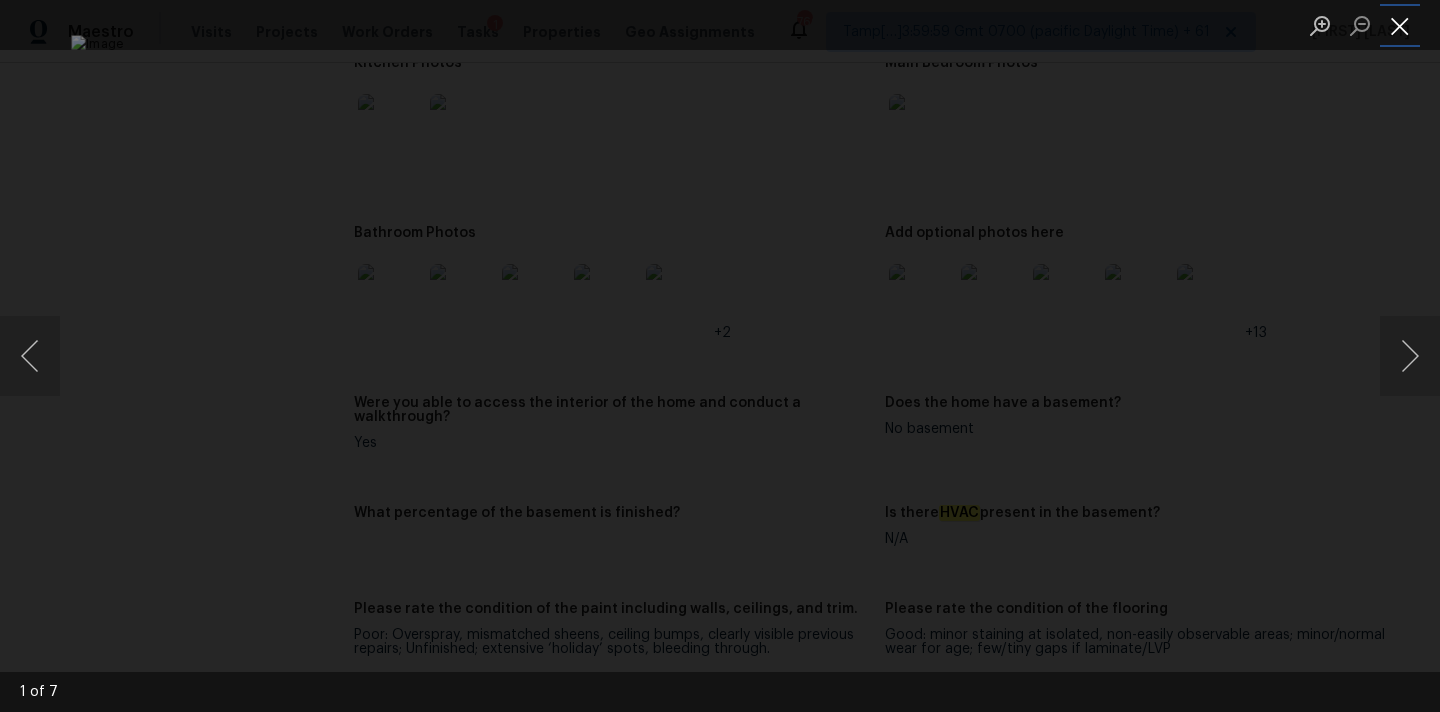click at bounding box center (1400, 25) 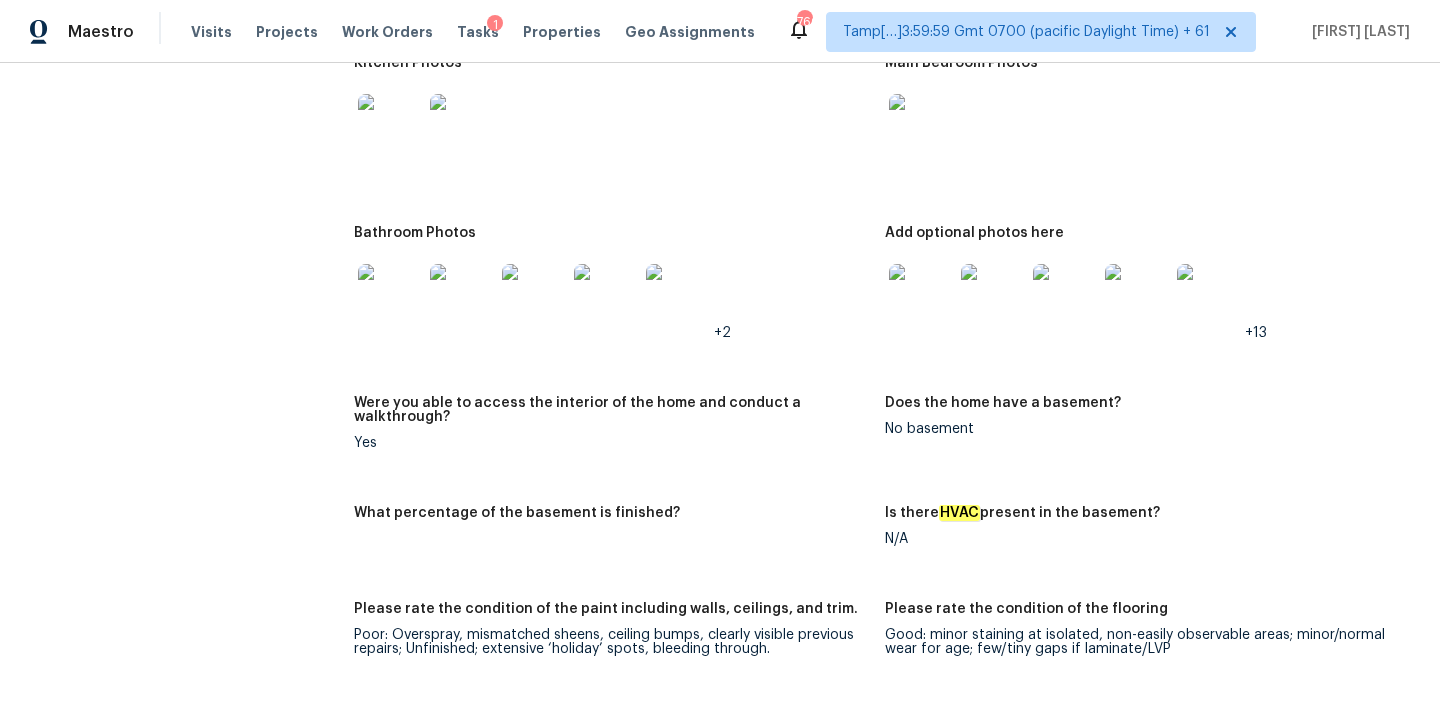 click at bounding box center (462, 296) 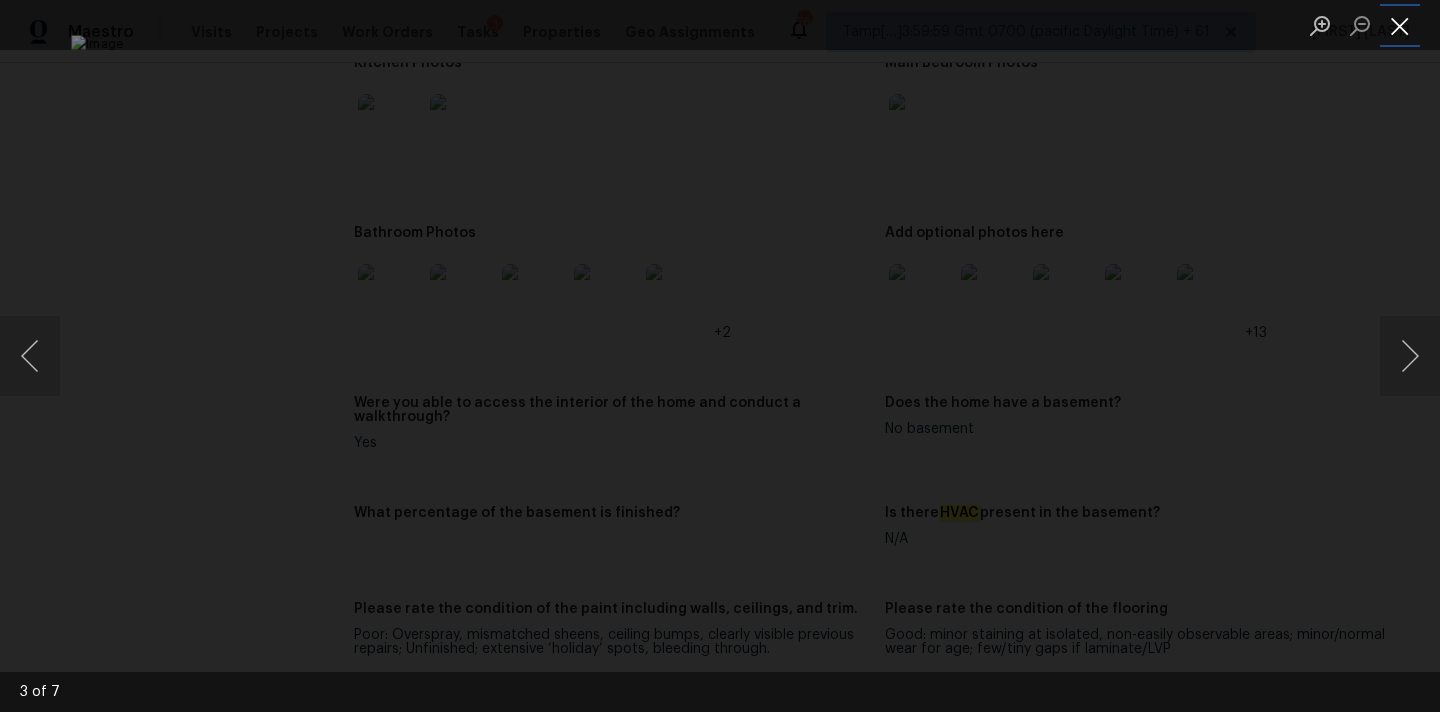click at bounding box center [1400, 25] 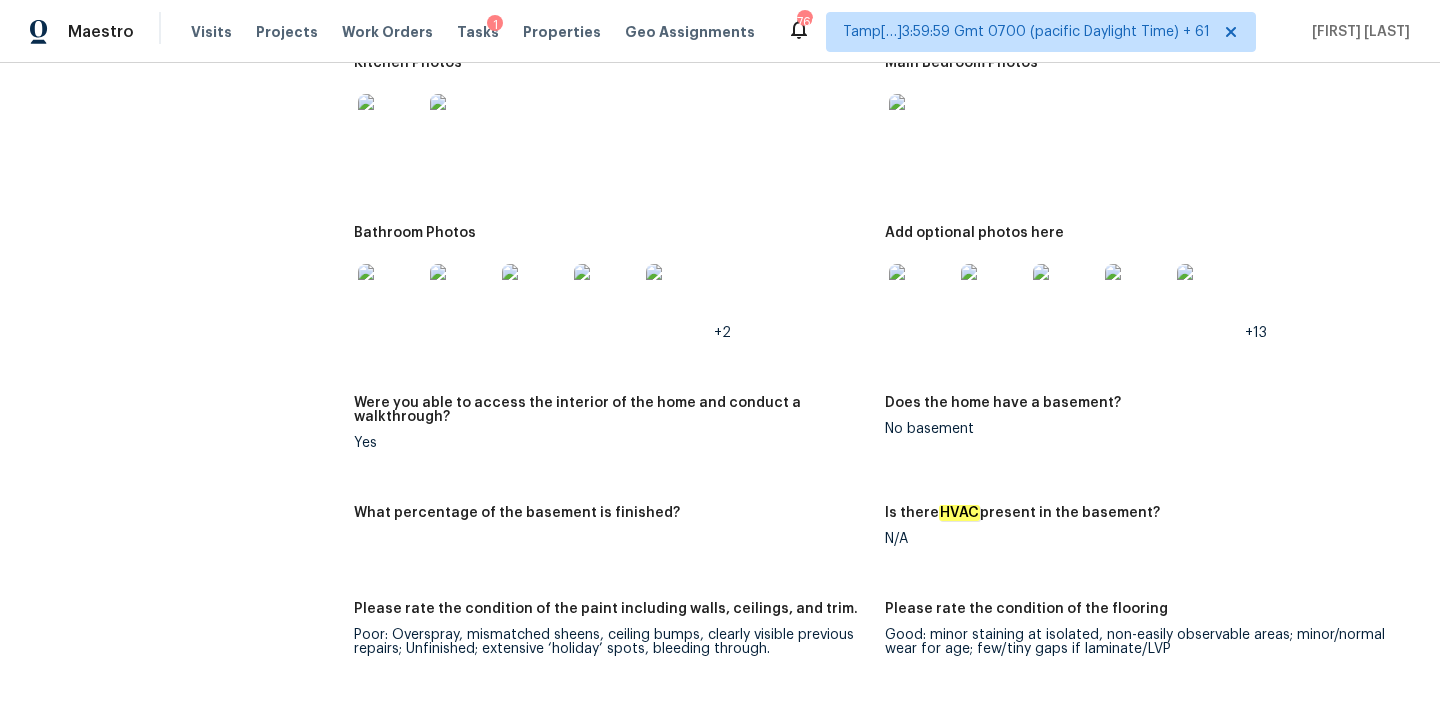 click at bounding box center [921, 296] 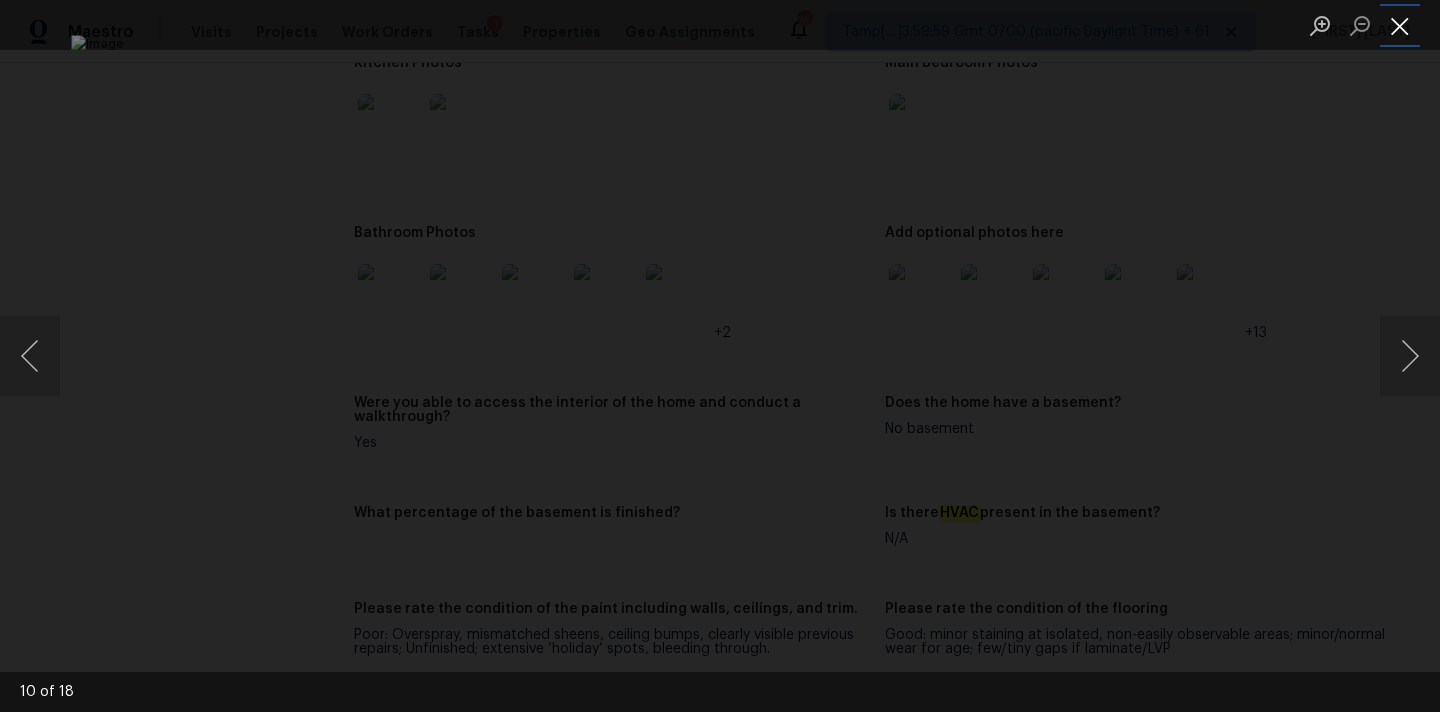 click at bounding box center (1400, 25) 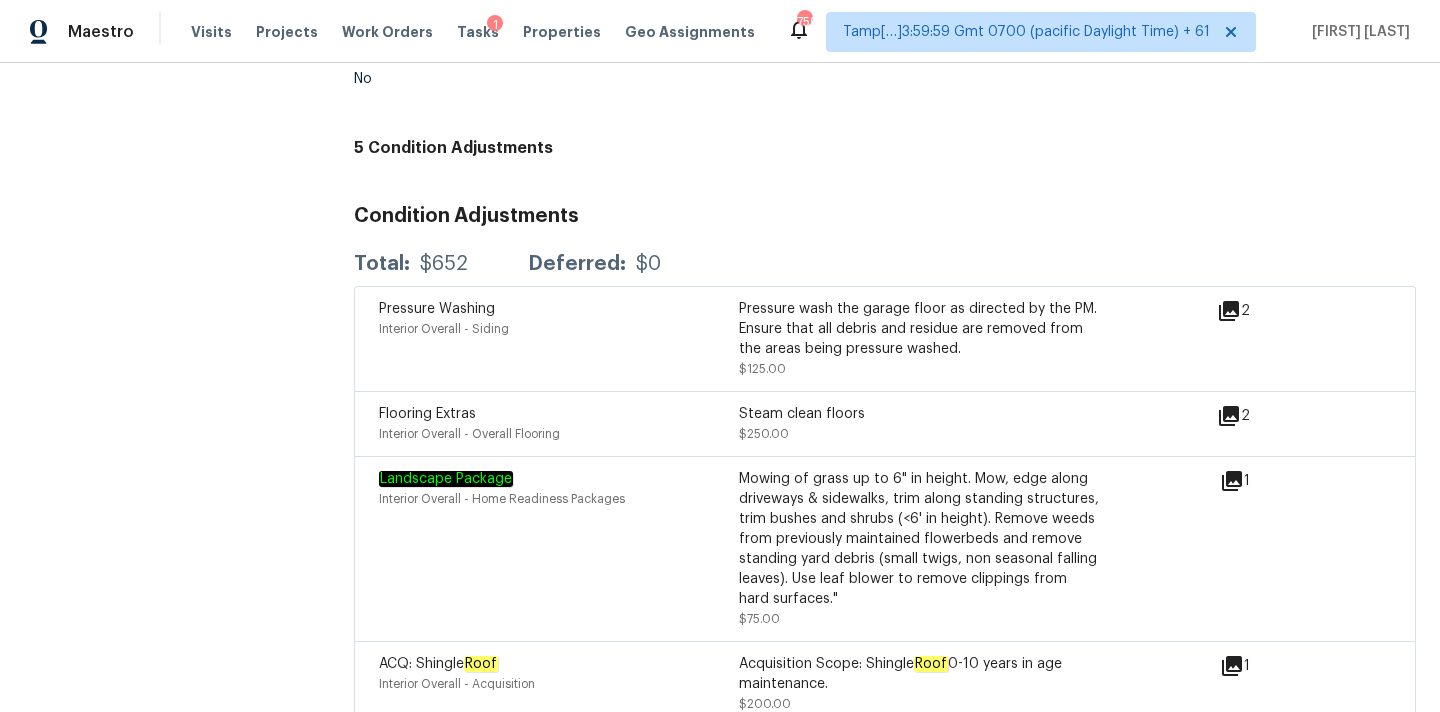 scroll, scrollTop: 5482, scrollLeft: 0, axis: vertical 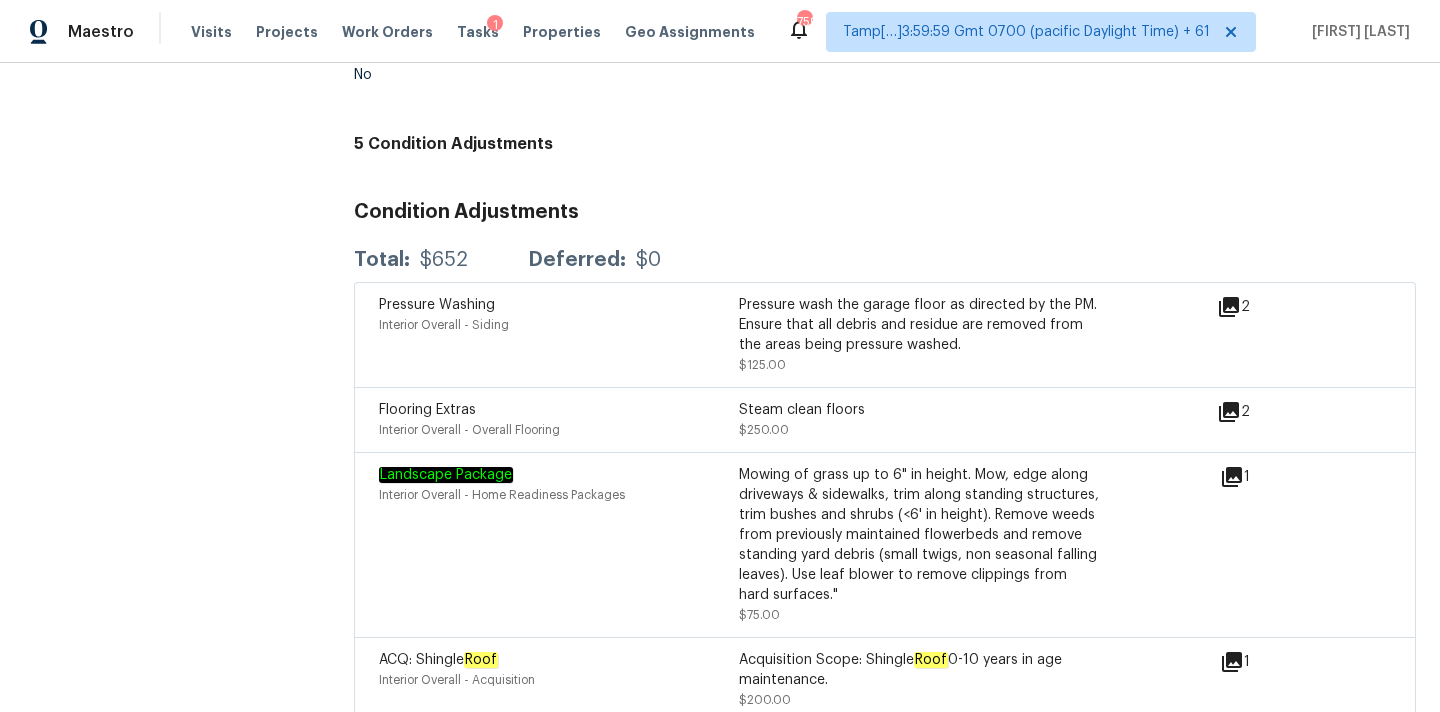 click 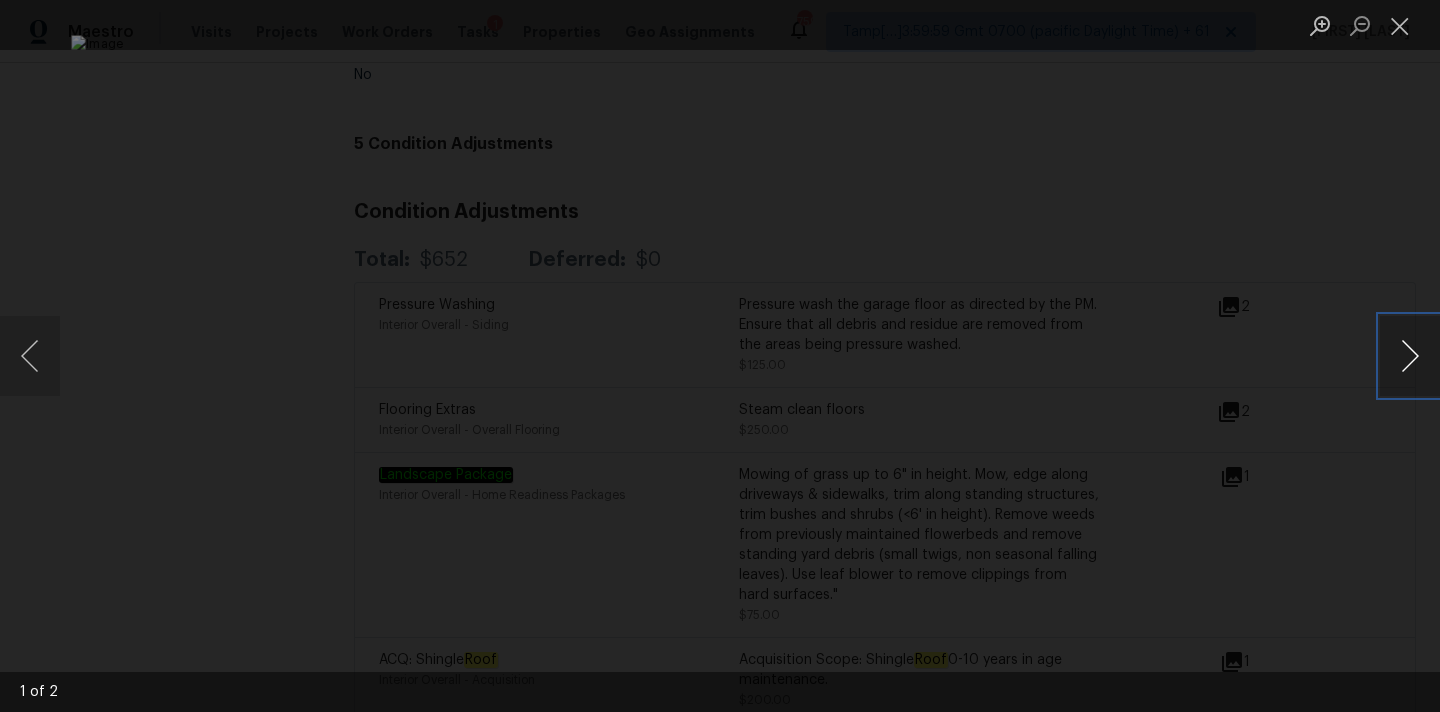 click at bounding box center (1410, 356) 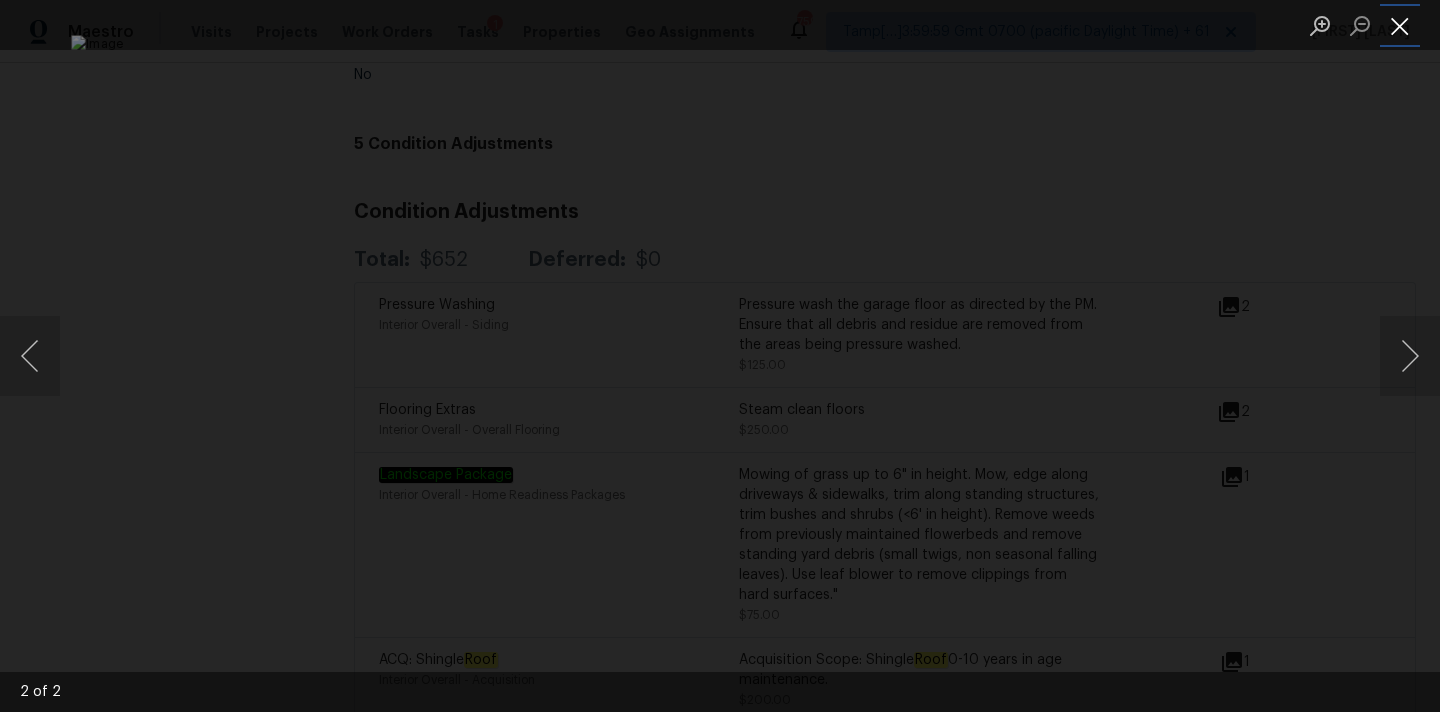 click at bounding box center [1400, 25] 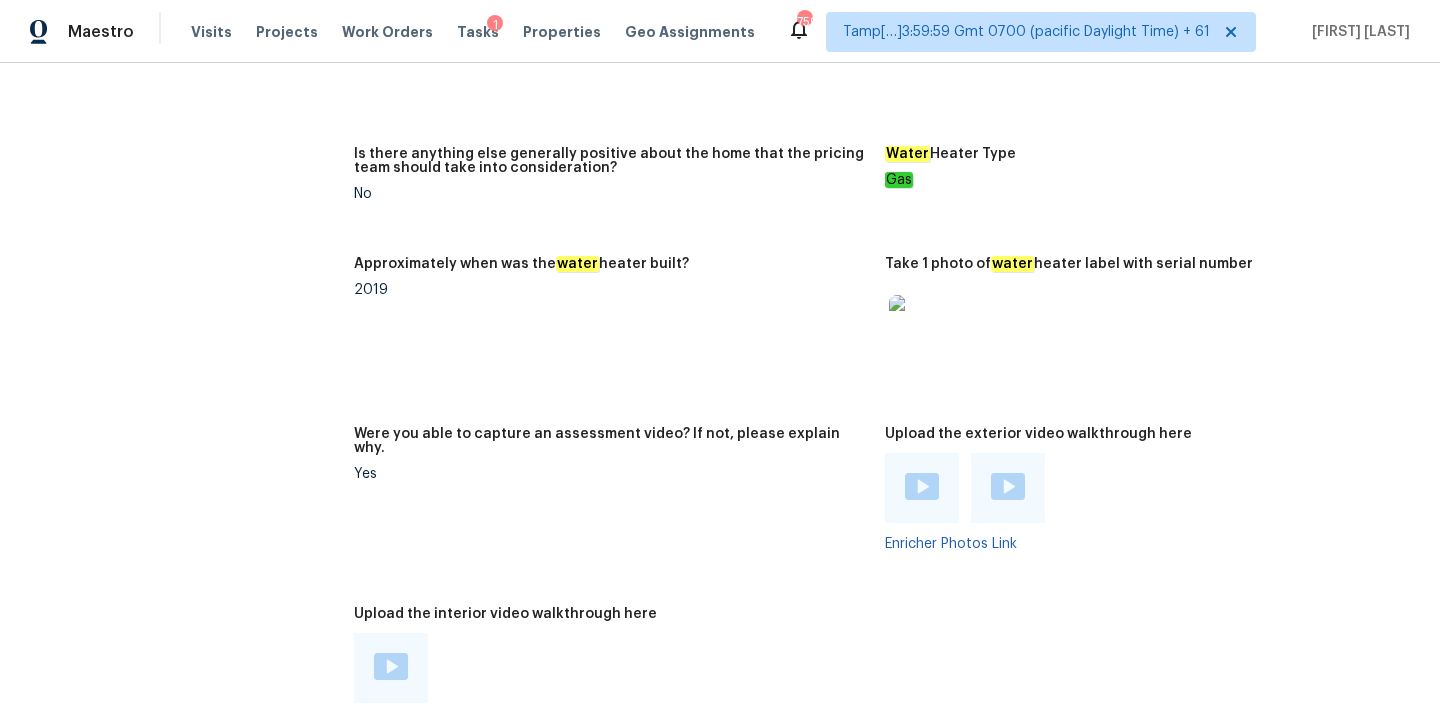 scroll, scrollTop: 4381, scrollLeft: 0, axis: vertical 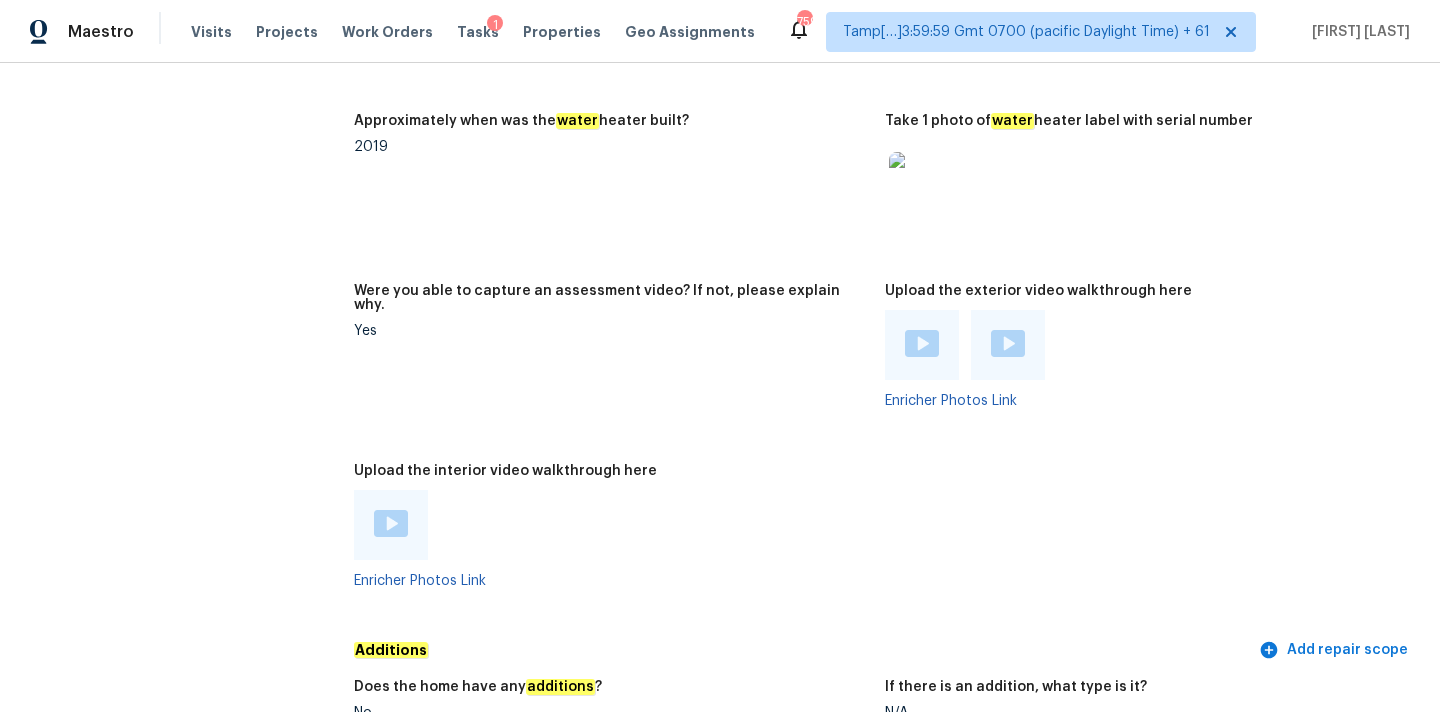 click at bounding box center (922, 343) 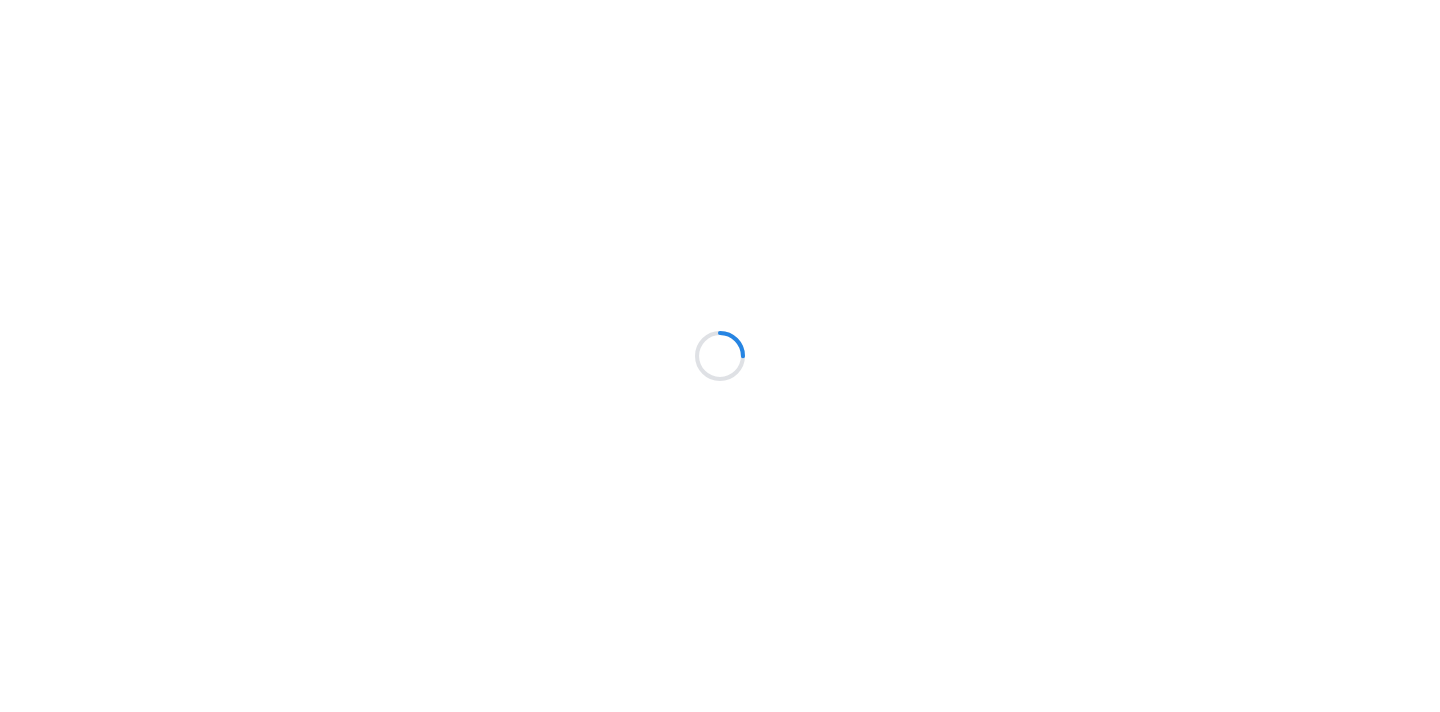 scroll, scrollTop: 0, scrollLeft: 0, axis: both 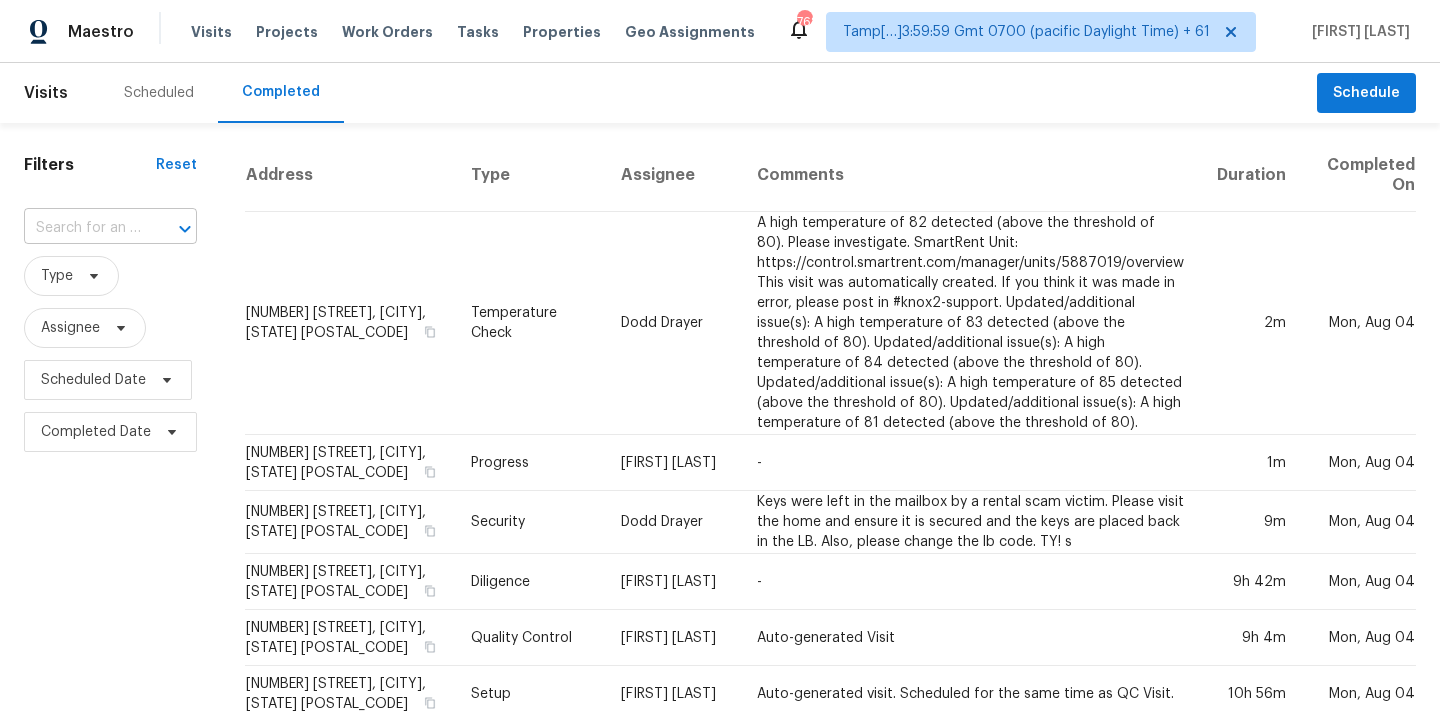 click at bounding box center [82, 228] 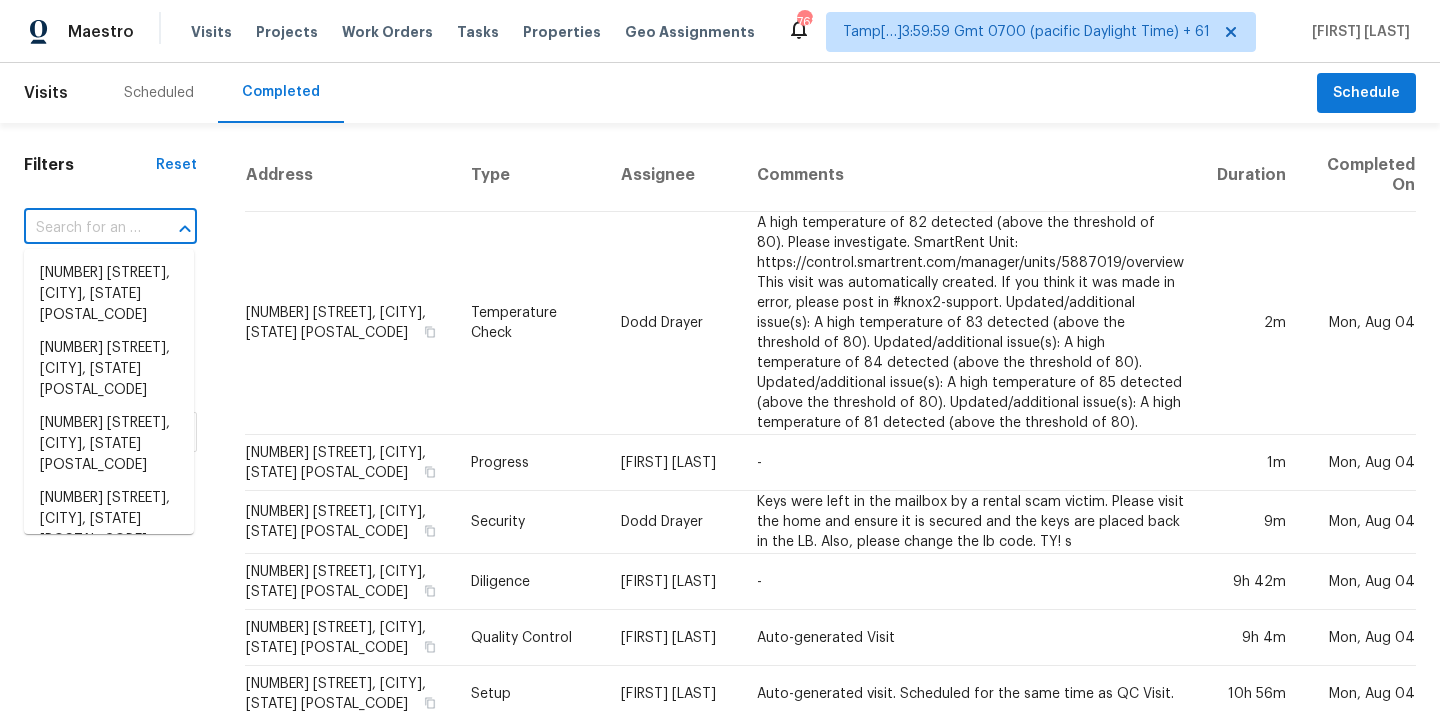 paste on "[NUMBER] [STREET], [CITY], [STATE] [POSTAL_CODE]" 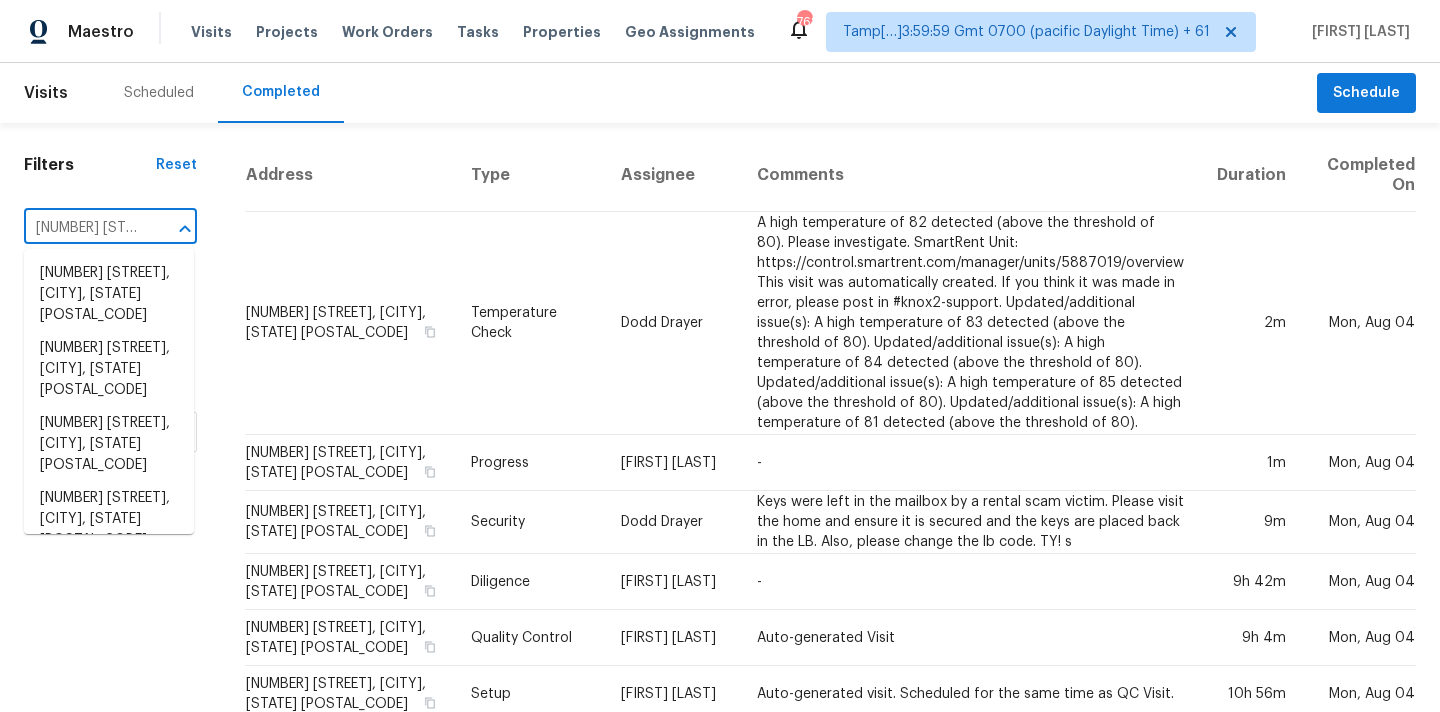 scroll, scrollTop: 0, scrollLeft: 187, axis: horizontal 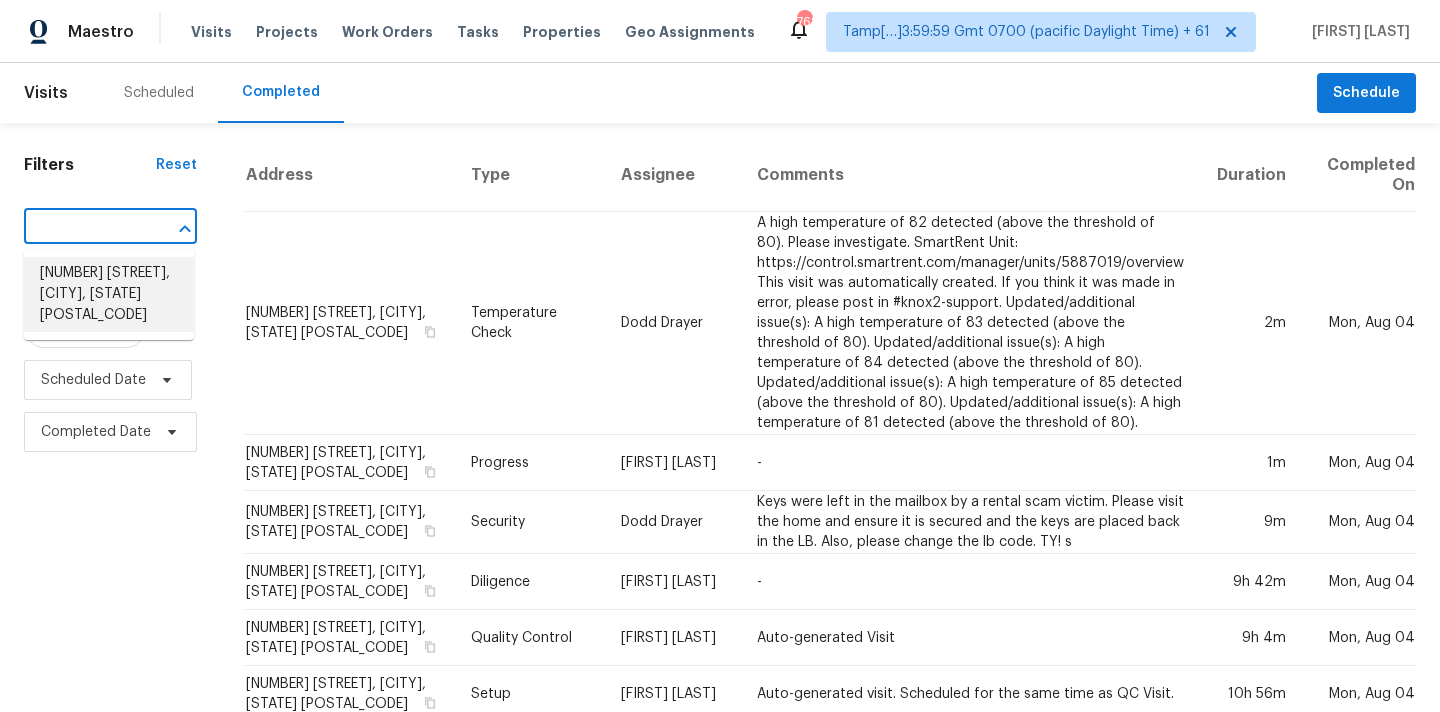 click on "[NUMBER] [STREET], [CITY], [STATE] [POSTAL_CODE]" at bounding box center [109, 294] 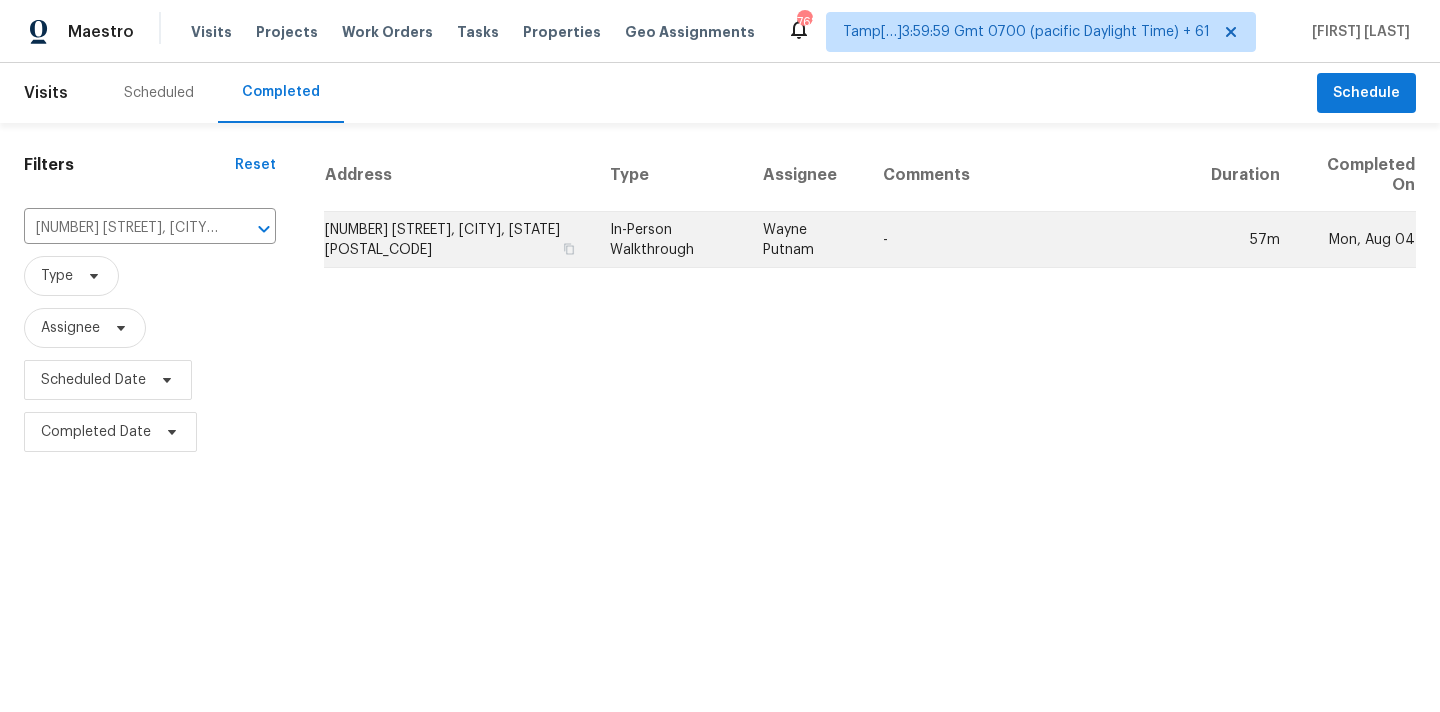 click on "Wayne Putnam" at bounding box center [807, 240] 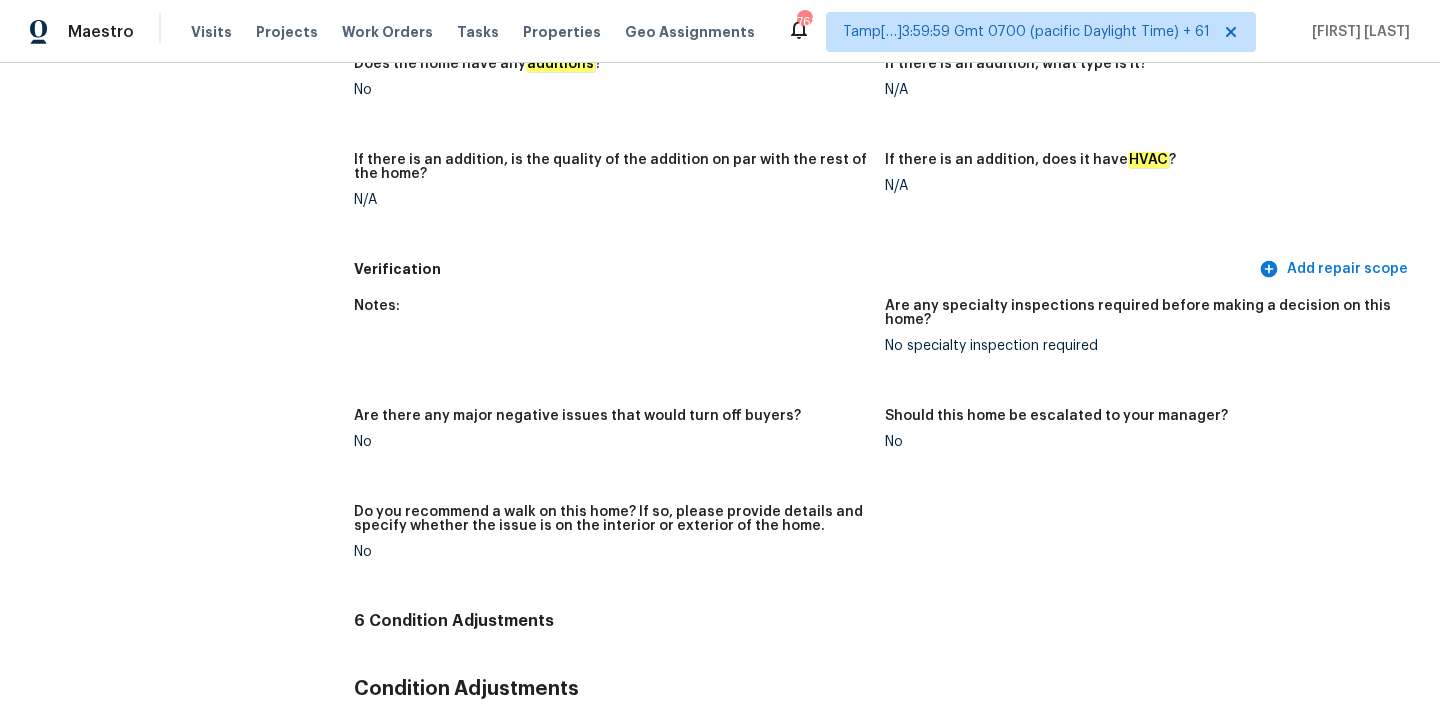 scroll, scrollTop: 99, scrollLeft: 0, axis: vertical 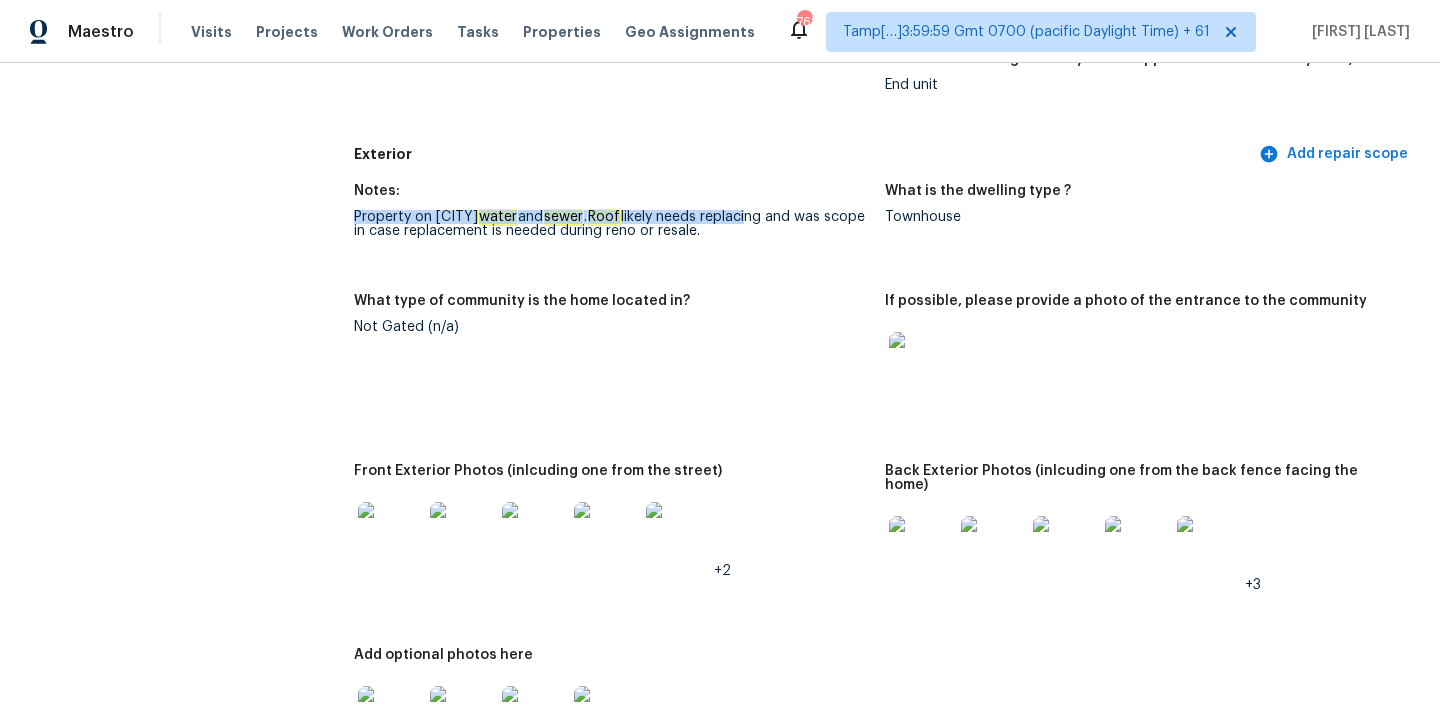 drag, startPoint x: 354, startPoint y: 214, endPoint x: 734, endPoint y: 223, distance: 380.10657 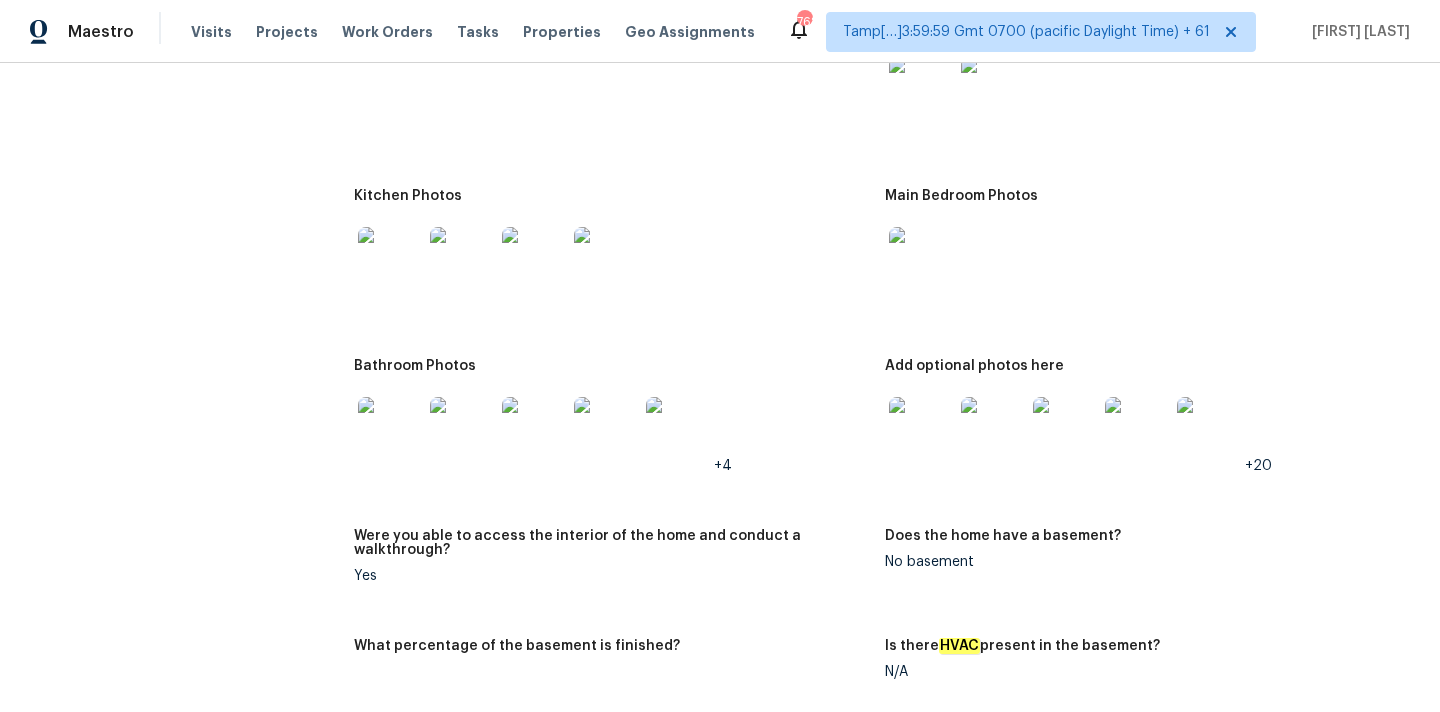 scroll, scrollTop: 2630, scrollLeft: 0, axis: vertical 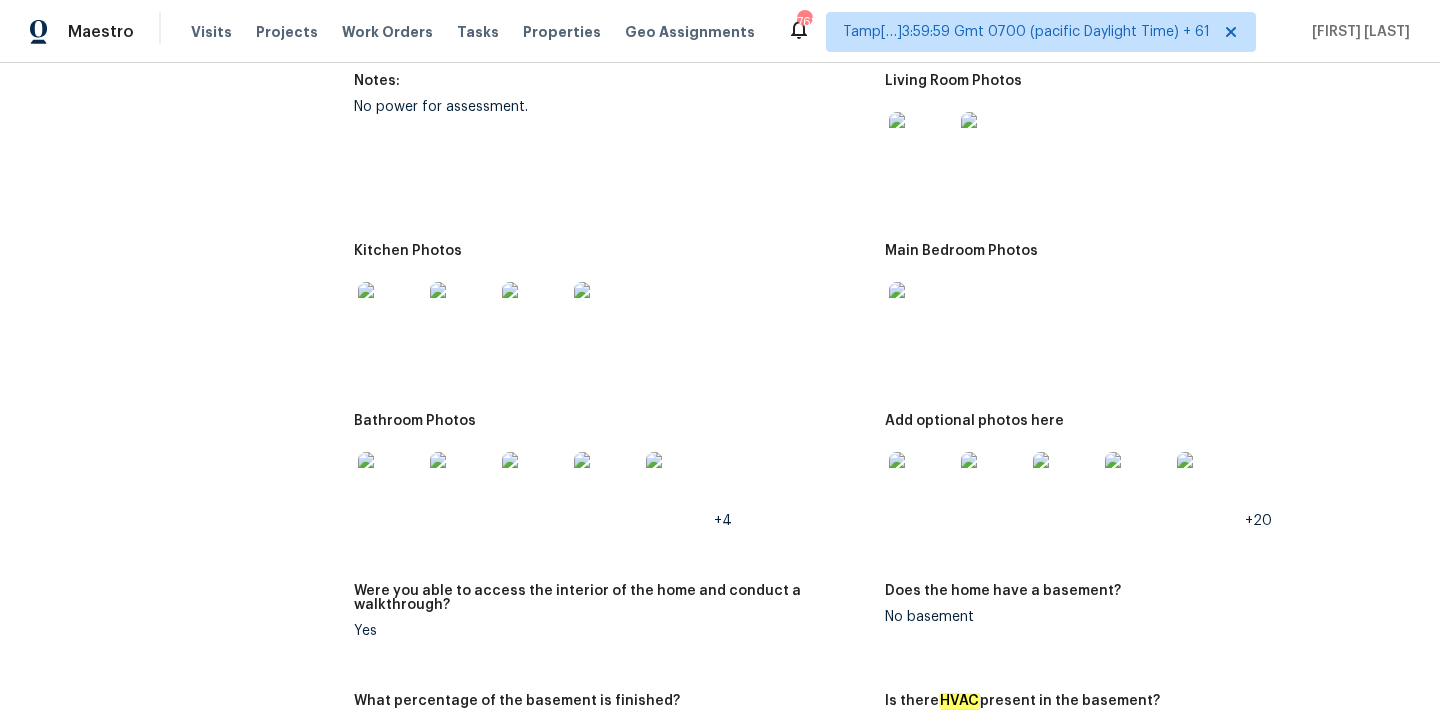 click at bounding box center (921, 144) 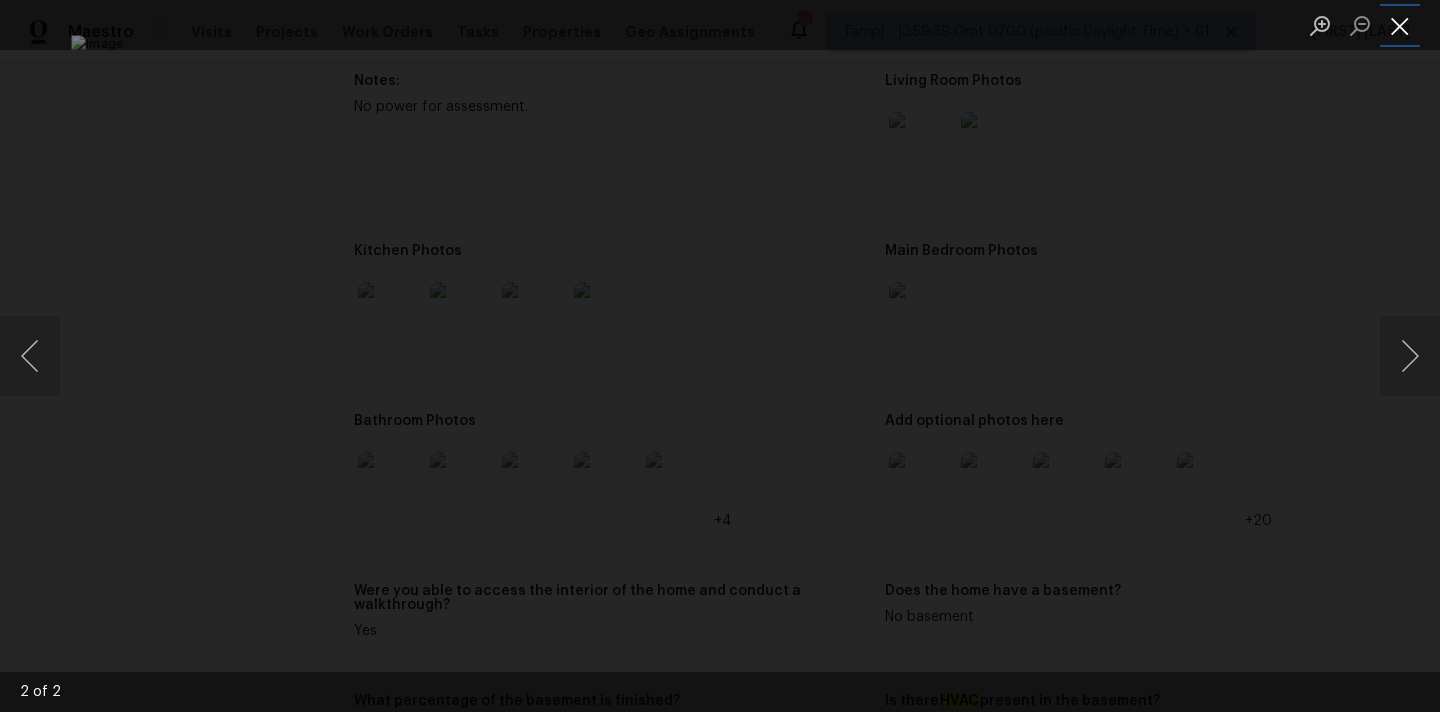 click at bounding box center (1400, 25) 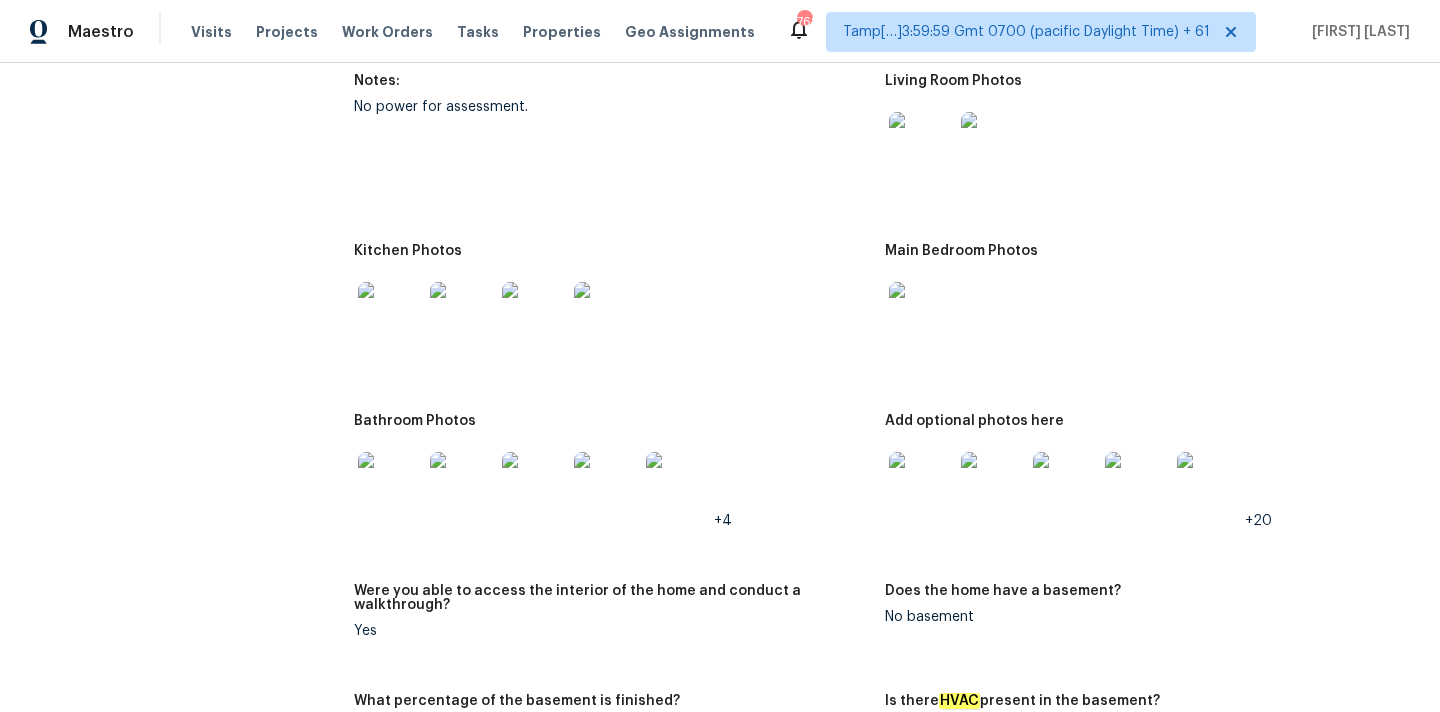 click at bounding box center (921, 314) 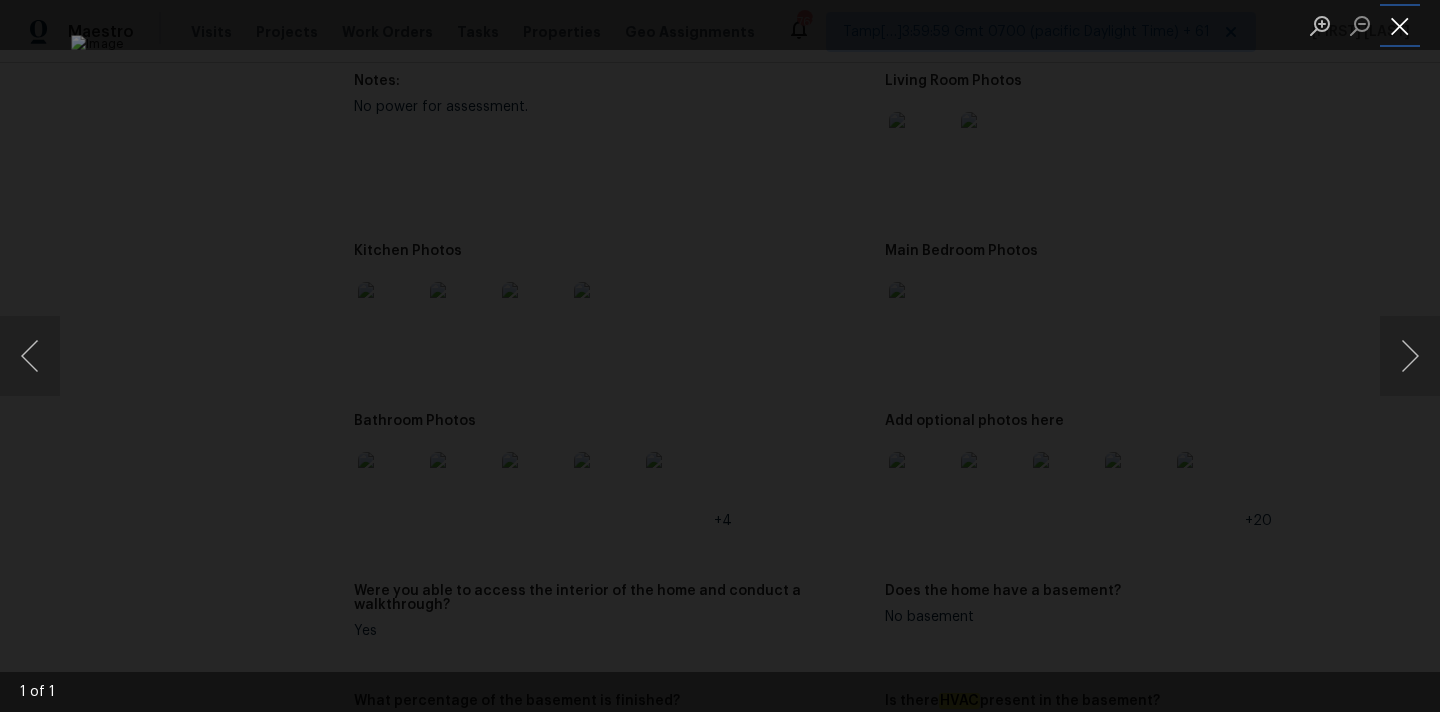 click at bounding box center [1400, 25] 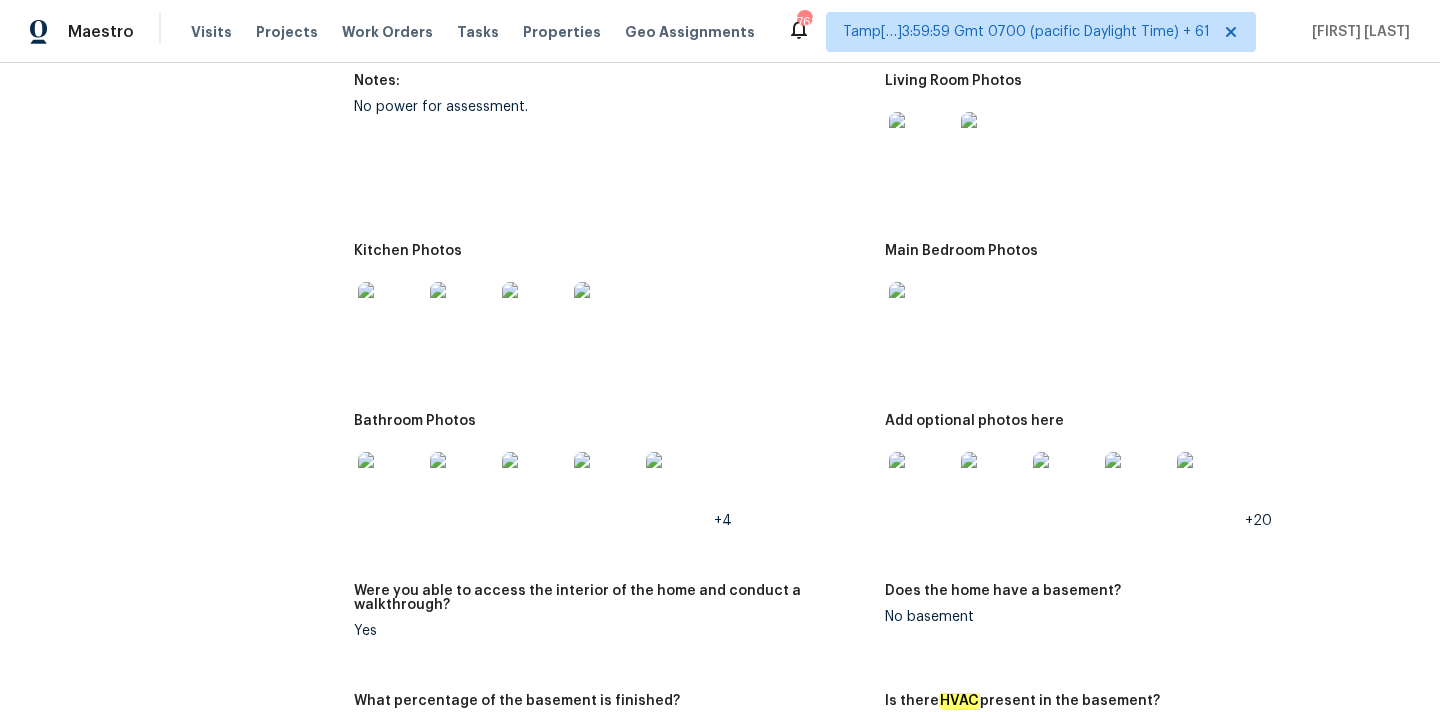 click at bounding box center (921, 484) 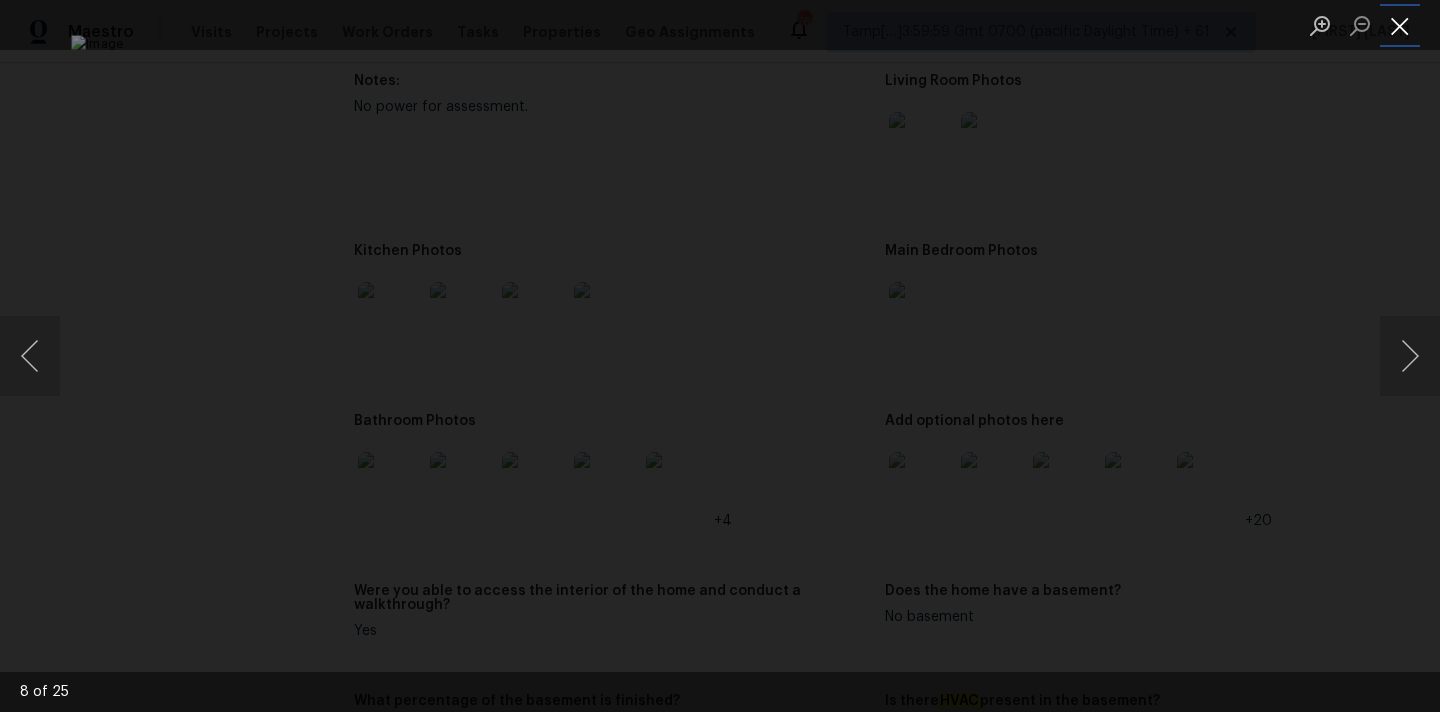 click at bounding box center (1400, 25) 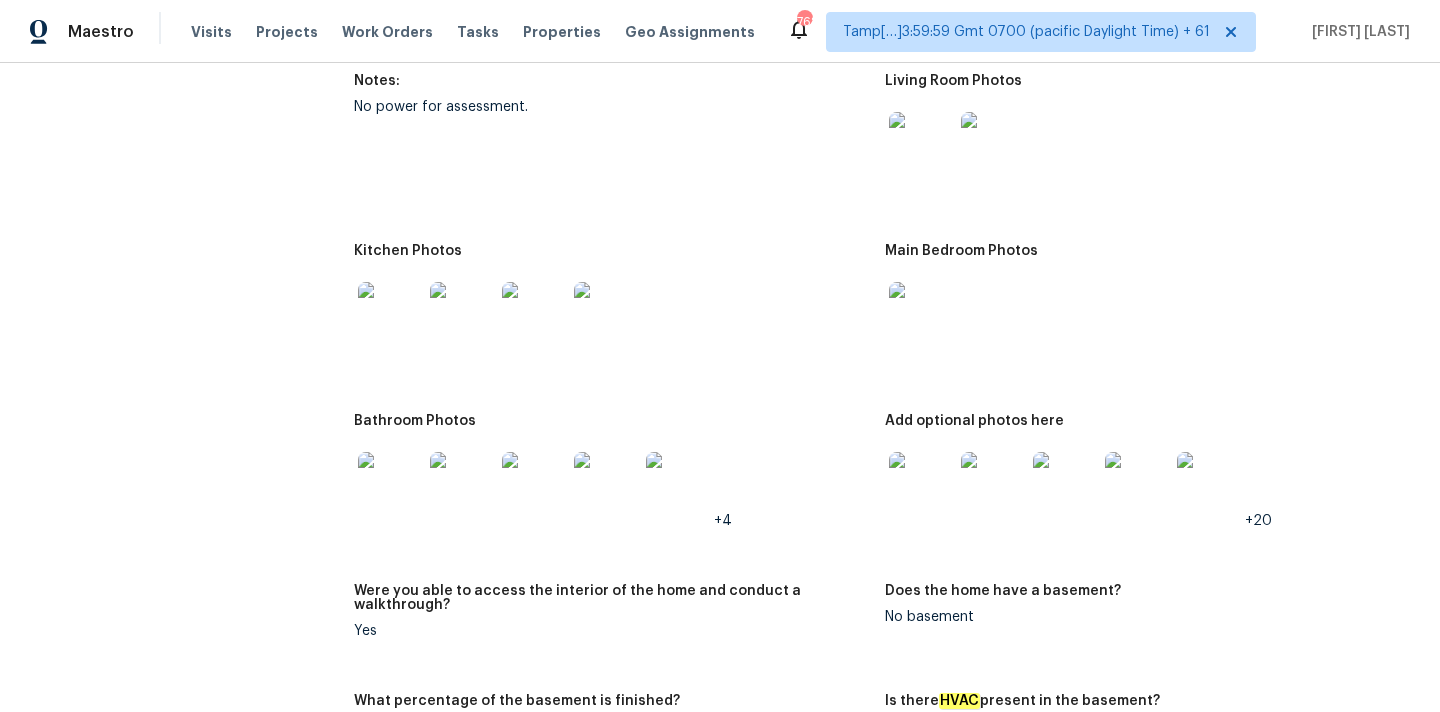 click at bounding box center (390, 484) 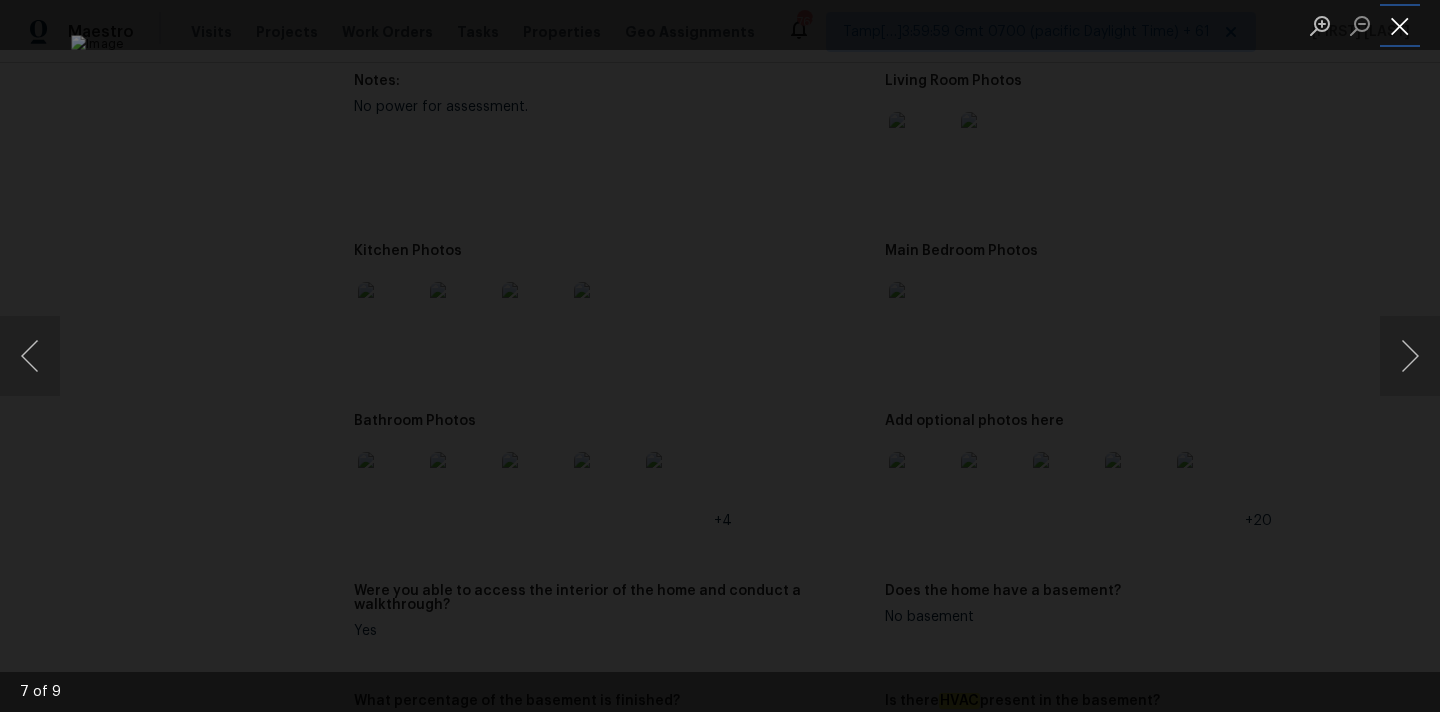 click at bounding box center (1400, 25) 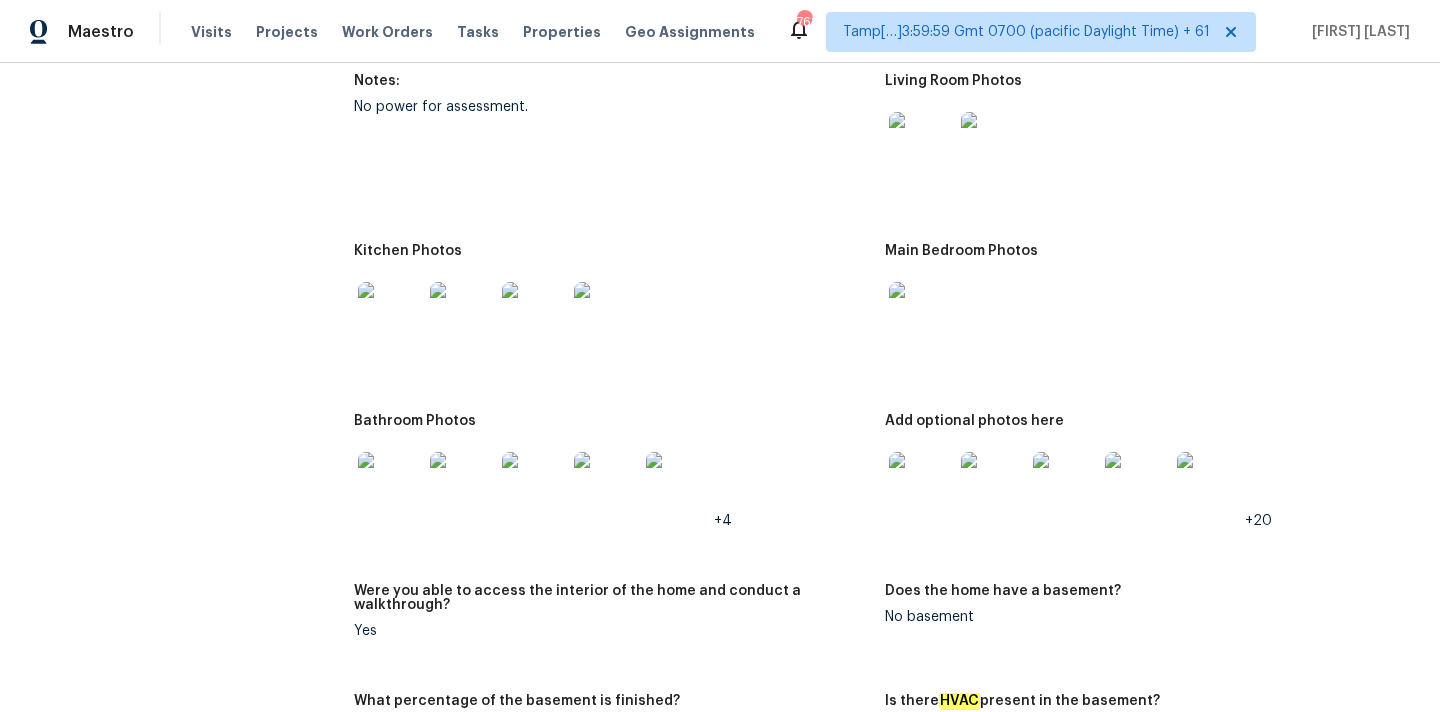 click at bounding box center (390, 314) 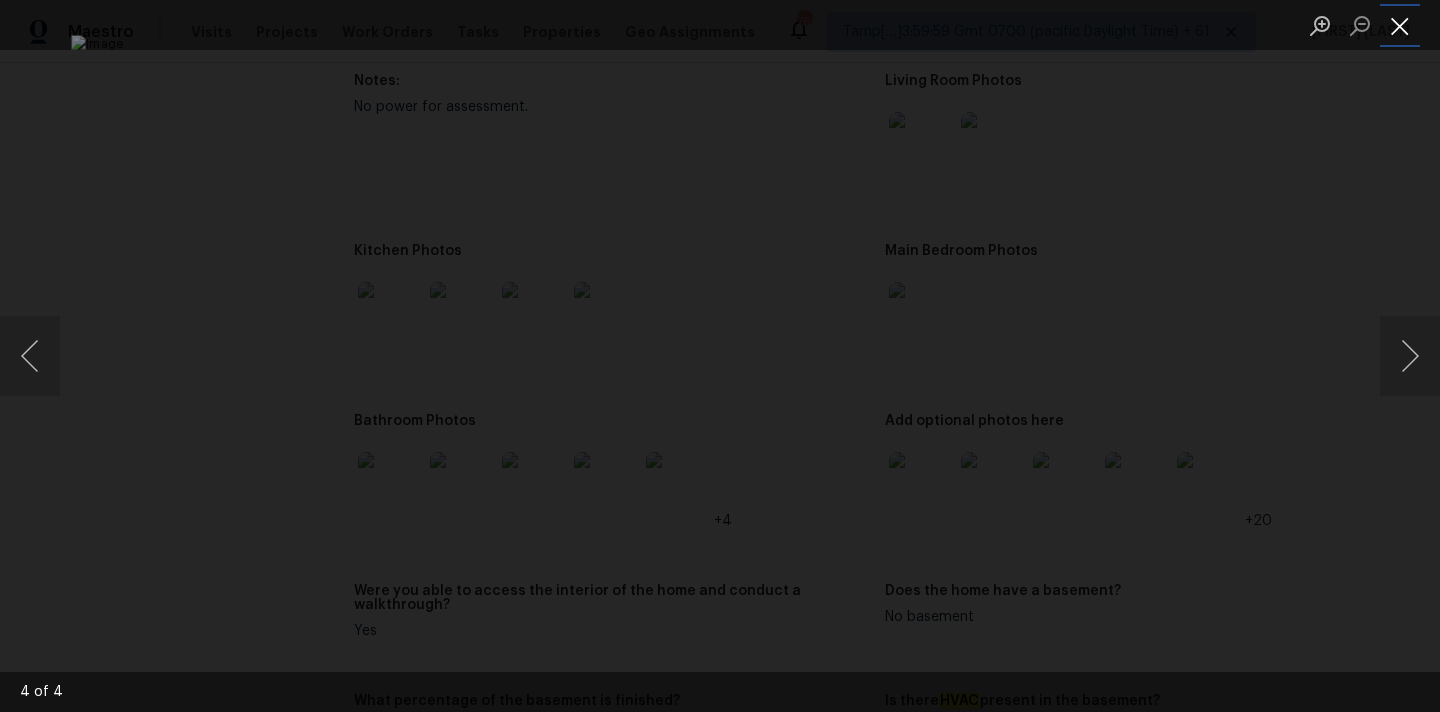 click at bounding box center (1400, 25) 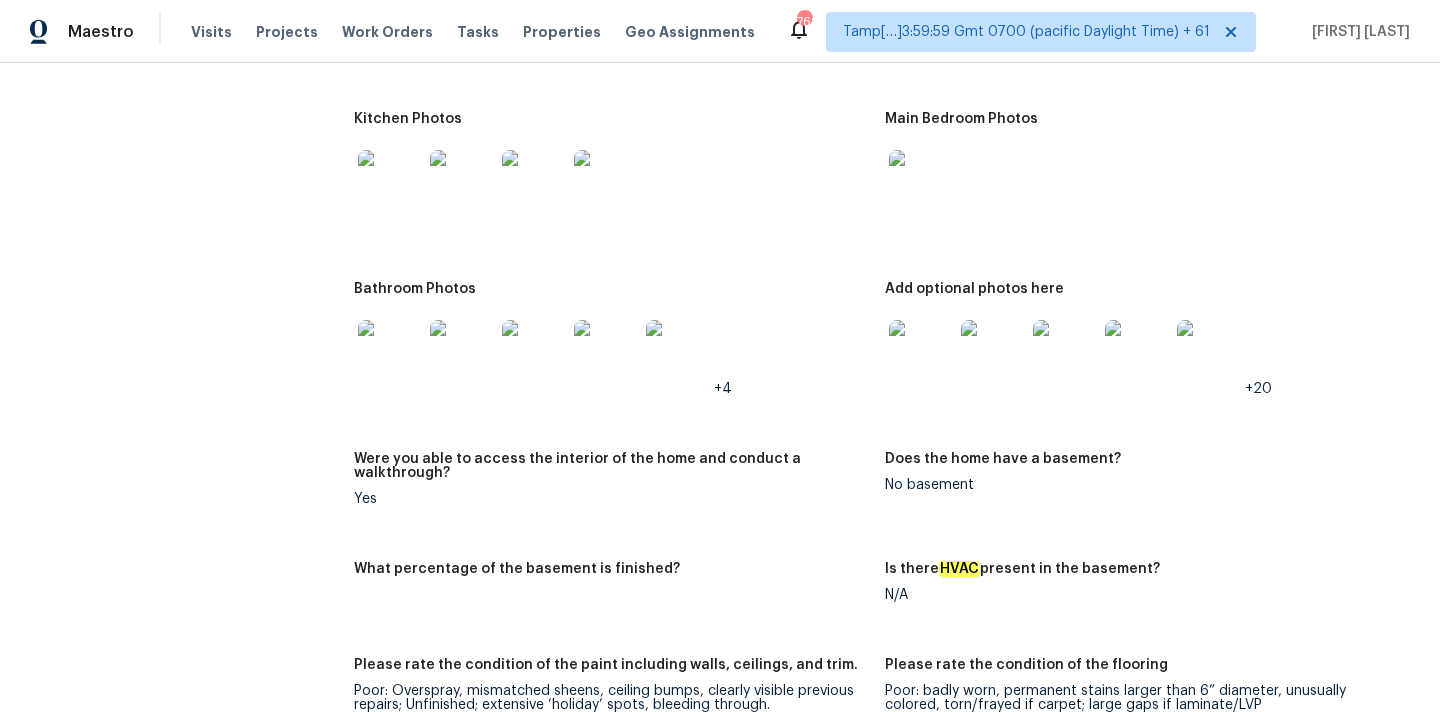 scroll, scrollTop: 2722, scrollLeft: 0, axis: vertical 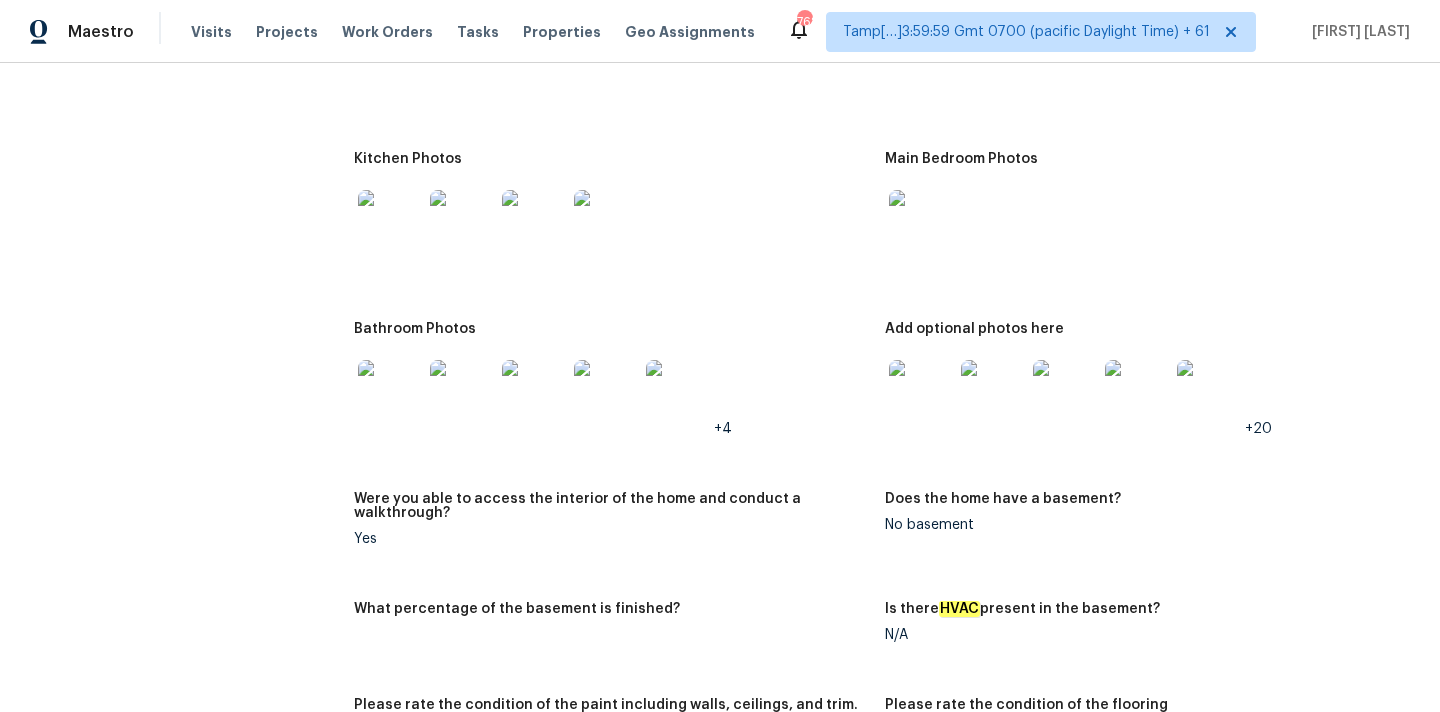 click at bounding box center [390, 222] 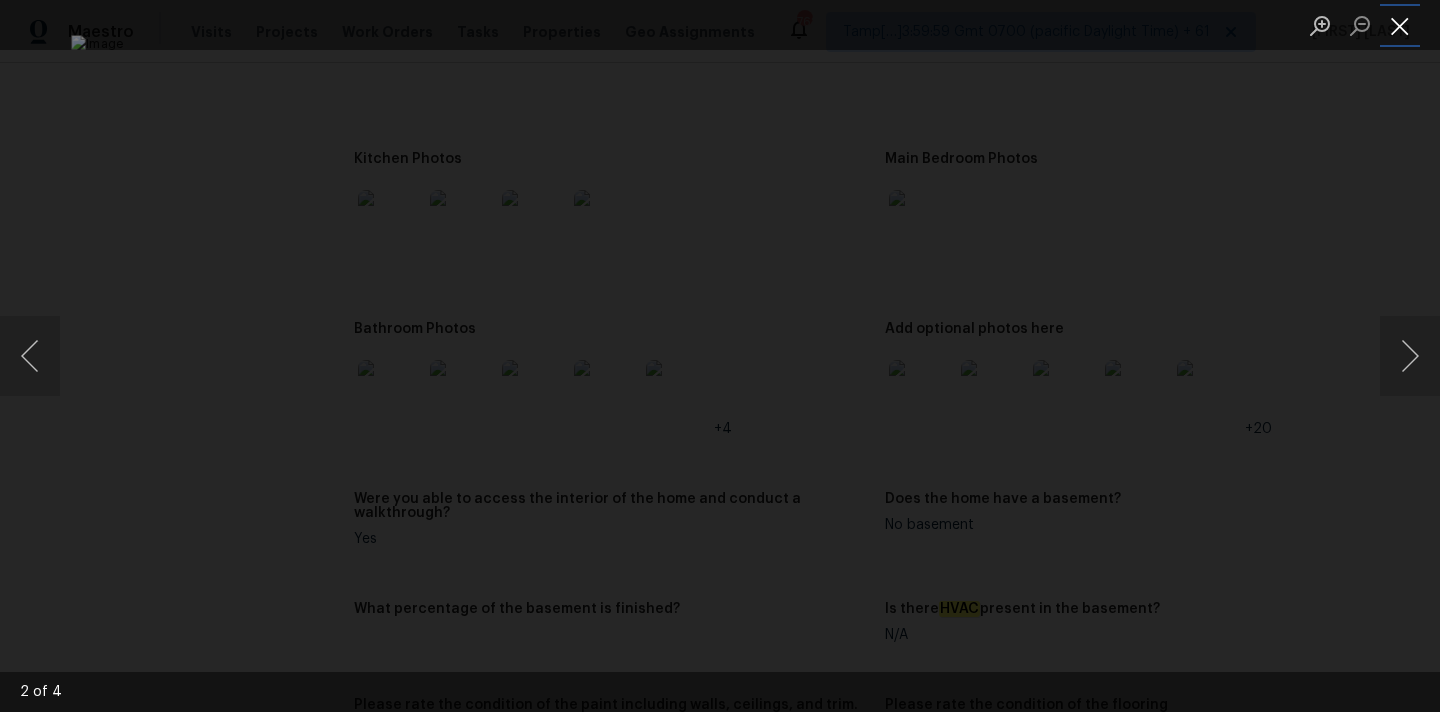 click at bounding box center (1400, 25) 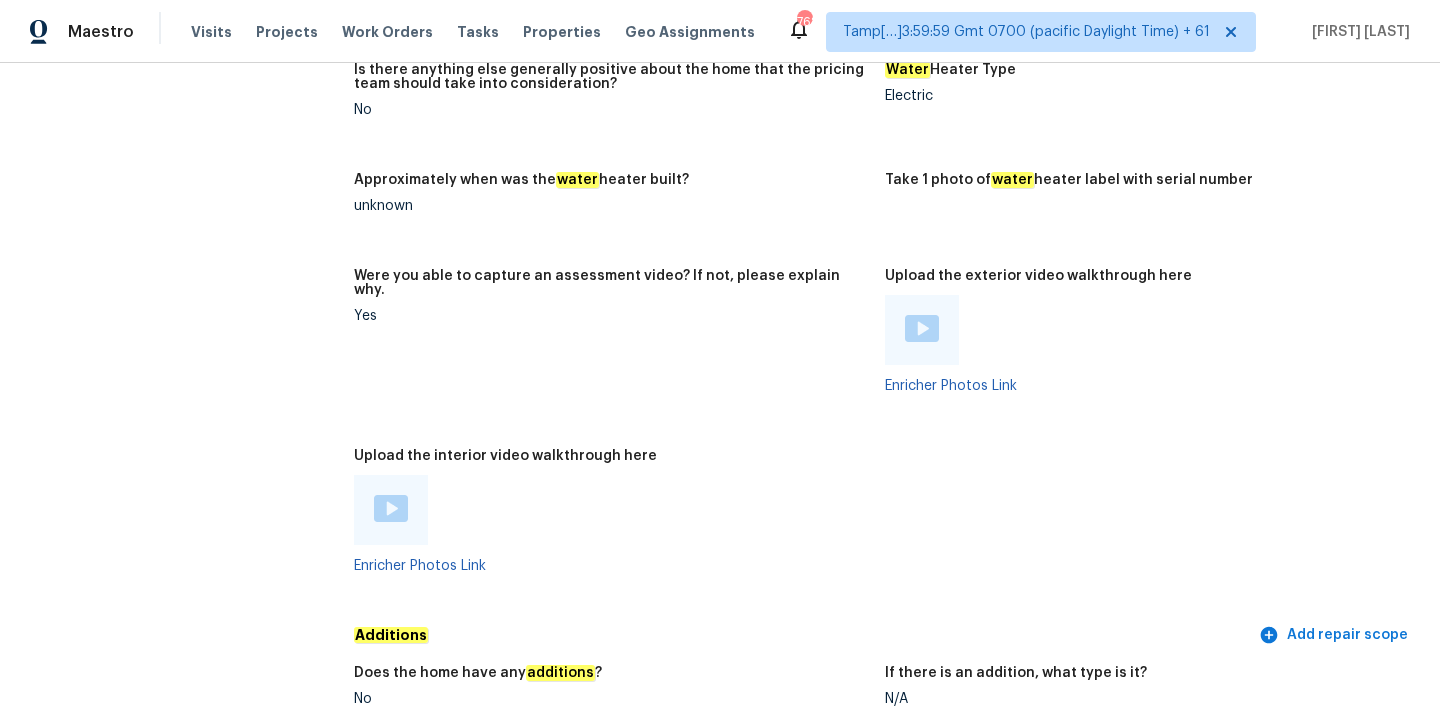 scroll, scrollTop: 4059, scrollLeft: 0, axis: vertical 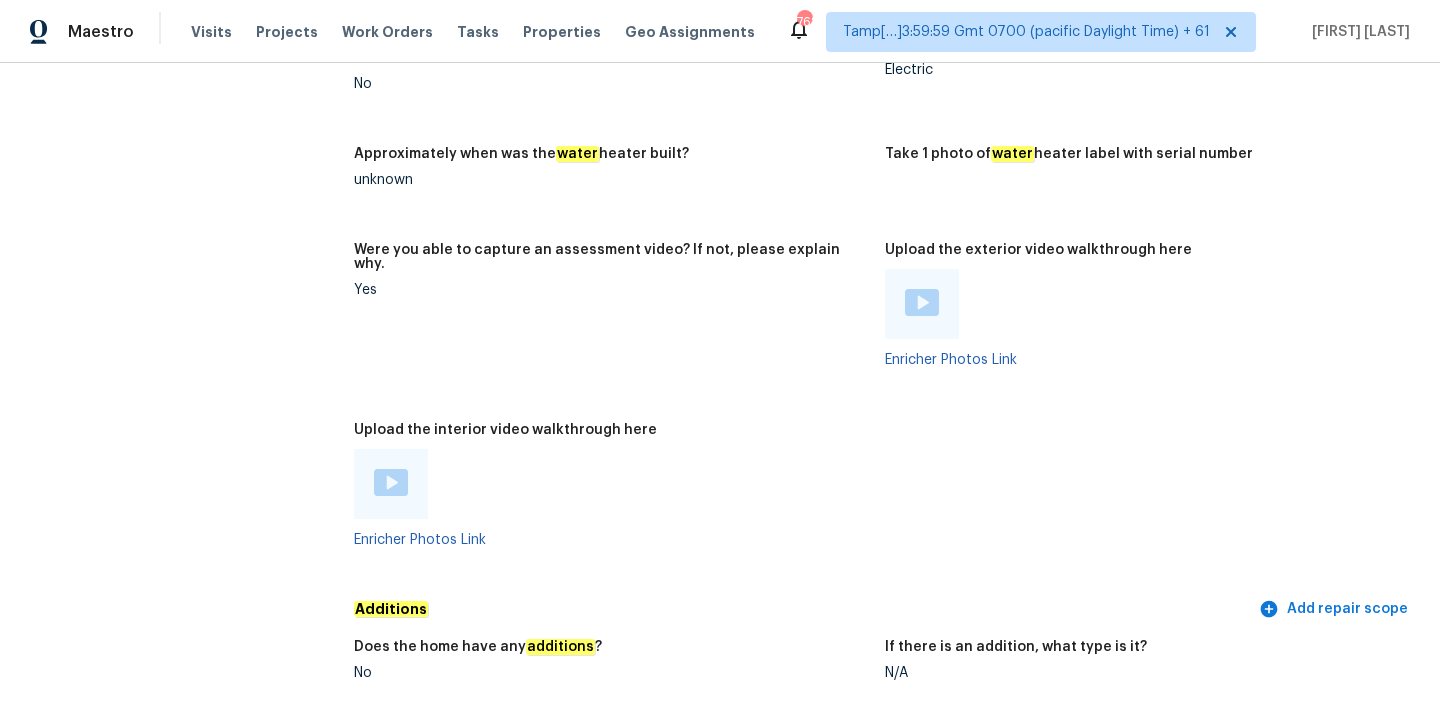 click at bounding box center [922, 302] 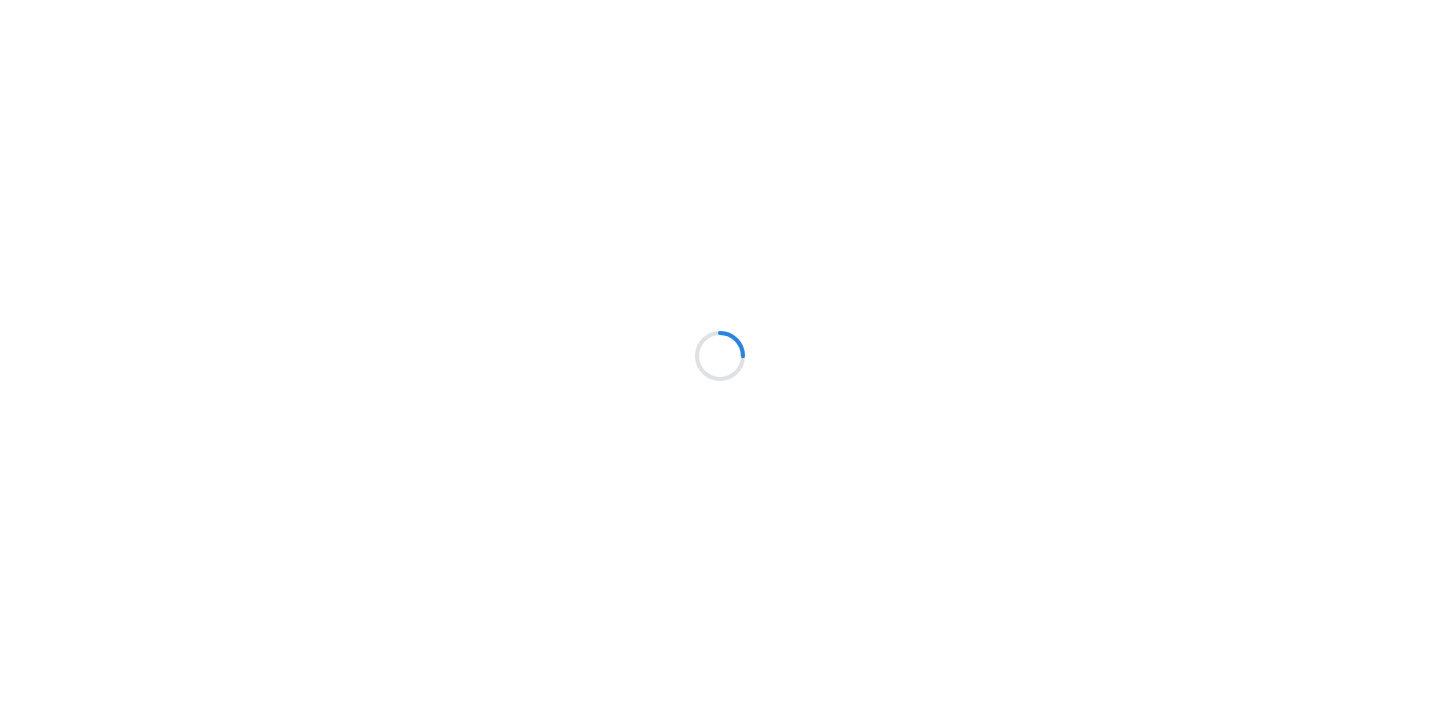 scroll, scrollTop: 0, scrollLeft: 0, axis: both 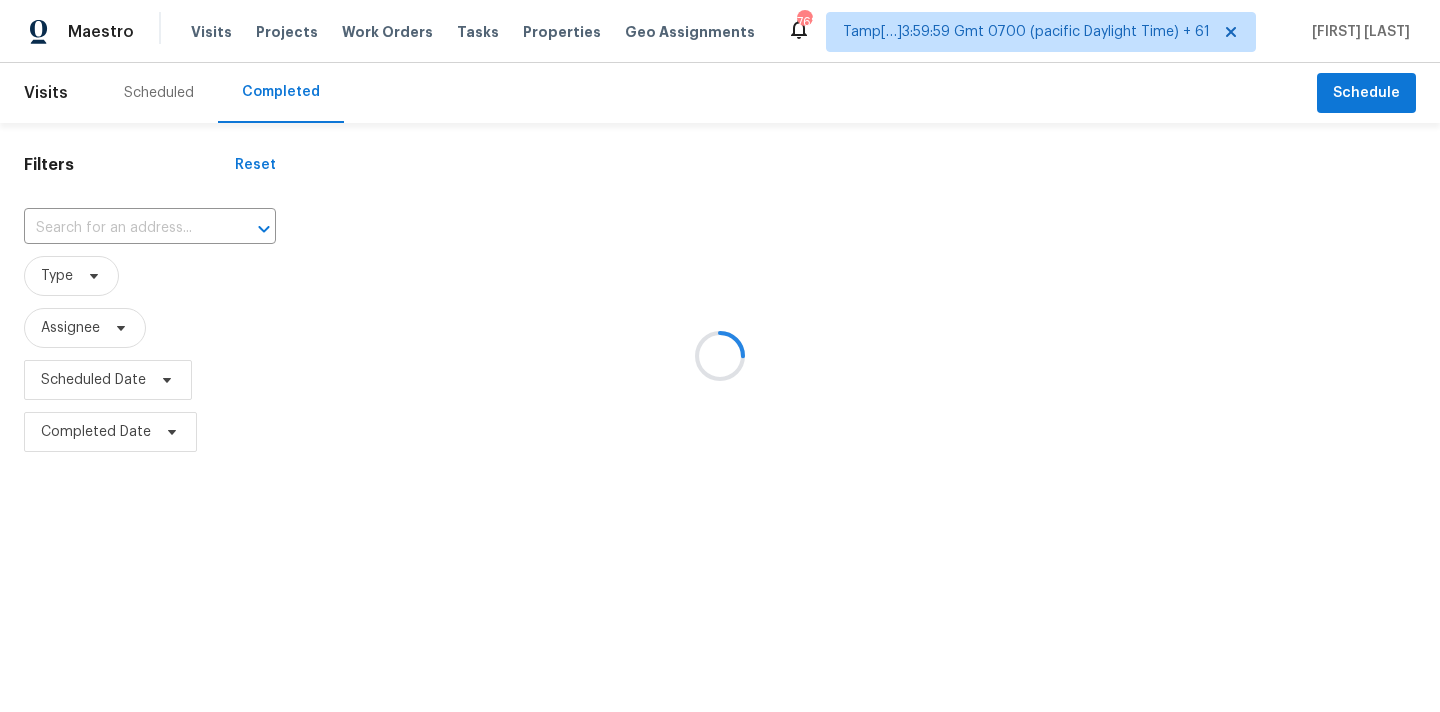 click at bounding box center [720, 356] 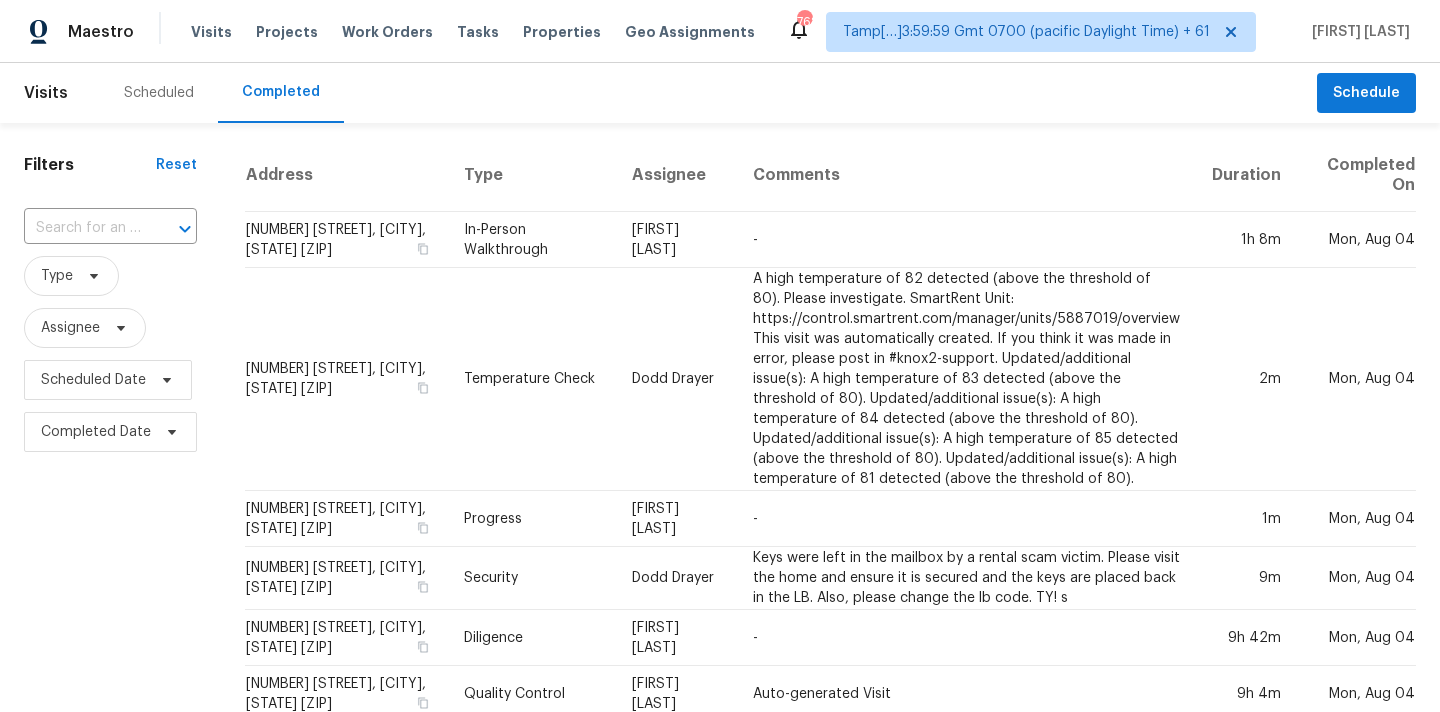 click at bounding box center (82, 228) 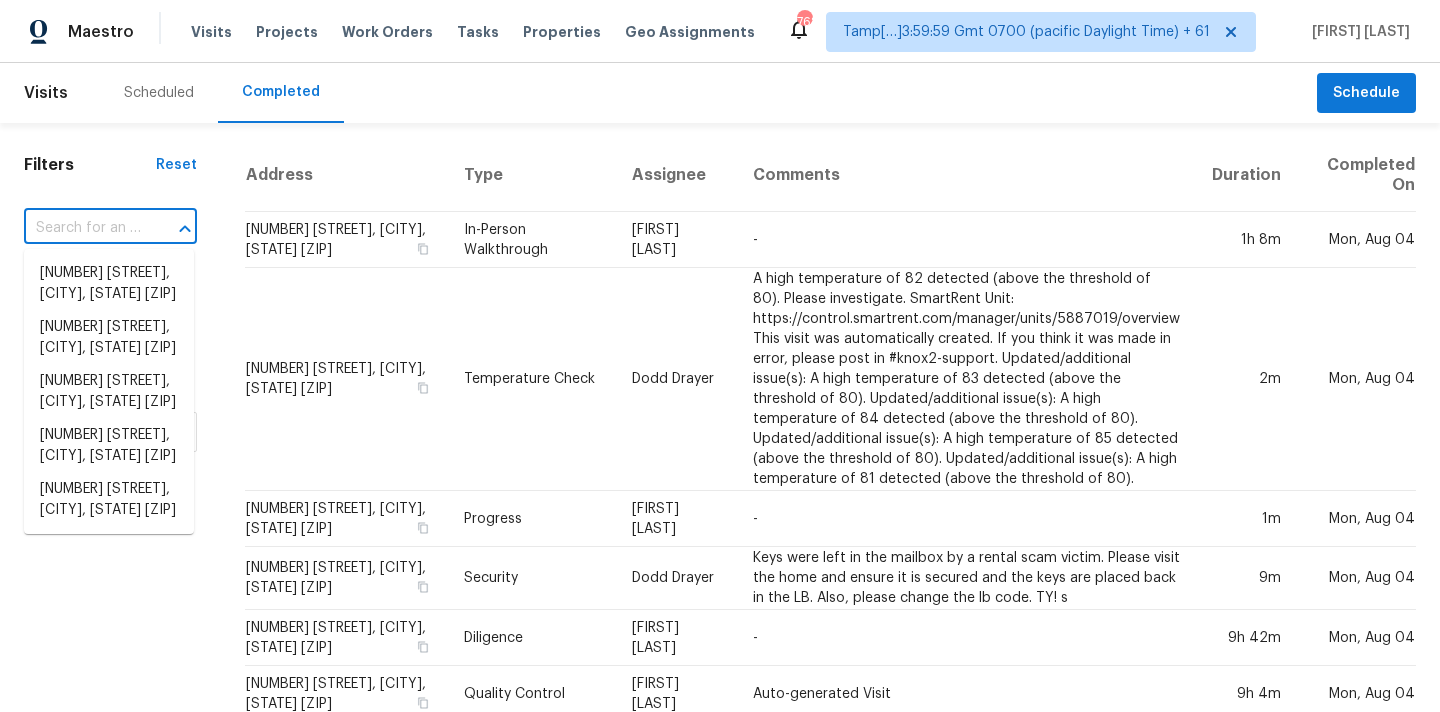 paste on "[NUMBER] [STREET], [CITY], [STATE] [ZIP]" 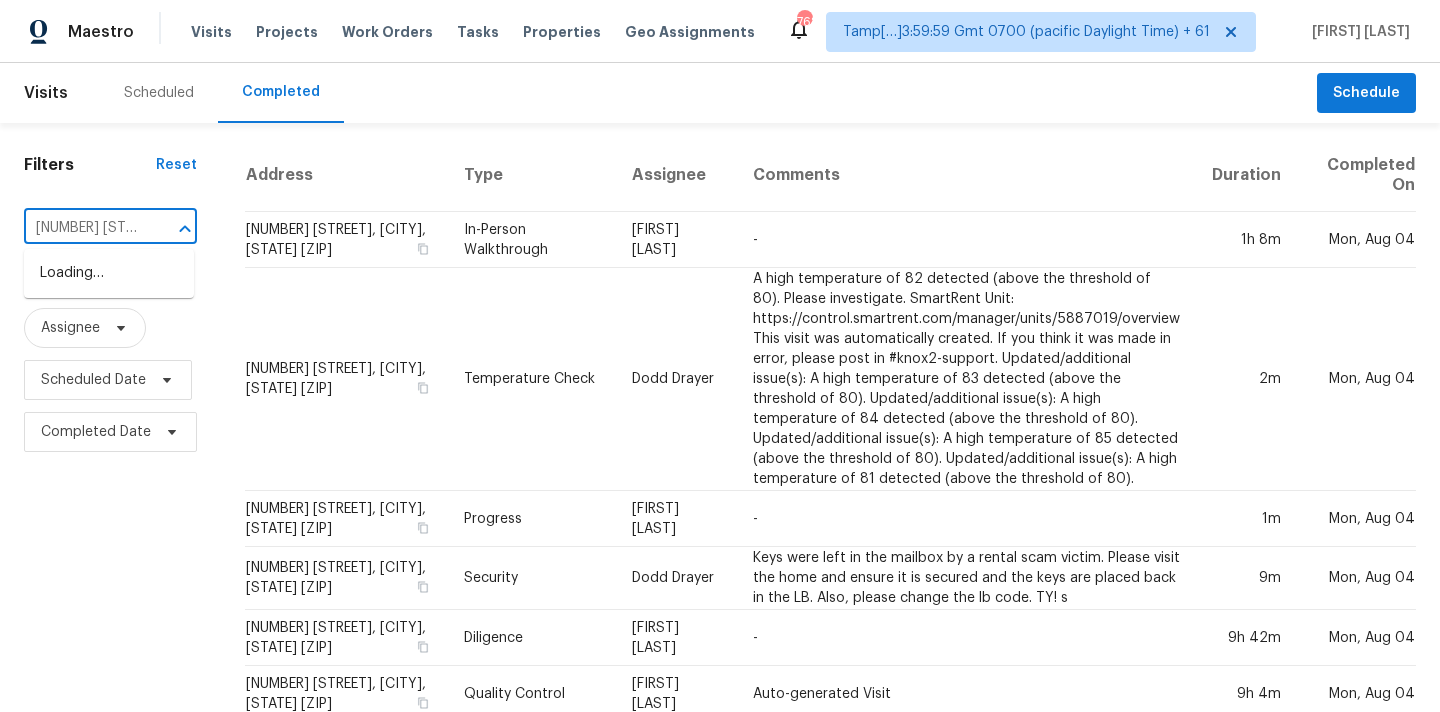 scroll, scrollTop: 0, scrollLeft: 168, axis: horizontal 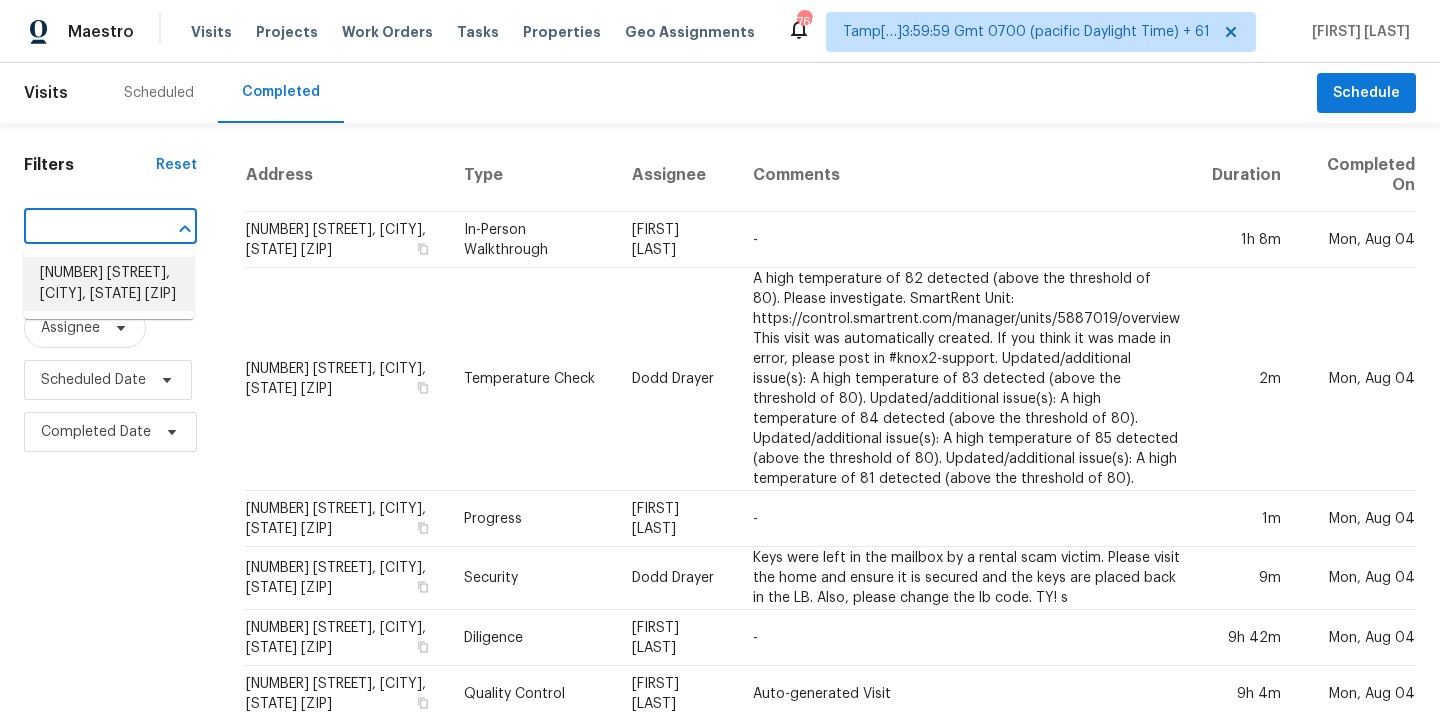 click on "[NUMBER] [STREET], [CITY], [STATE] [ZIP]" at bounding box center [109, 284] 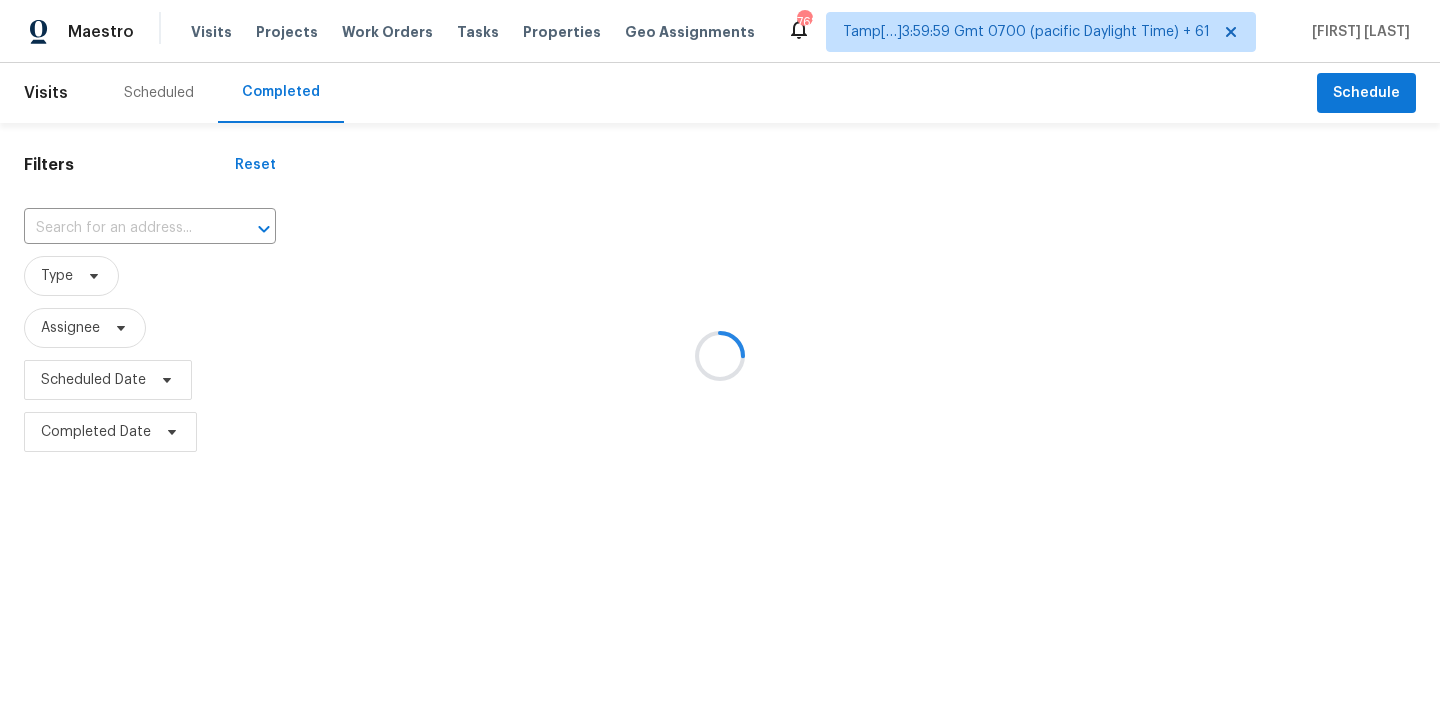 type on "[NUMBER] [STREET], [CITY], [STATE] [ZIP]" 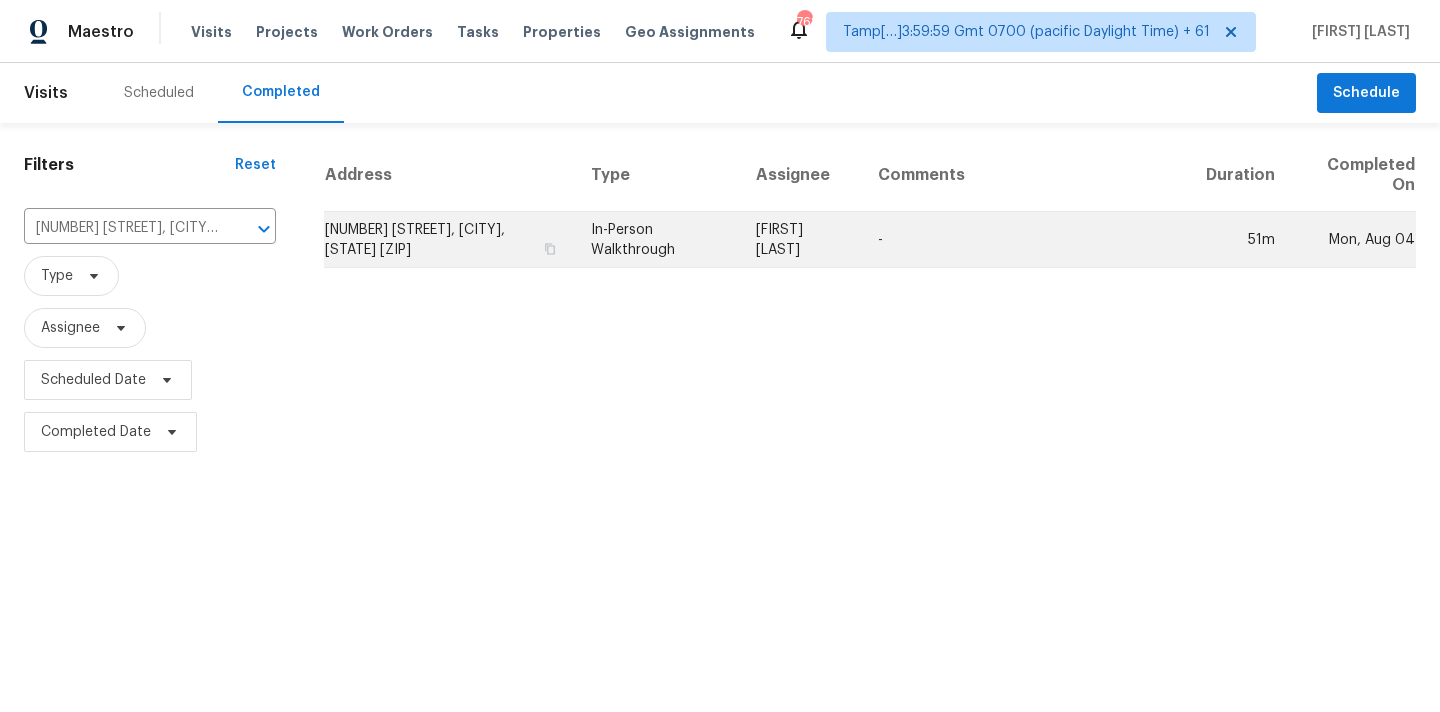 click on "[FIRST] [LAST]" at bounding box center (801, 240) 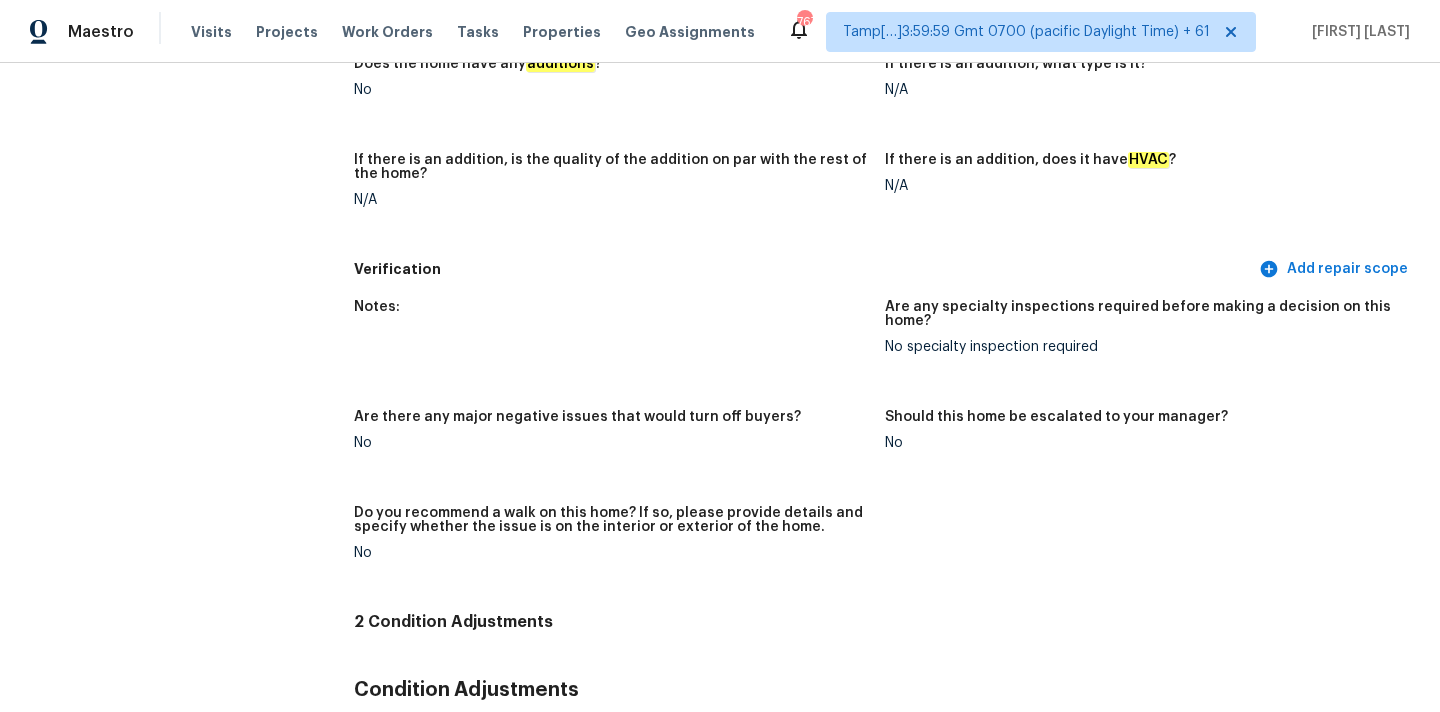 scroll, scrollTop: 99, scrollLeft: 0, axis: vertical 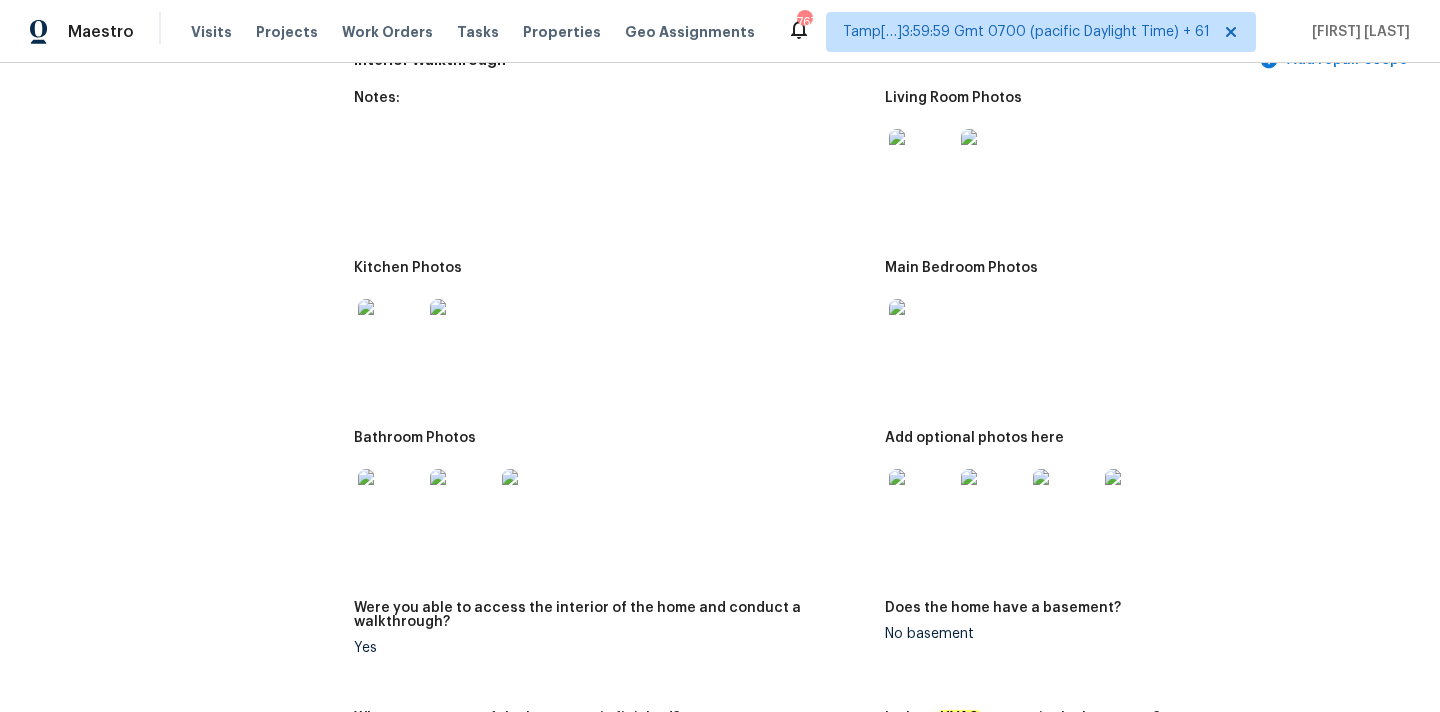click at bounding box center (921, 161) 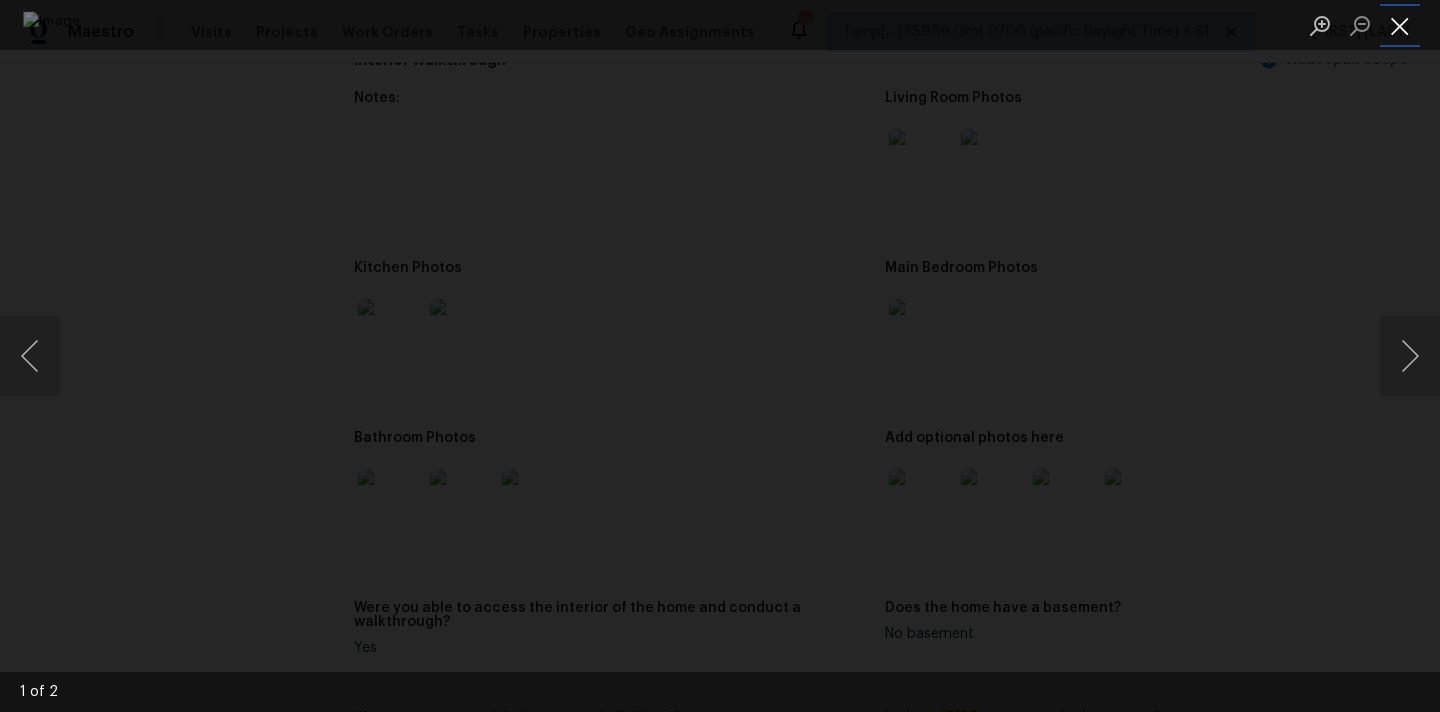 click at bounding box center [1400, 25] 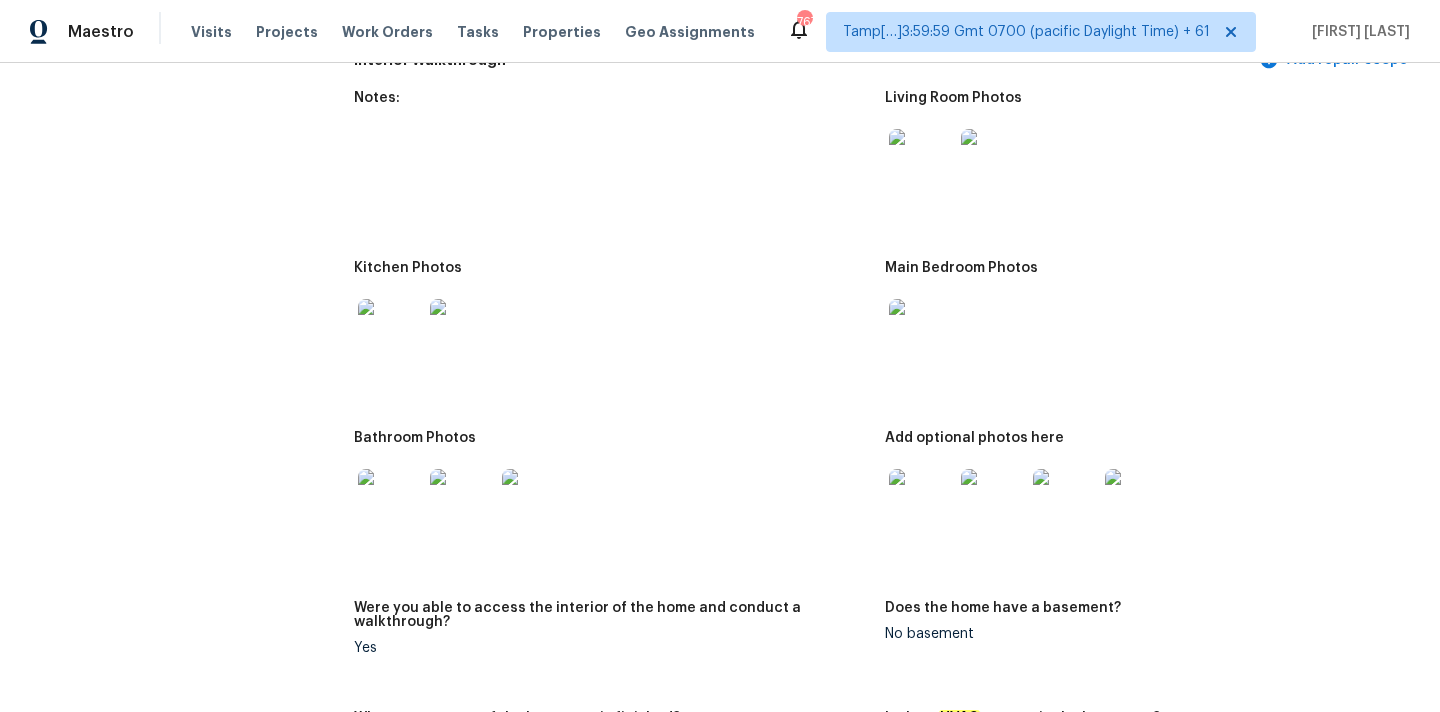 click at bounding box center [921, 331] 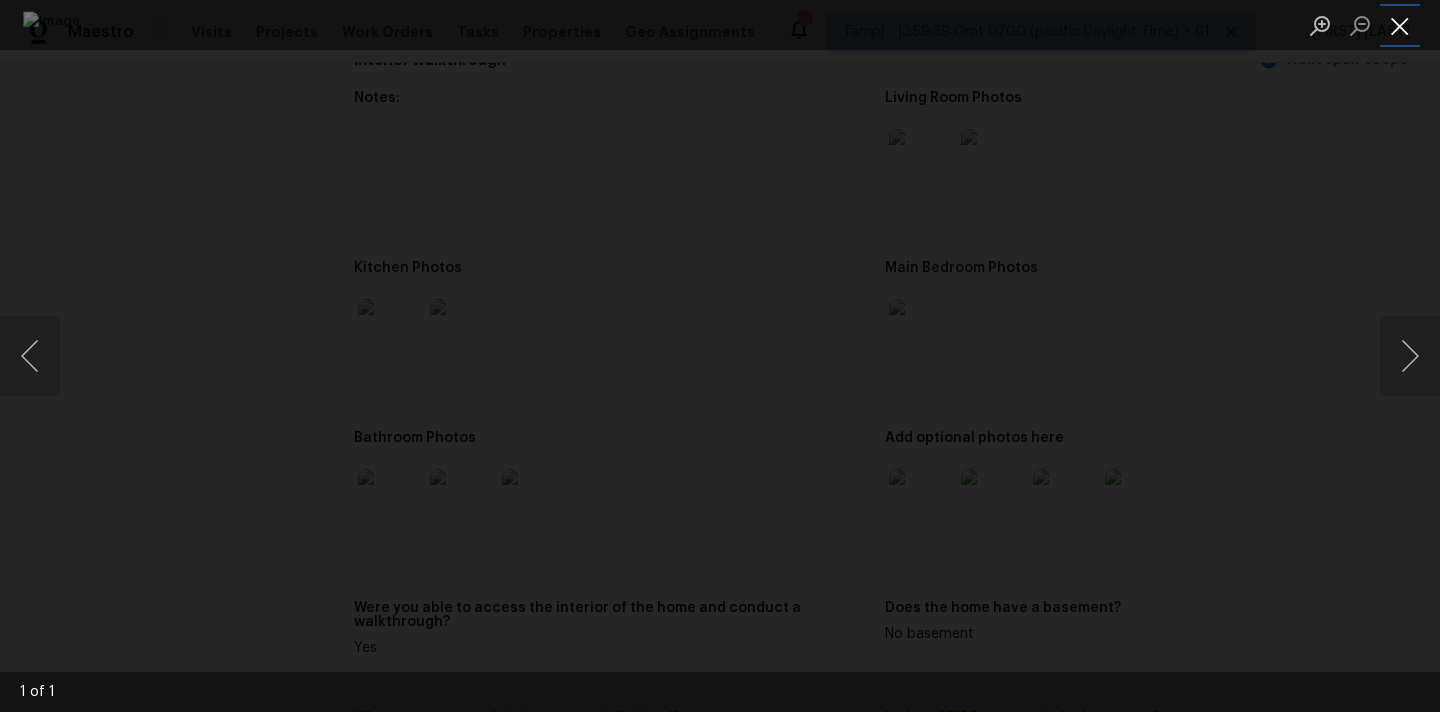 click at bounding box center [1400, 25] 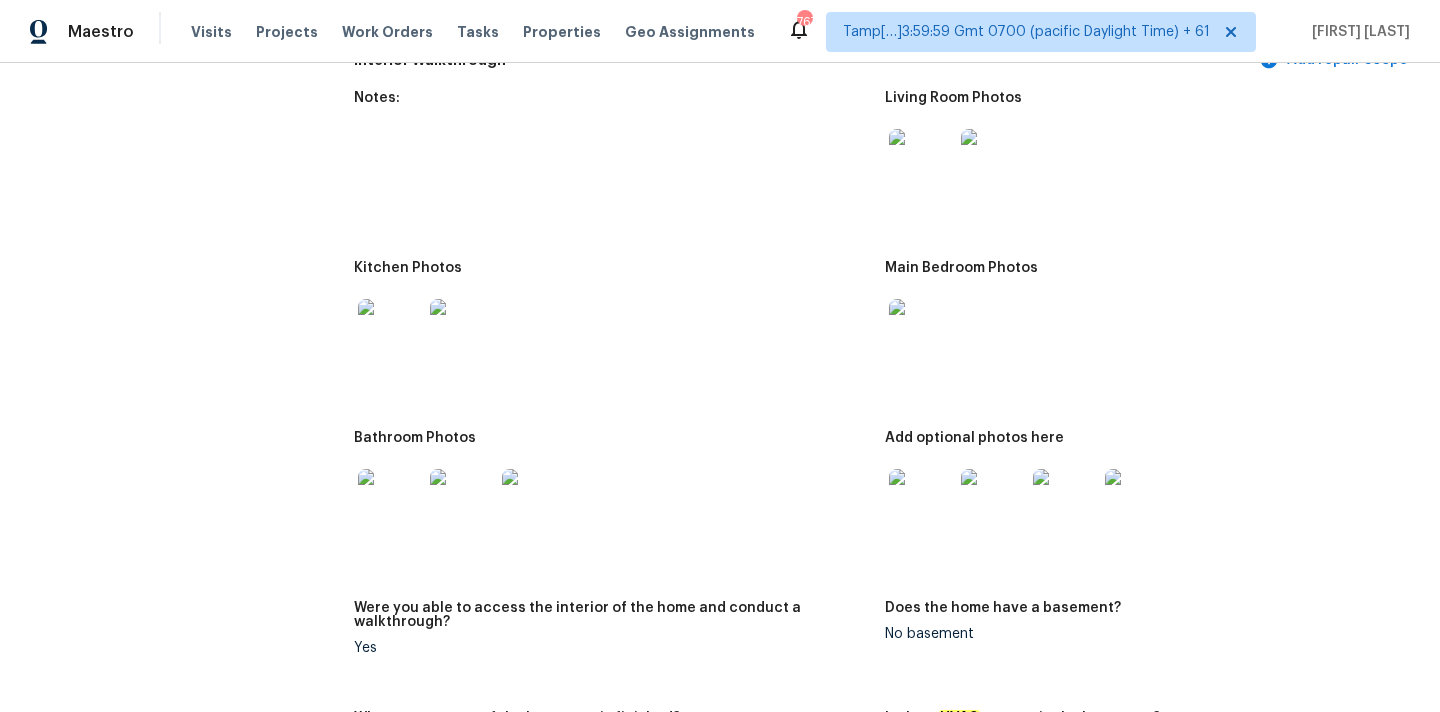 click at bounding box center [390, 331] 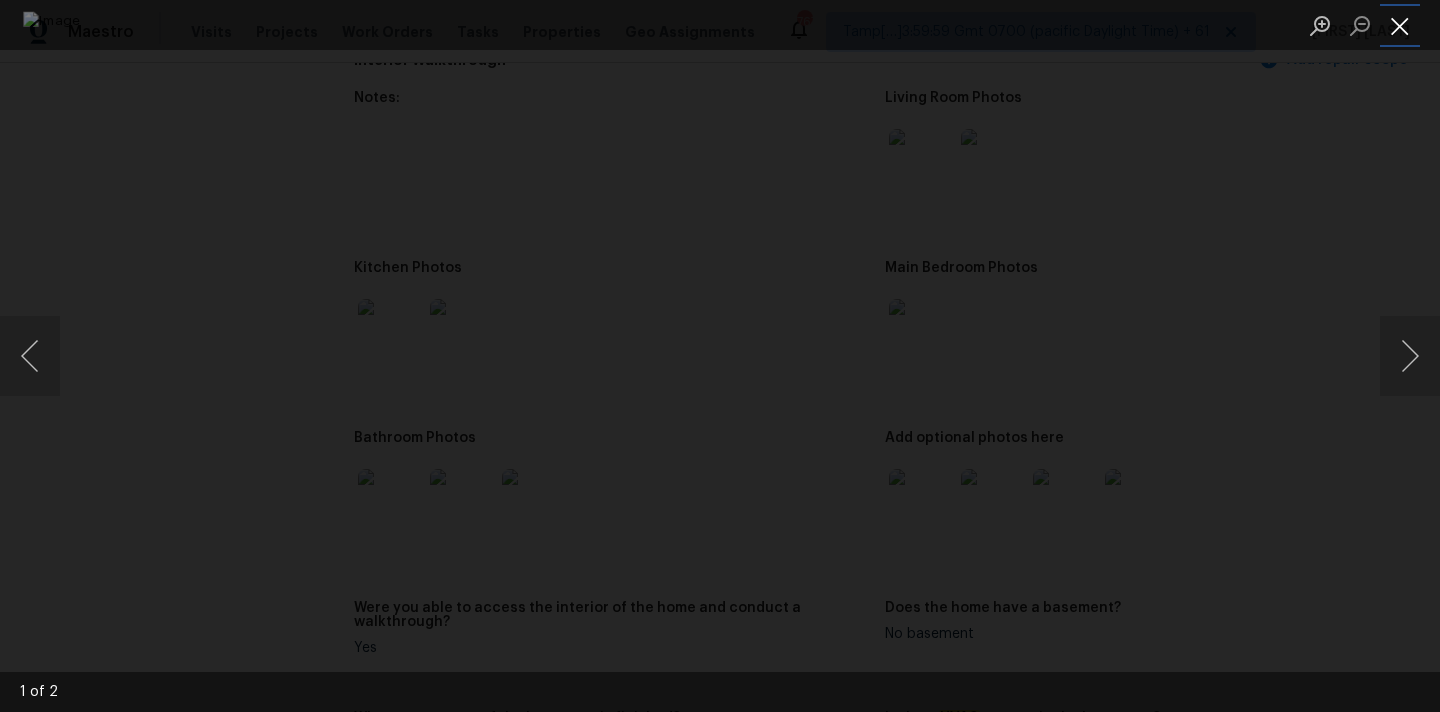 click at bounding box center [1400, 25] 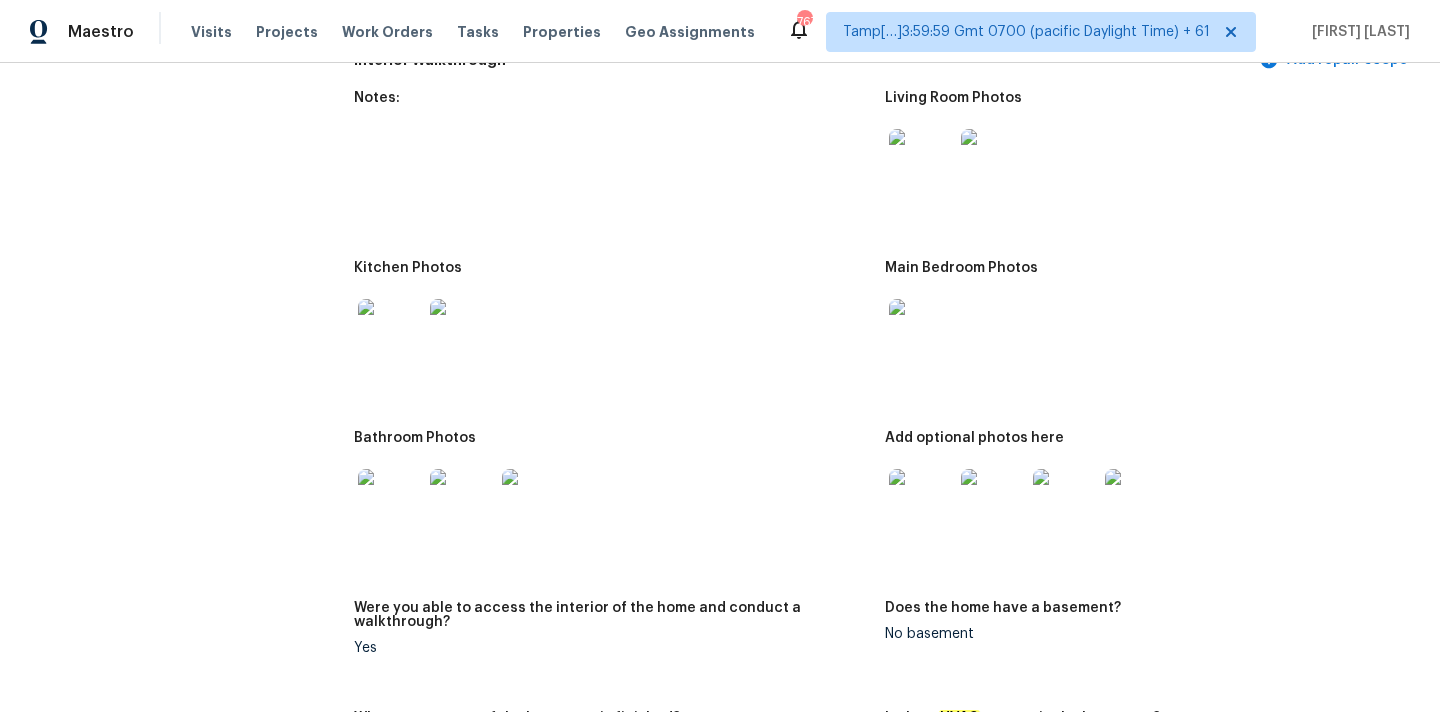 click at bounding box center [390, 501] 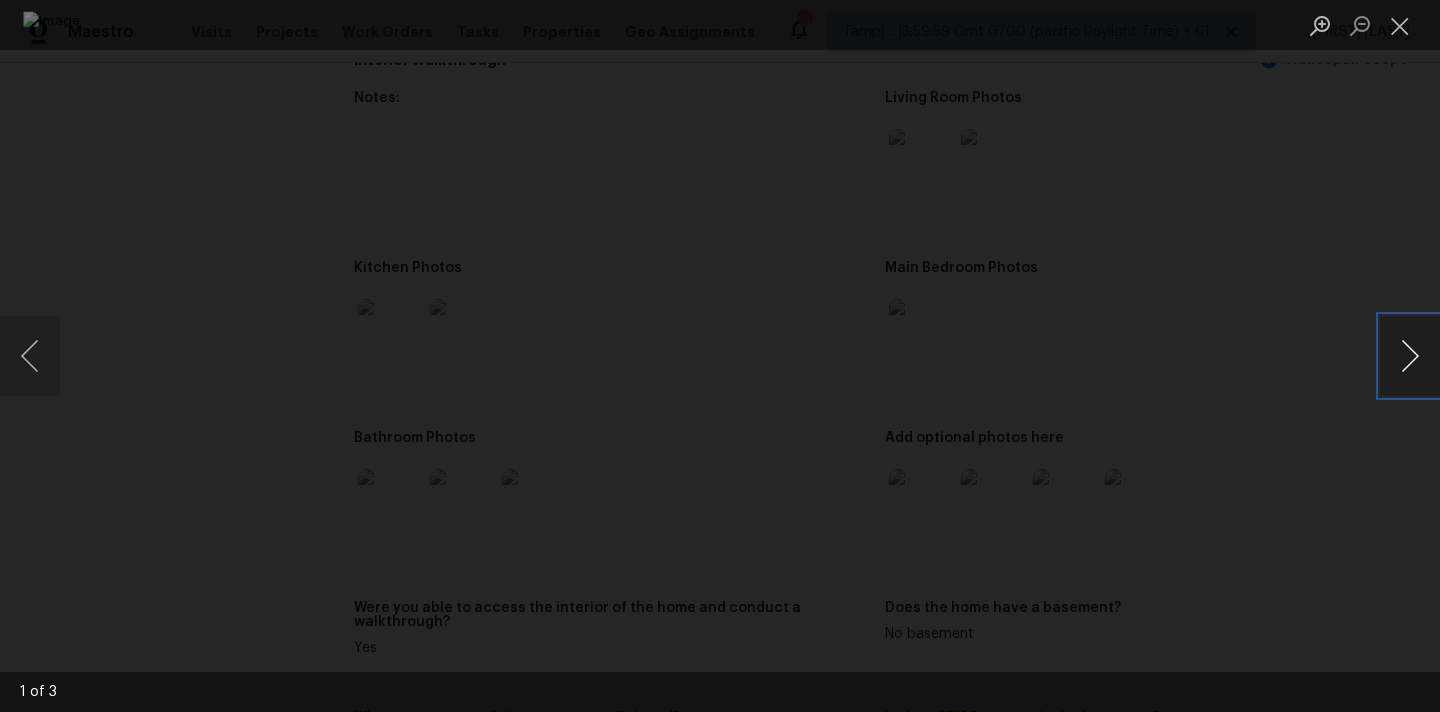 click at bounding box center [1410, 356] 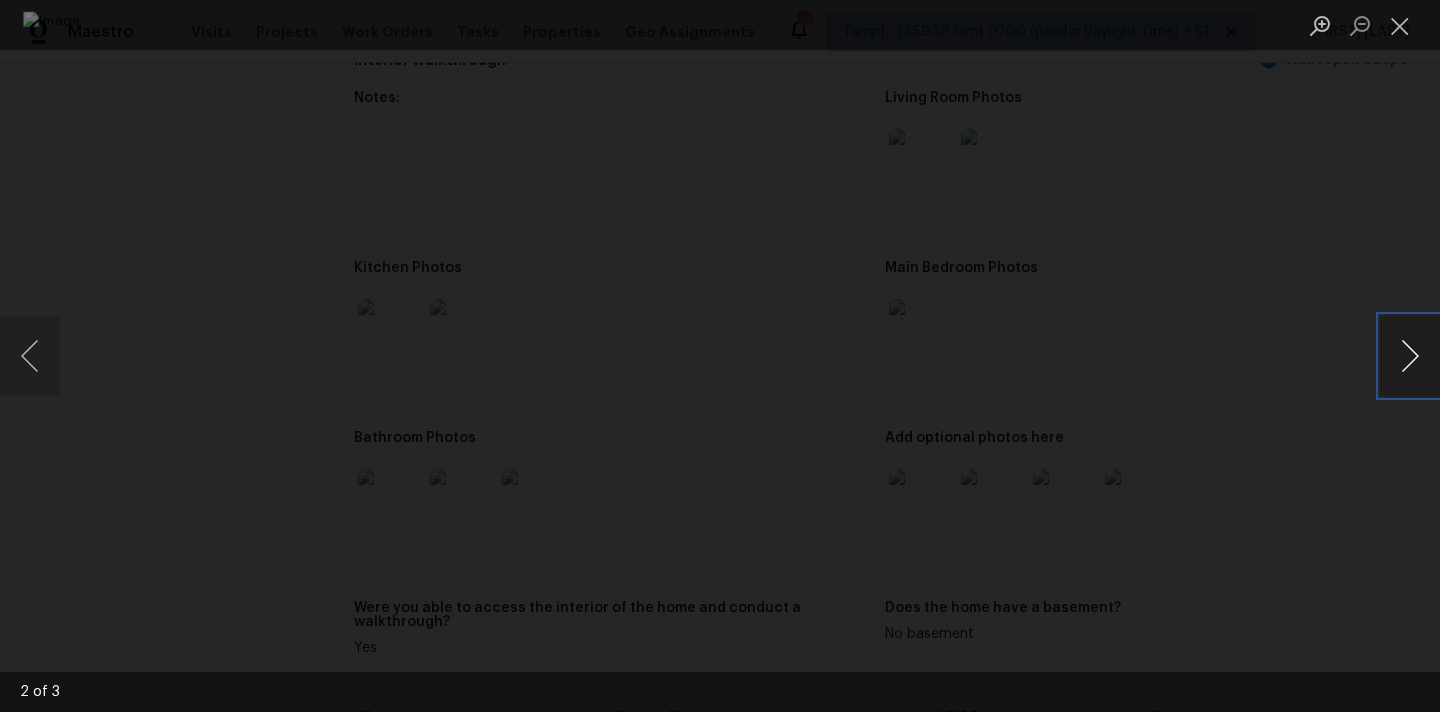 click at bounding box center (1410, 356) 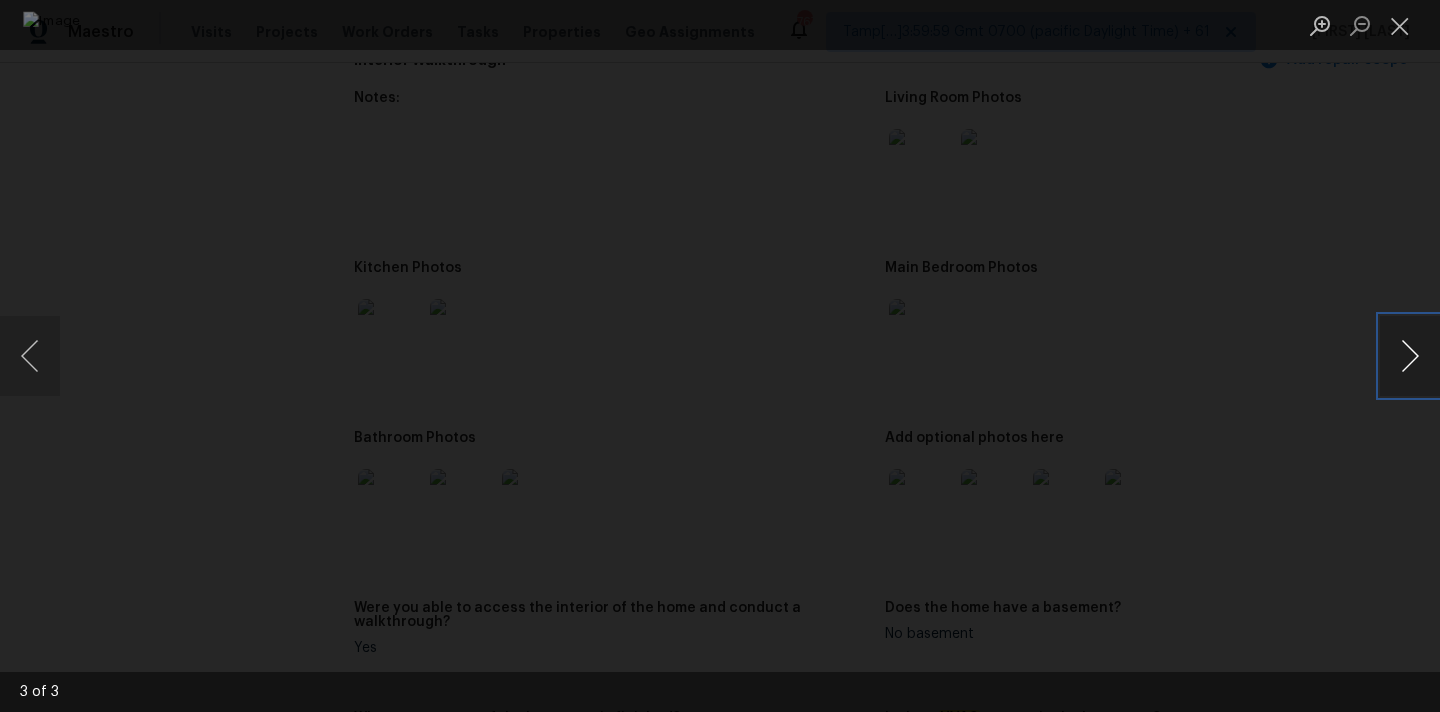 click at bounding box center (1410, 356) 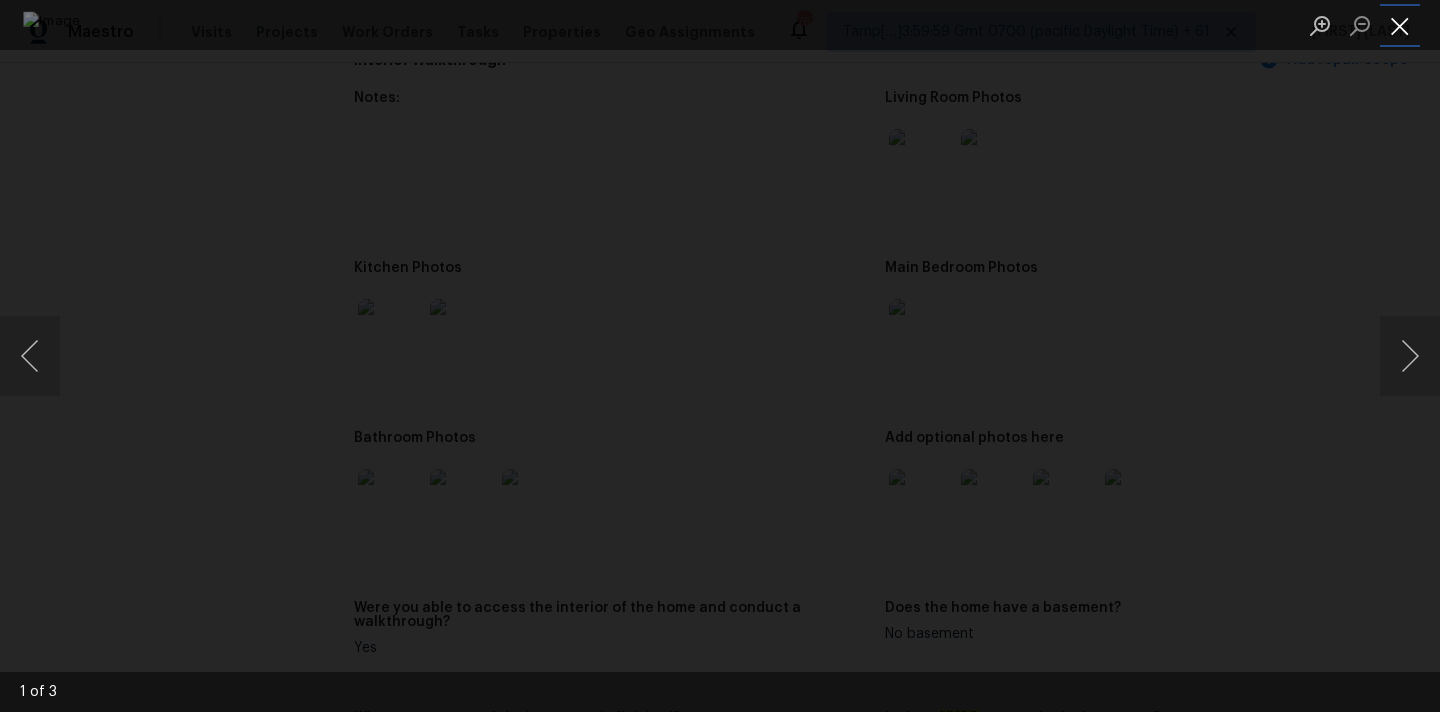 click at bounding box center [1400, 25] 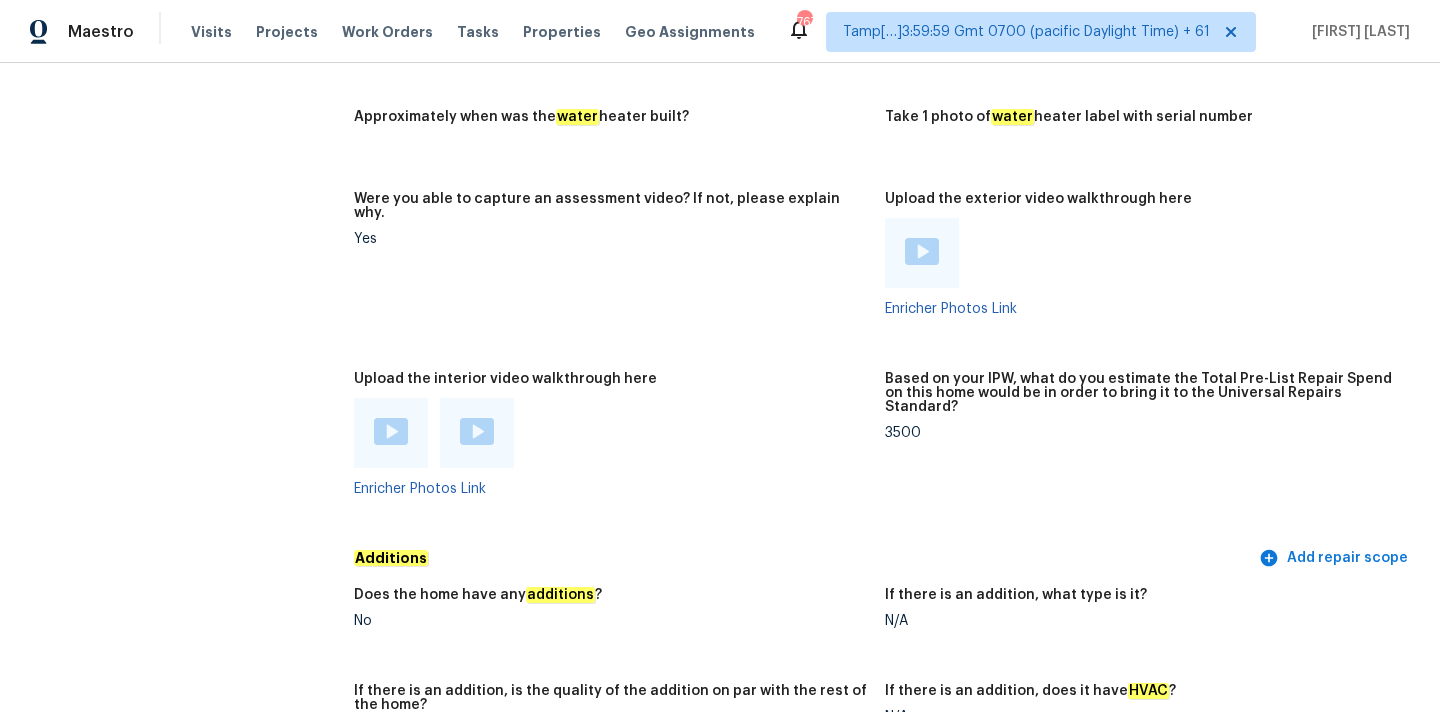 scroll, scrollTop: 3405, scrollLeft: 0, axis: vertical 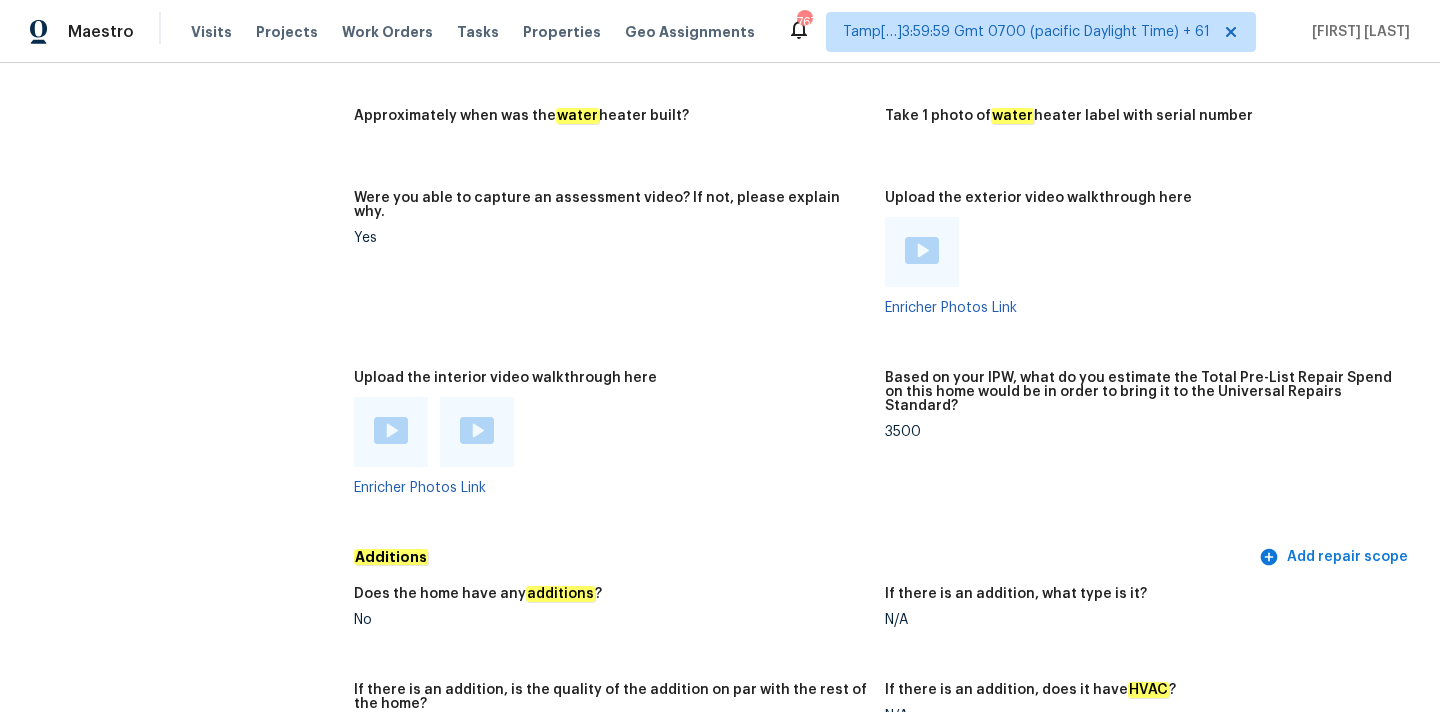 click at bounding box center (922, 250) 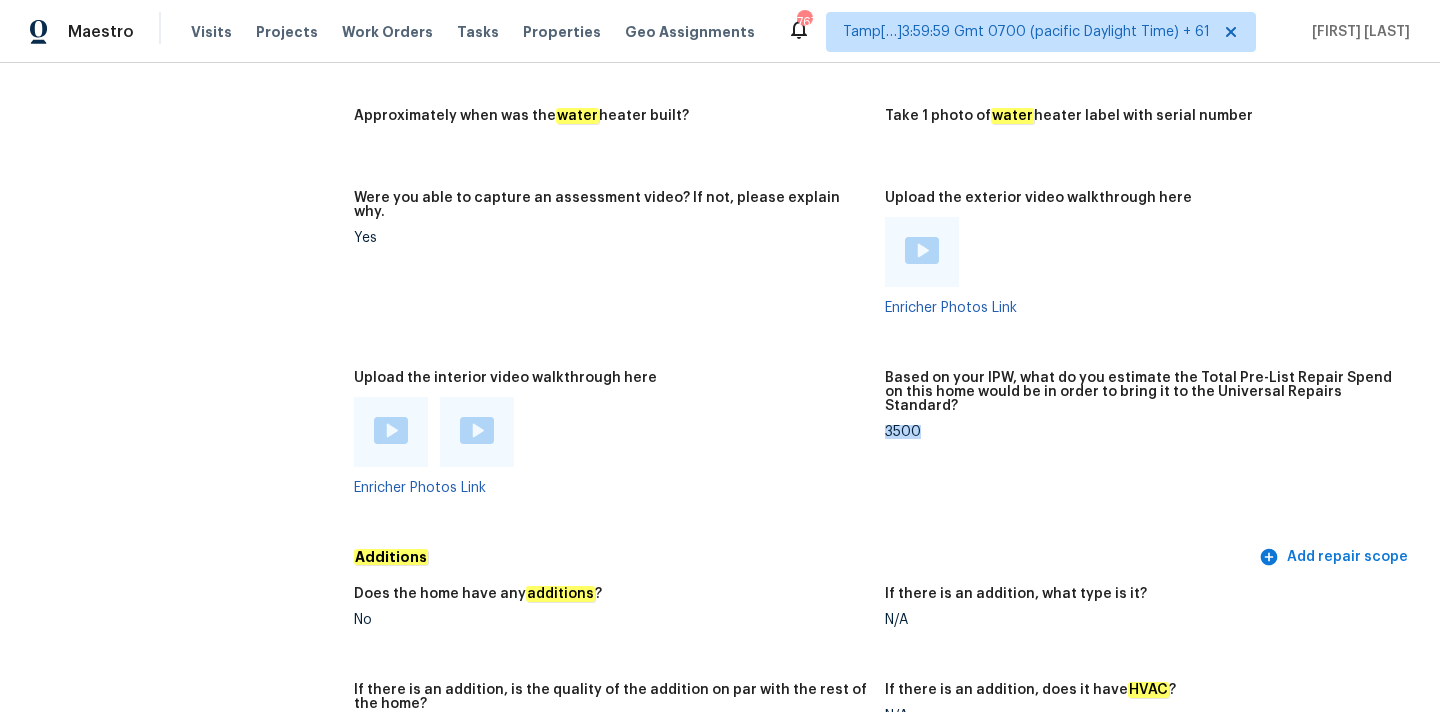 click on "3500" at bounding box center [1142, 432] 